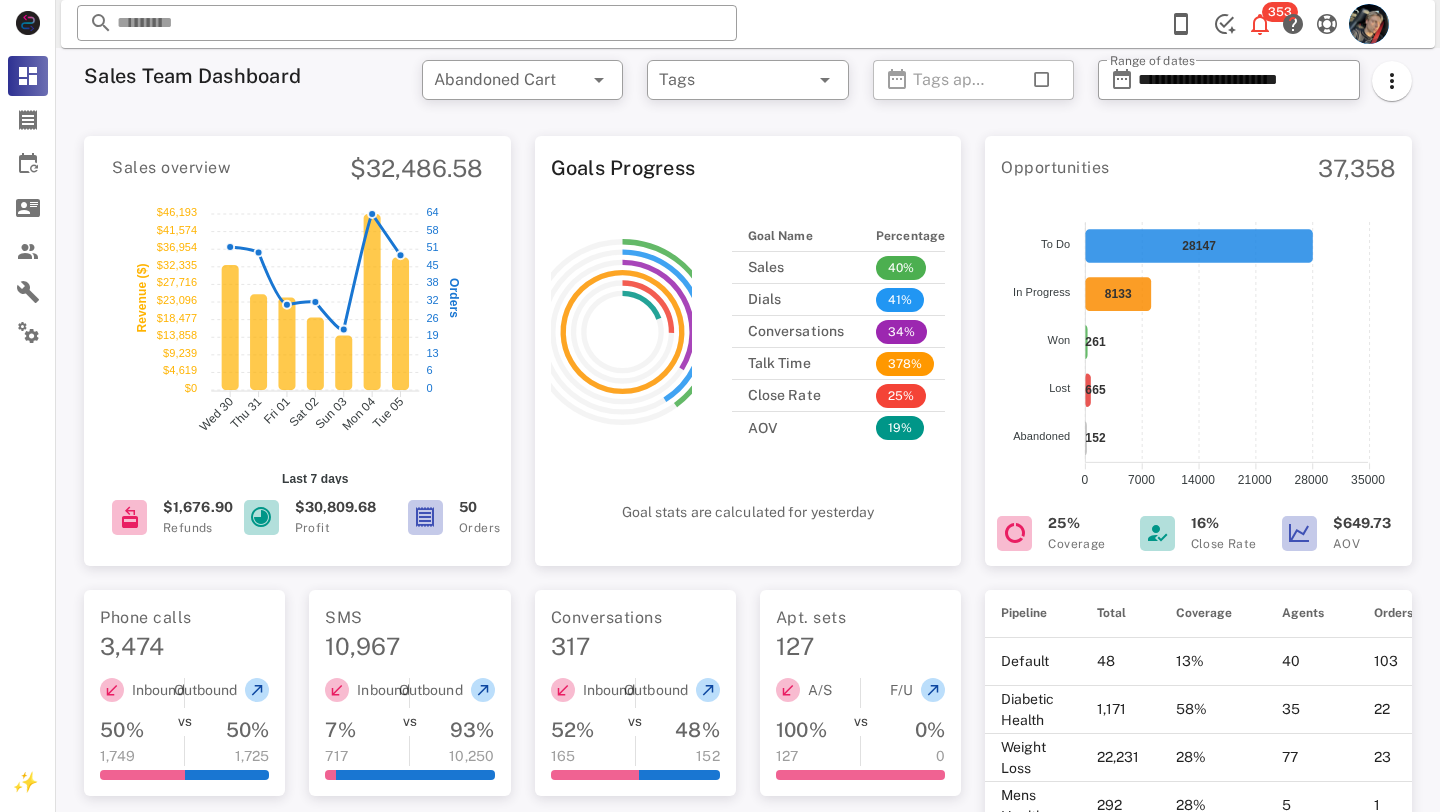 scroll, scrollTop: 1031, scrollLeft: 0, axis: vertical 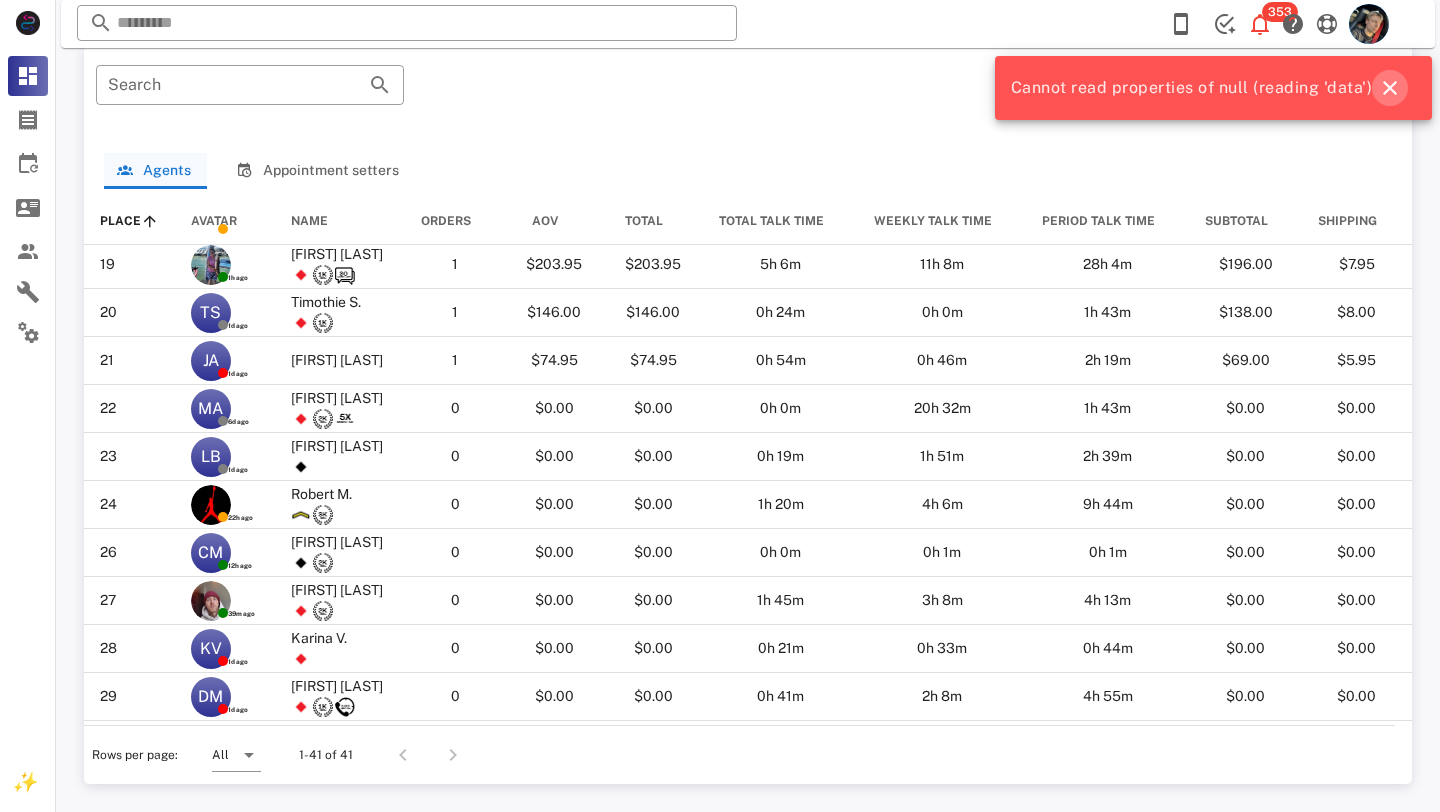 click at bounding box center [1390, 88] 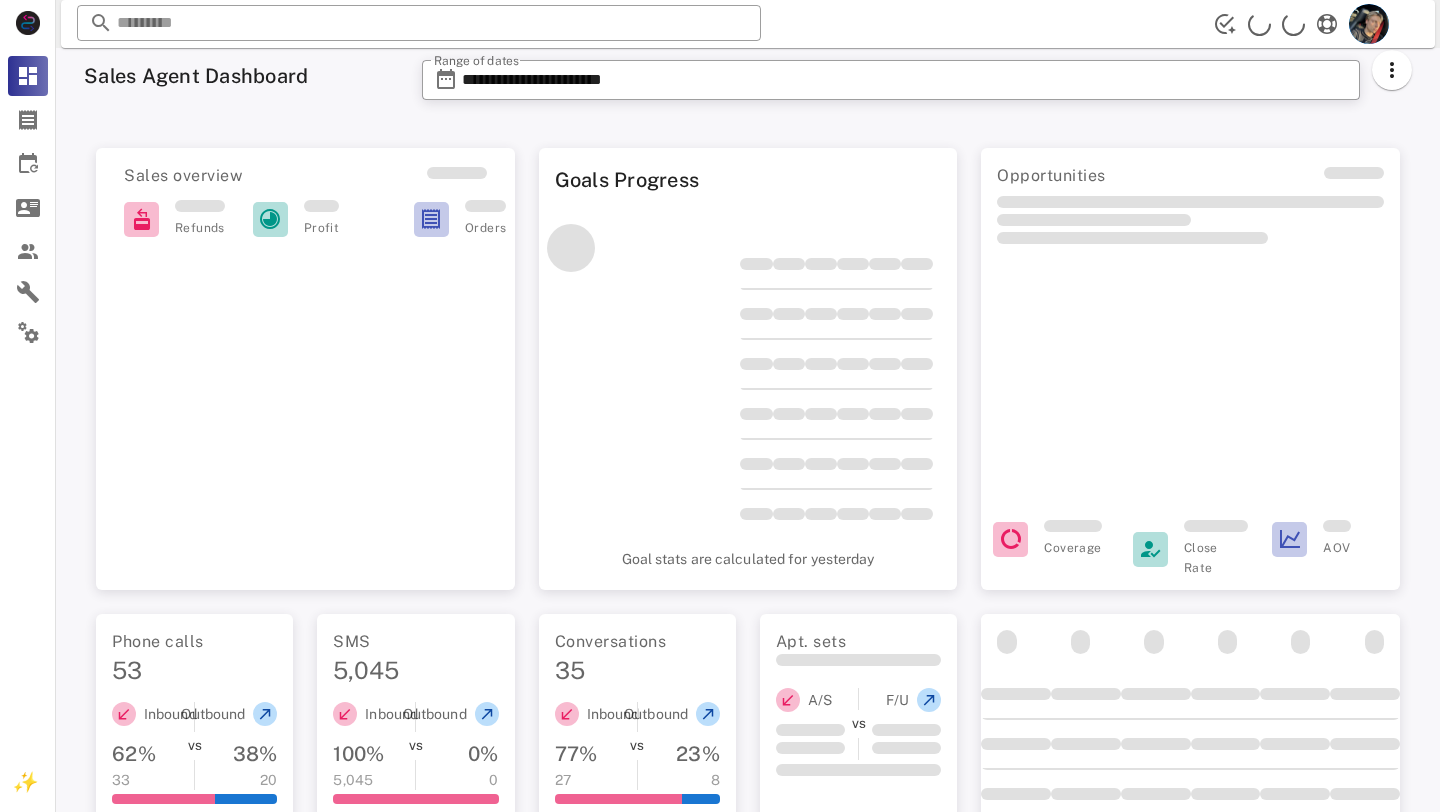 scroll, scrollTop: 0, scrollLeft: 0, axis: both 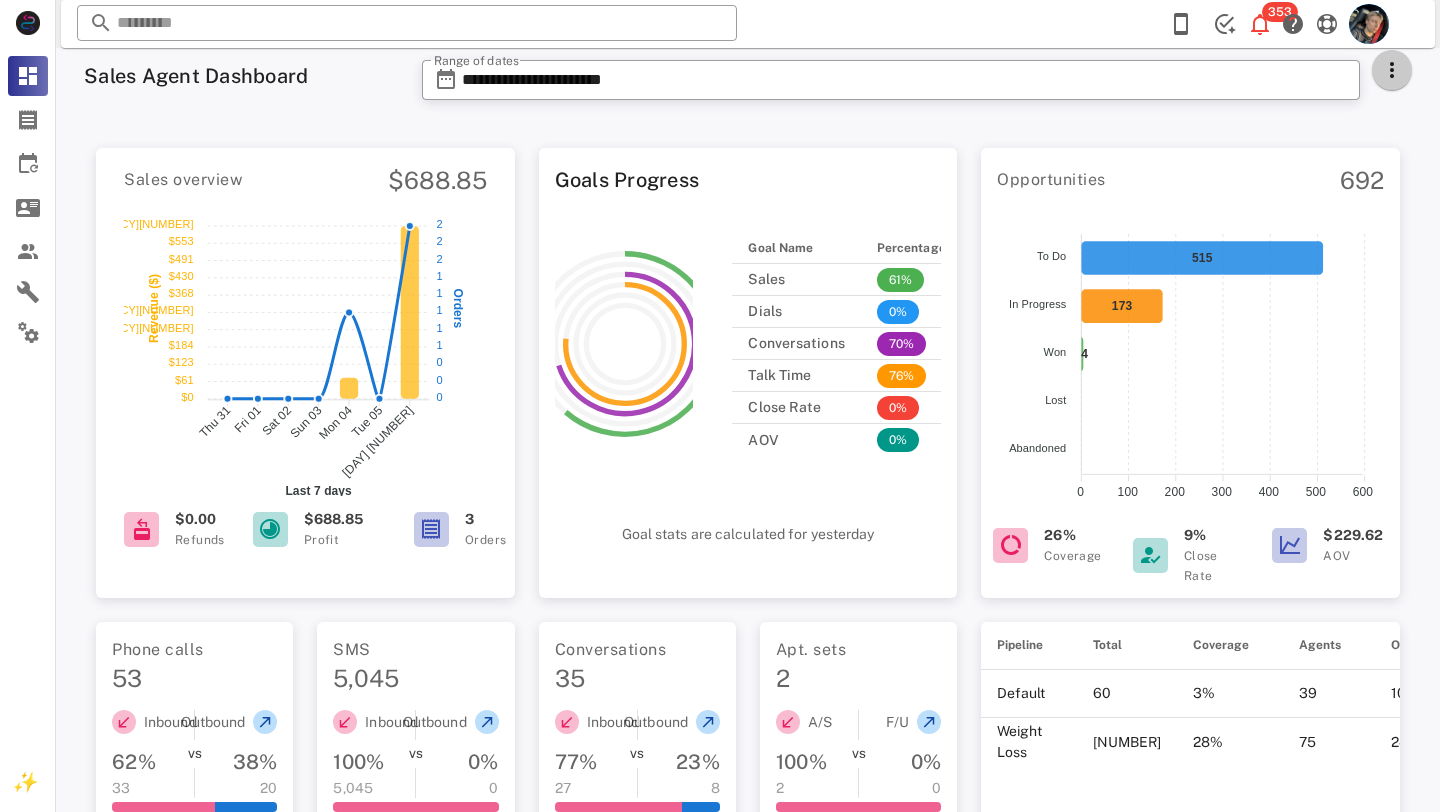 click at bounding box center (1392, 70) 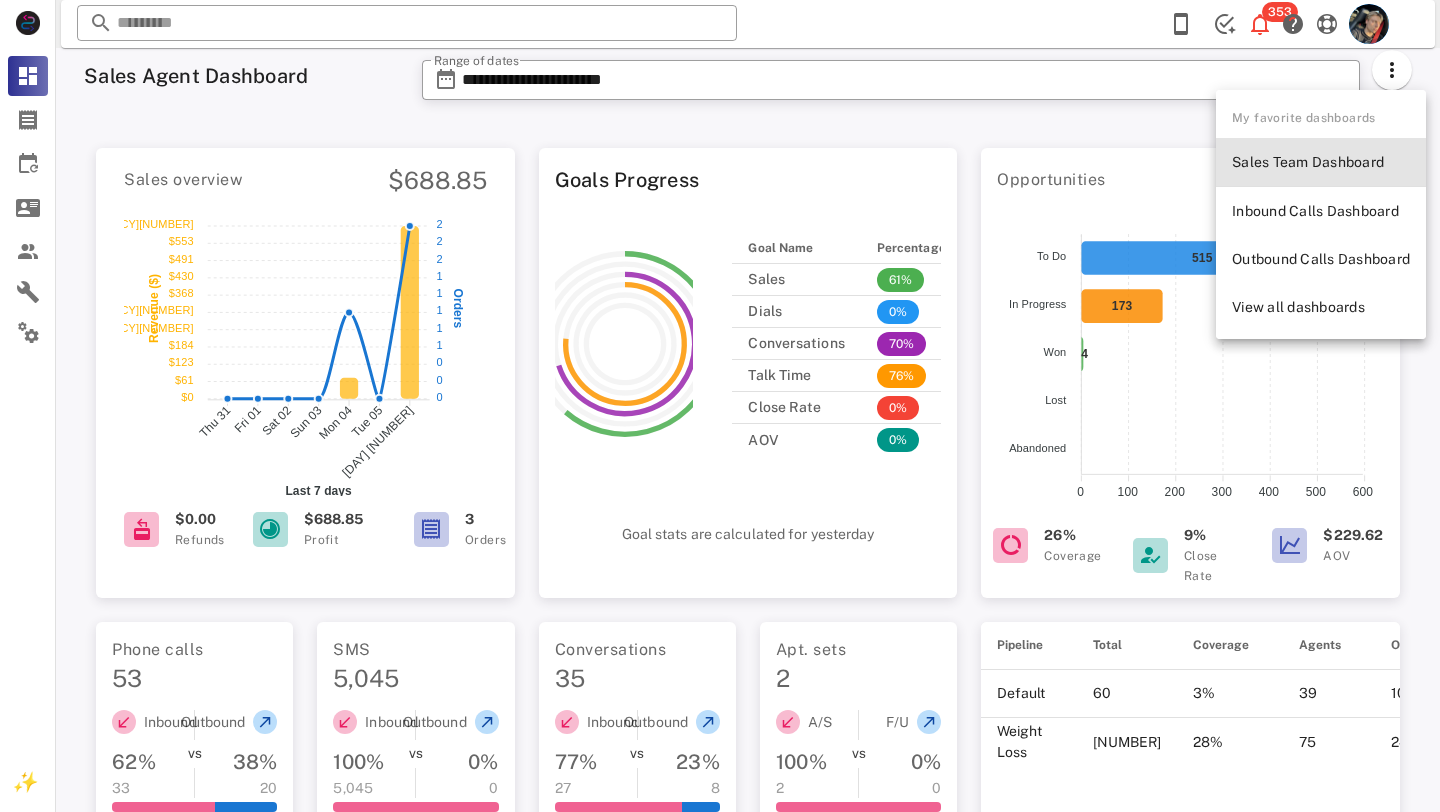 click on "Sales Team Dashboard" at bounding box center [1321, 162] 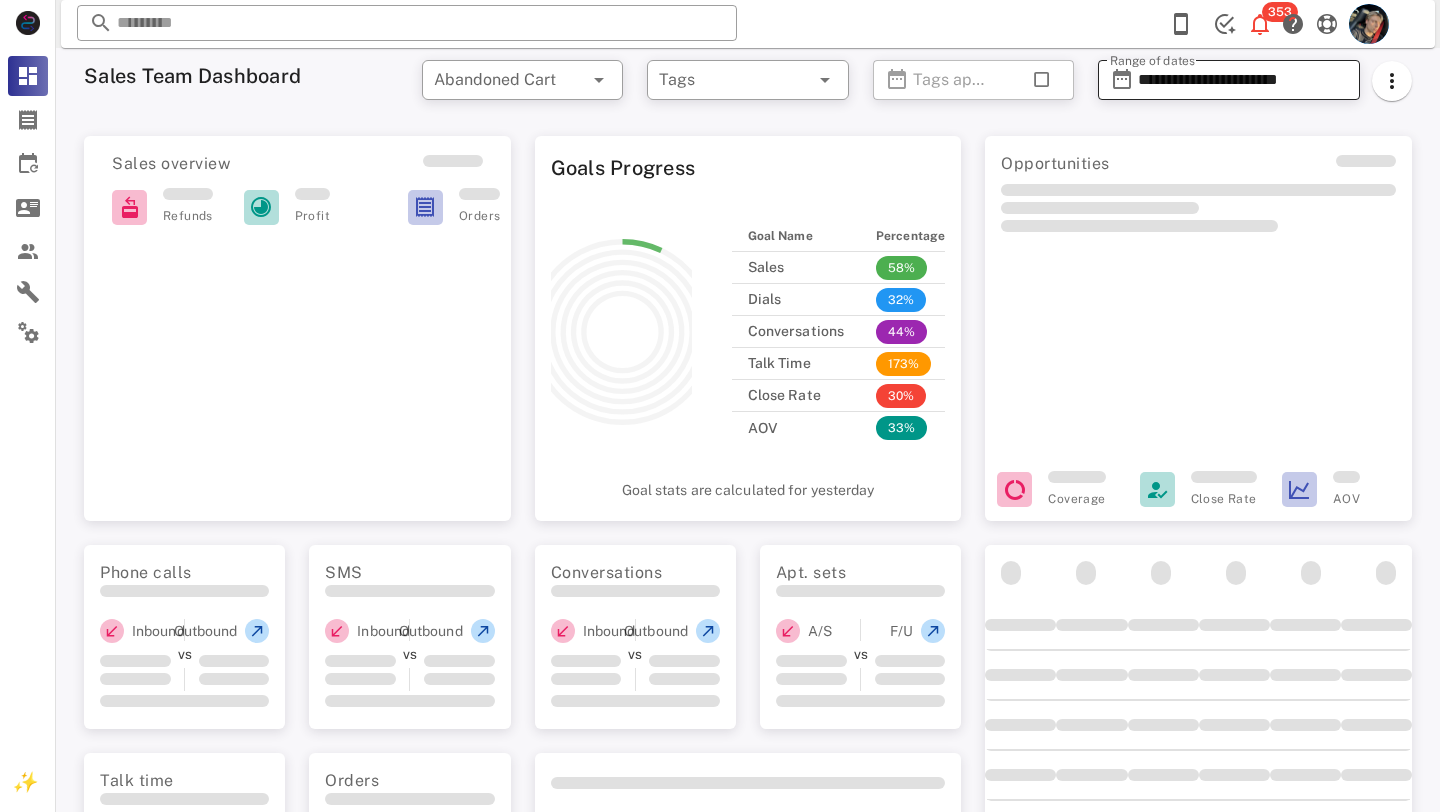 click on "**********" at bounding box center (1243, 80) 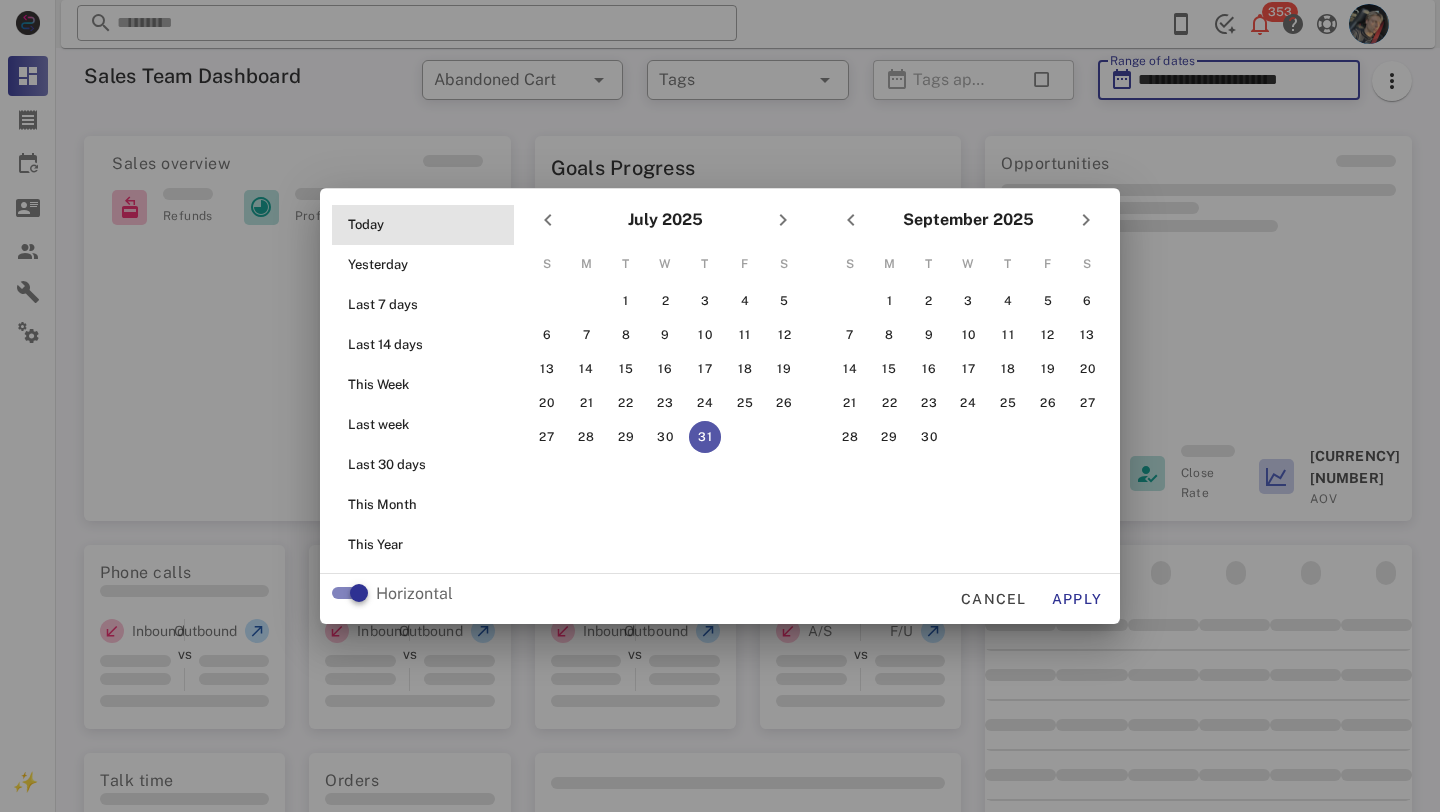 click on "Today" at bounding box center [429, 225] 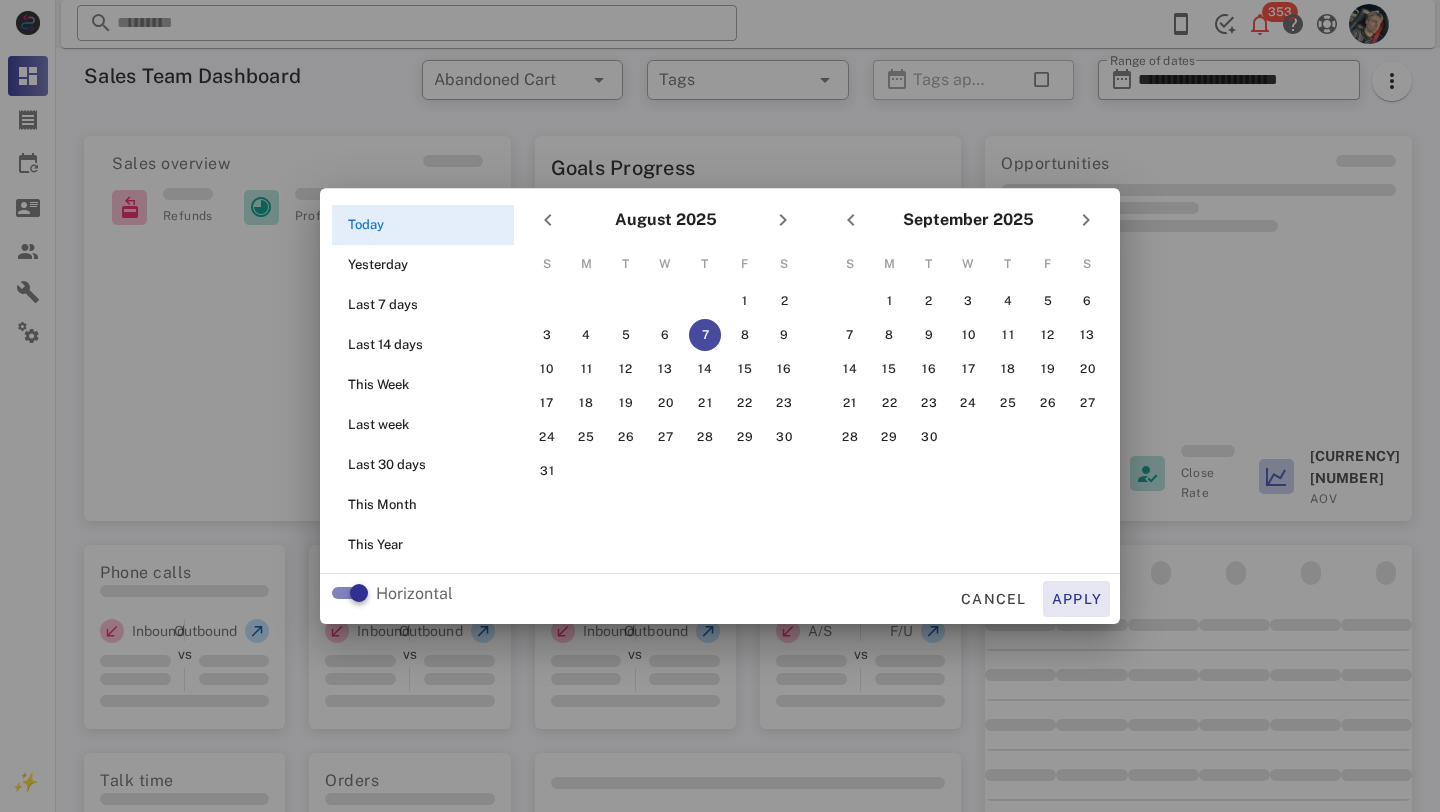 click on "Apply" at bounding box center (1077, 599) 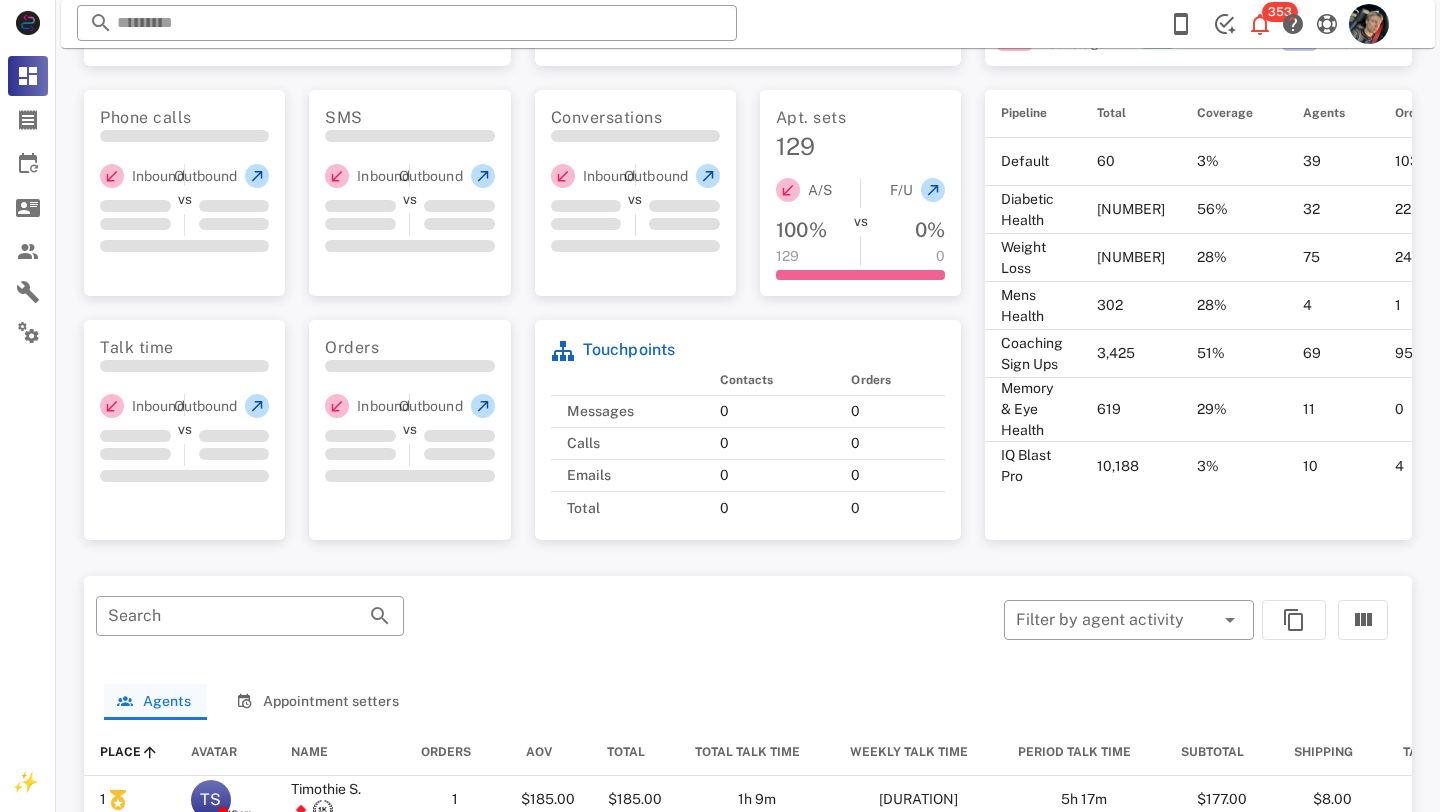 scroll, scrollTop: 0, scrollLeft: 0, axis: both 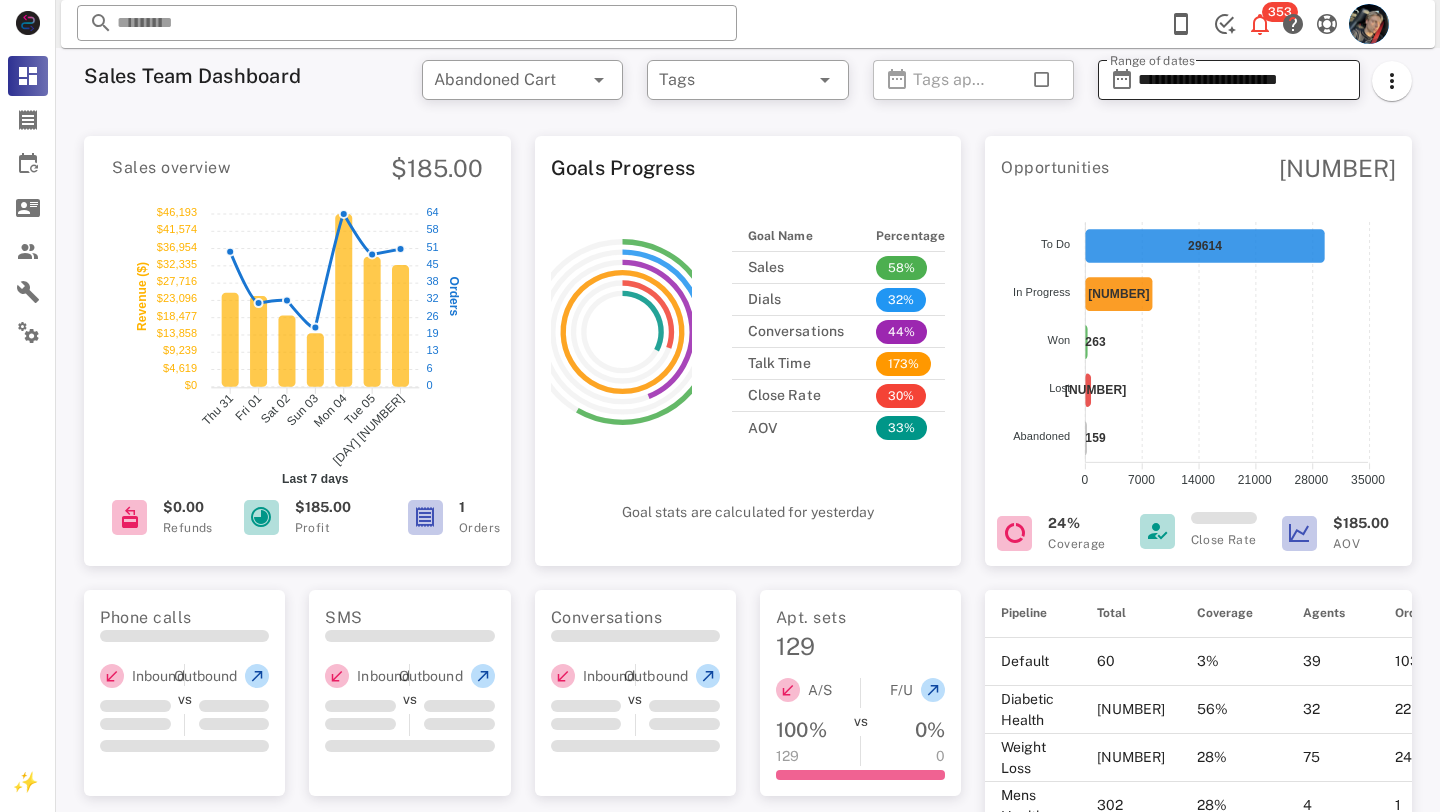 click on "**********" at bounding box center (1243, 80) 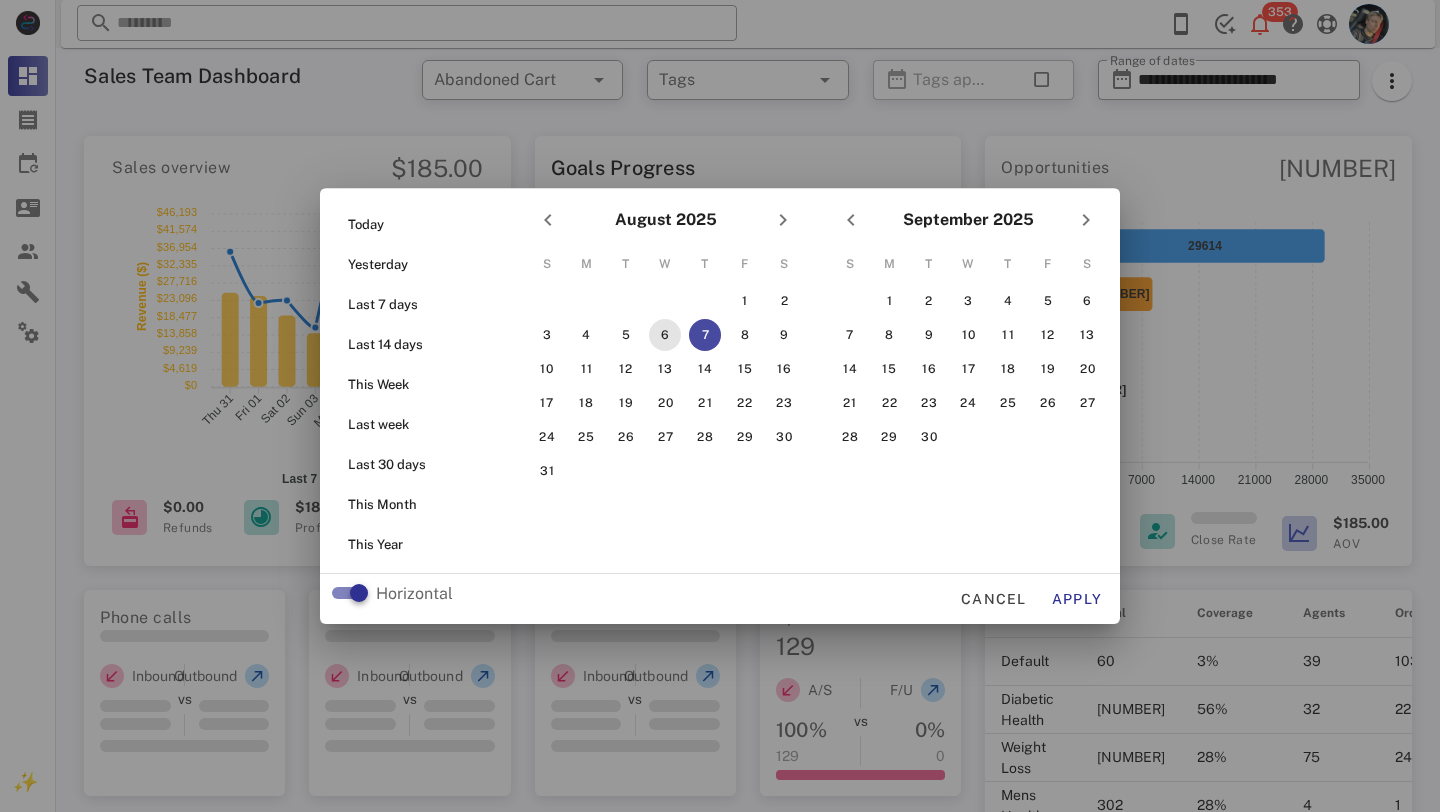 click on "6" at bounding box center [665, 335] 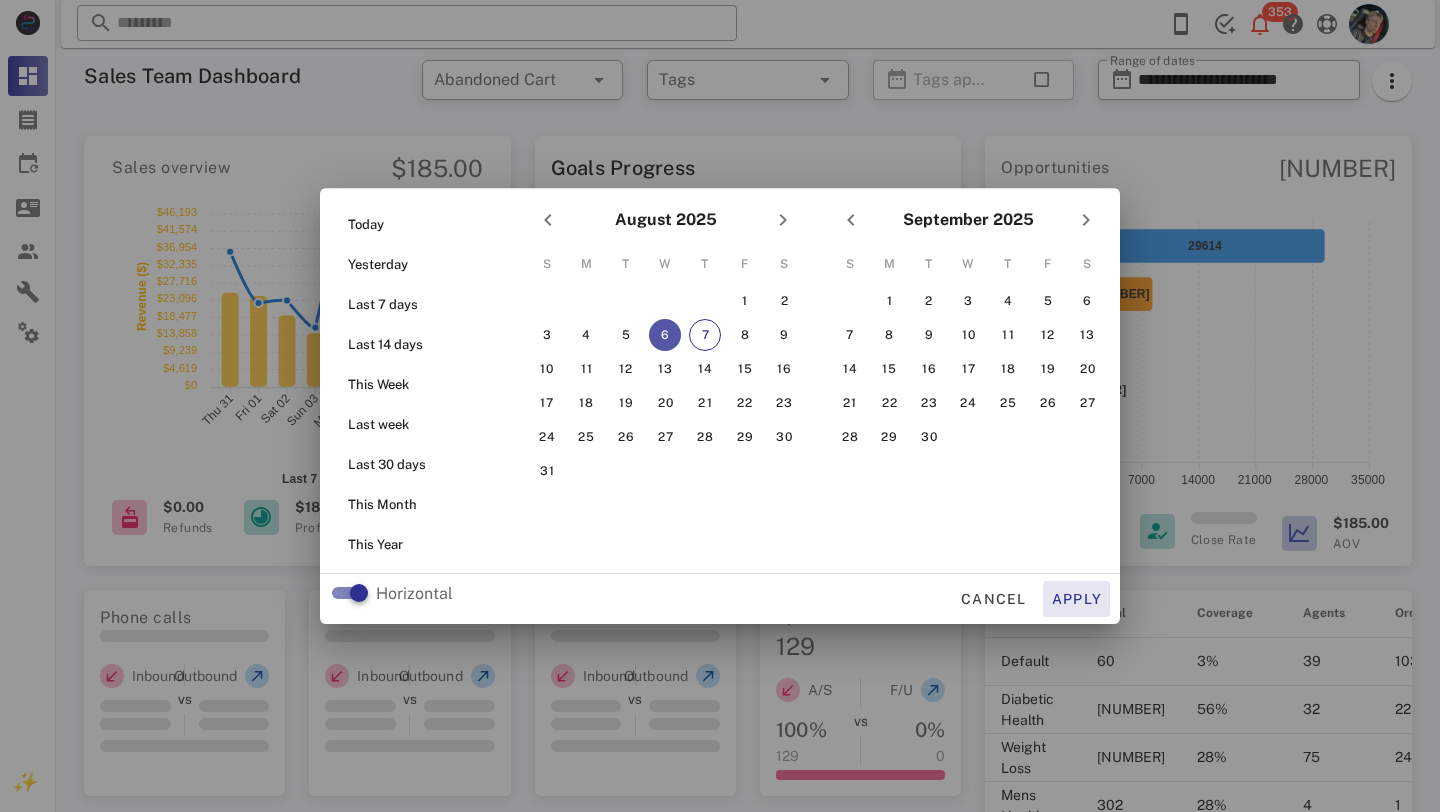 click on "Apply" at bounding box center [1077, 599] 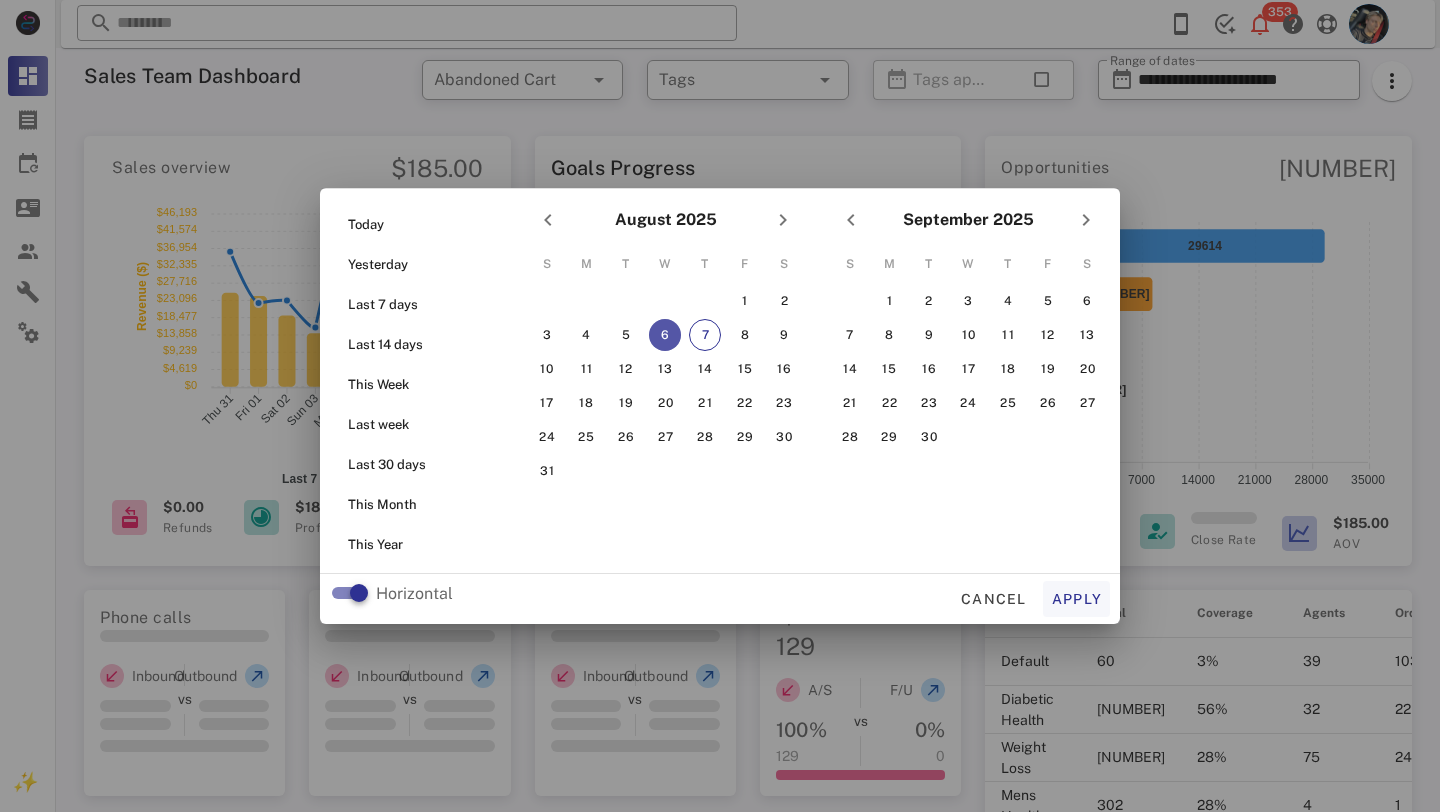 type on "**********" 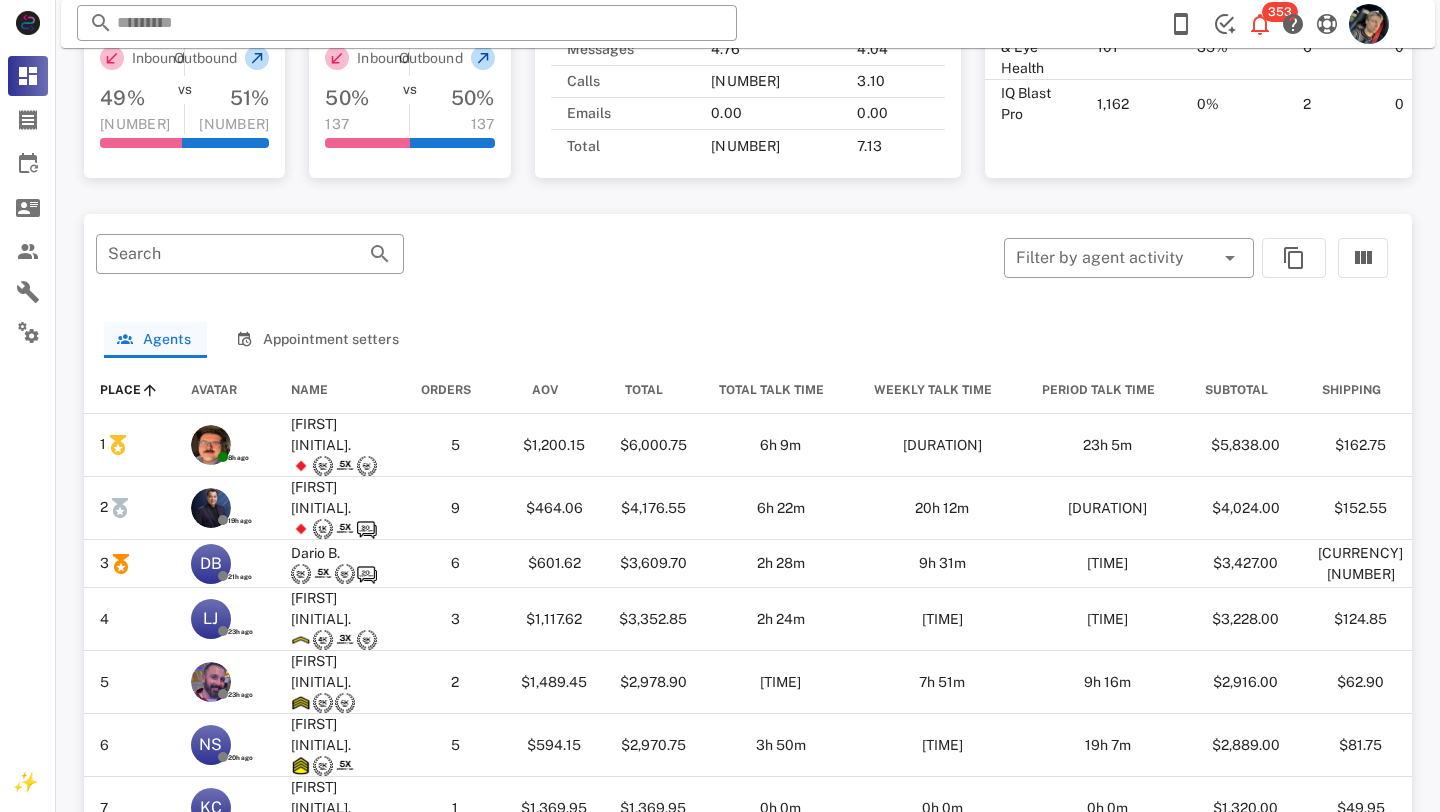 scroll, scrollTop: 1031, scrollLeft: 0, axis: vertical 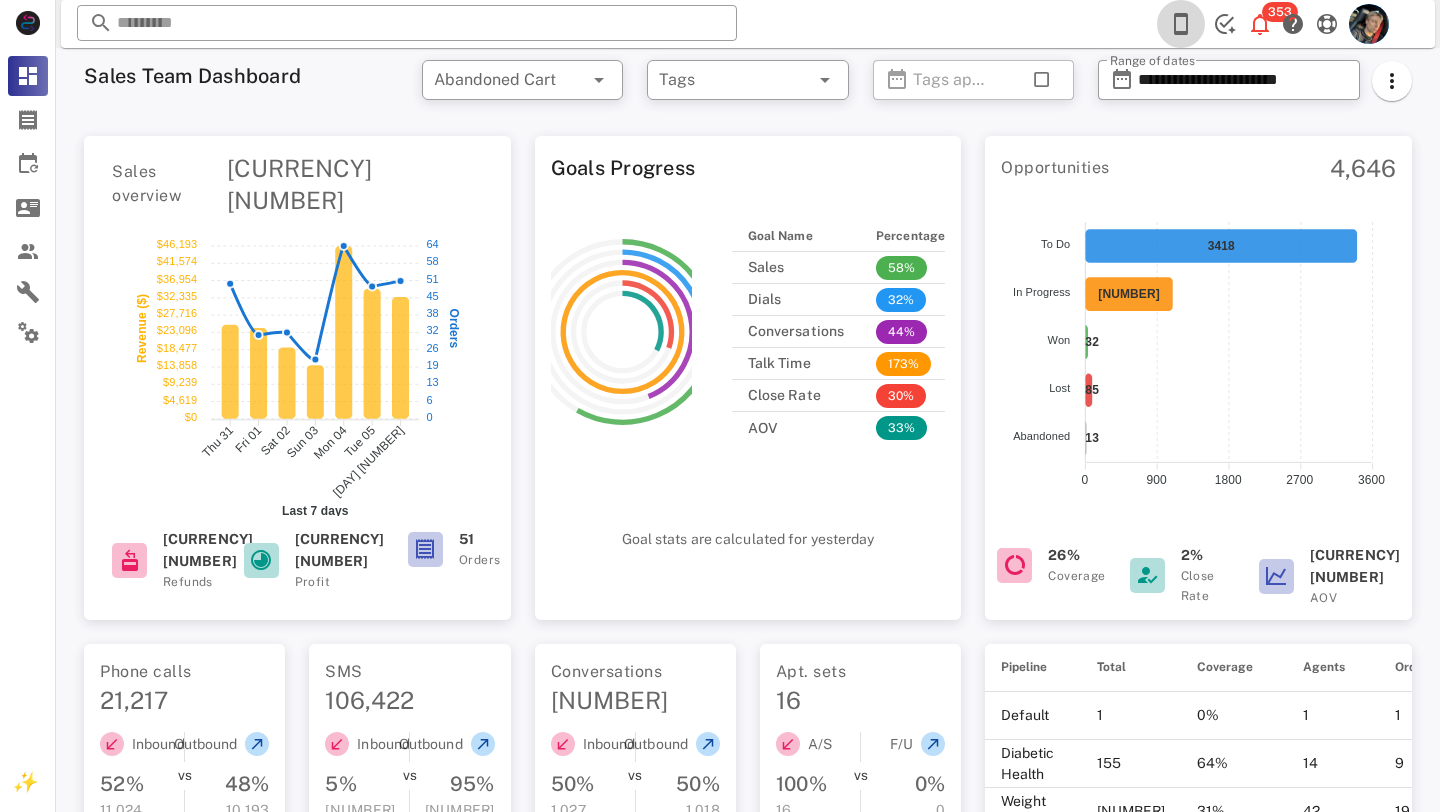 click at bounding box center [1181, 24] 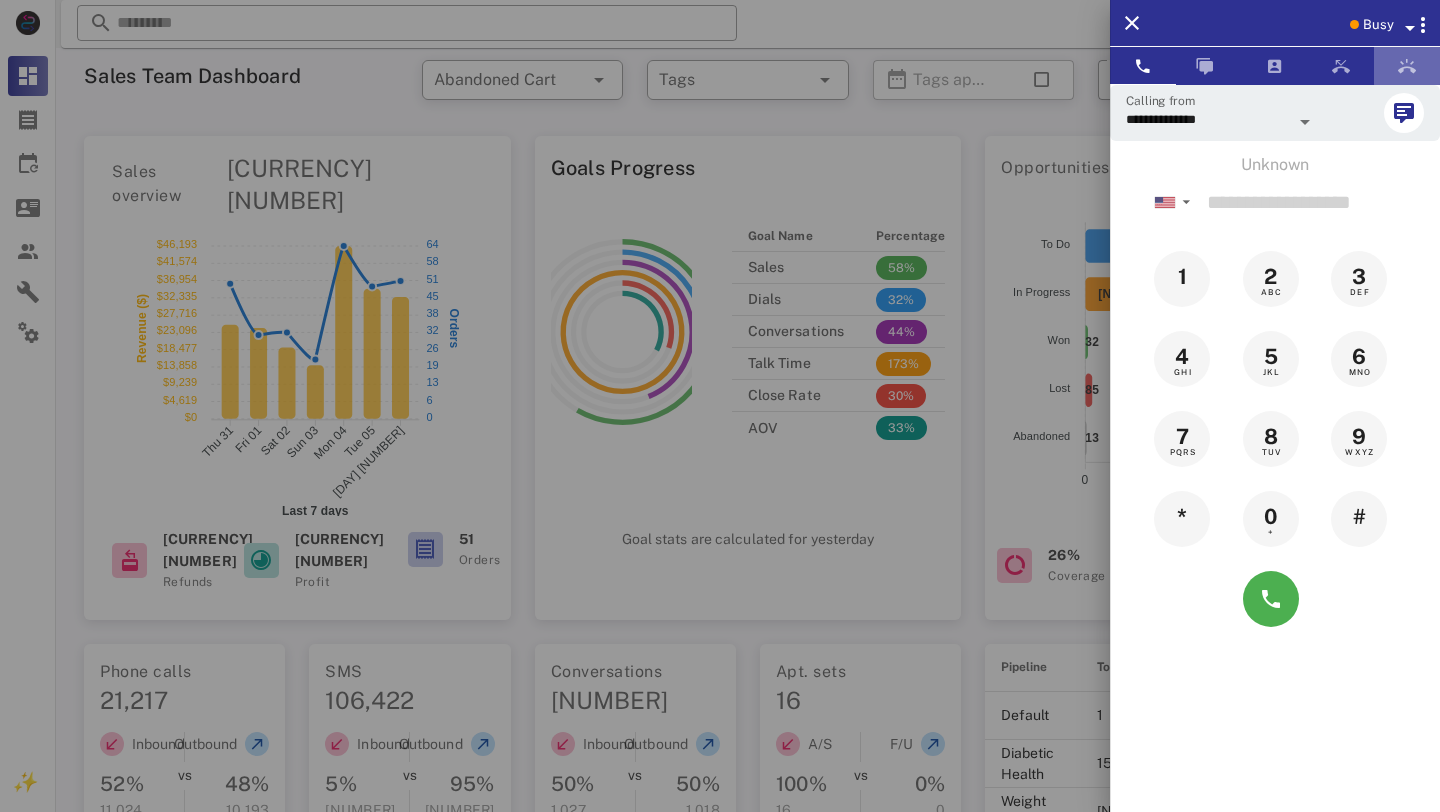 click at bounding box center (1407, 66) 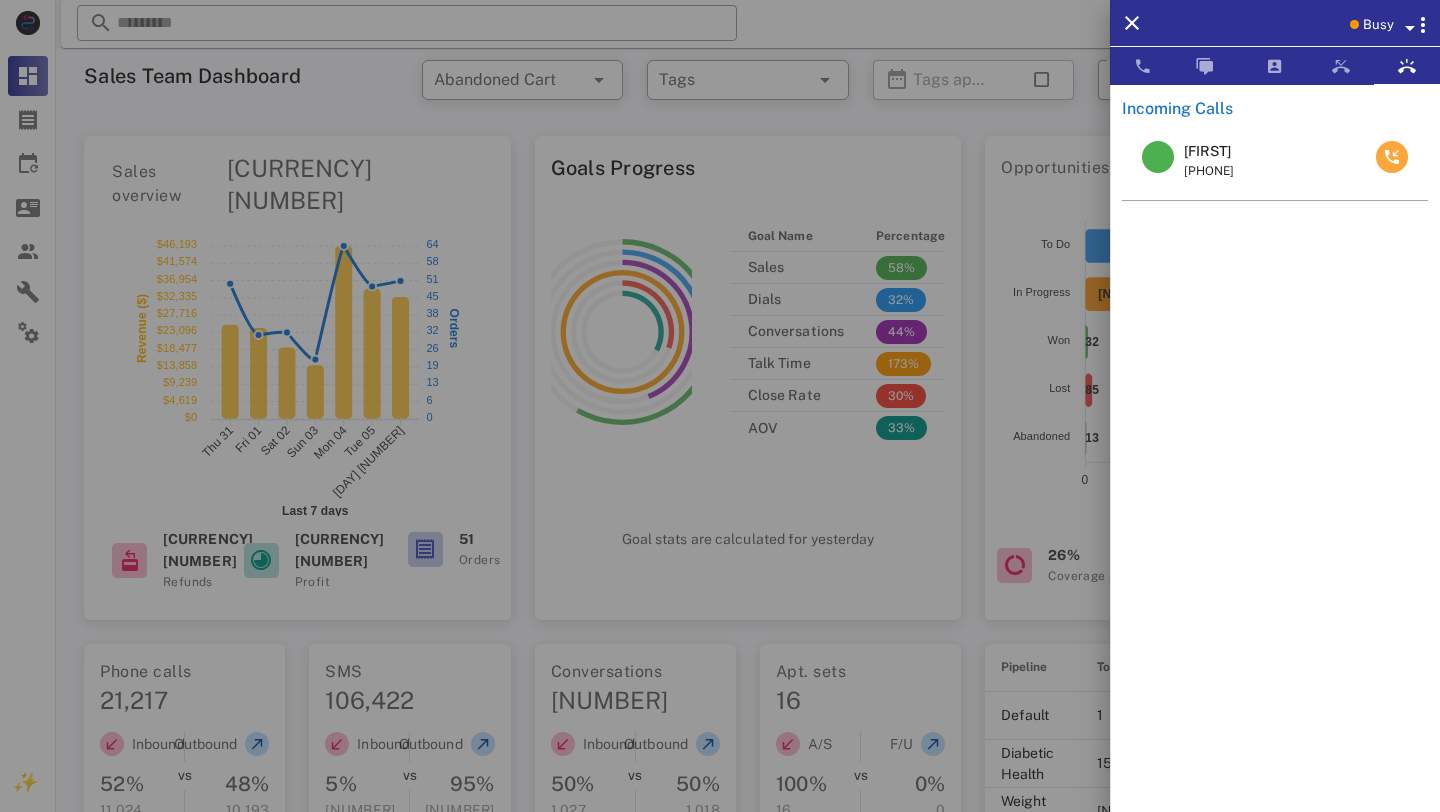click at bounding box center (1392, 157) 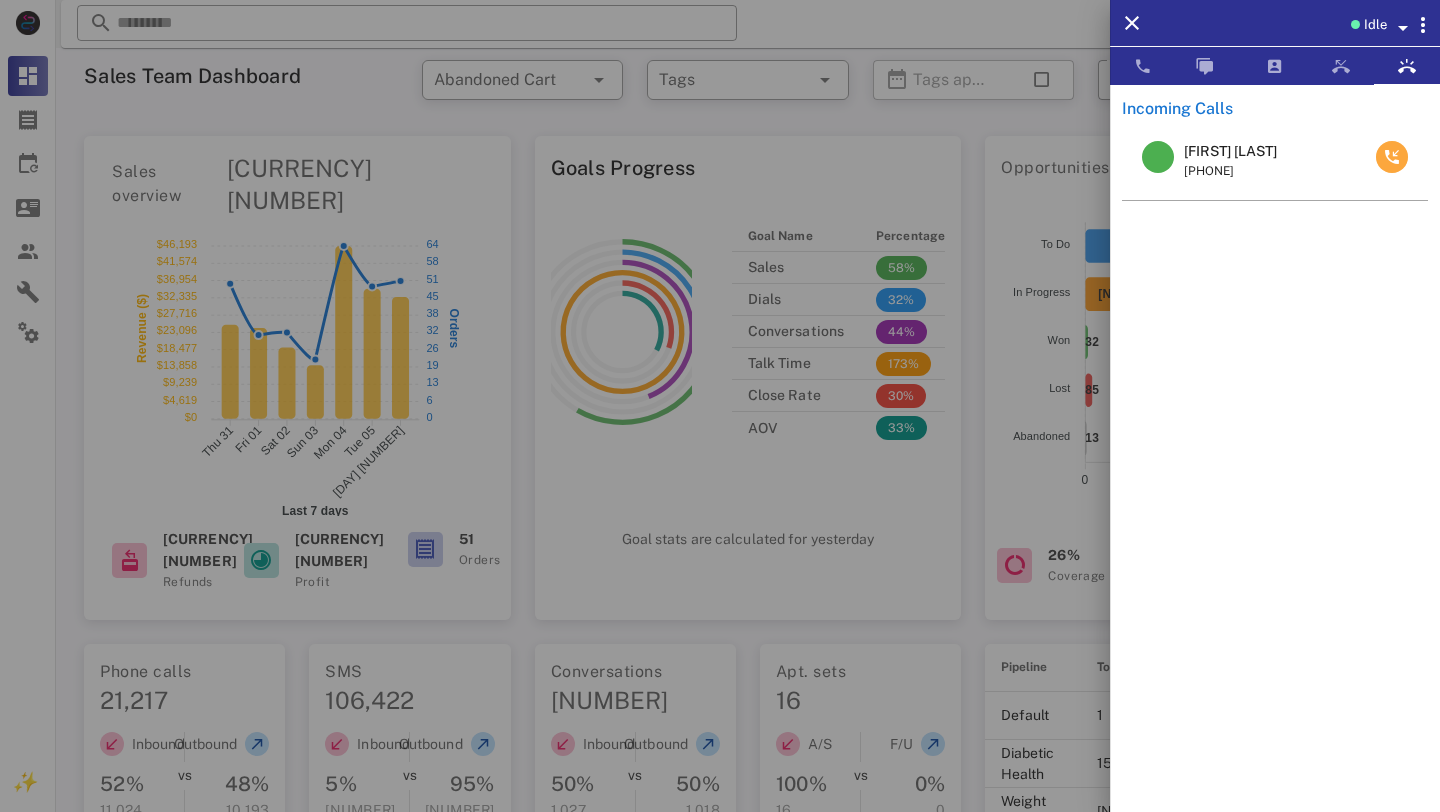 click at bounding box center (1392, 157) 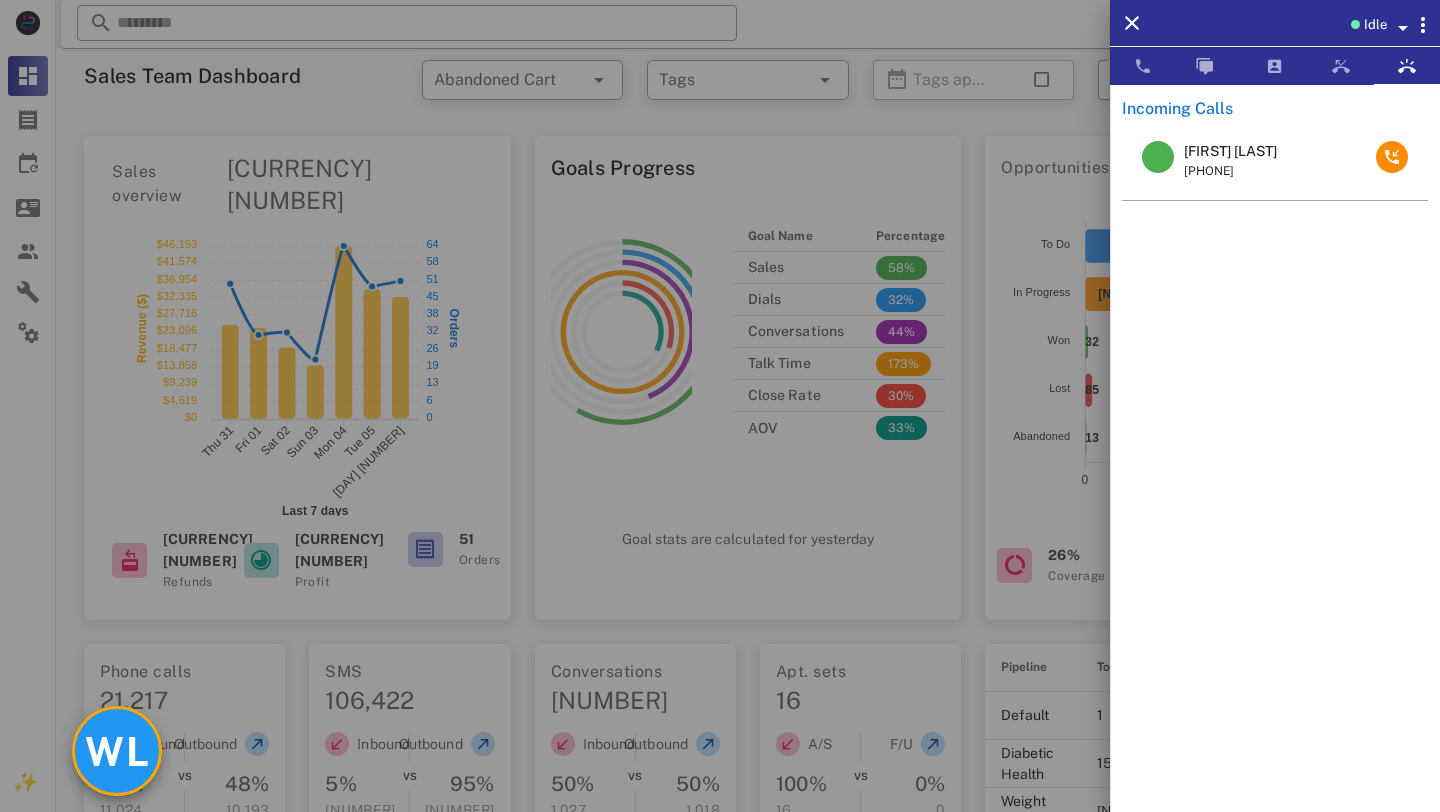 click on "WL" at bounding box center [117, 751] 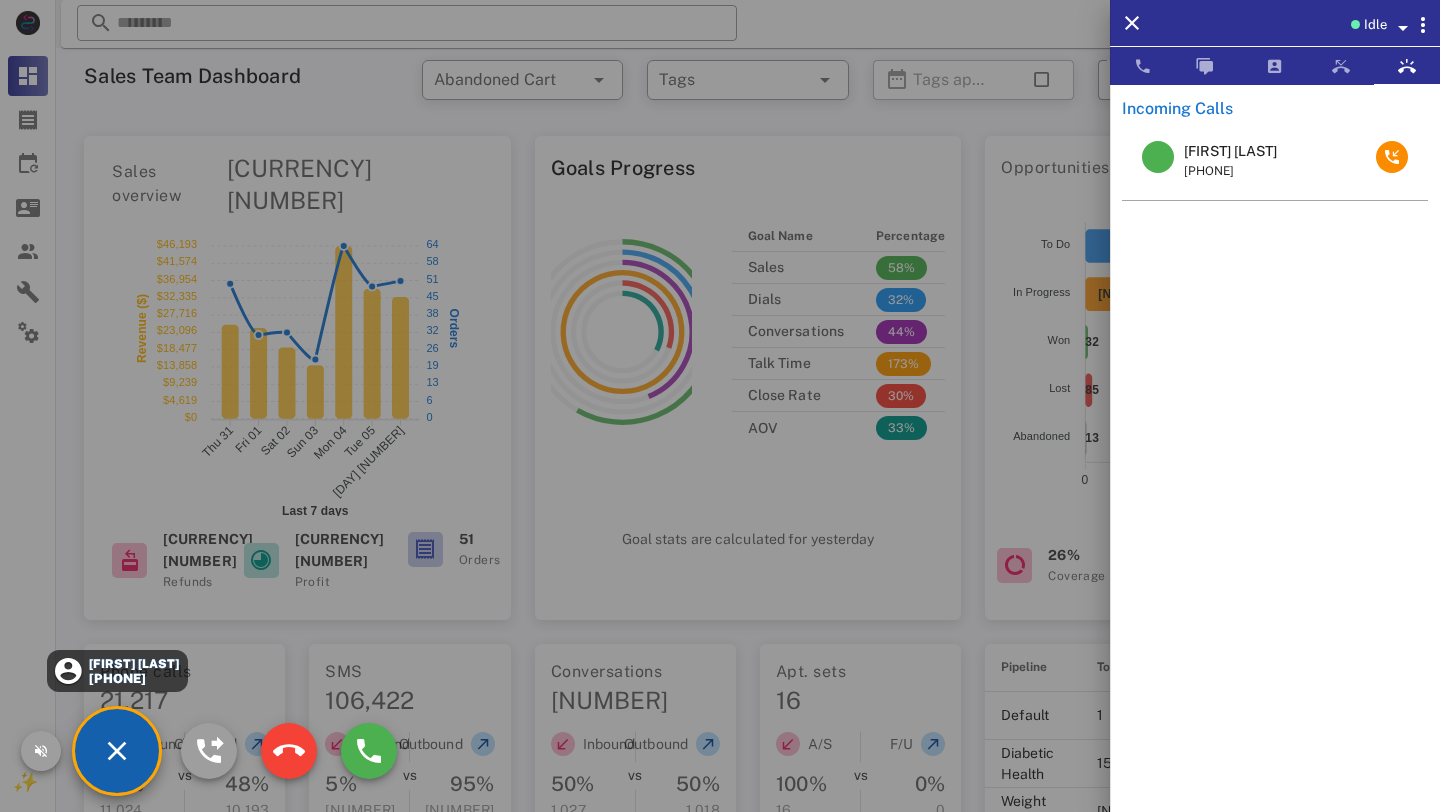 click on "**********" at bounding box center (748, 972) 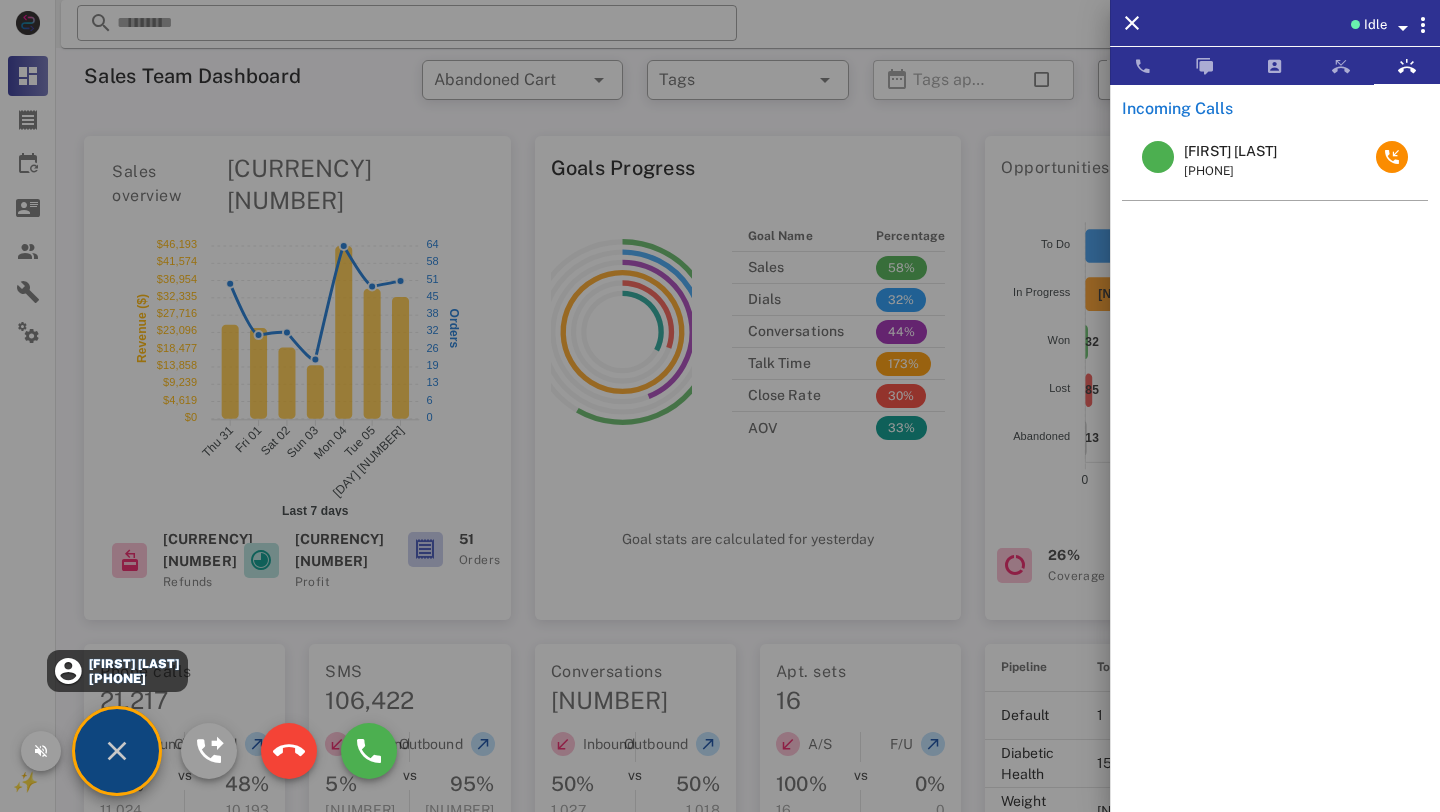 click on "[FIRST] [LAST]" at bounding box center (133, 664) 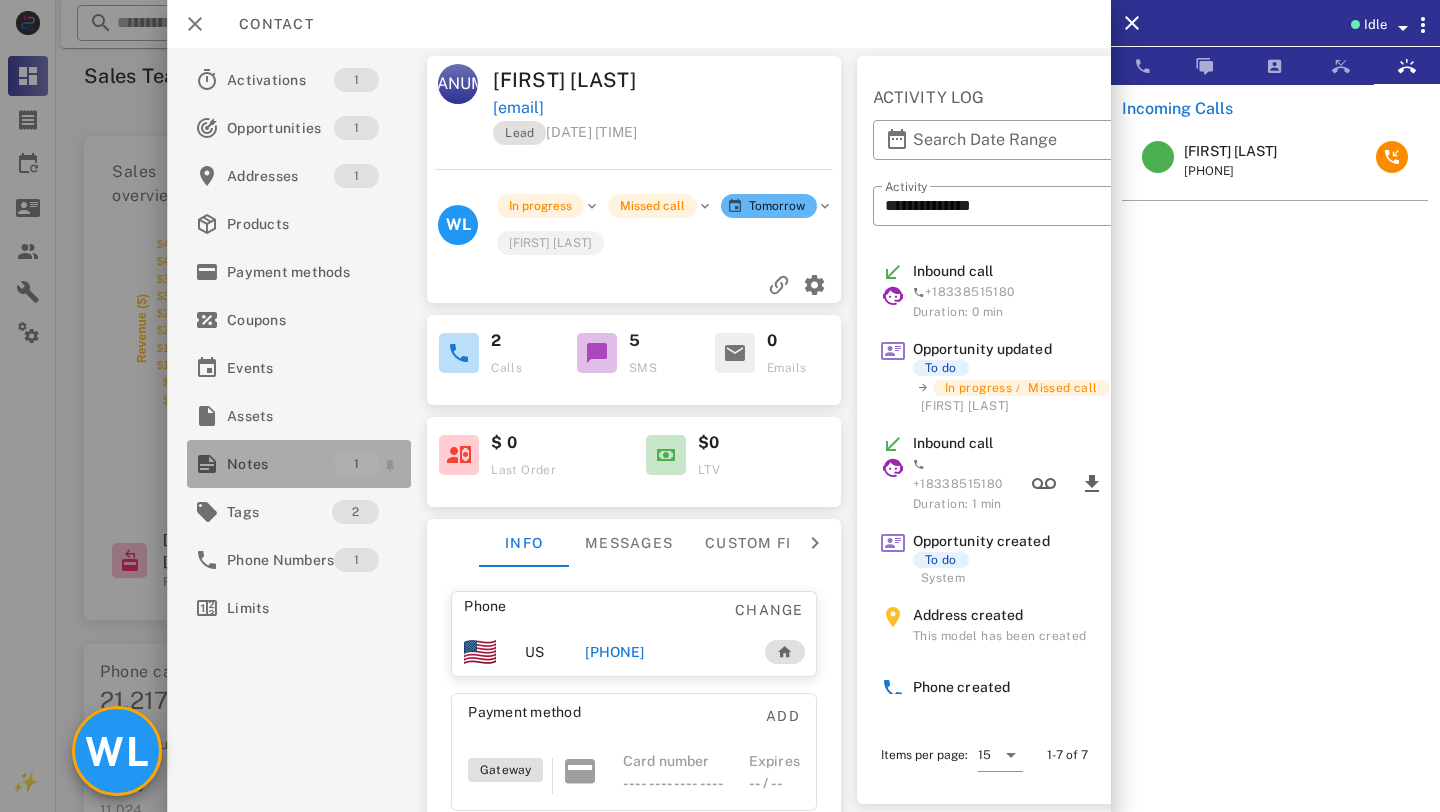 click on "Notes" at bounding box center [280, 464] 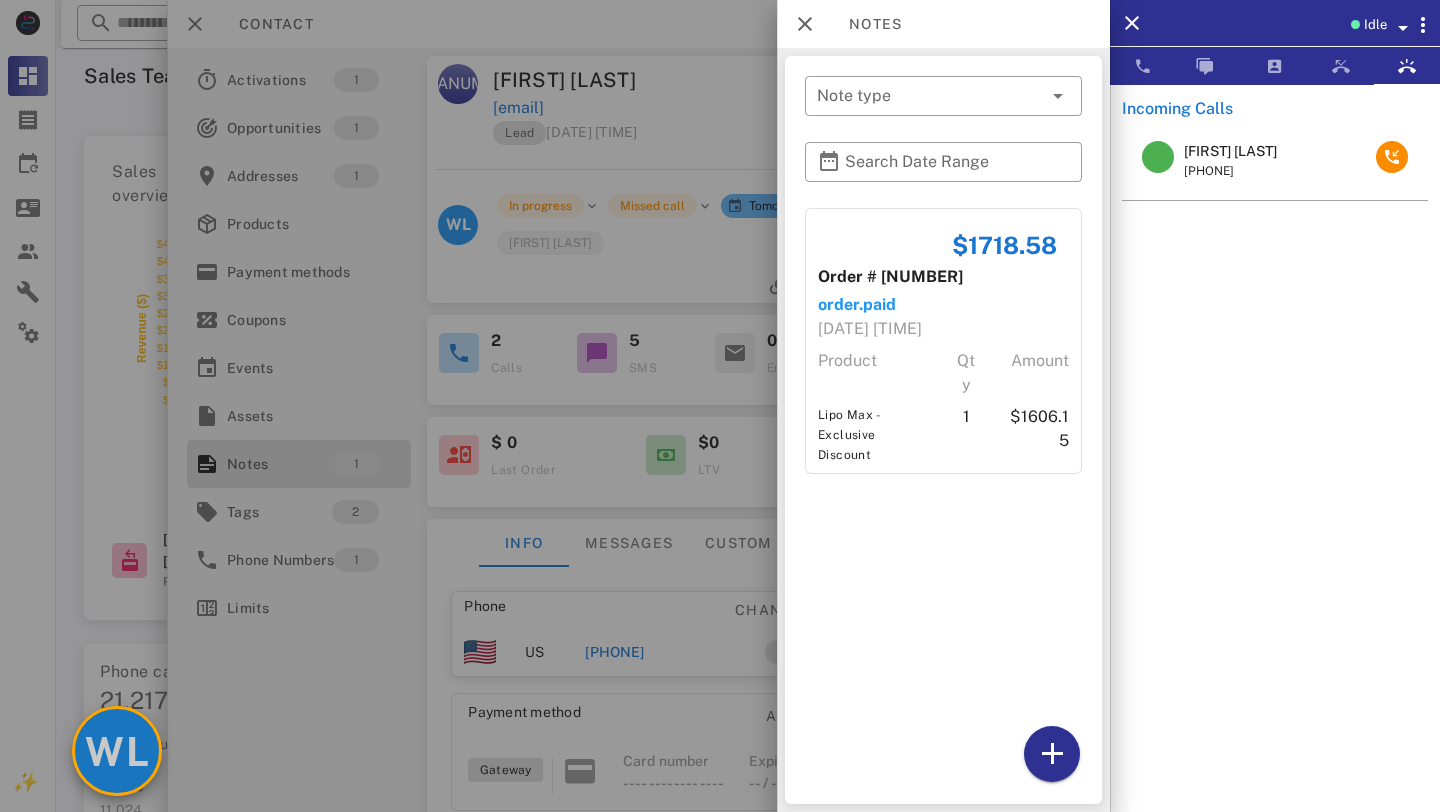 click on "WL" at bounding box center (117, 751) 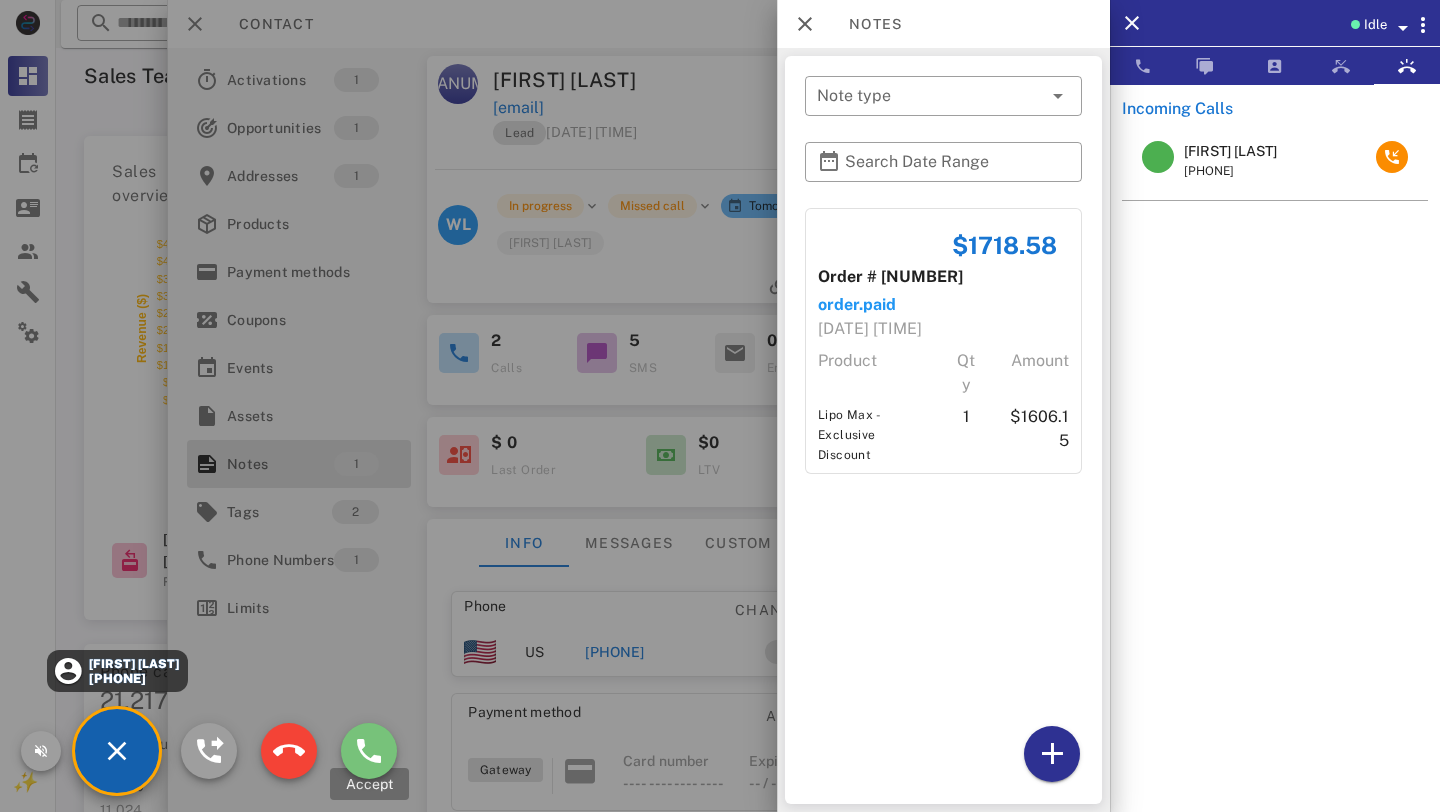 click at bounding box center (369, 751) 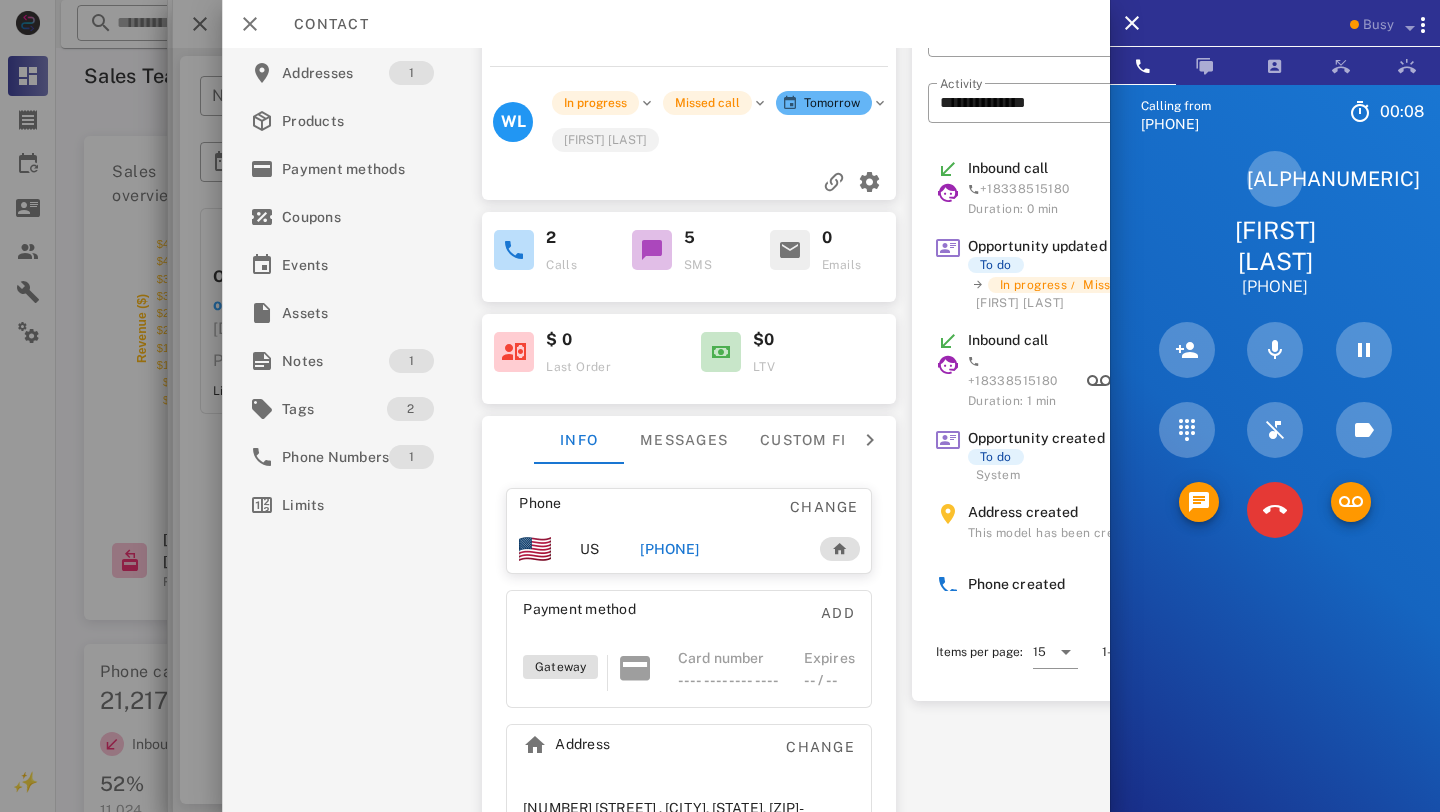 scroll, scrollTop: 119, scrollLeft: 0, axis: vertical 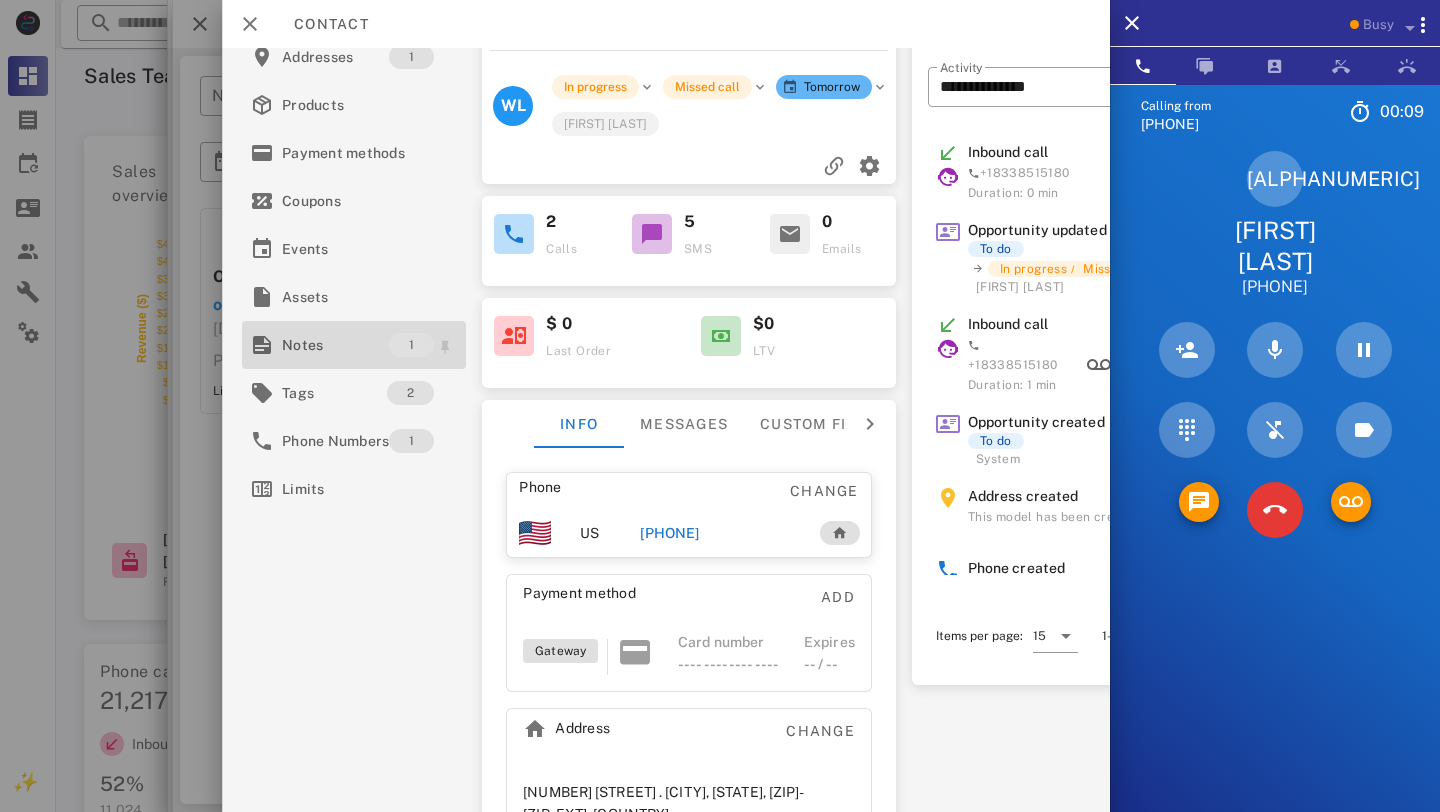 click on "Notes" at bounding box center (335, 345) 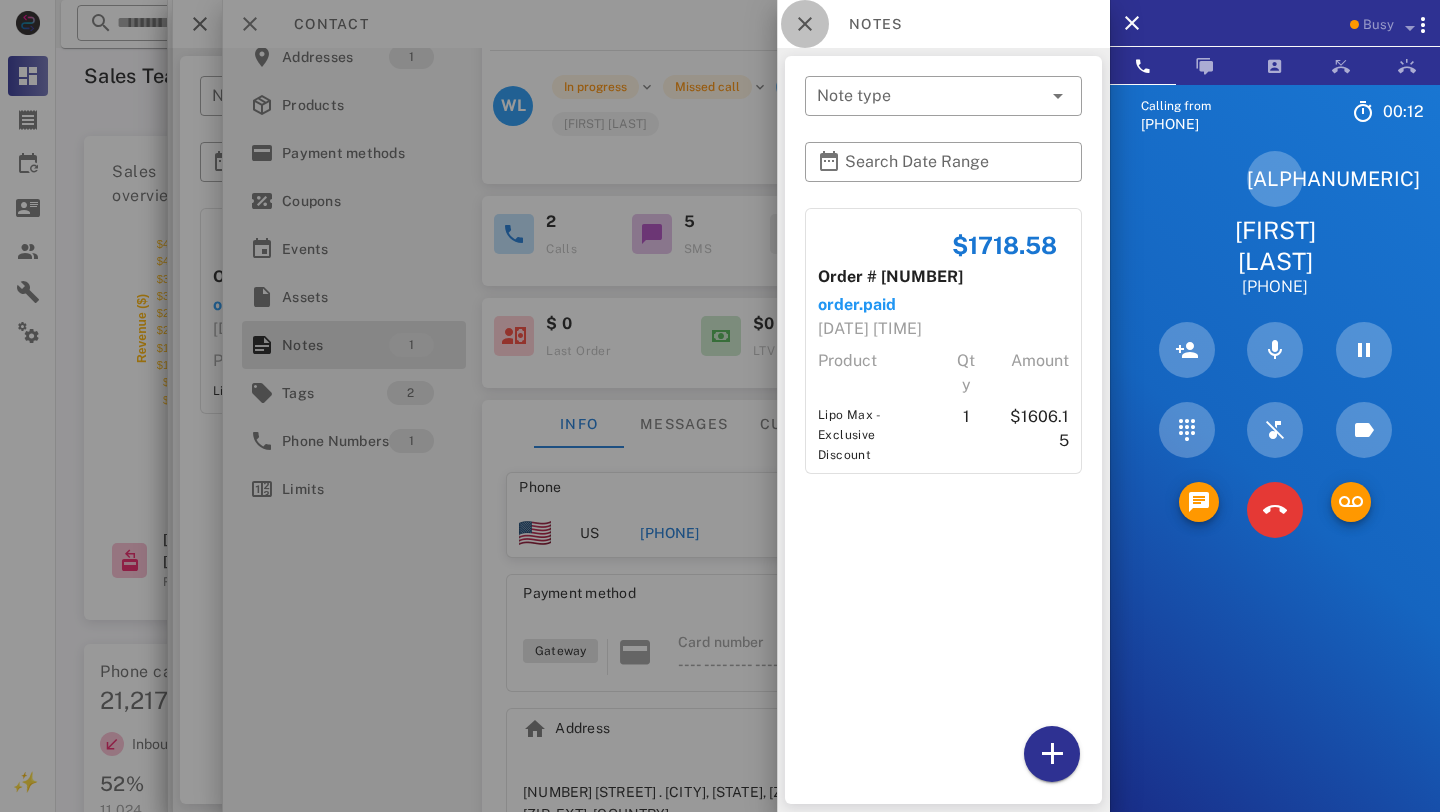 click at bounding box center [805, 24] 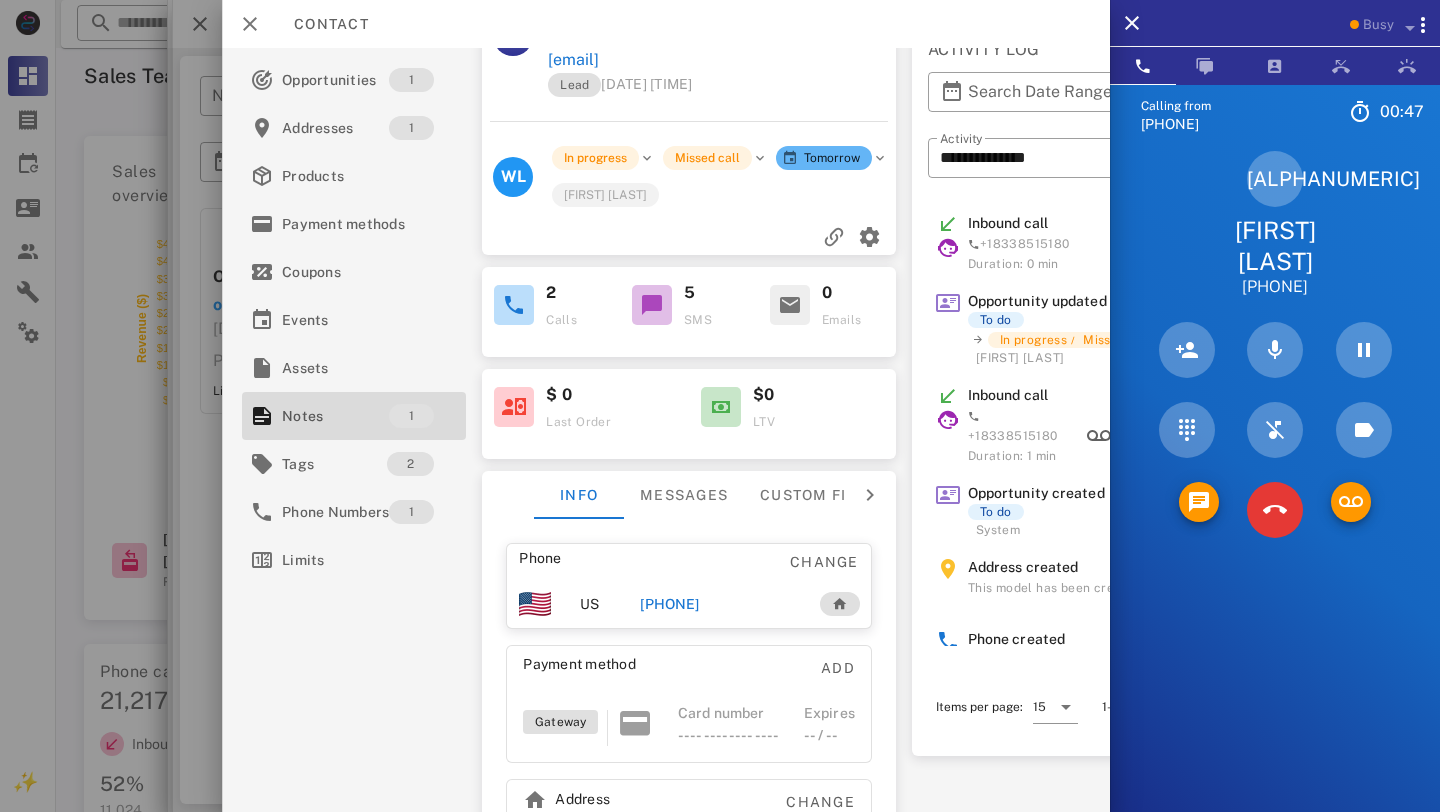 scroll, scrollTop: 0, scrollLeft: 0, axis: both 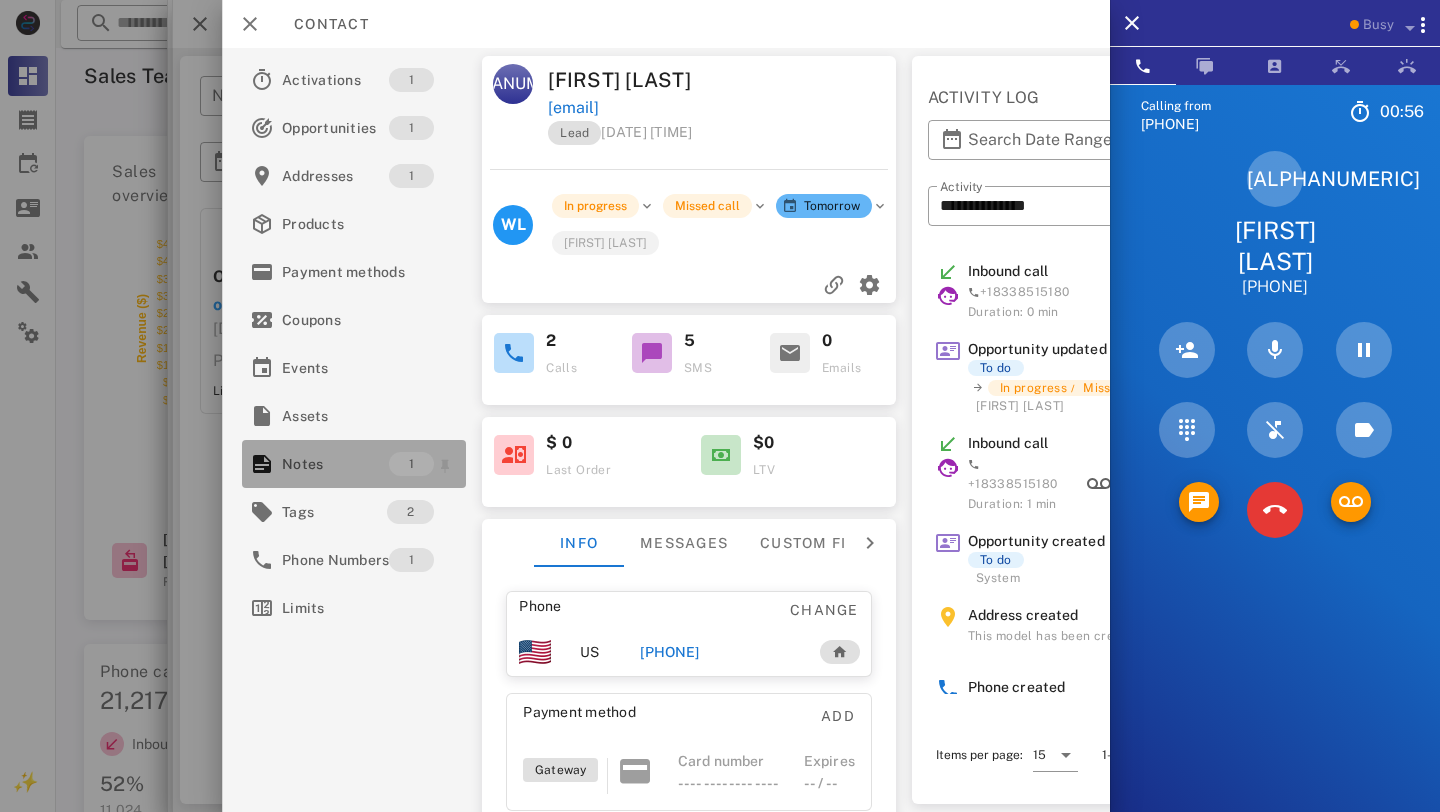 click on "Notes" at bounding box center [335, 464] 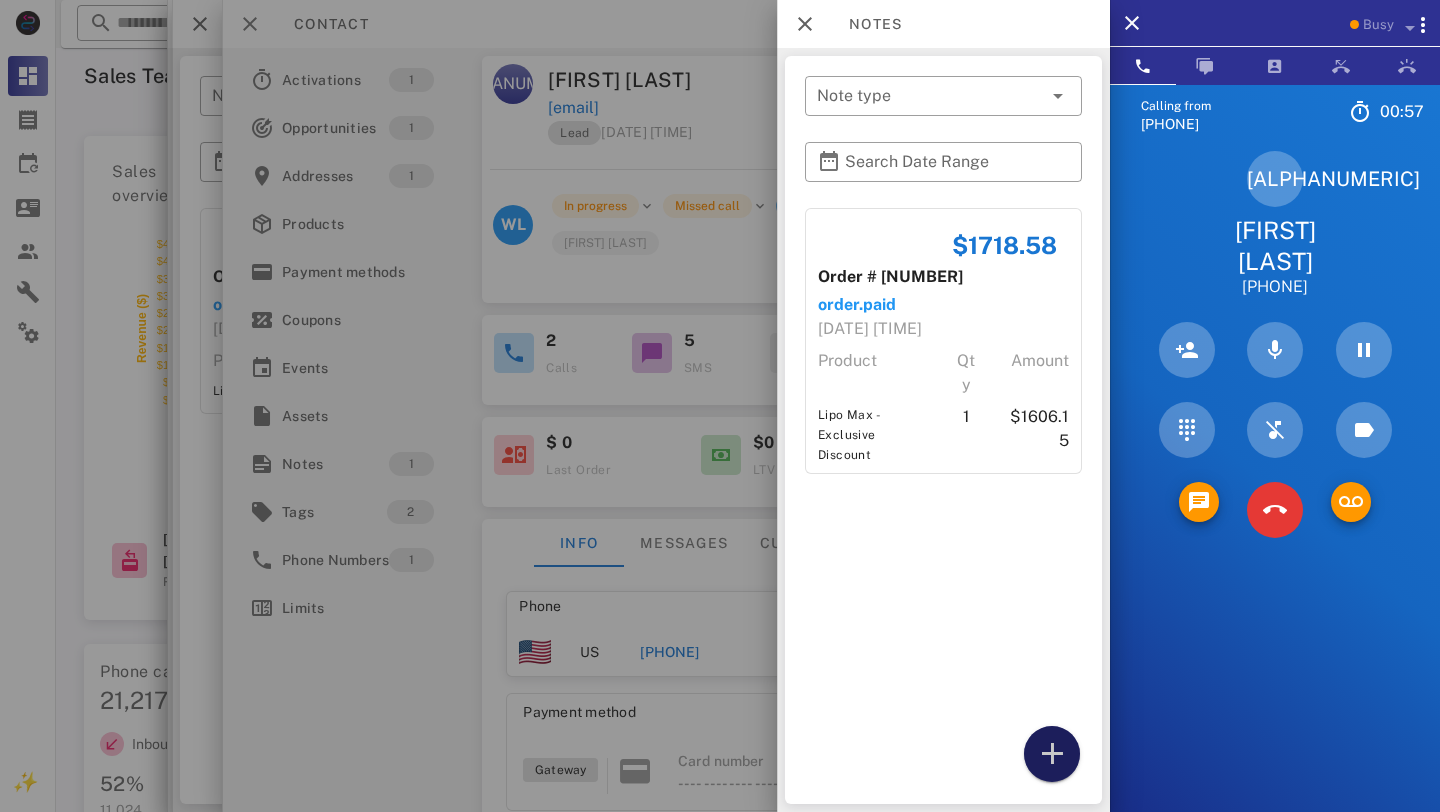 click at bounding box center [1052, 754] 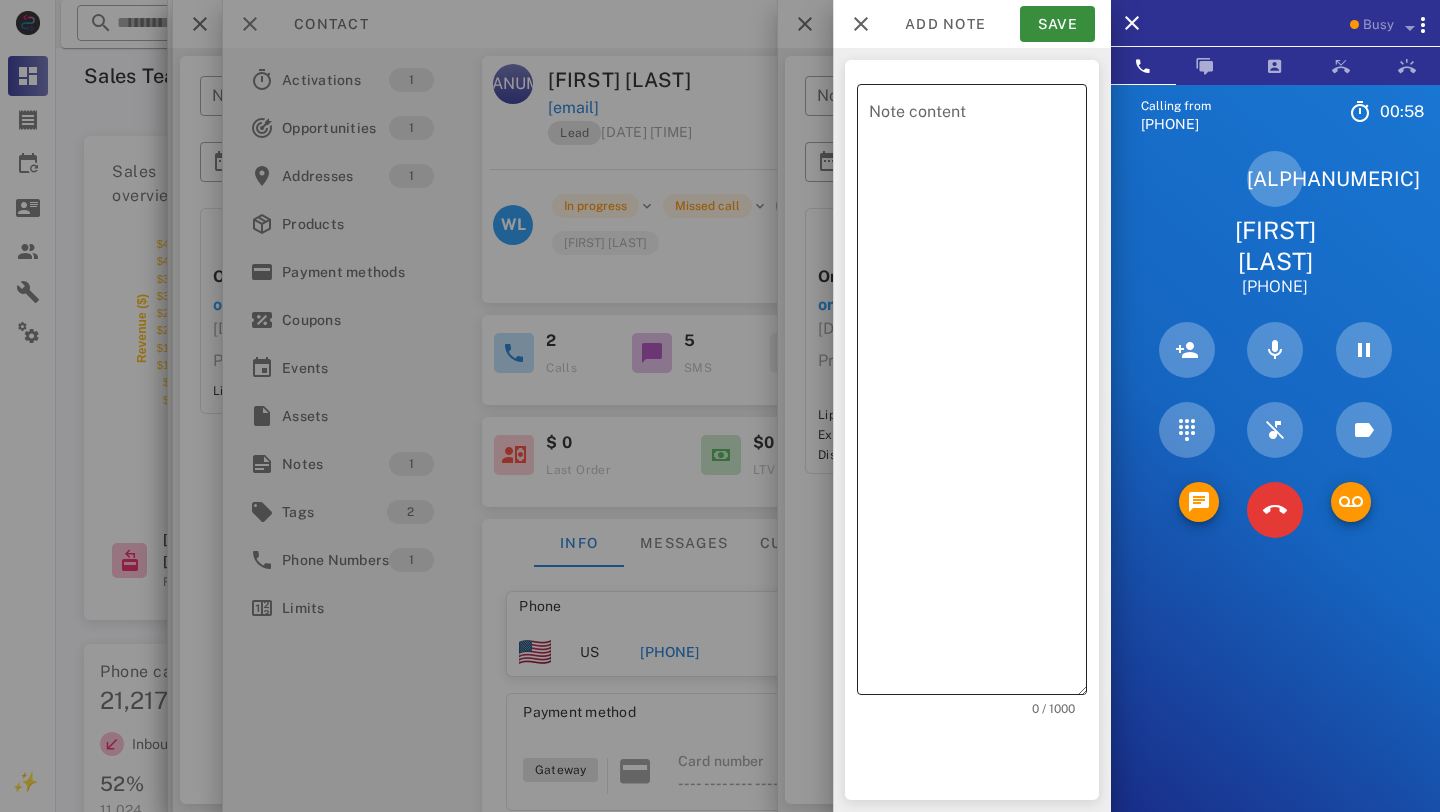 click on "Note content" at bounding box center (978, 394) 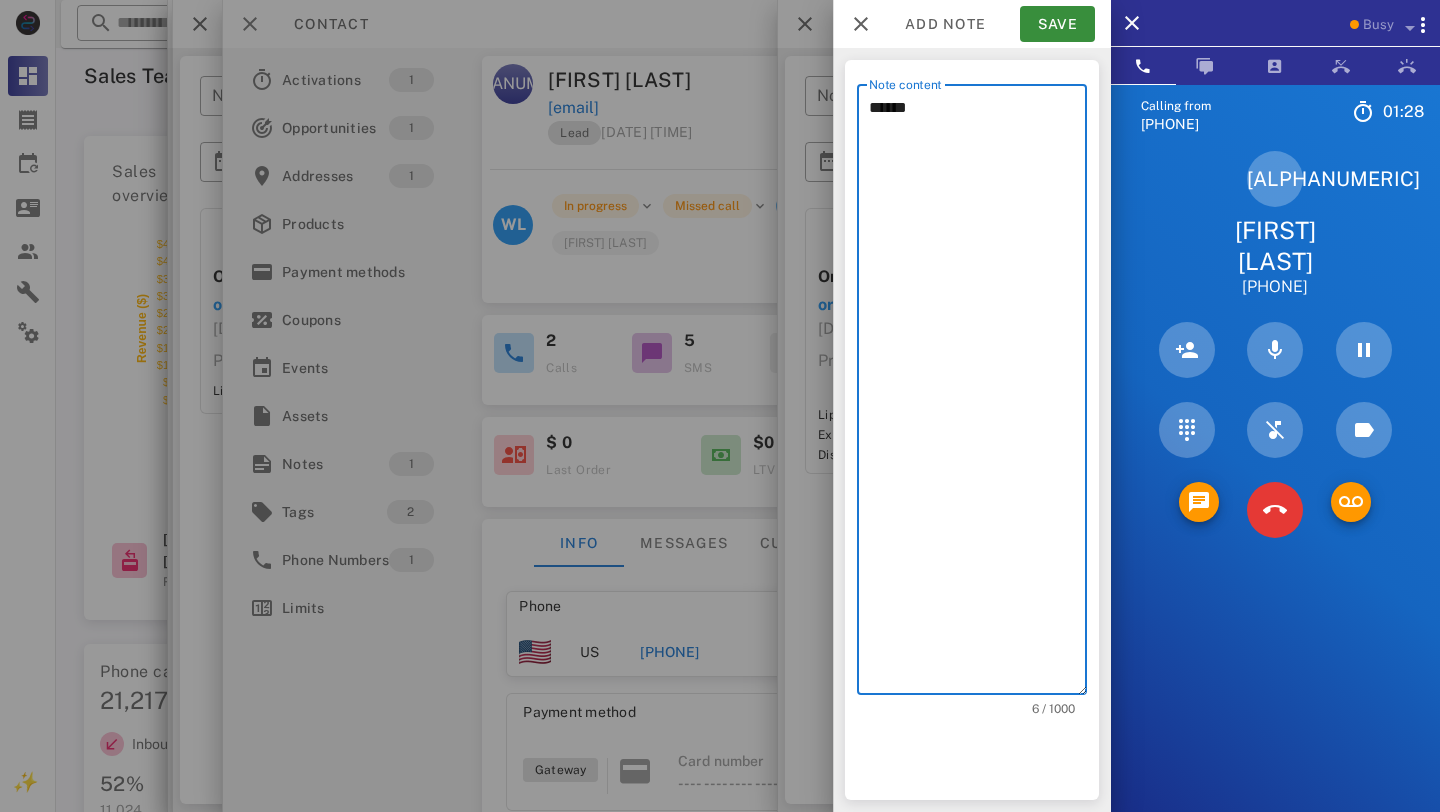 click on "******" at bounding box center [978, 394] 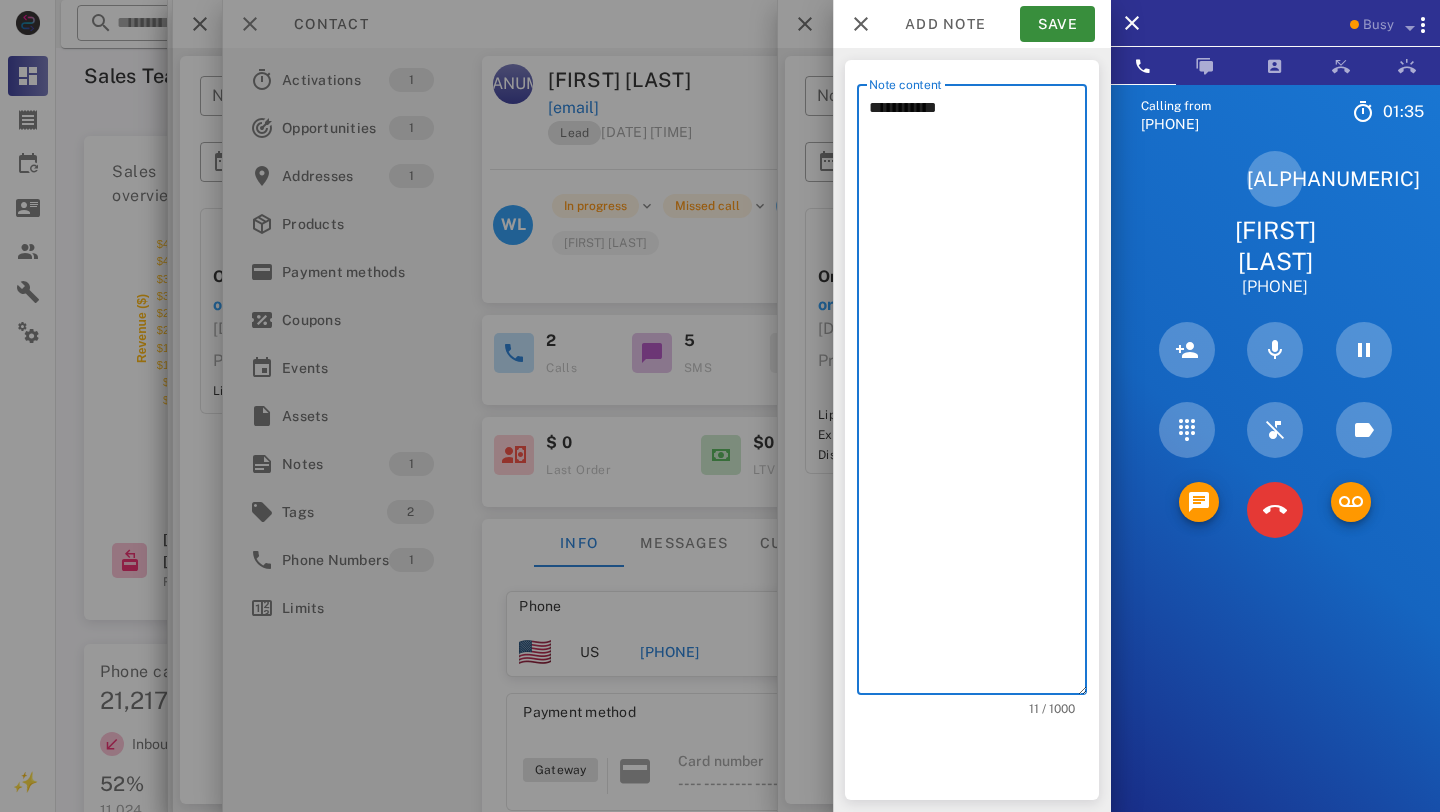 click on "**********" at bounding box center [972, 389] 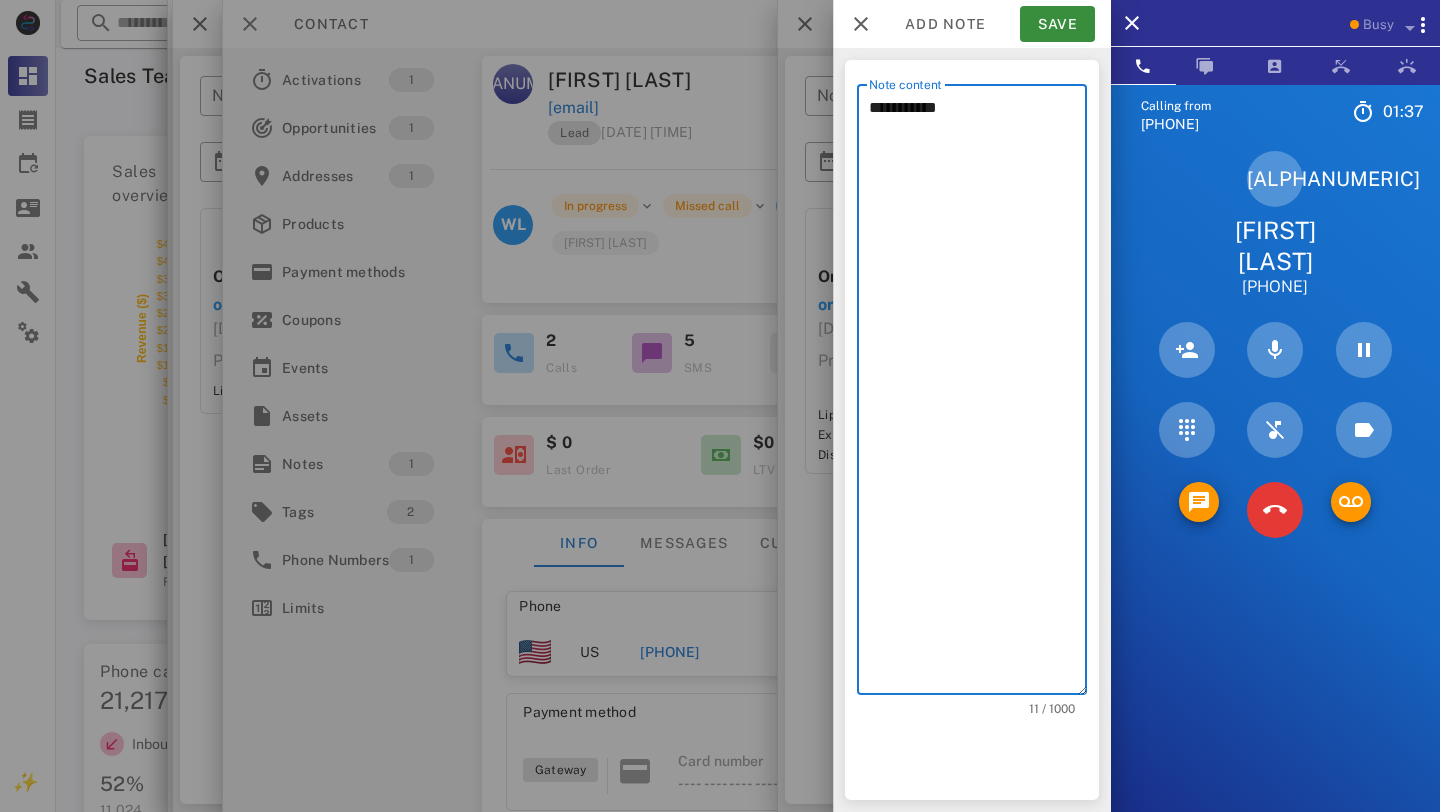 click on "**********" at bounding box center (978, 394) 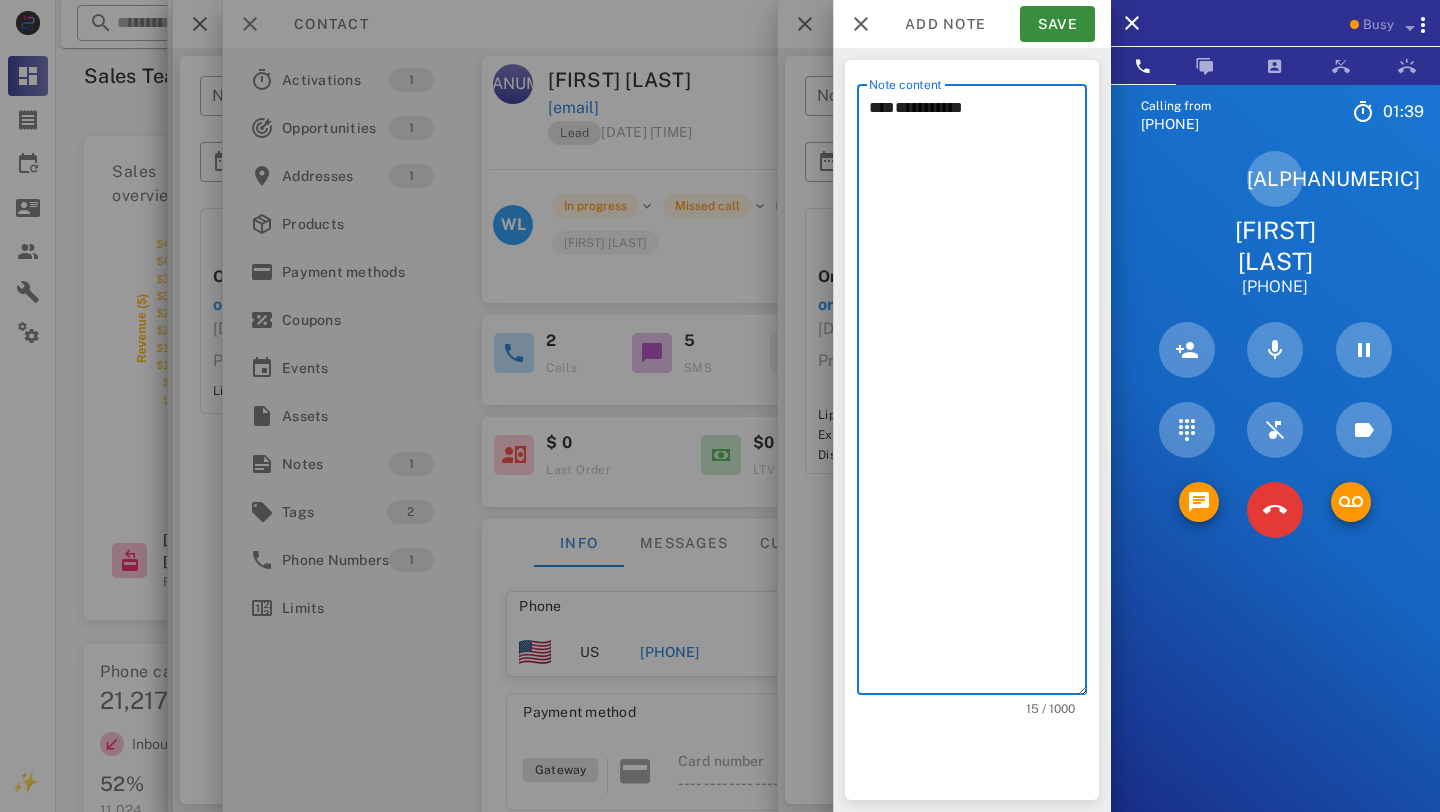click on "**********" at bounding box center (978, 394) 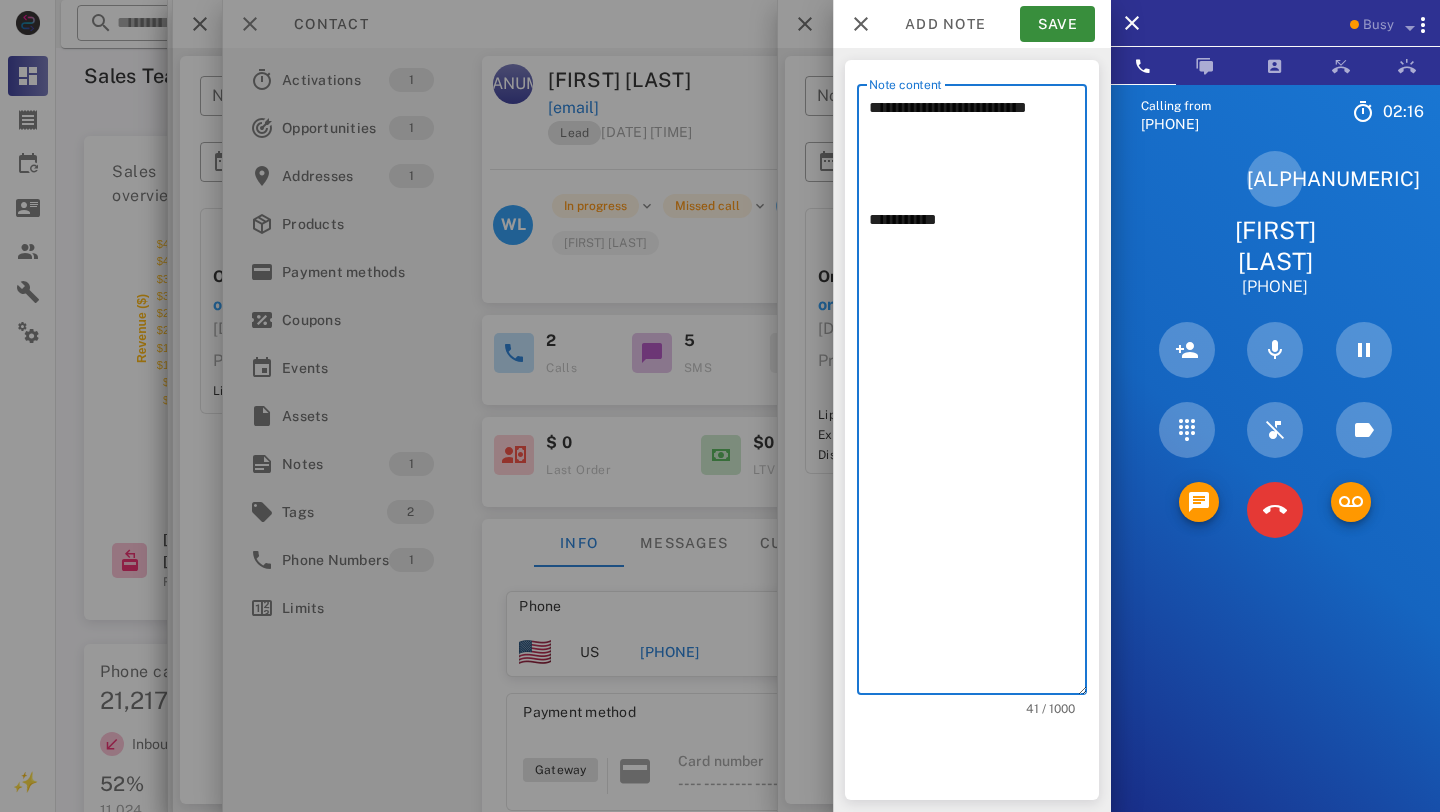 click on "**********" at bounding box center [978, 394] 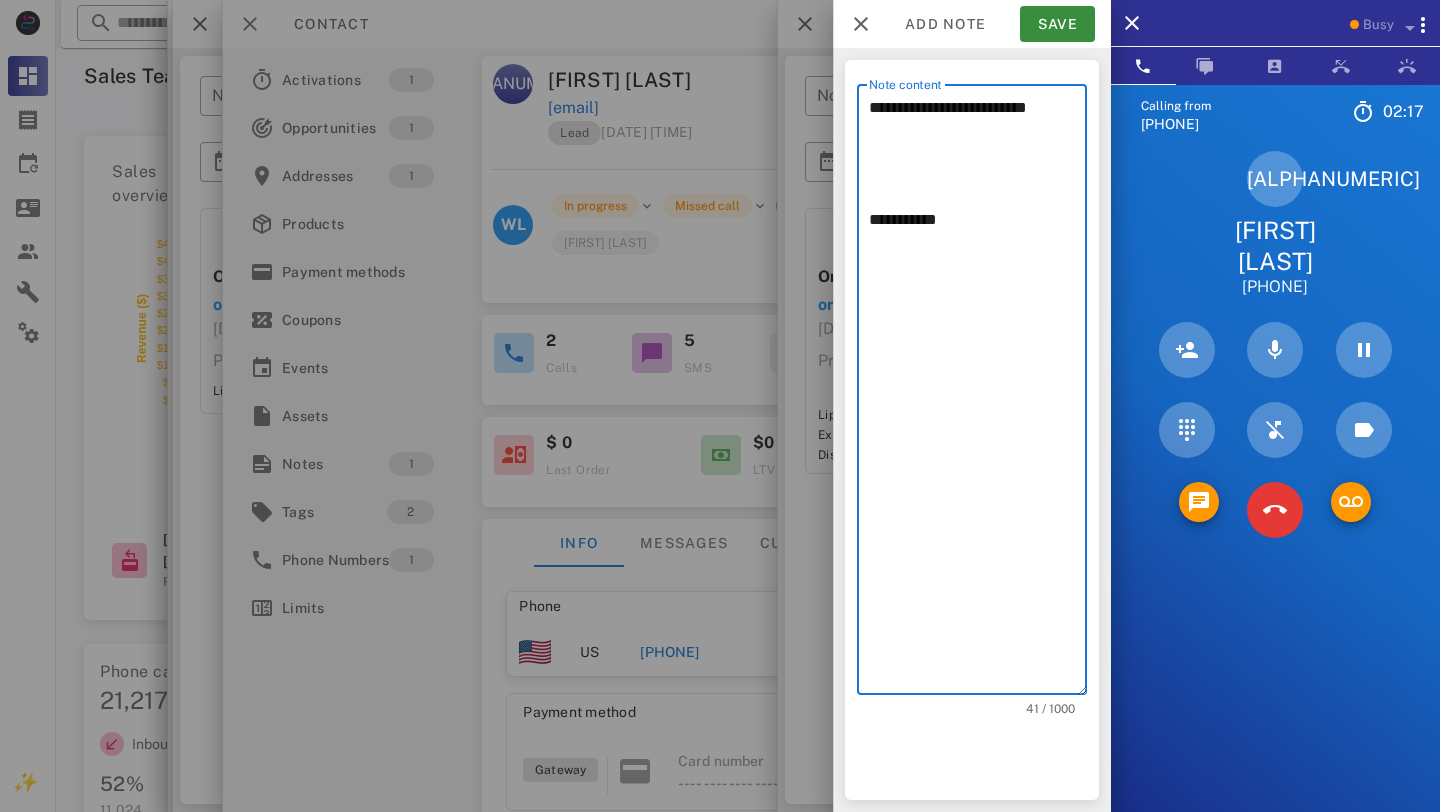click on "* ****" 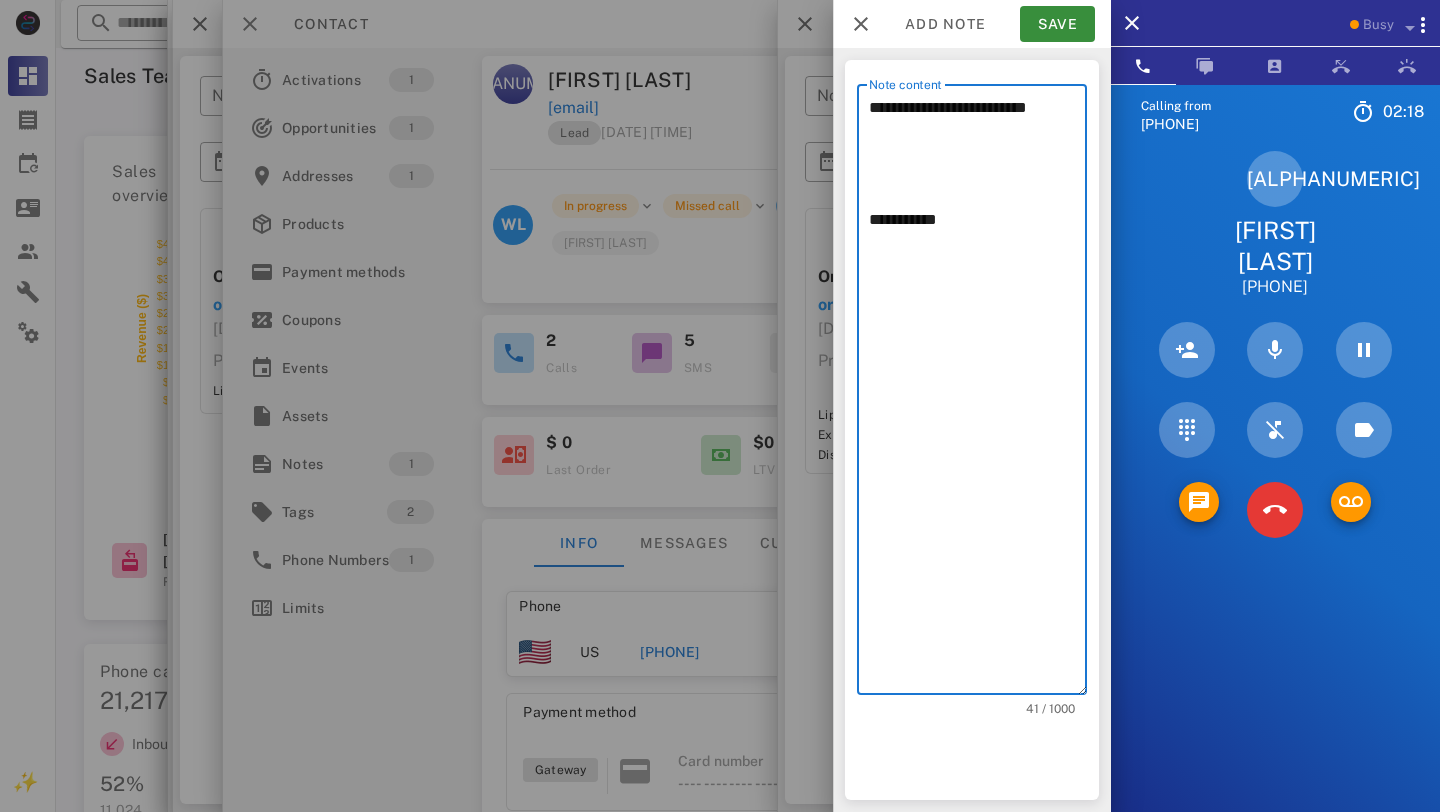 click on "**********" at bounding box center (978, 394) 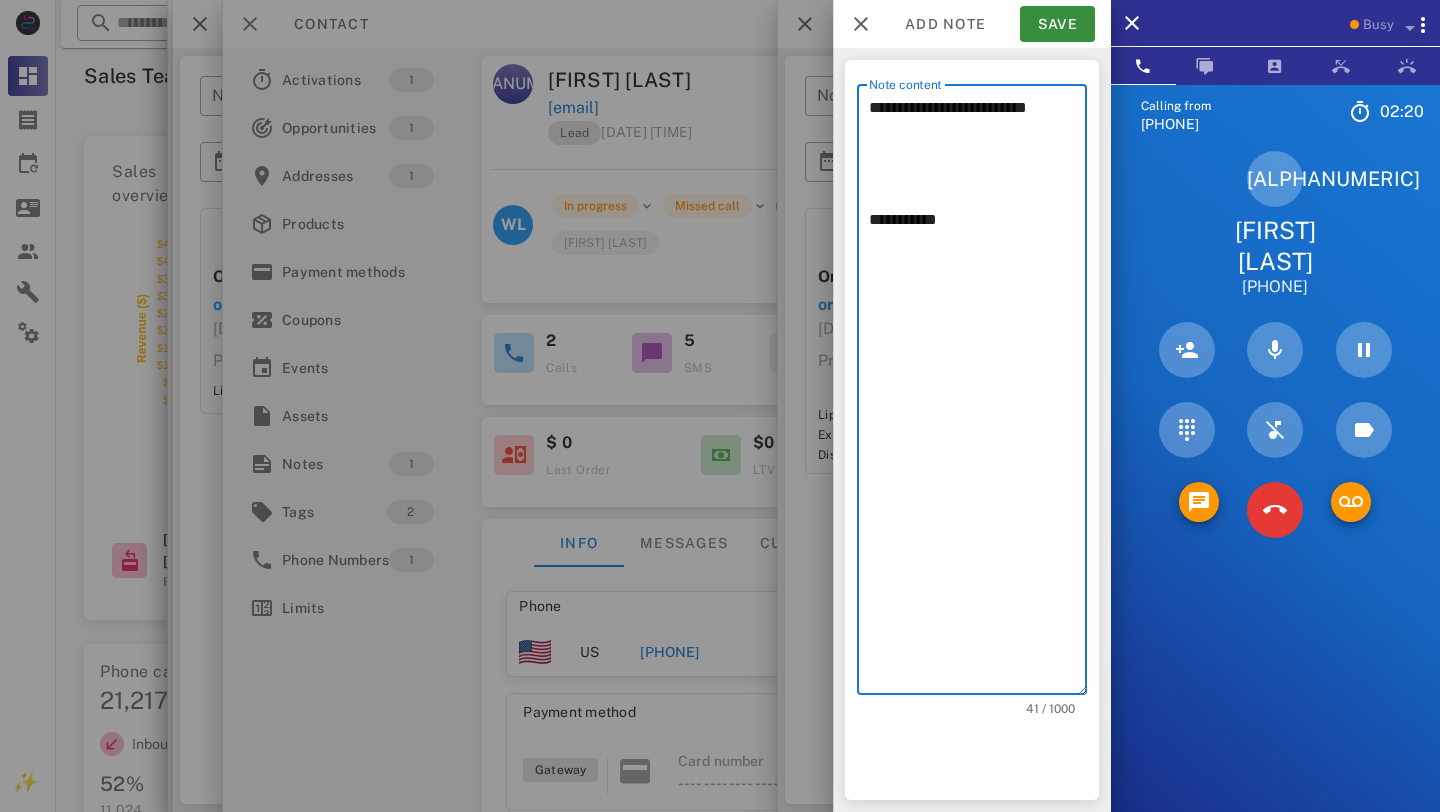 click on "**********" at bounding box center (978, 394) 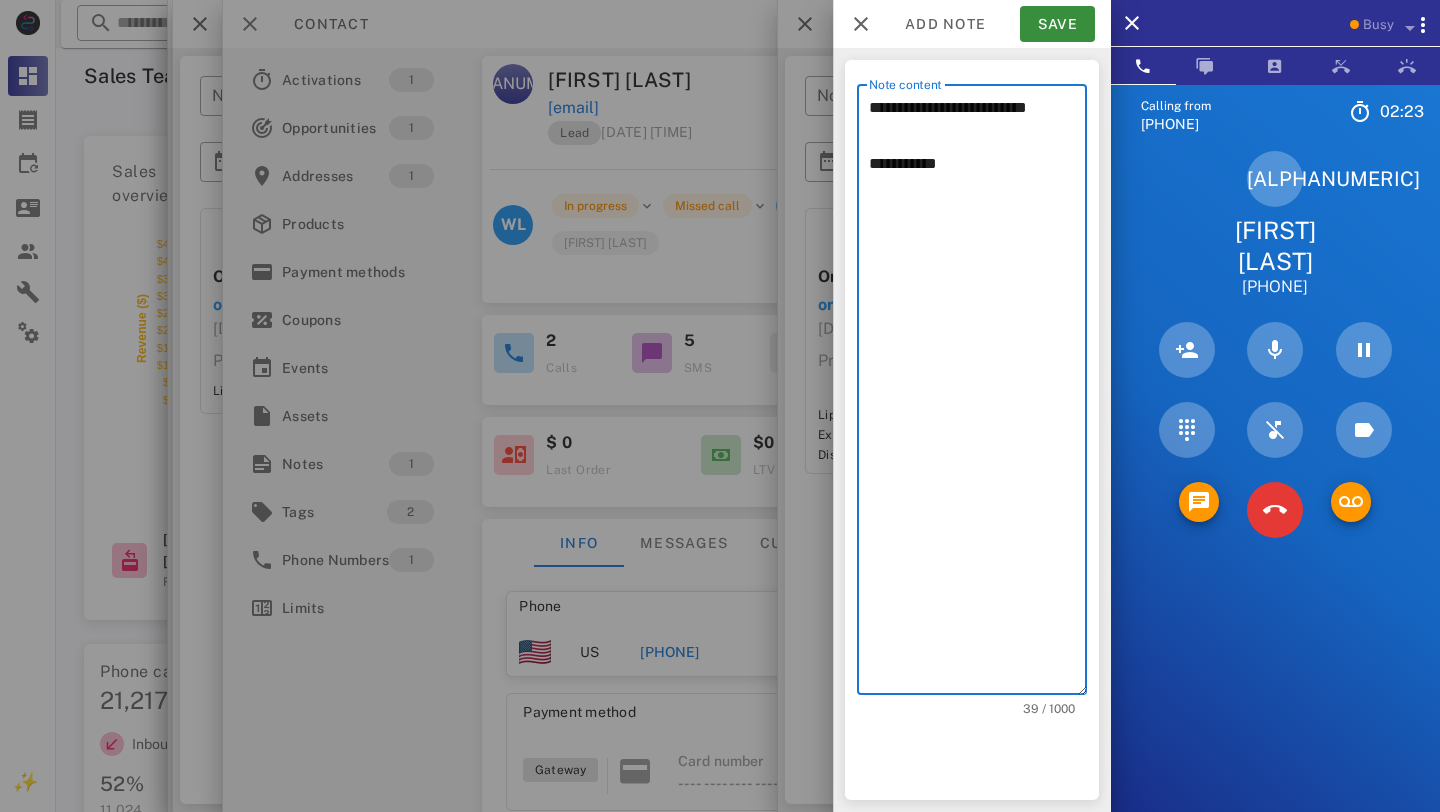 click on "**********" at bounding box center [978, 394] 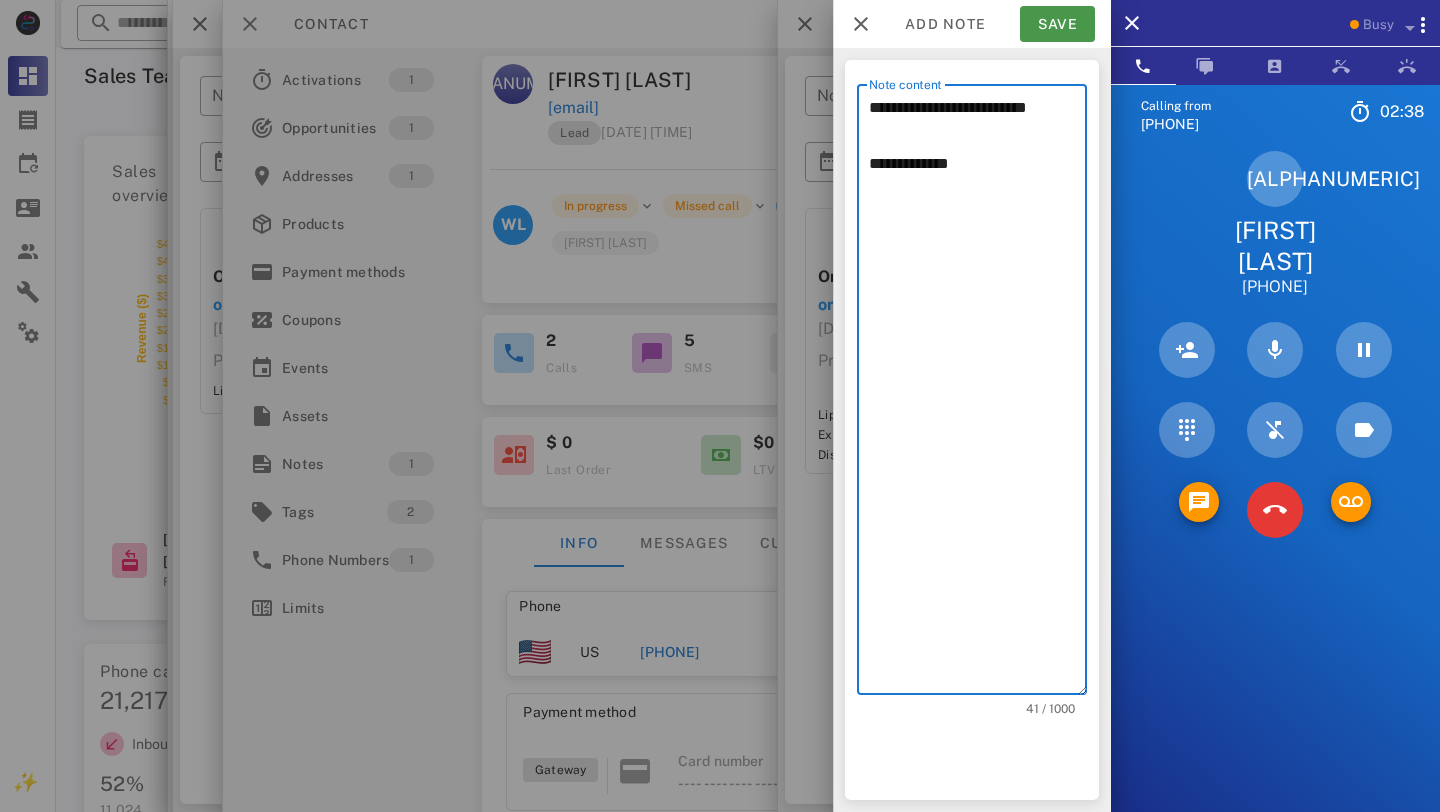 type on "**********" 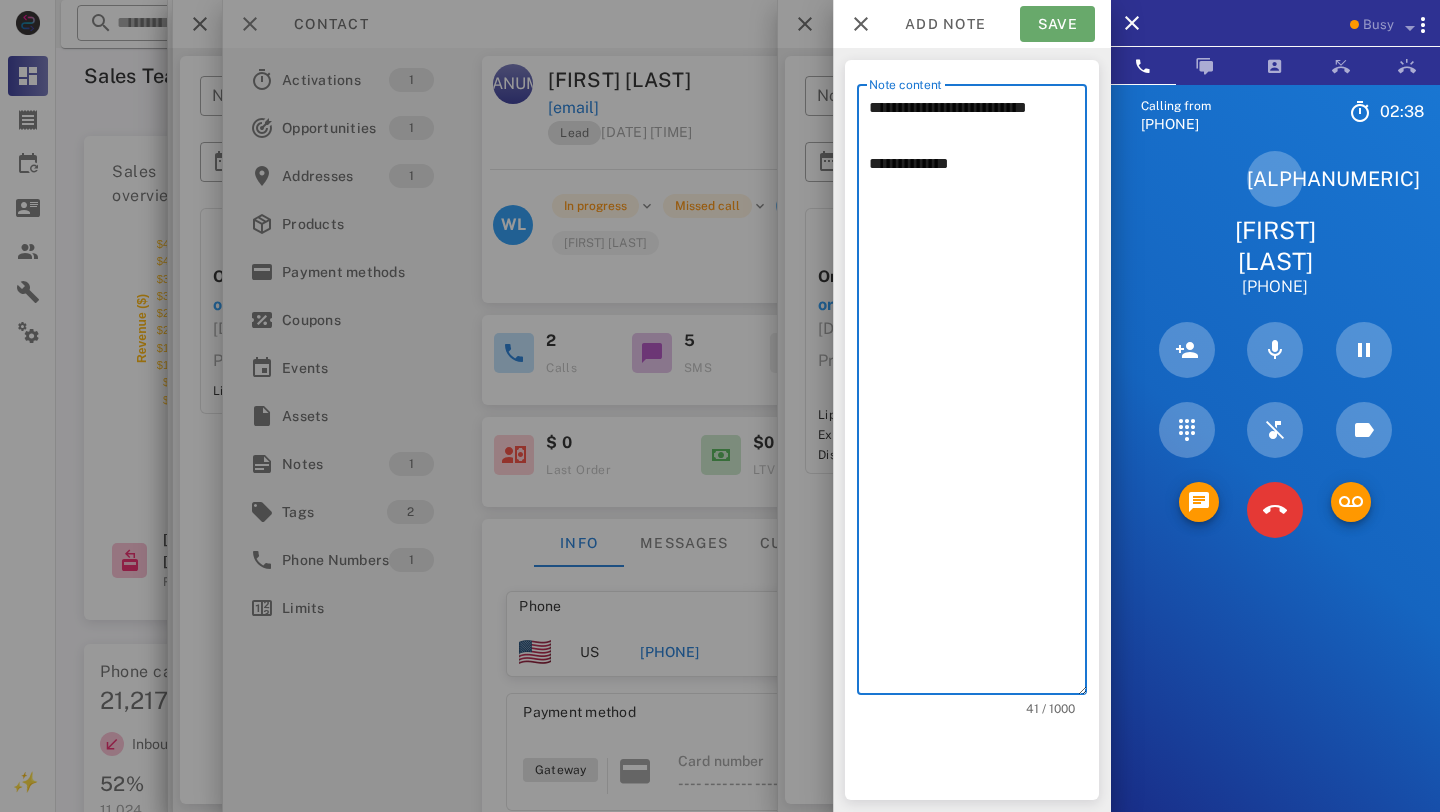 click on "Save" at bounding box center (1057, 24) 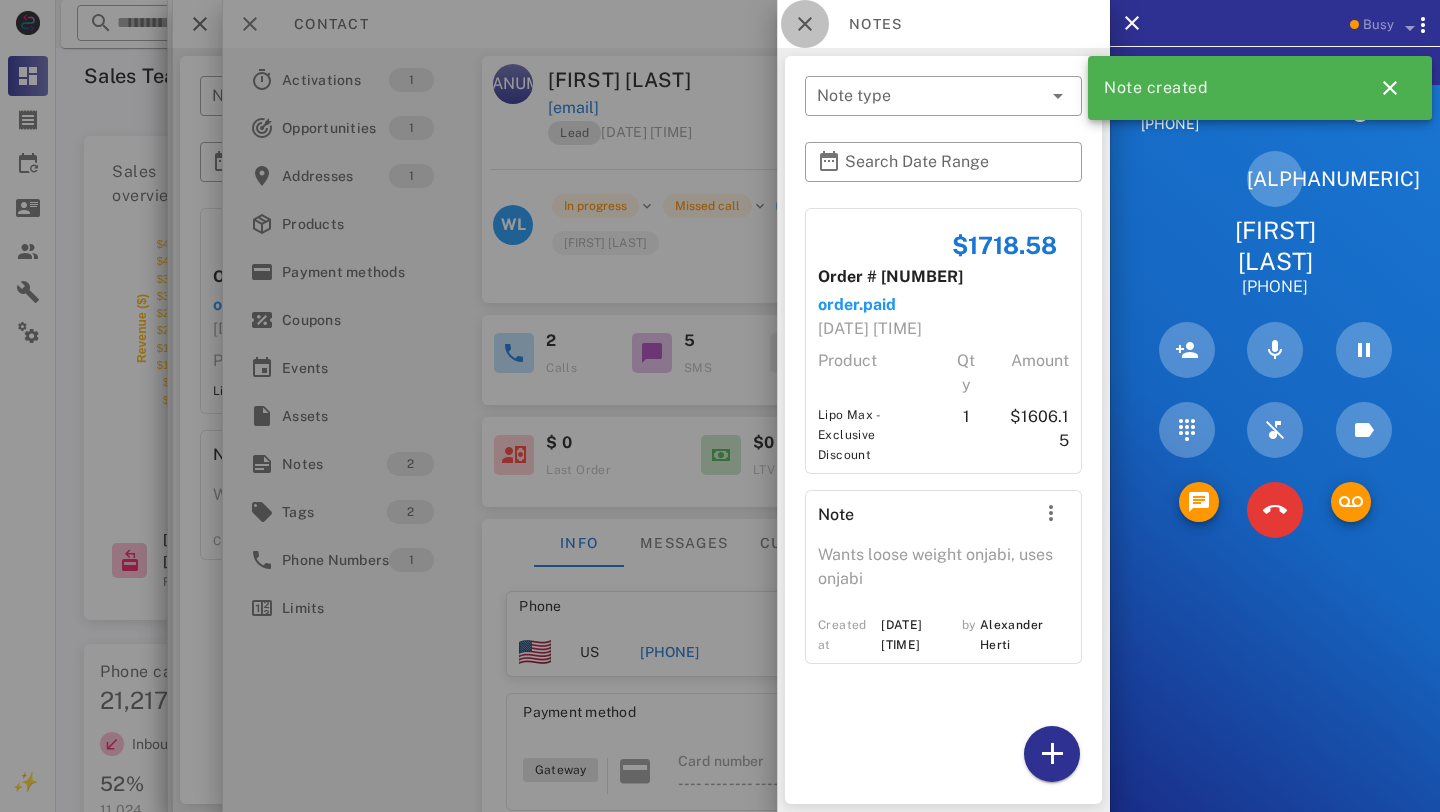 click at bounding box center (805, 24) 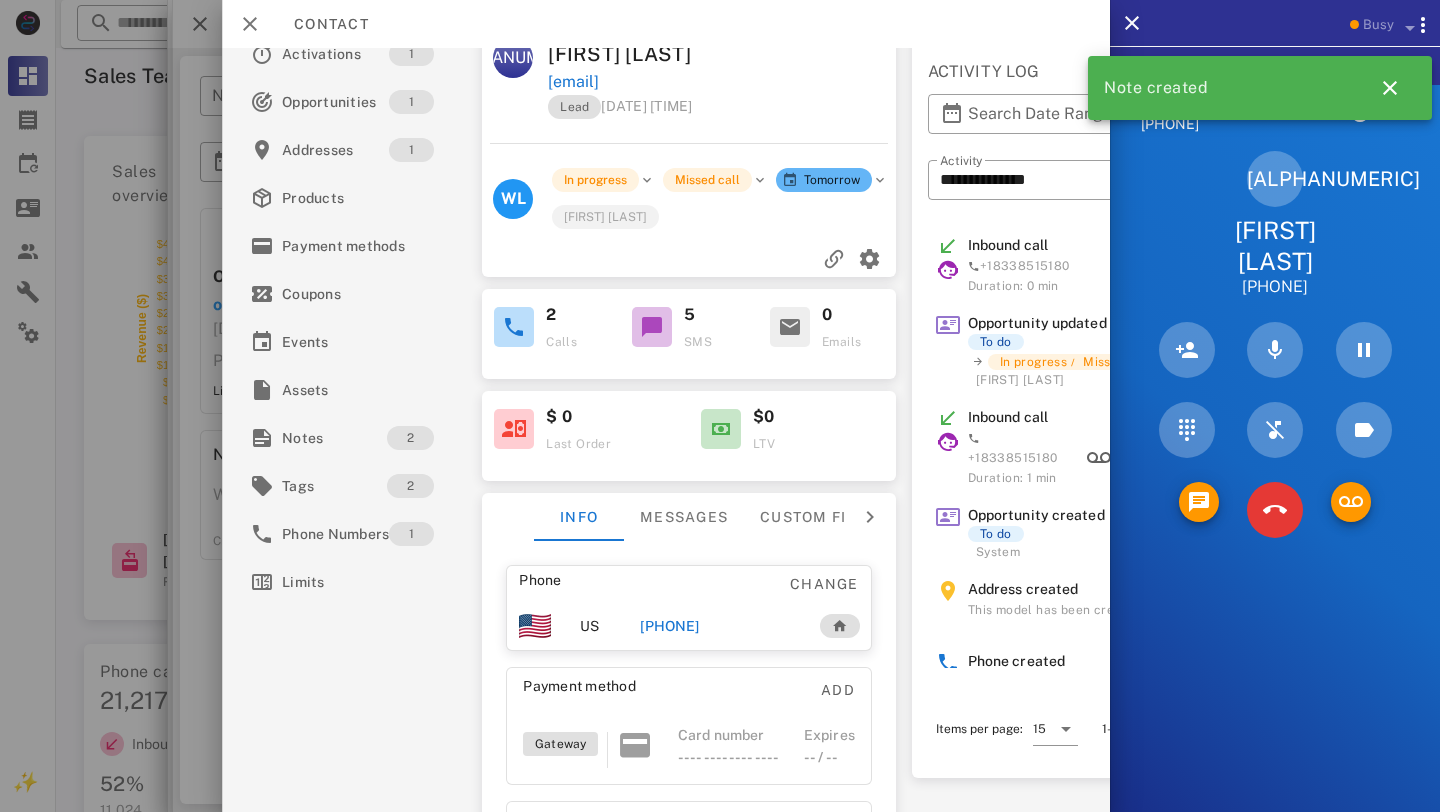 scroll, scrollTop: 21, scrollLeft: 0, axis: vertical 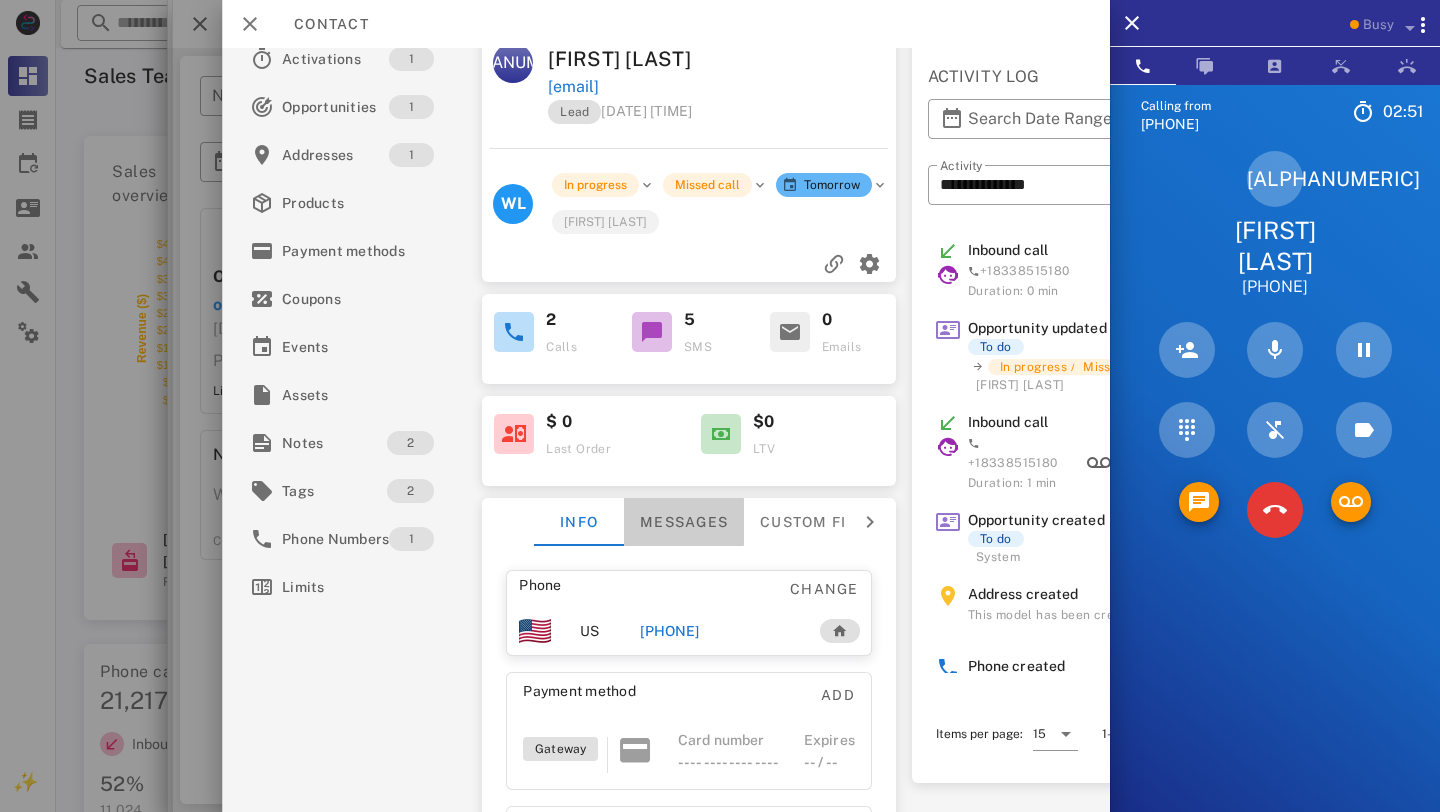 click on "Messages" at bounding box center [684, 522] 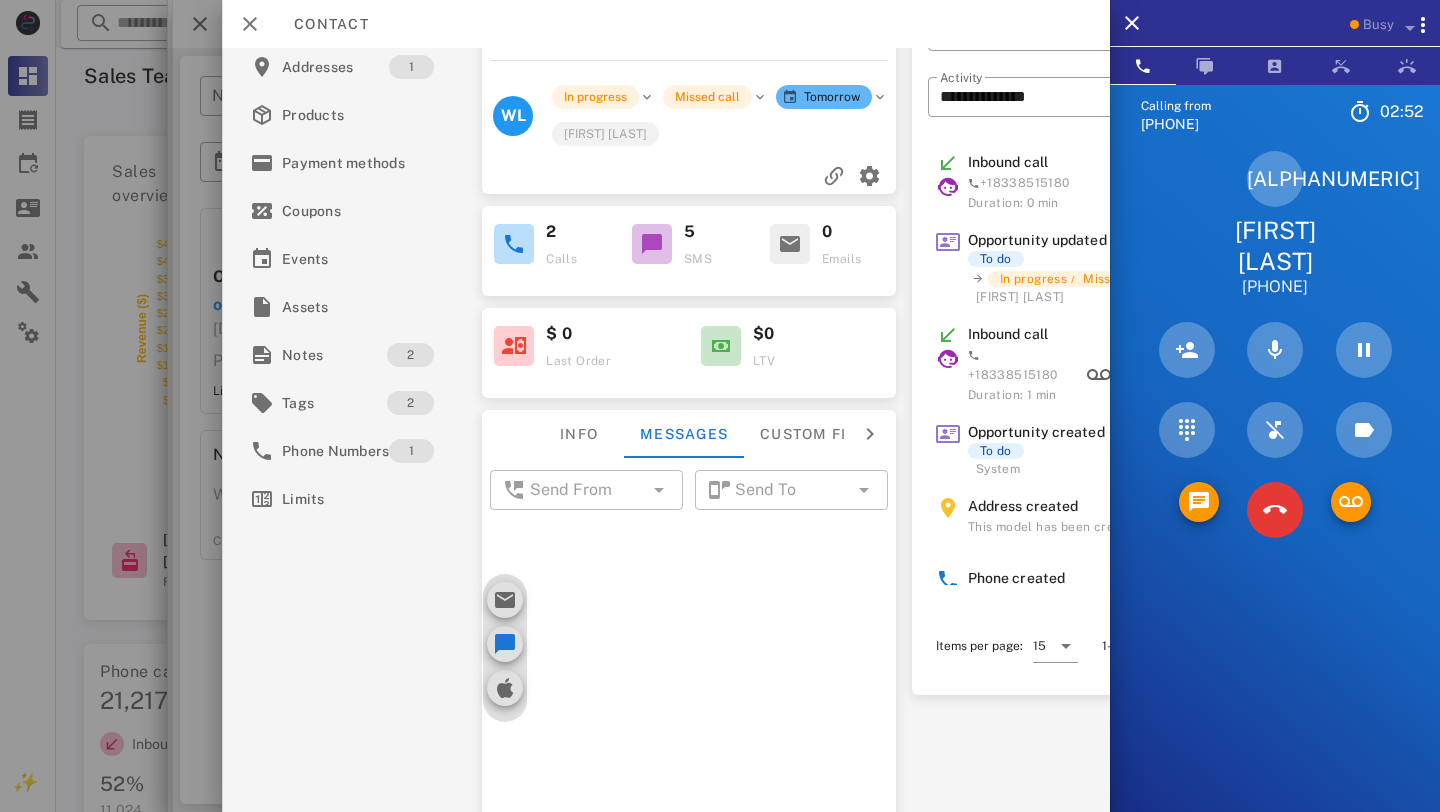 scroll, scrollTop: 137, scrollLeft: 0, axis: vertical 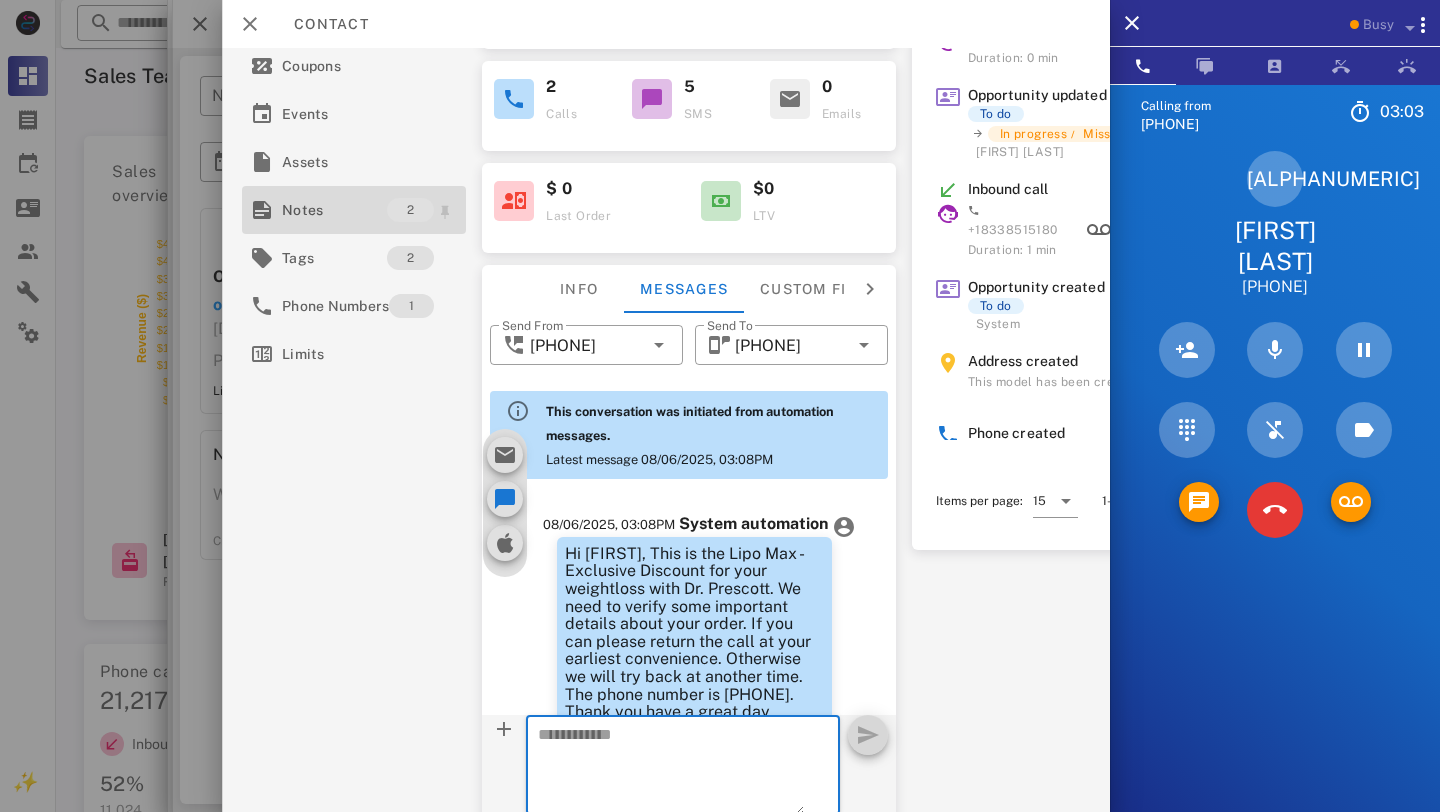 click on "Notes" at bounding box center [334, 210] 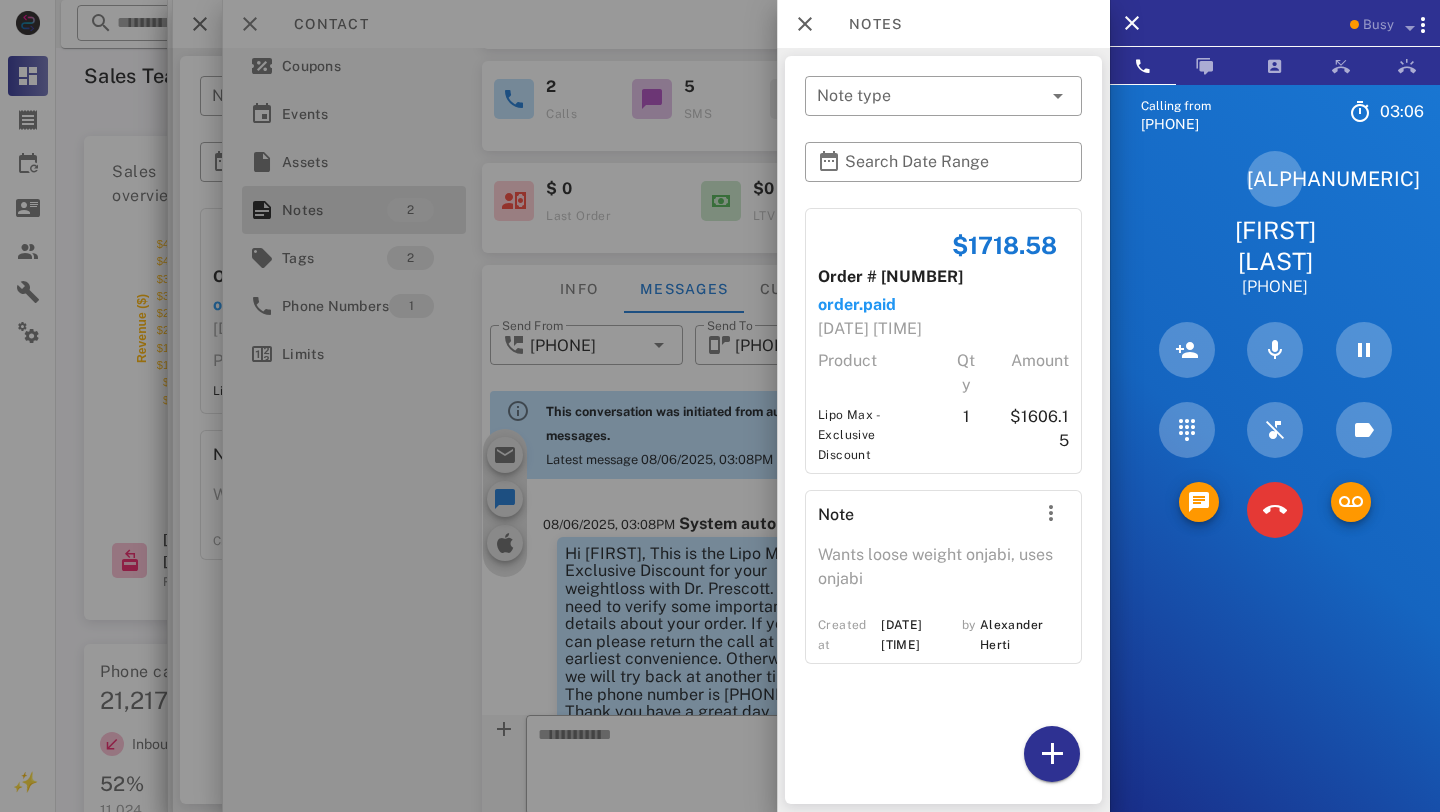 click at bounding box center [1058, 517] 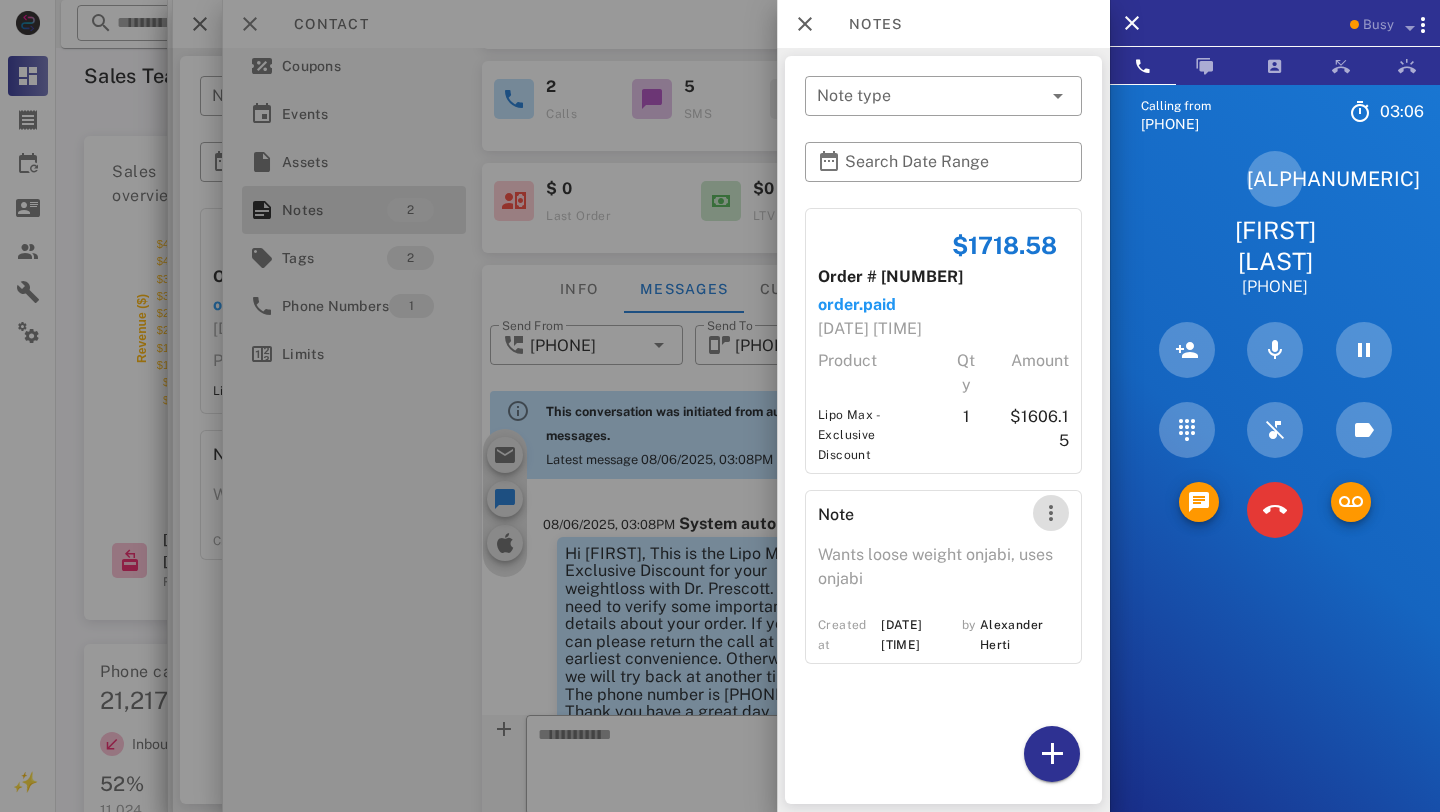 click at bounding box center (1051, 513) 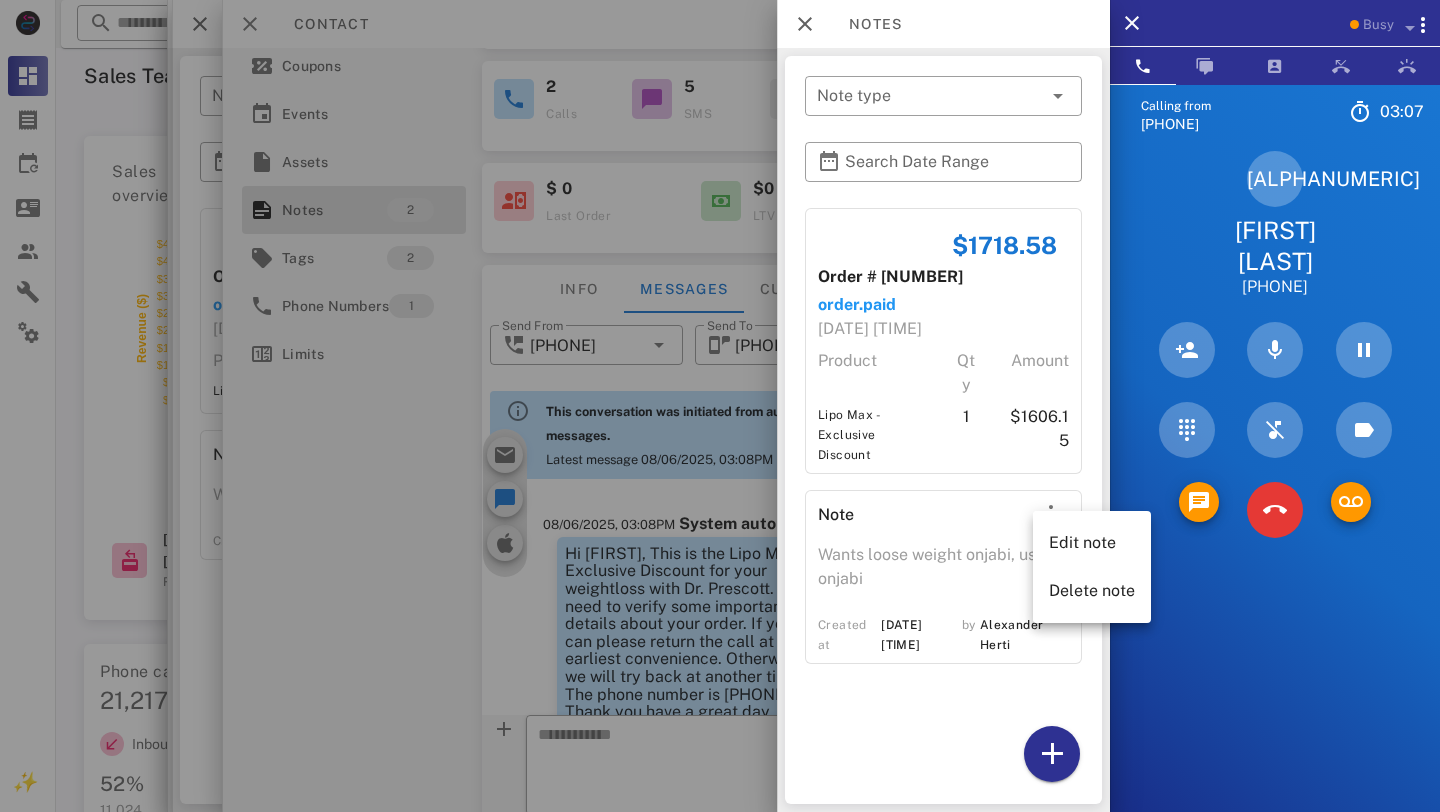click on "Edit note Delete note" at bounding box center (1092, 567) 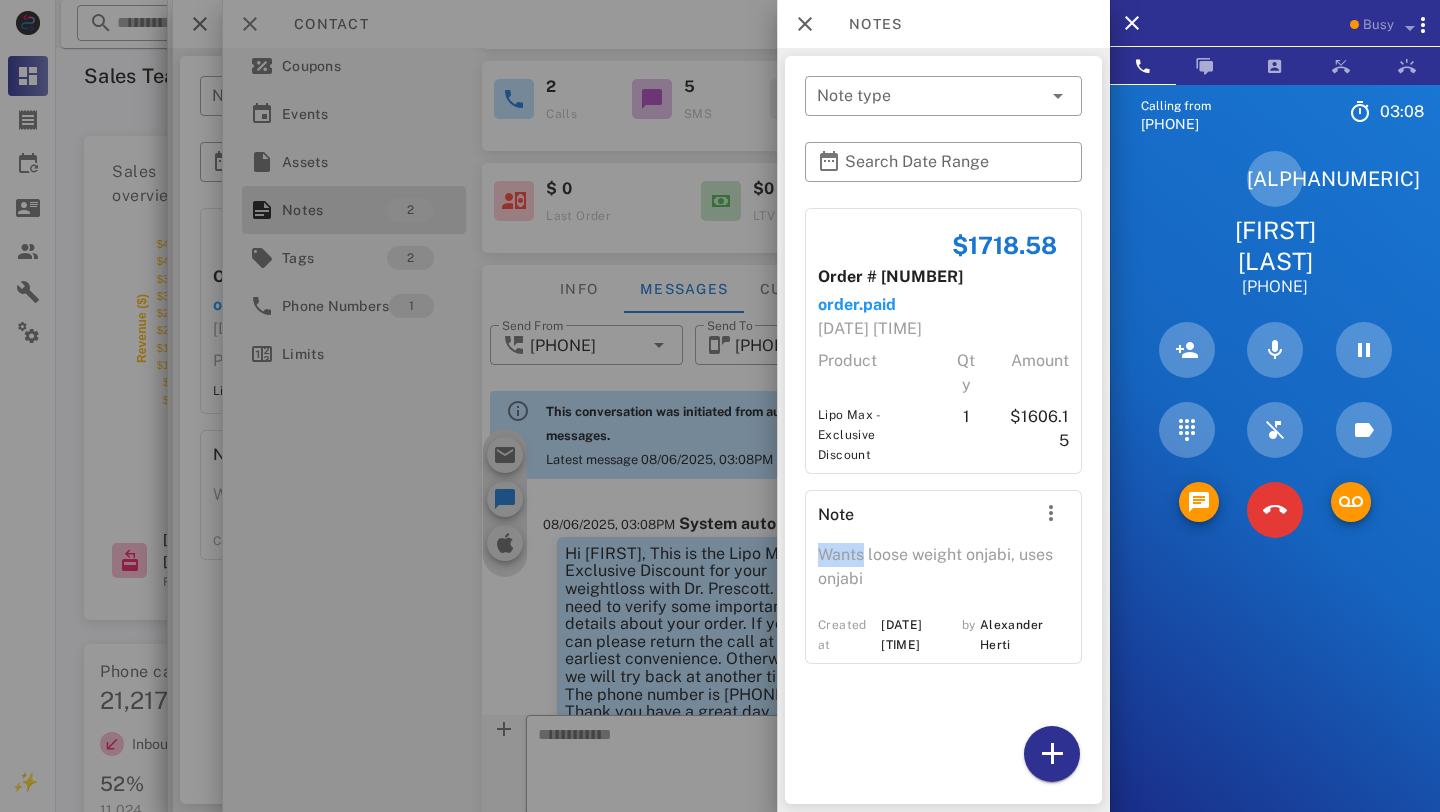 click at bounding box center [1058, 517] 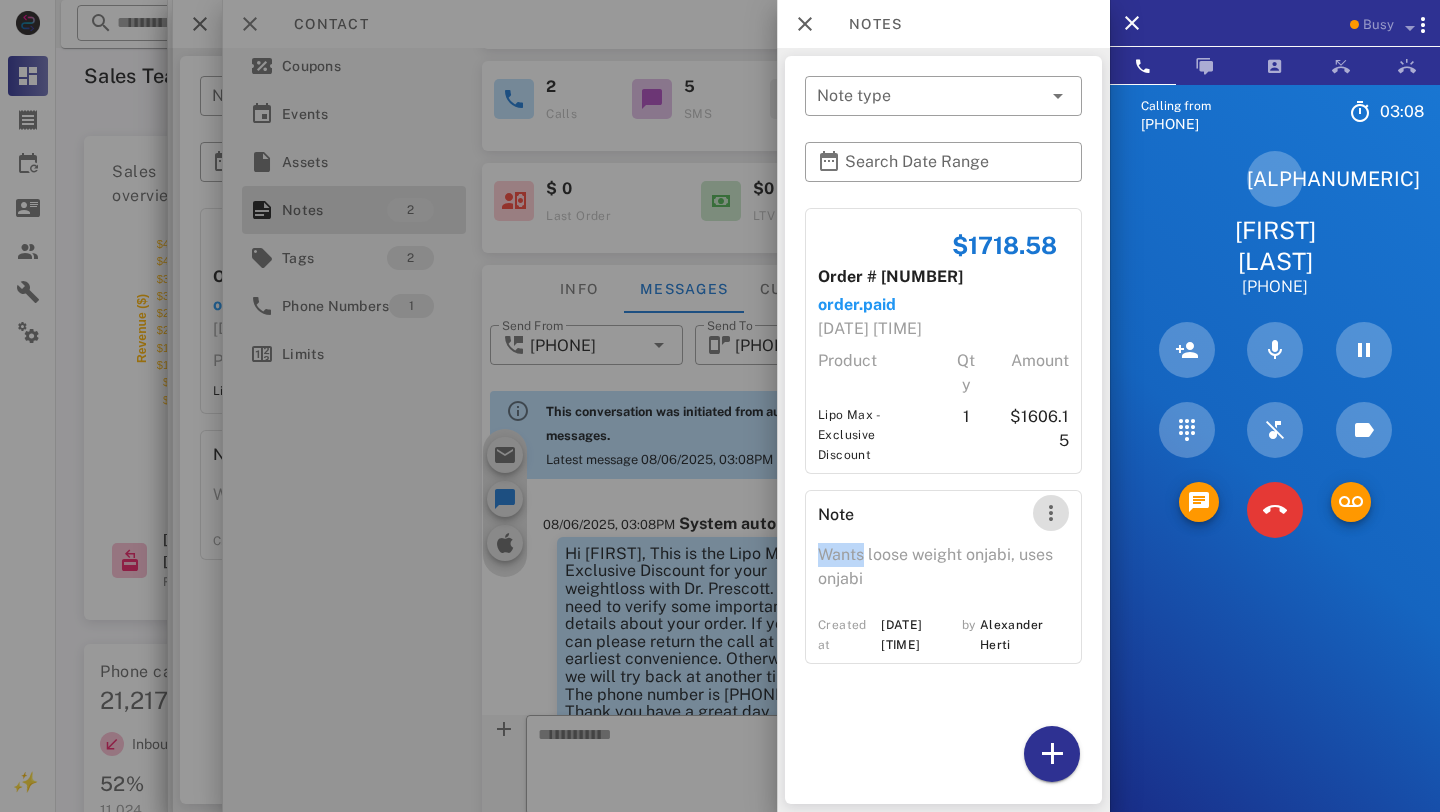 click at bounding box center (1051, 513) 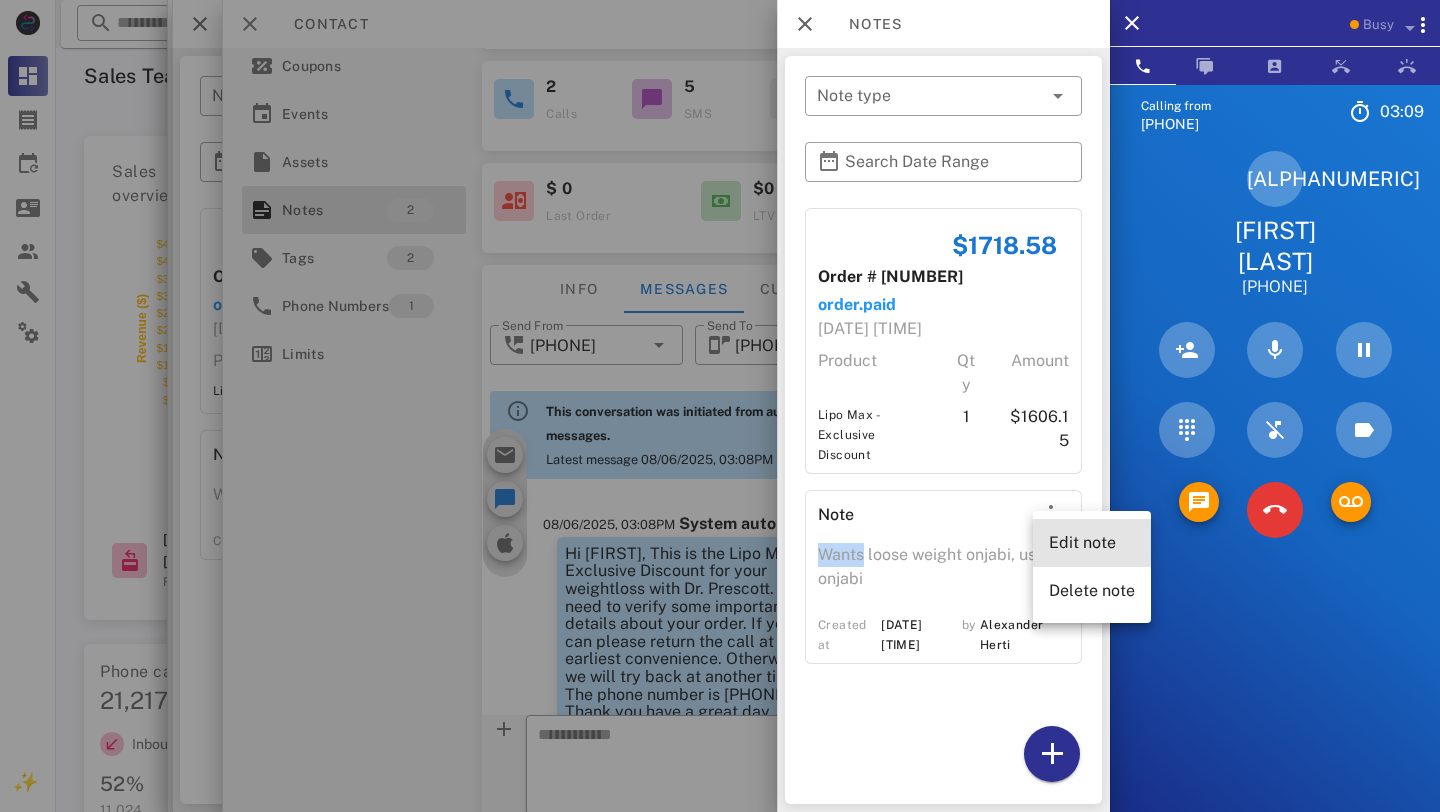 click on "Edit note" at bounding box center [1092, 542] 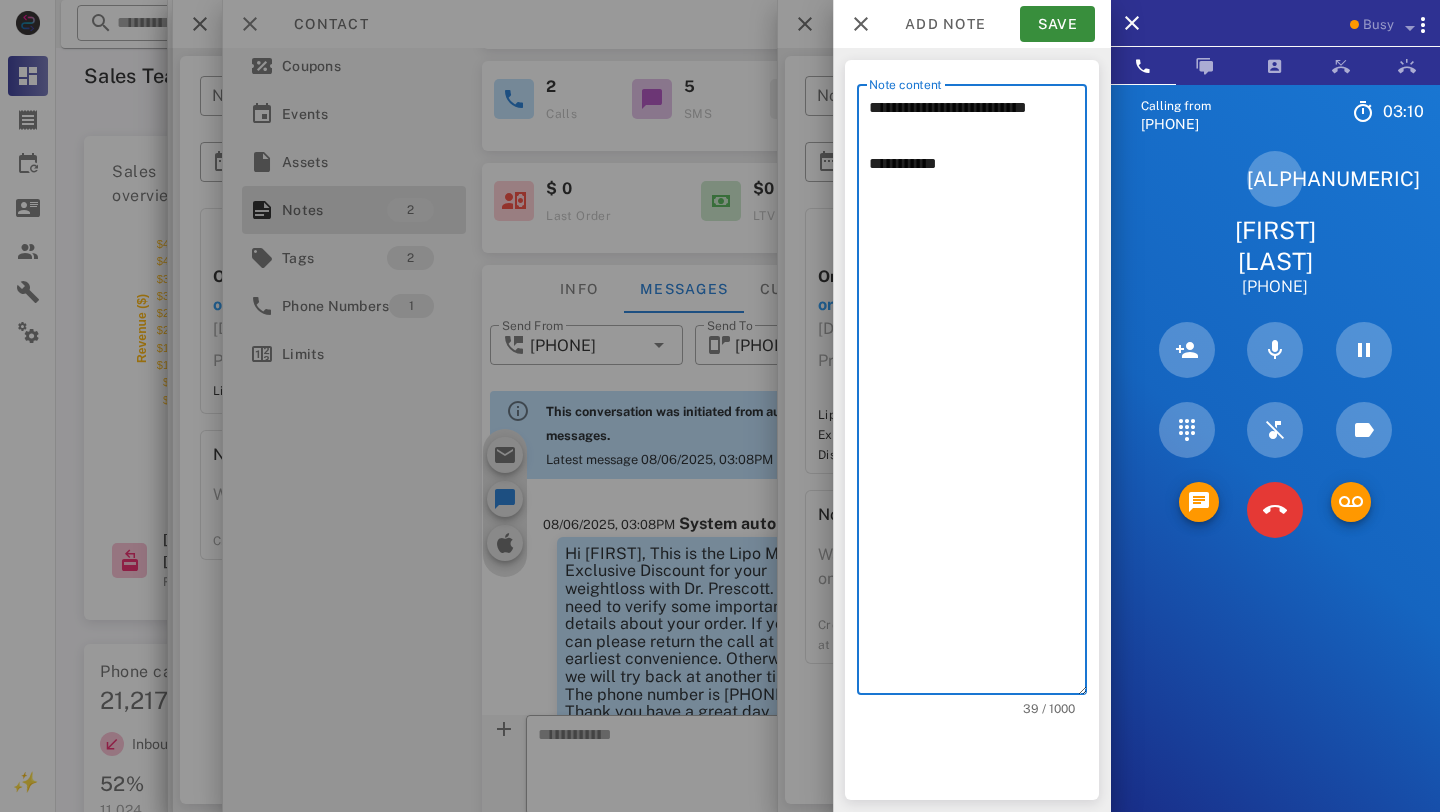 click on "**********" at bounding box center (978, 394) 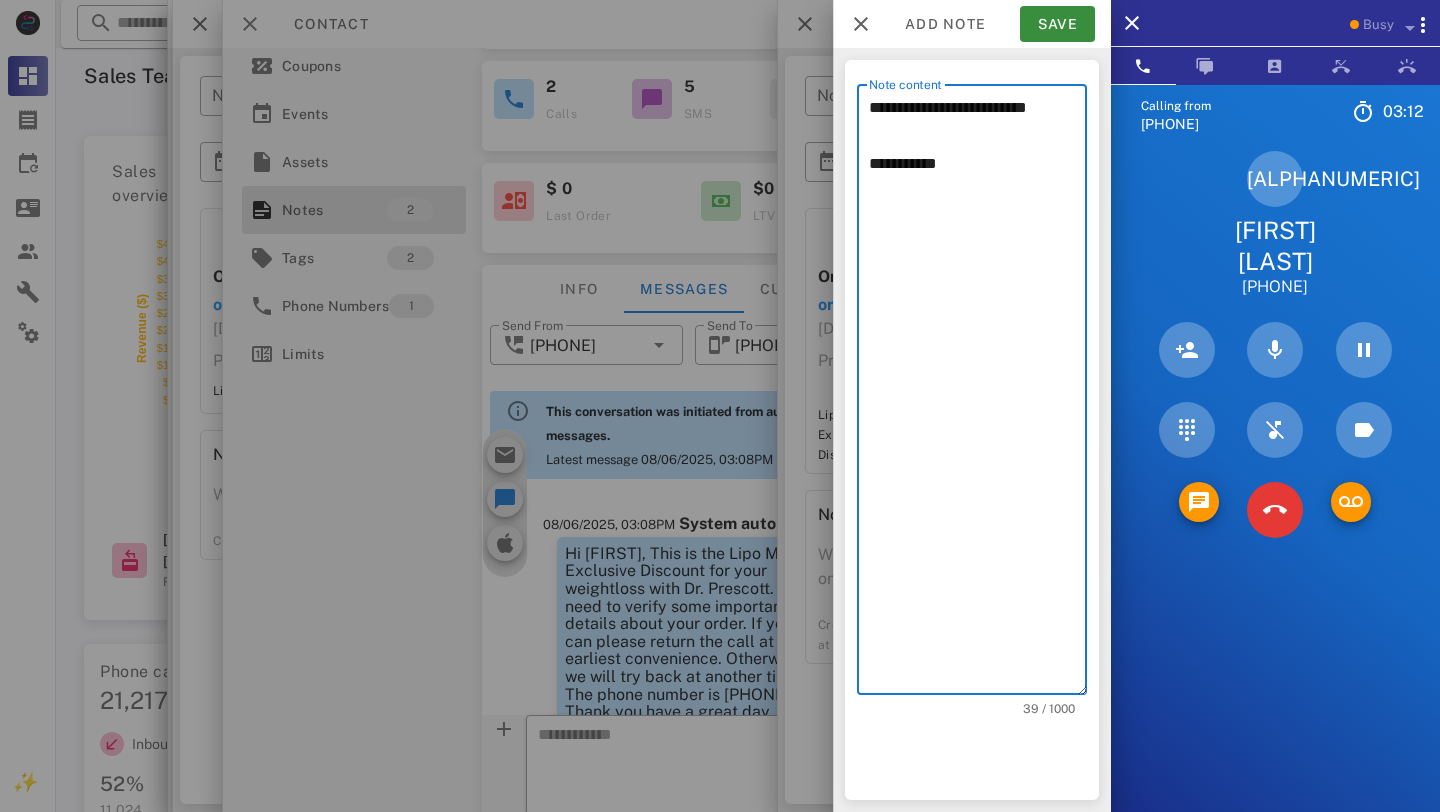 drag, startPoint x: 971, startPoint y: 169, endPoint x: 854, endPoint y: 104, distance: 133.84319 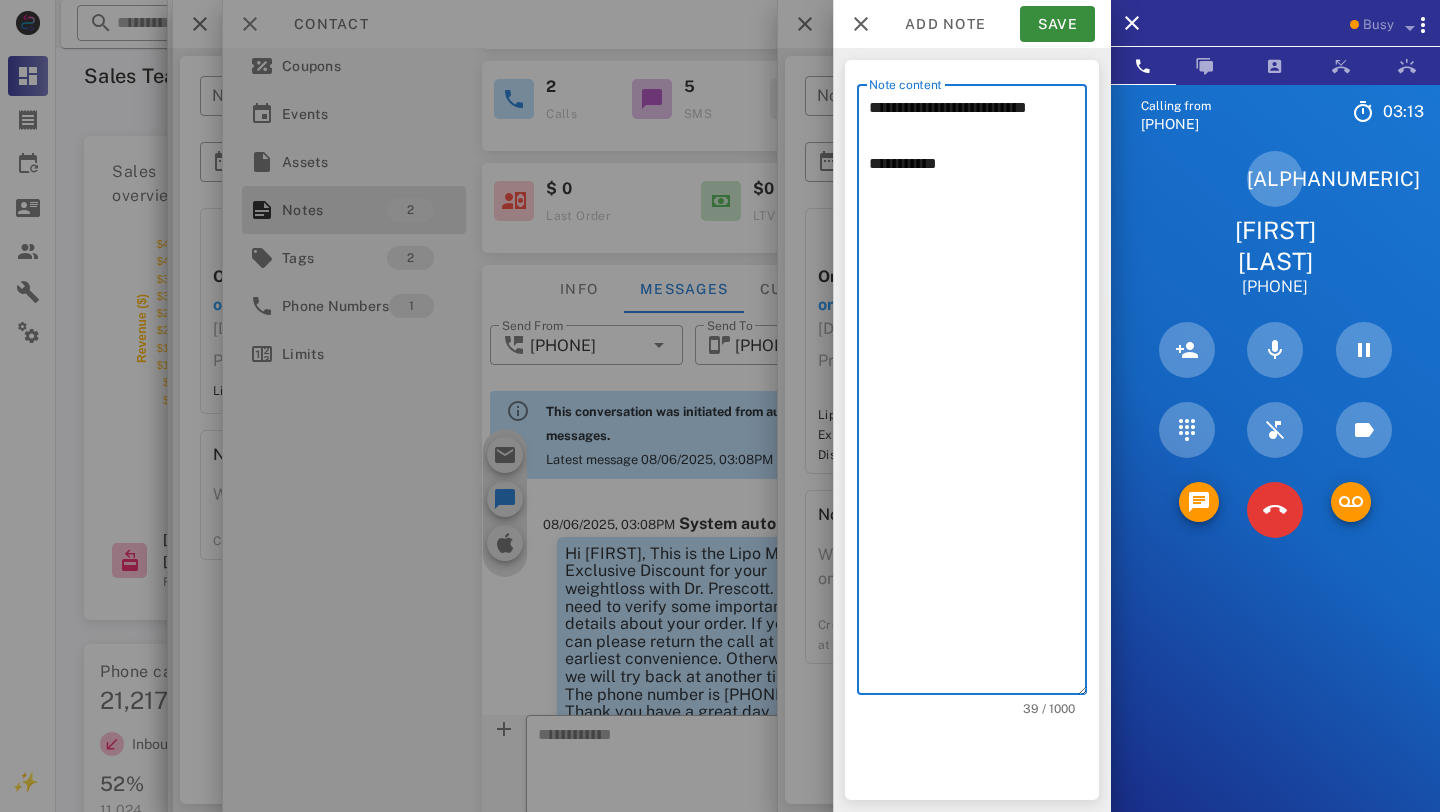 click on "**********" at bounding box center (978, 394) 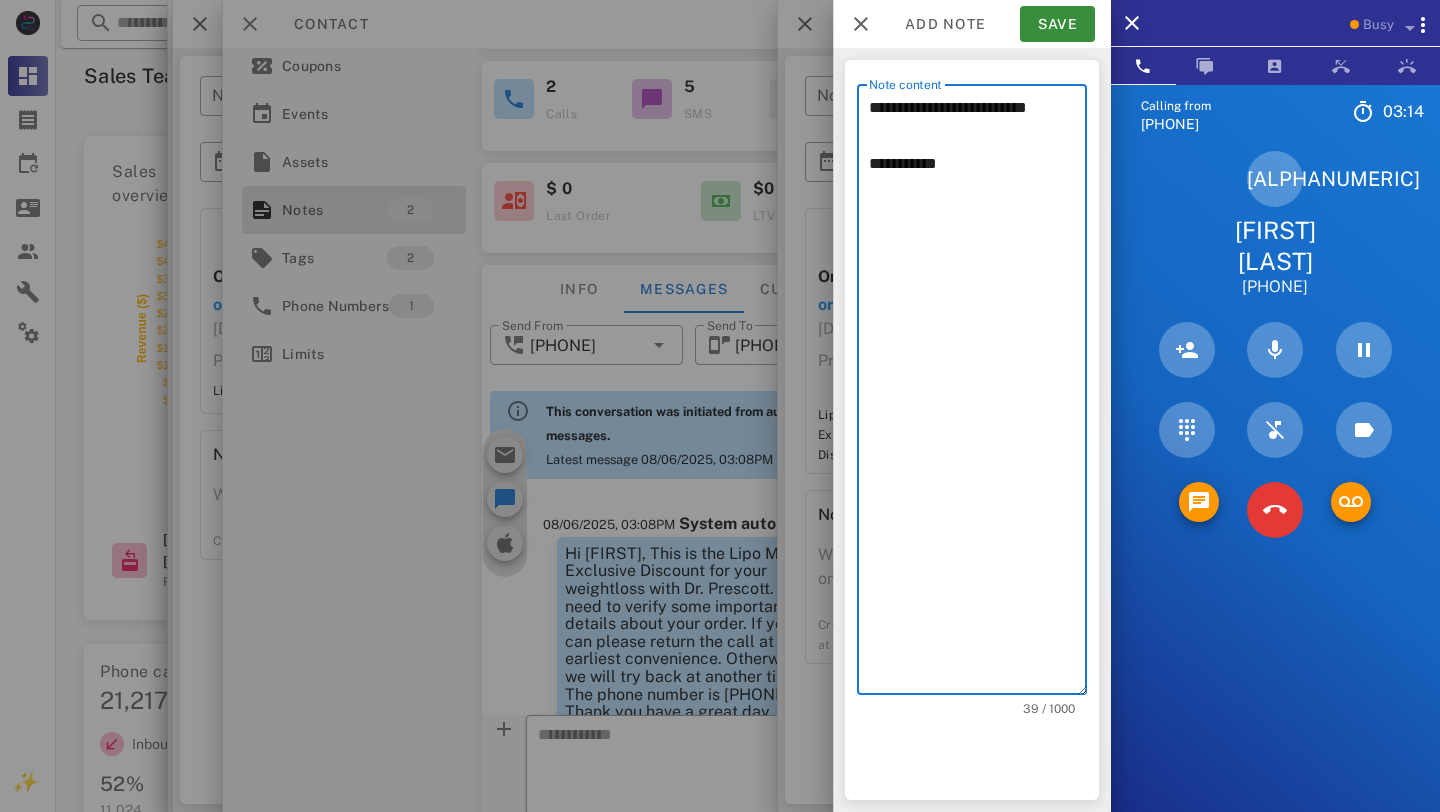 drag, startPoint x: 880, startPoint y: 131, endPoint x: 1037, endPoint y: 166, distance: 160.85397 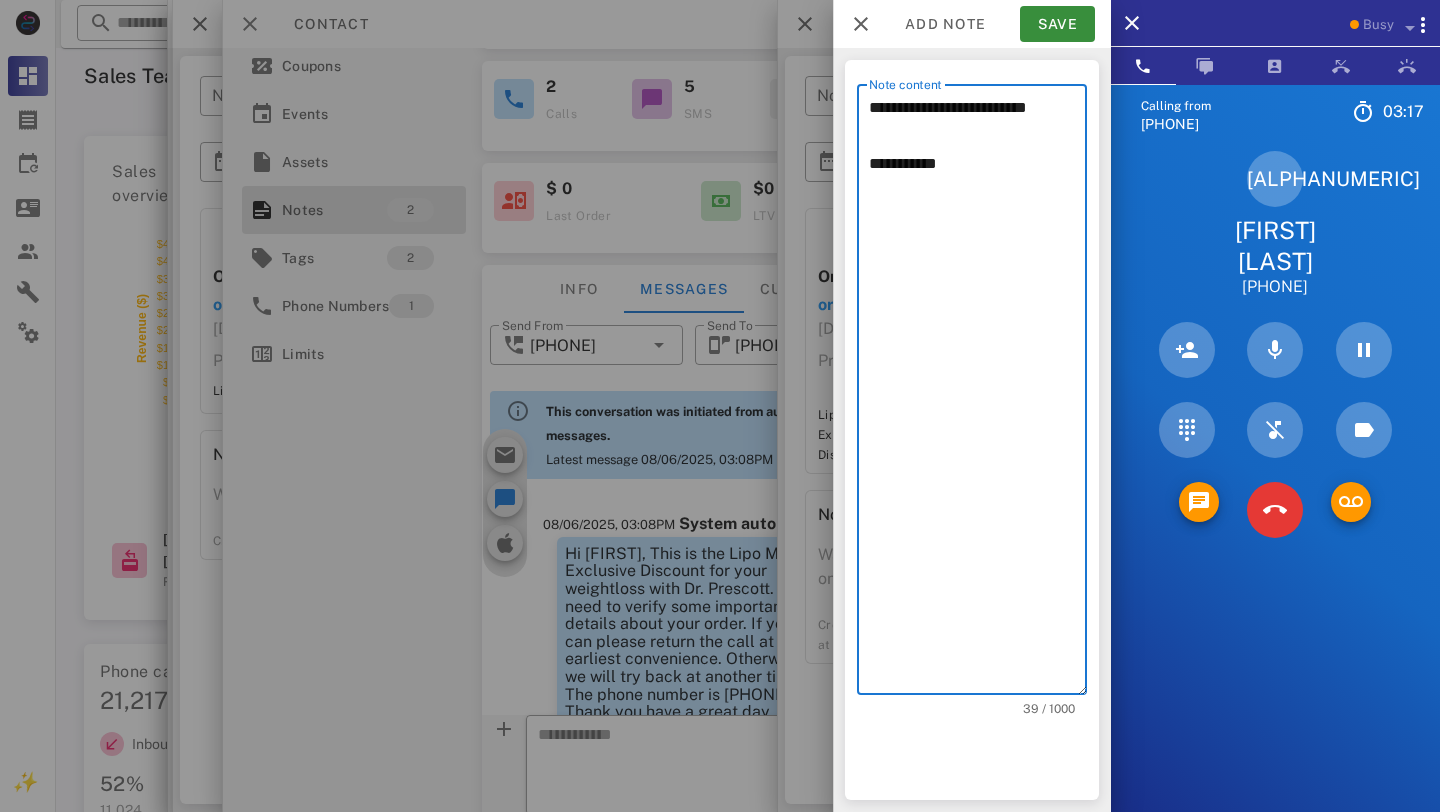 click on "**********" at bounding box center (978, 394) 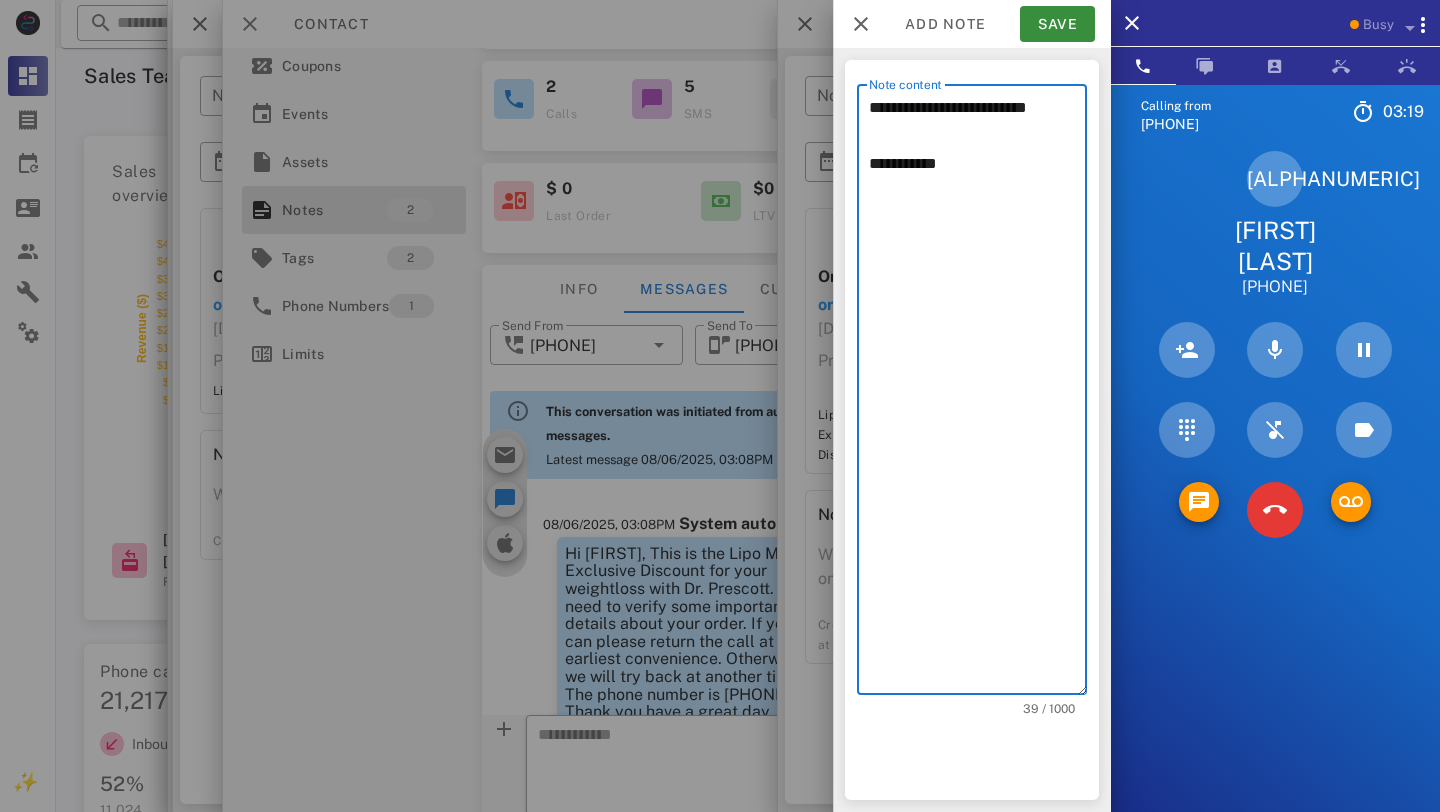drag, startPoint x: 889, startPoint y: 115, endPoint x: 894, endPoint y: 201, distance: 86.145226 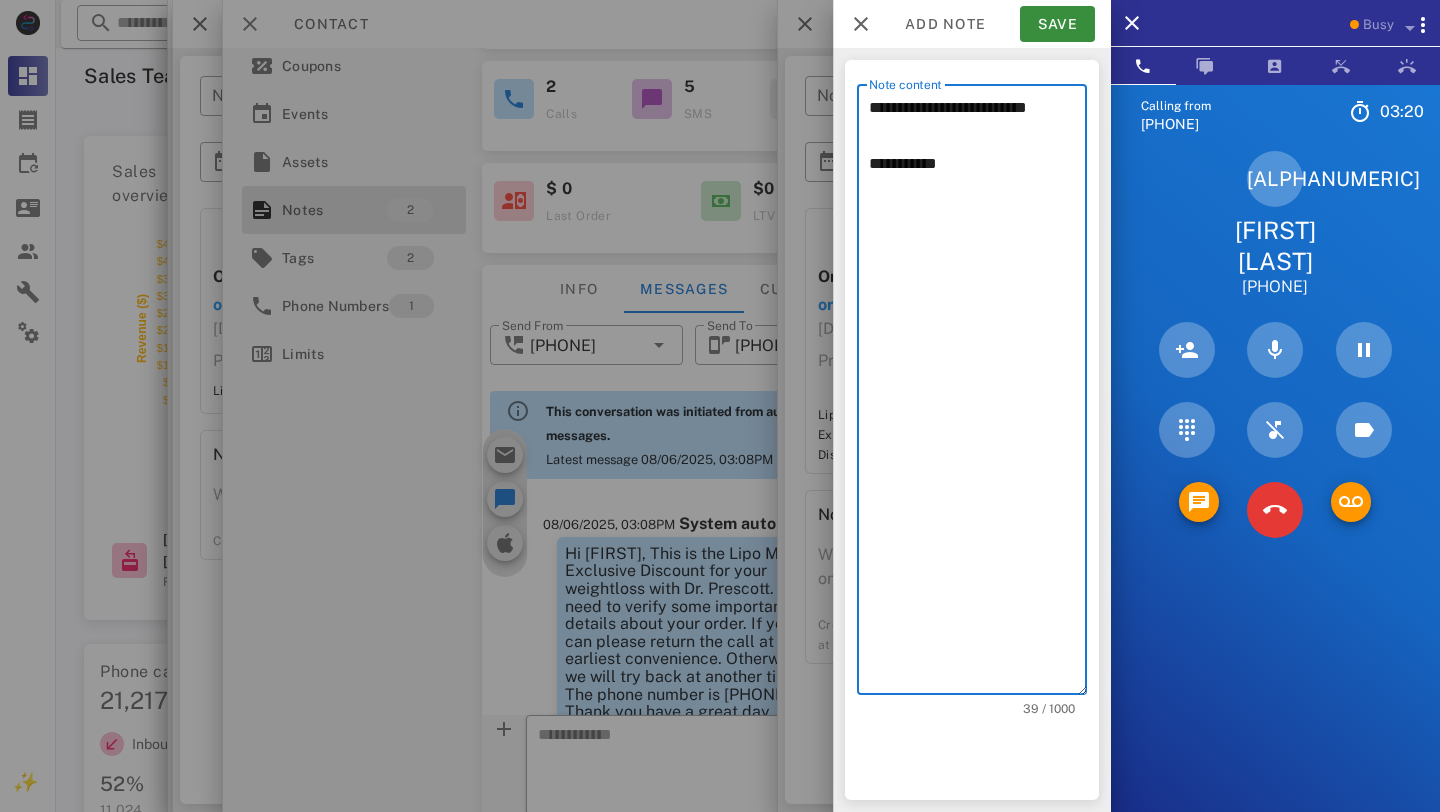 click on "**********" at bounding box center (978, 394) 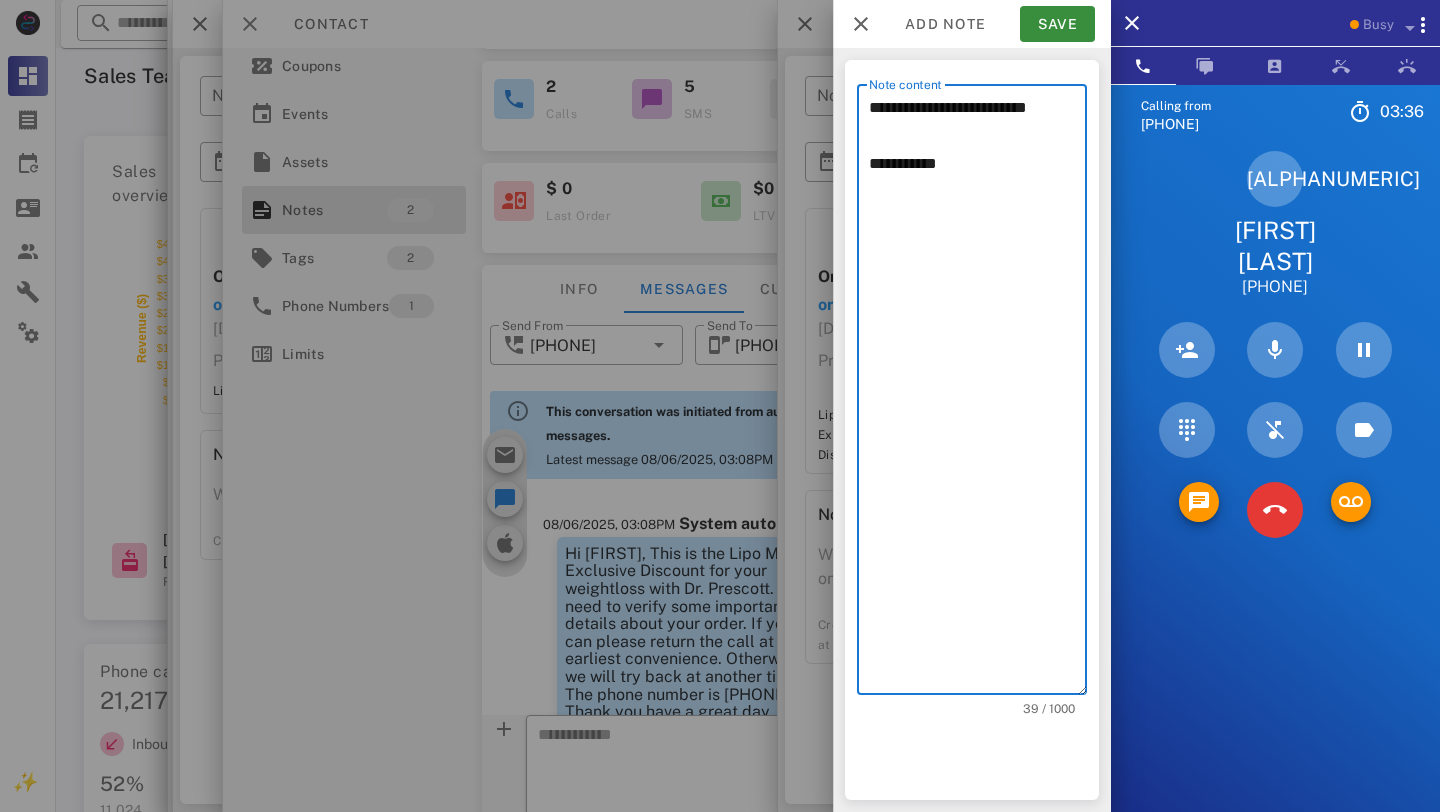 click on "**********" at bounding box center (978, 394) 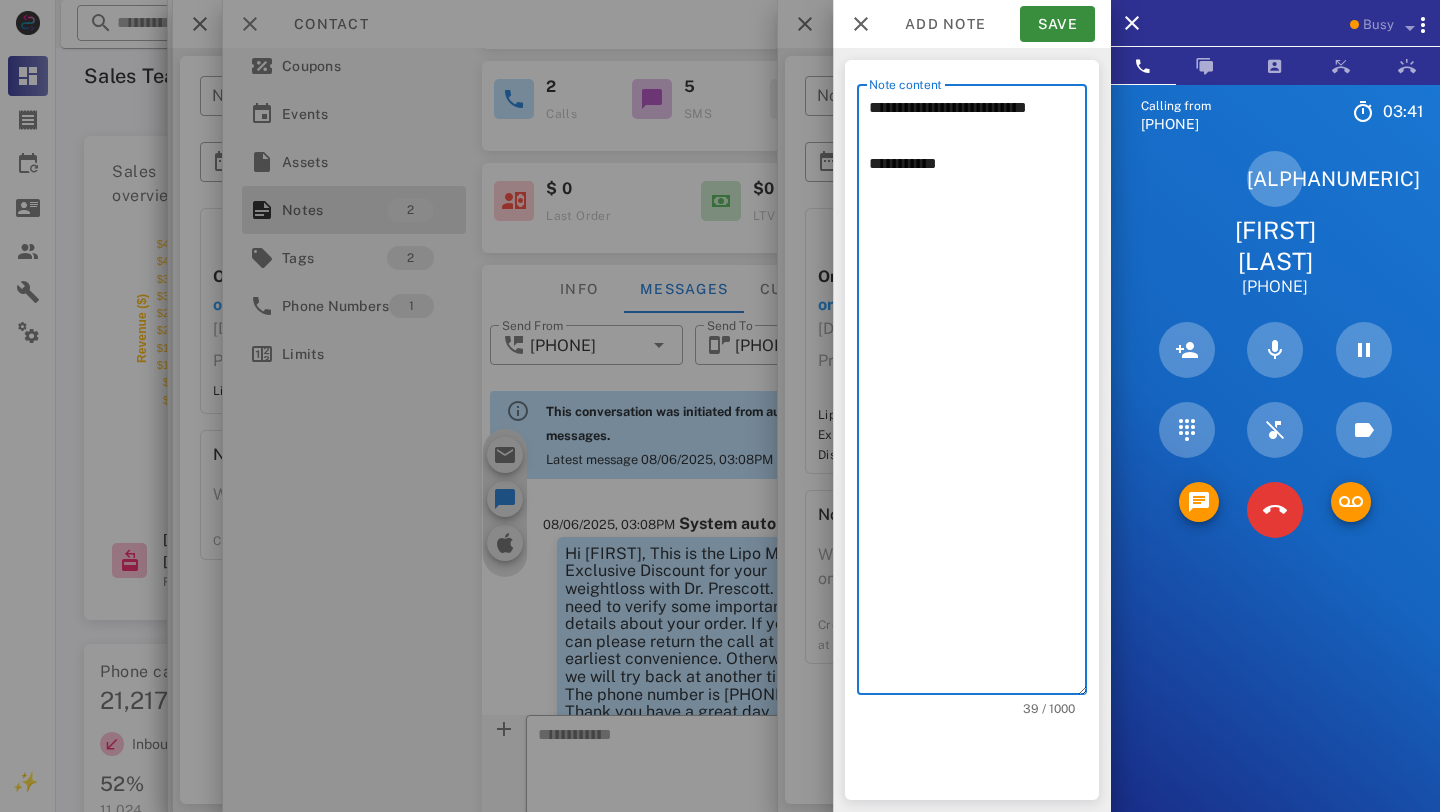 drag, startPoint x: 970, startPoint y: 158, endPoint x: 862, endPoint y: 102, distance: 121.65525 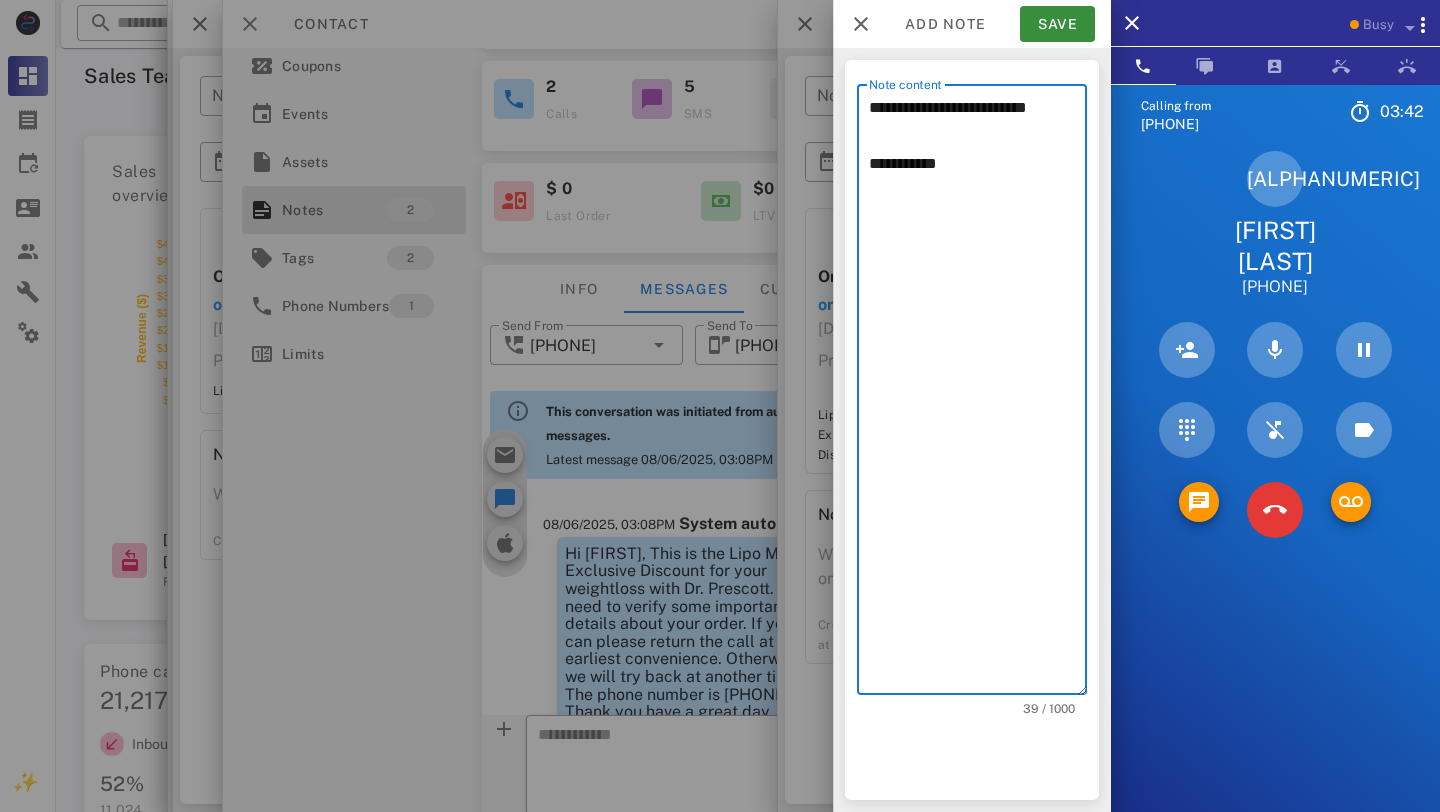 click on "**********" at bounding box center [978, 394] 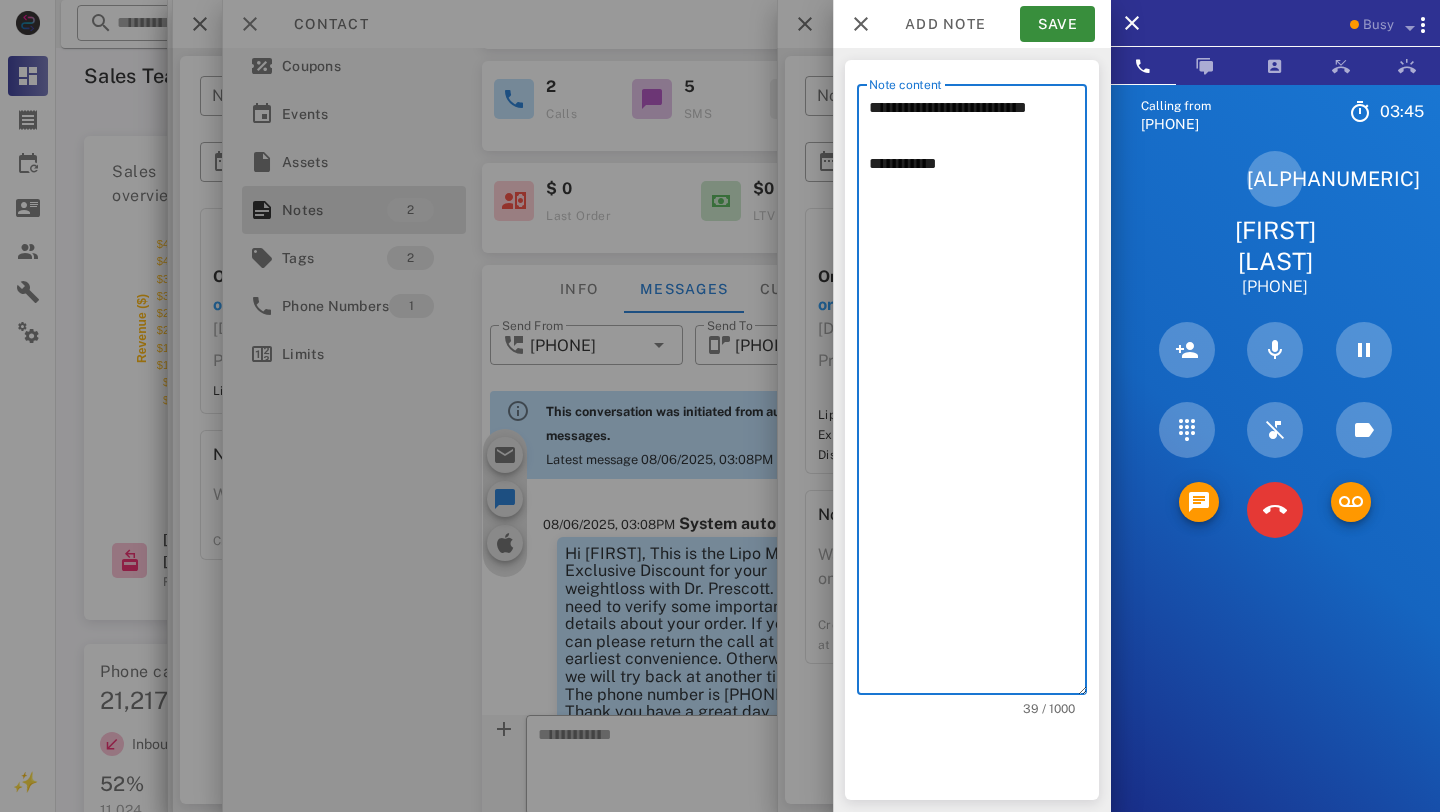 drag, startPoint x: 872, startPoint y: 106, endPoint x: 931, endPoint y: 226, distance: 133.71986 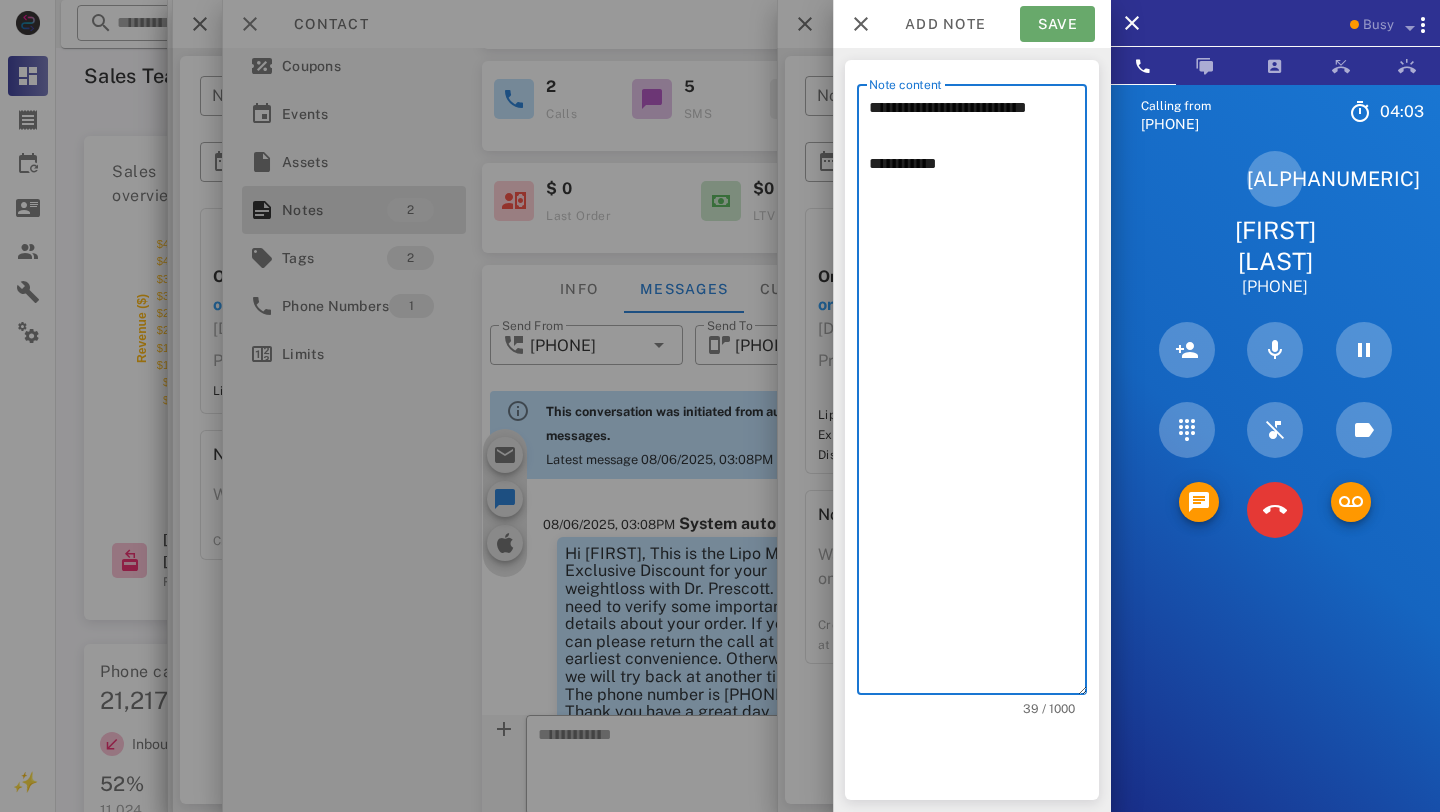 click on "Save" at bounding box center [1057, 24] 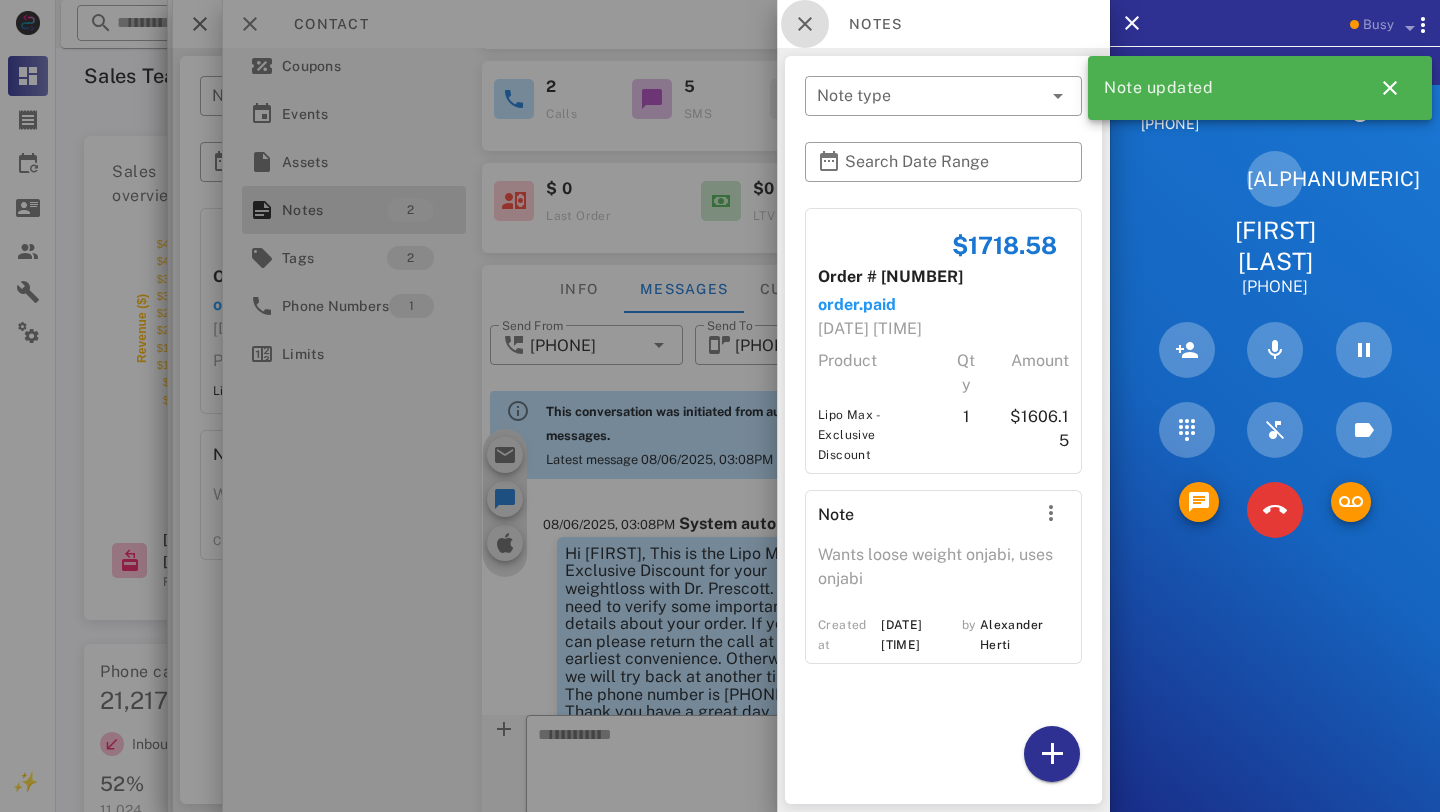 click at bounding box center [805, 24] 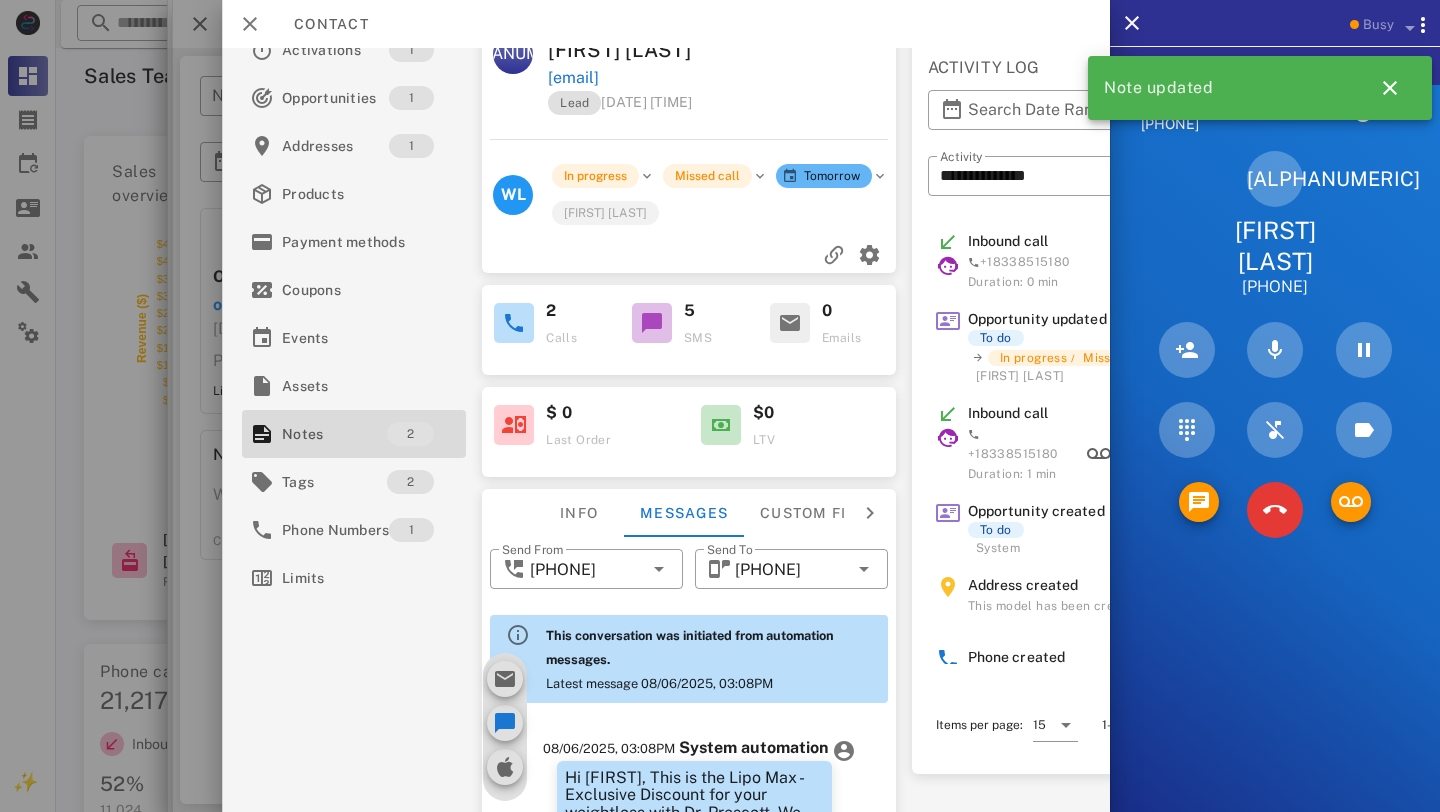 scroll, scrollTop: 0, scrollLeft: 0, axis: both 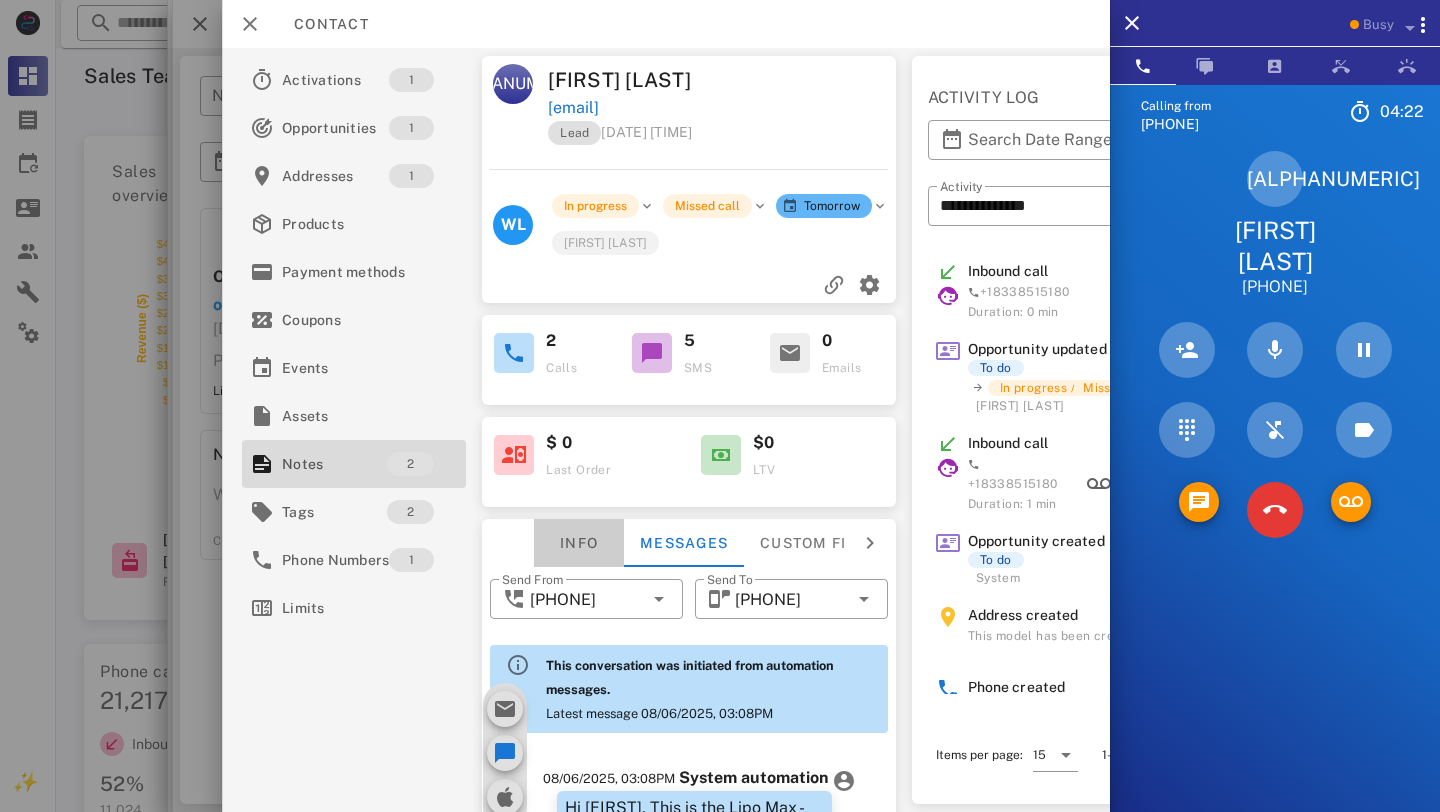 click on "Info" at bounding box center [579, 543] 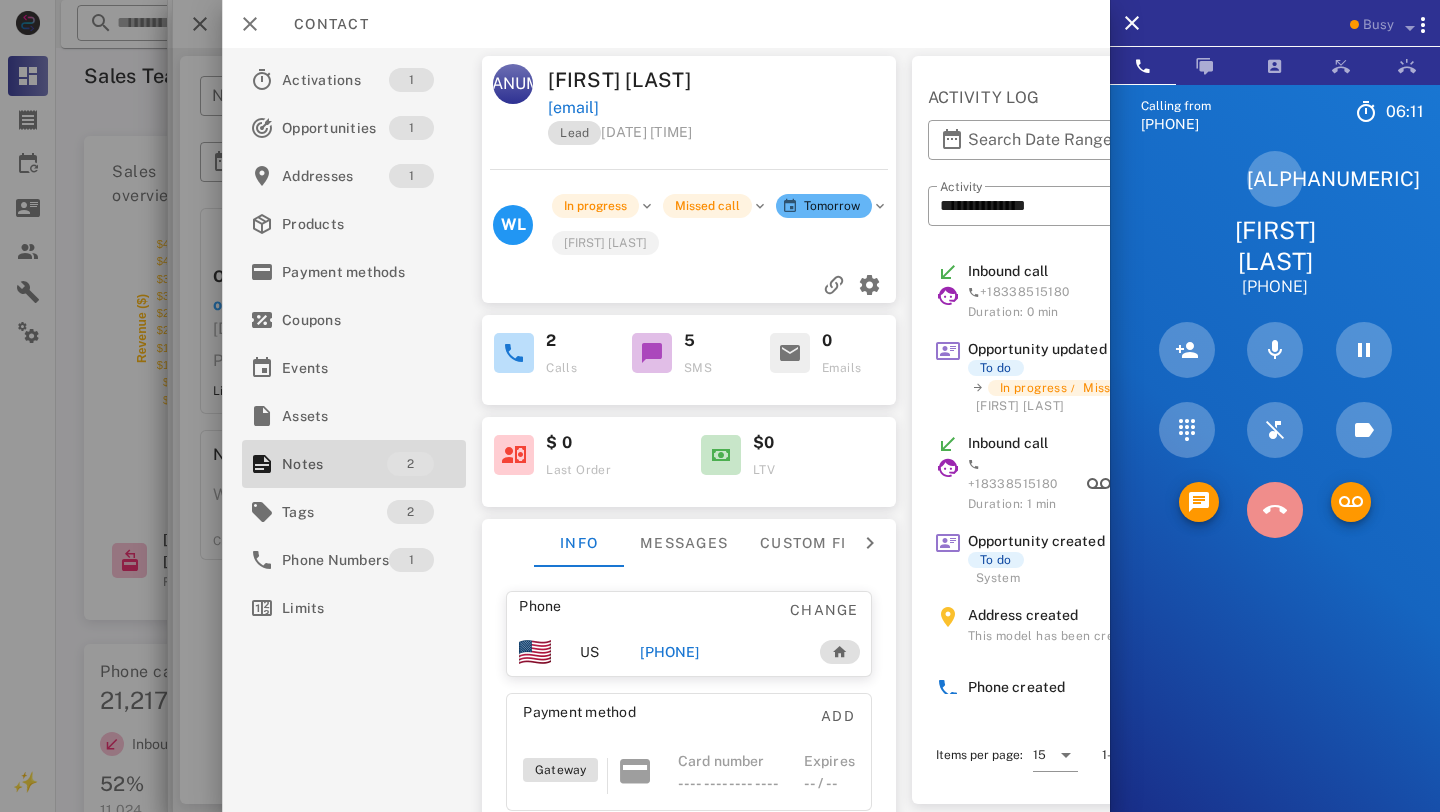 click at bounding box center (1275, 510) 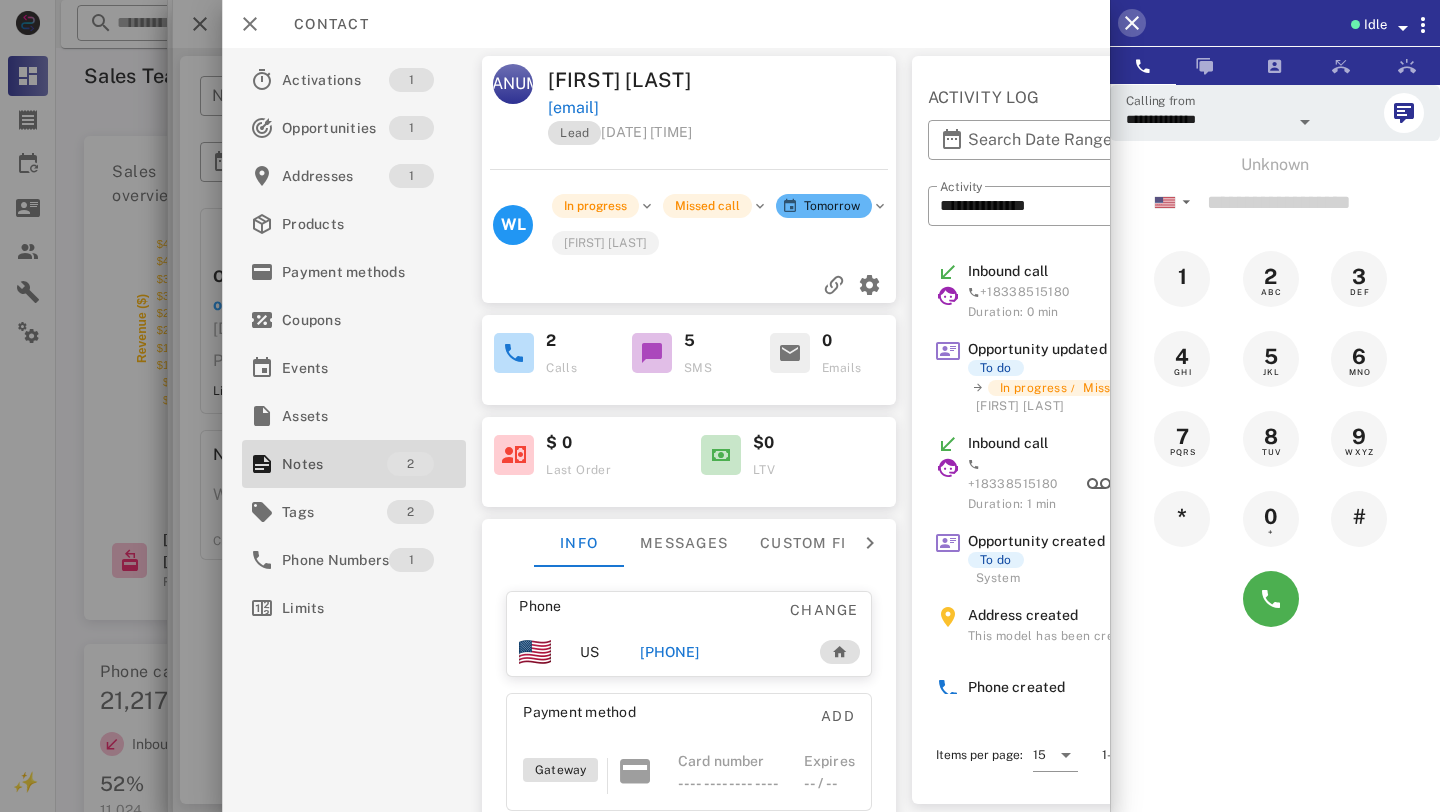 click at bounding box center (1132, 23) 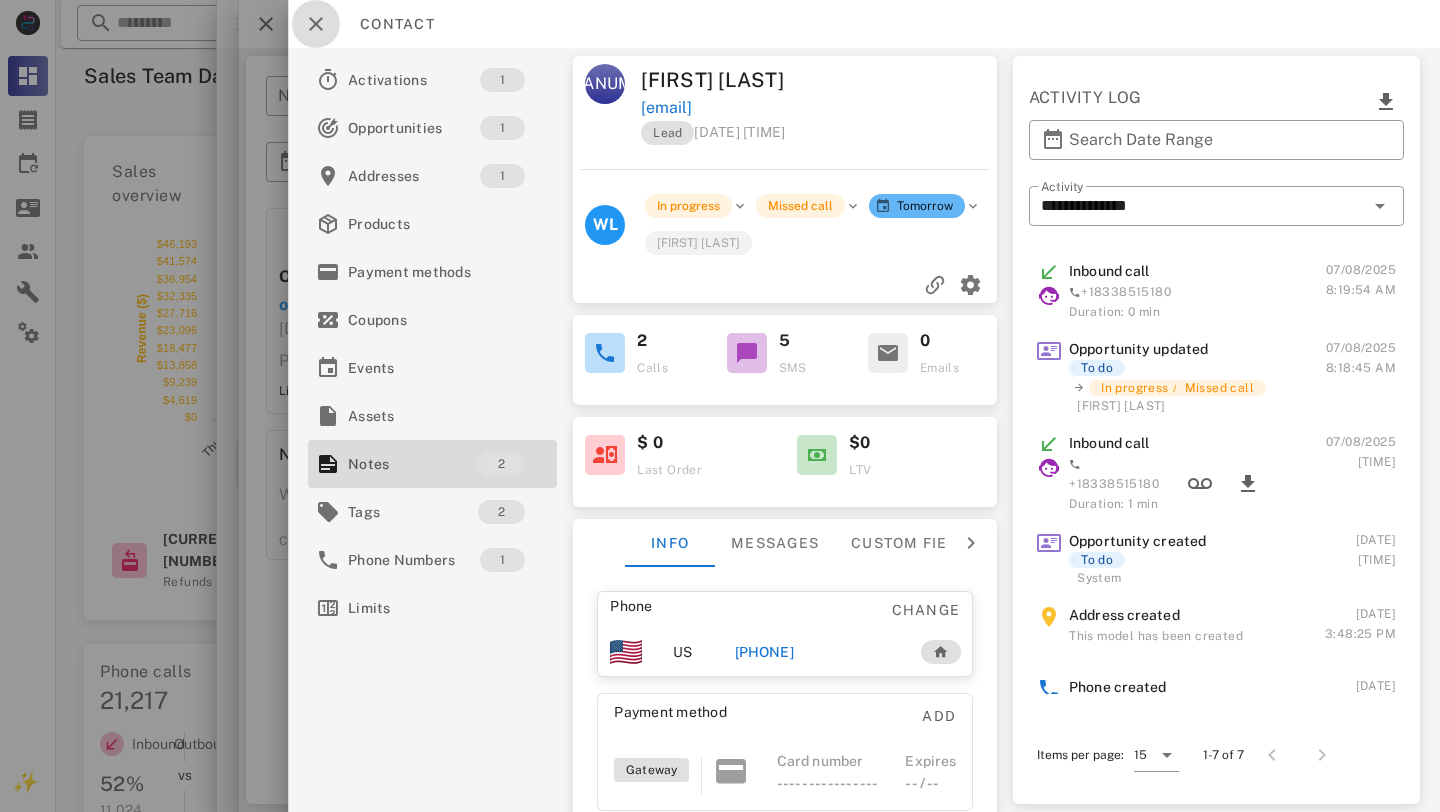 click at bounding box center (316, 24) 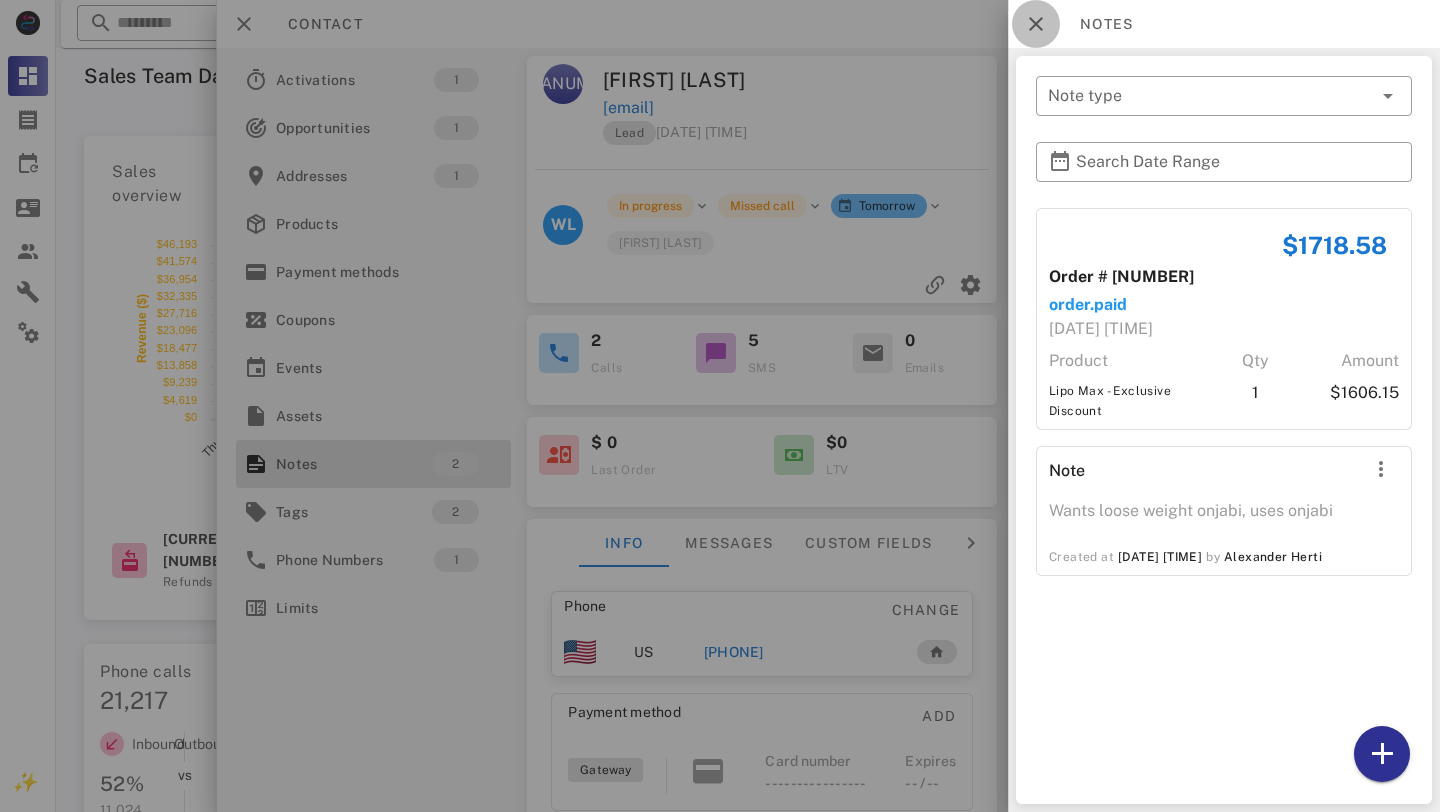 click at bounding box center (1036, 24) 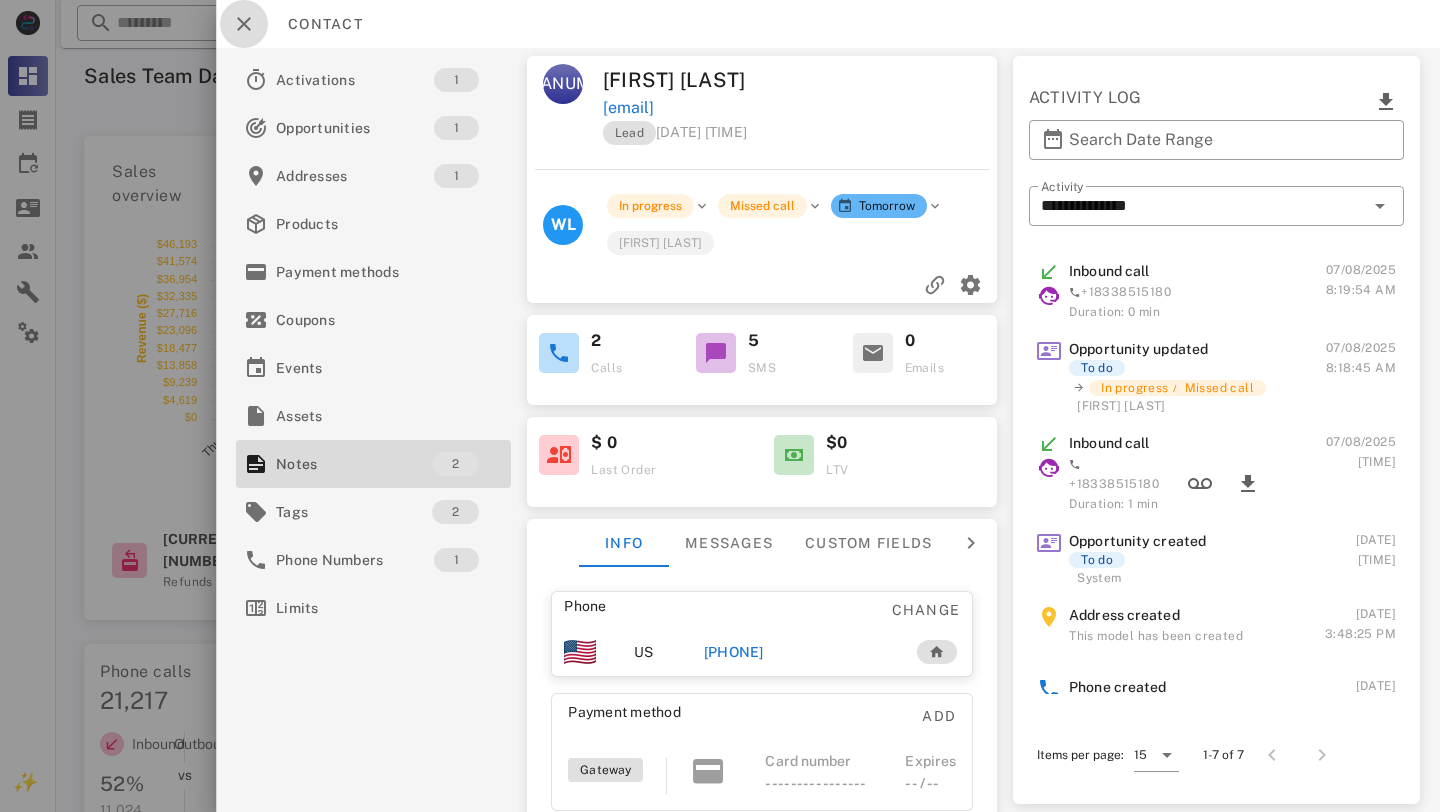 click at bounding box center [244, 24] 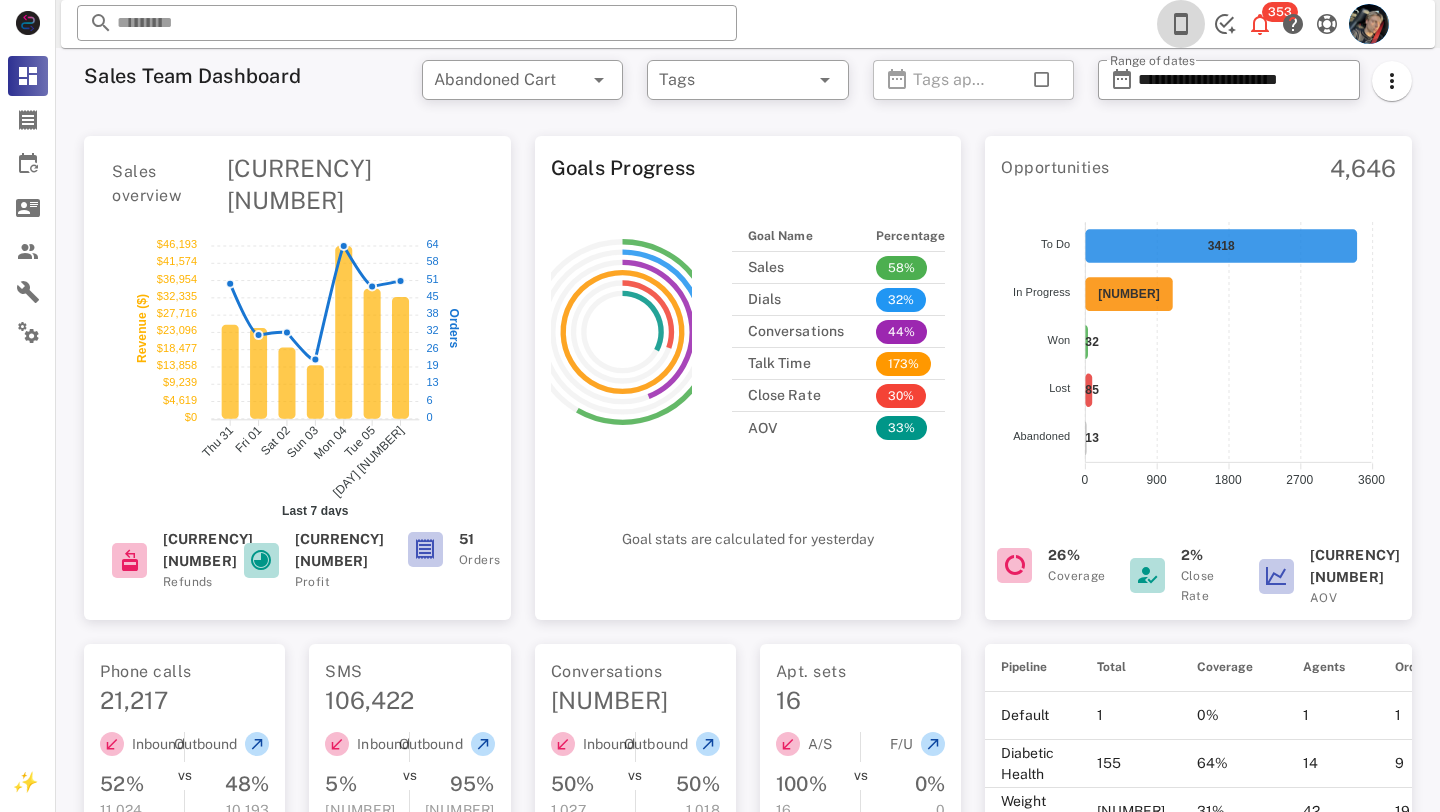 click at bounding box center [1181, 24] 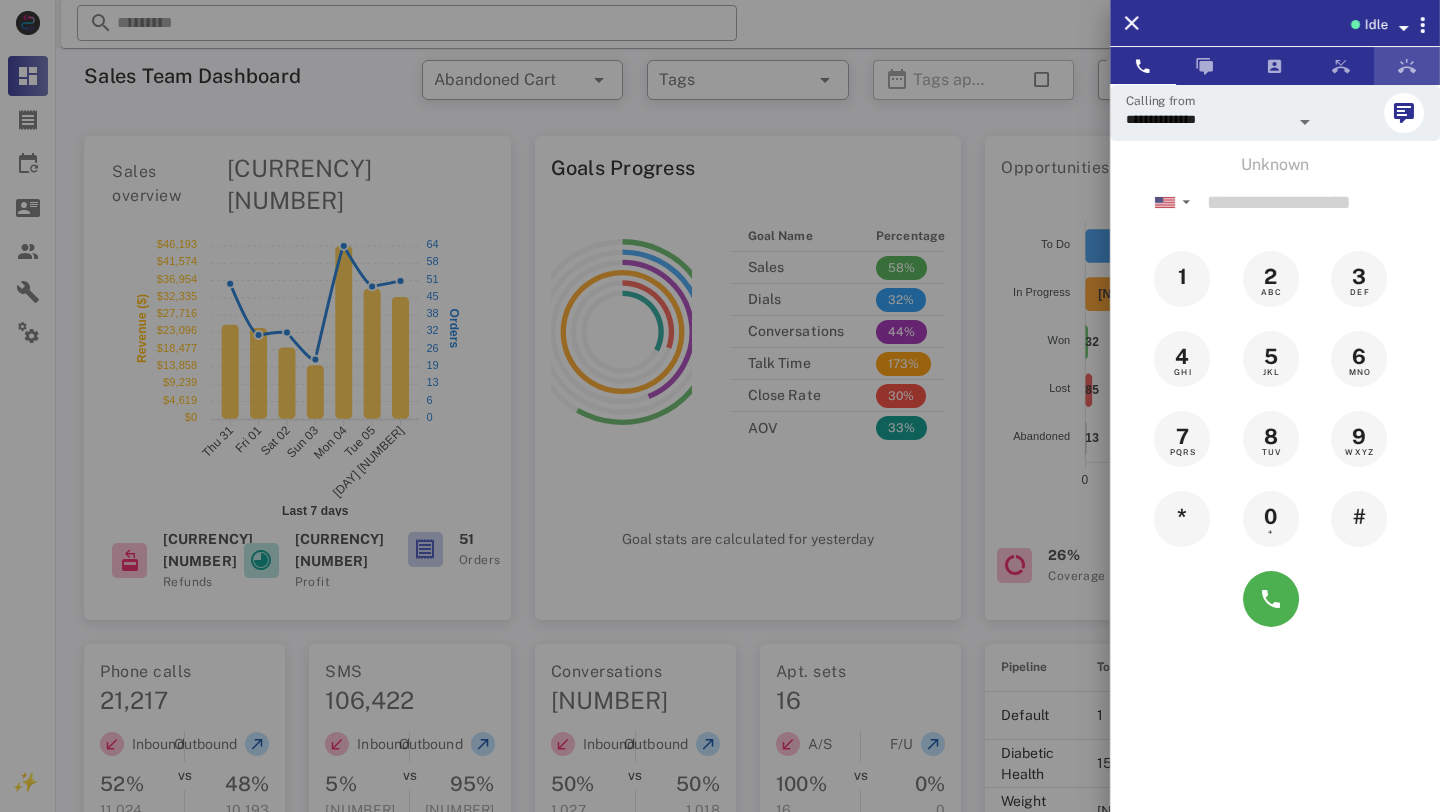 click at bounding box center (1407, 66) 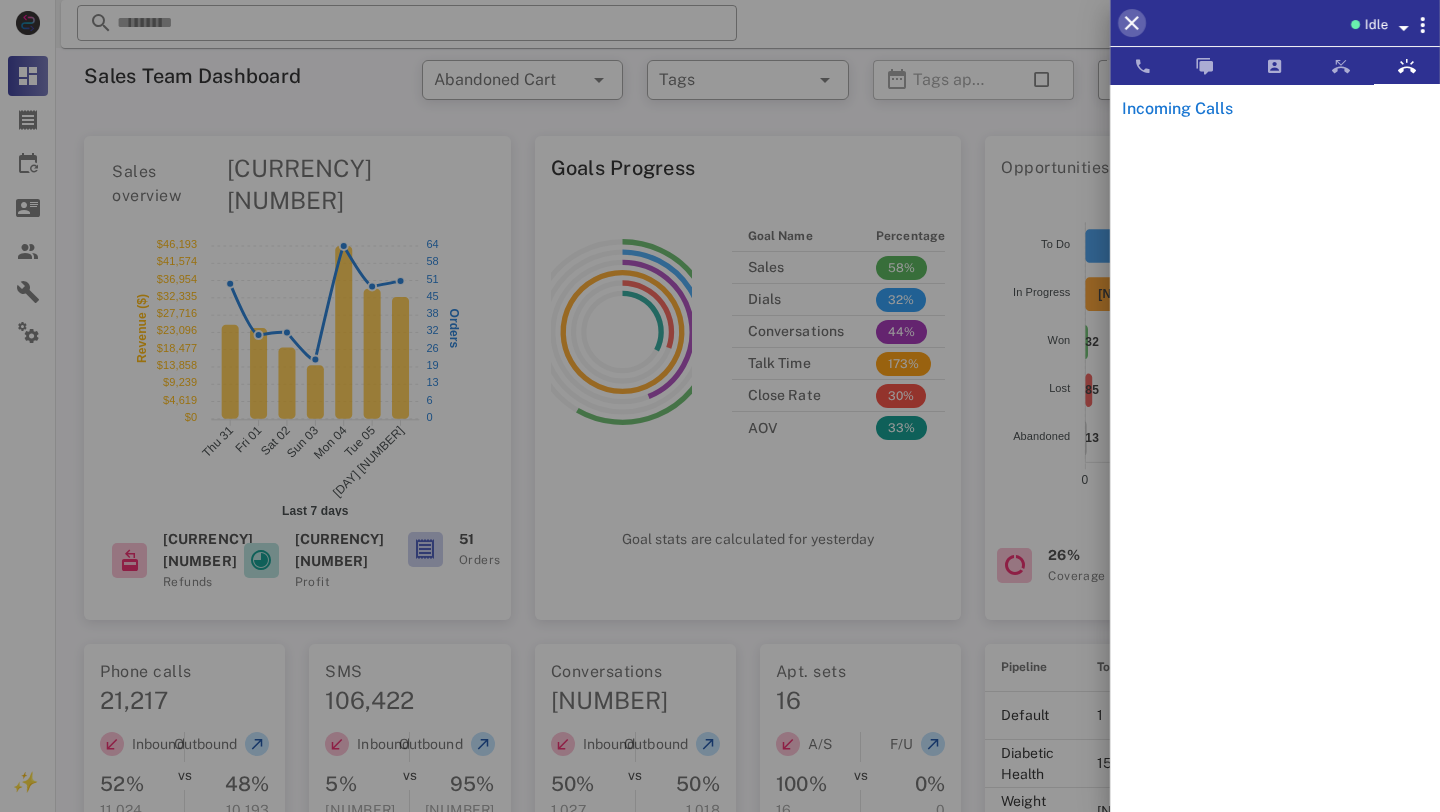 click at bounding box center [1132, 23] 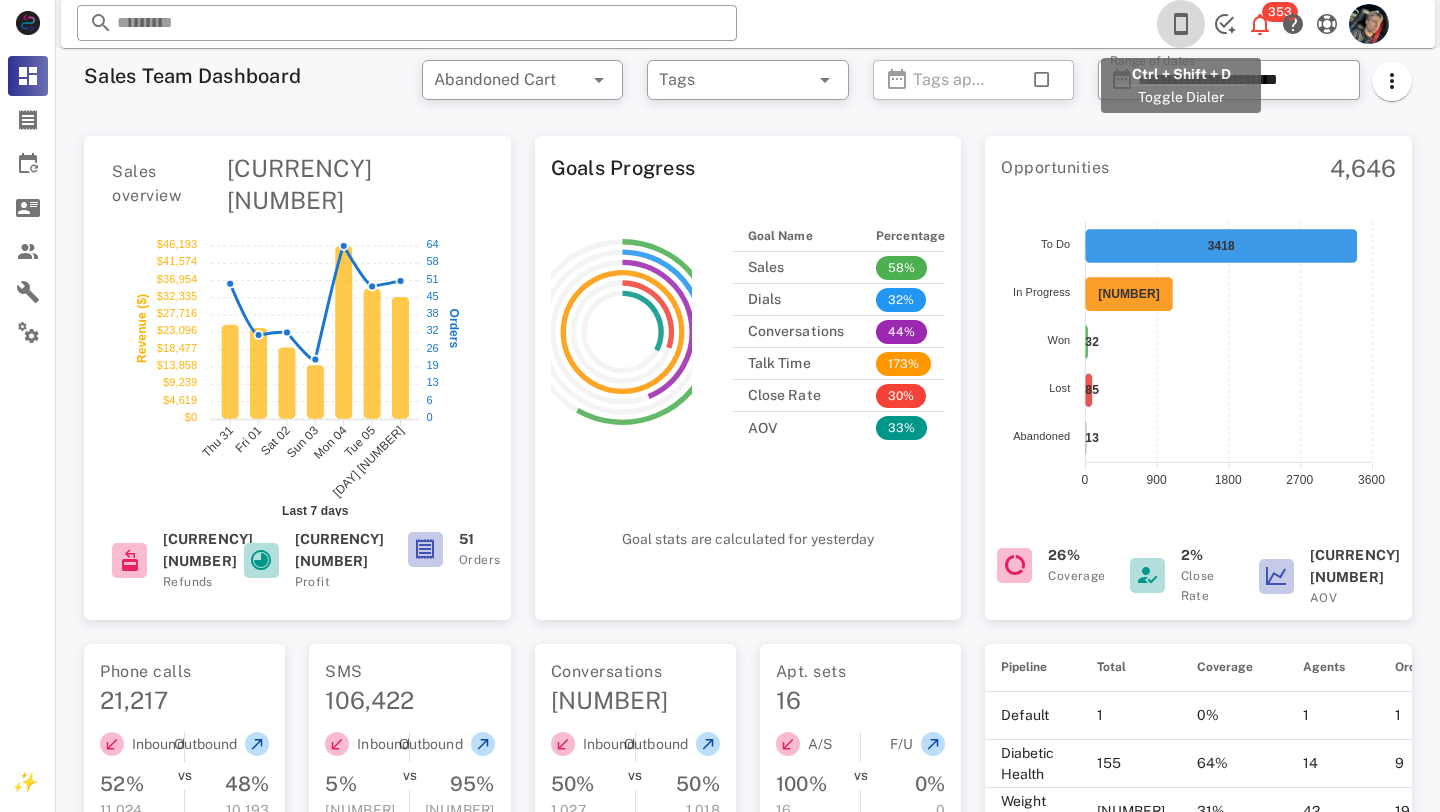 click at bounding box center [1181, 24] 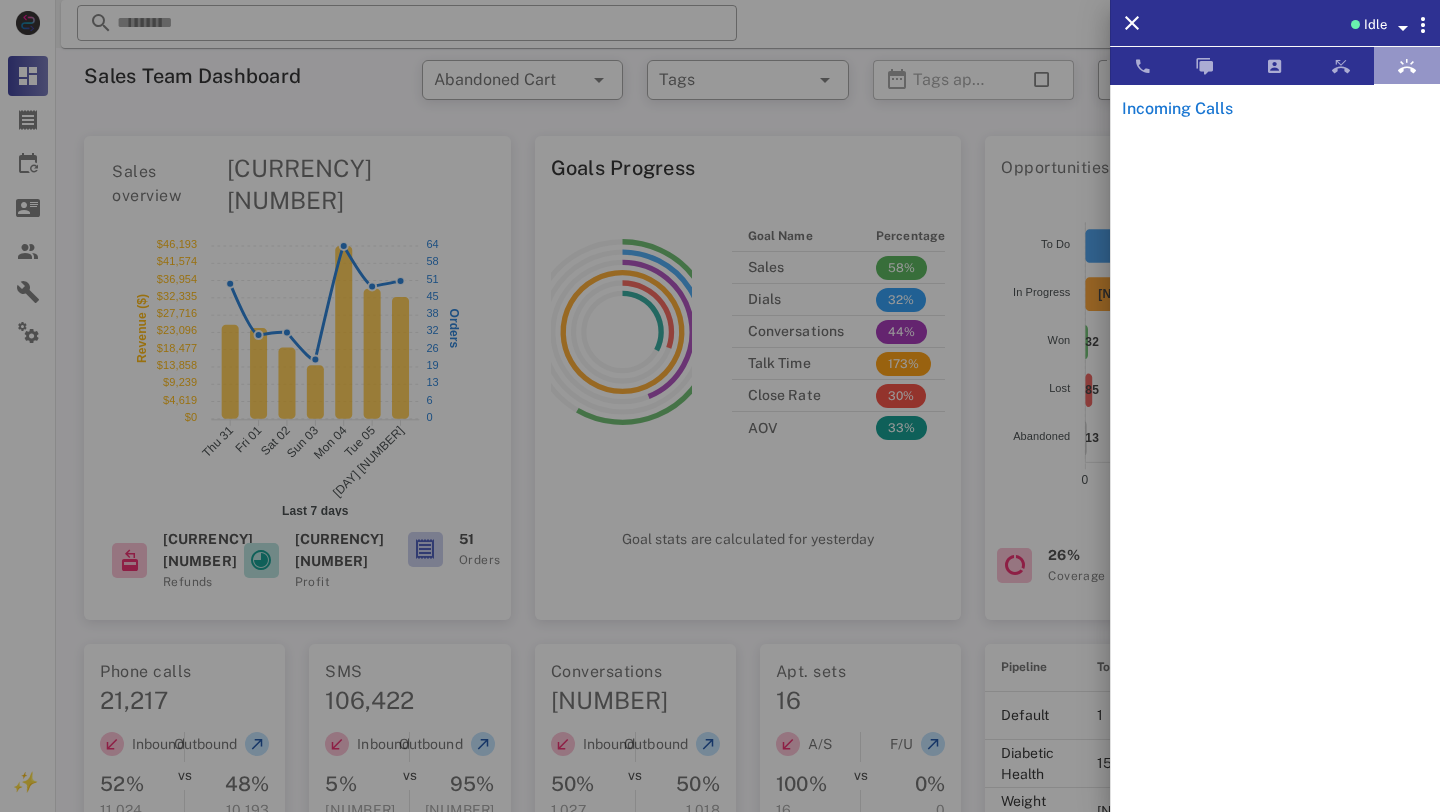 click at bounding box center (1407, 66) 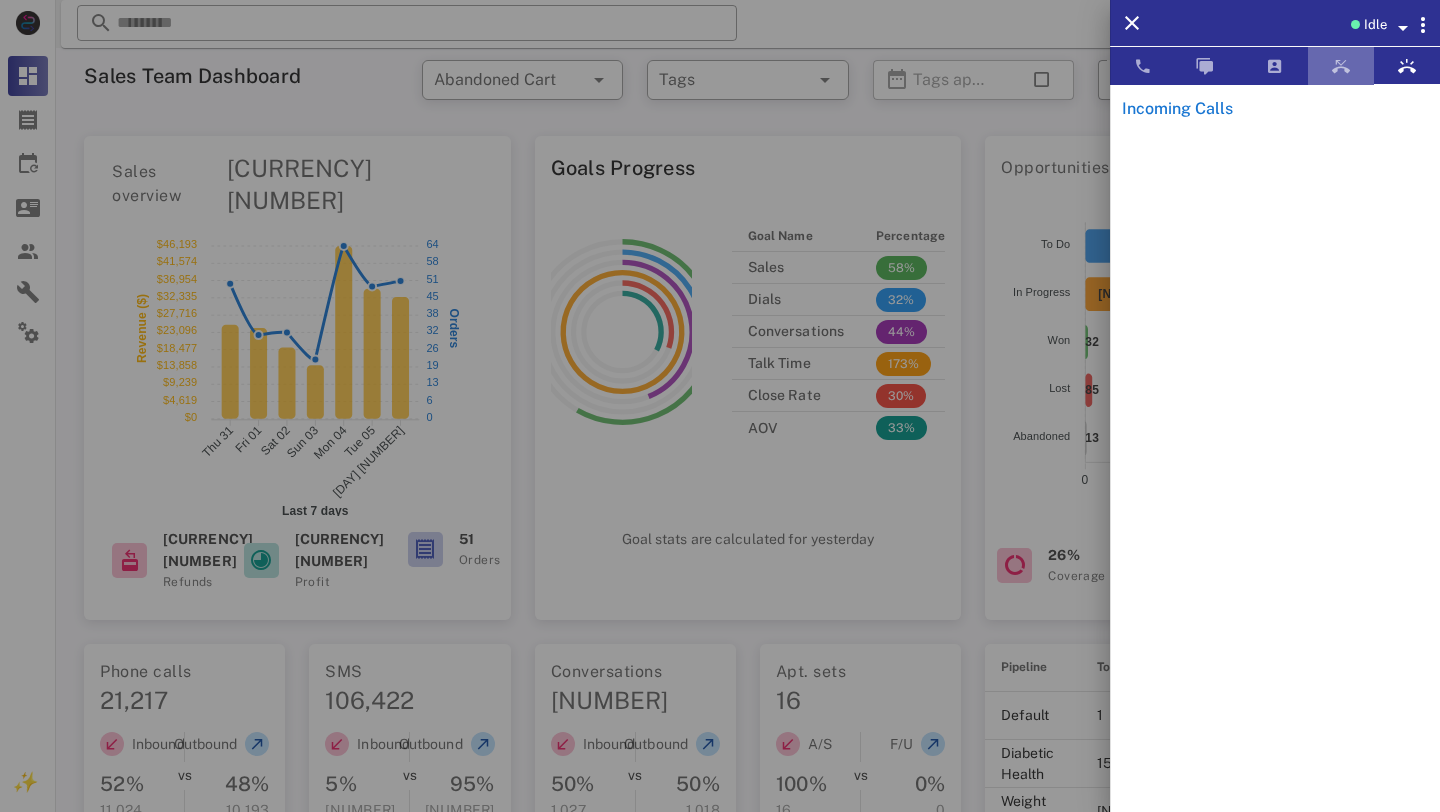 click at bounding box center (1341, 66) 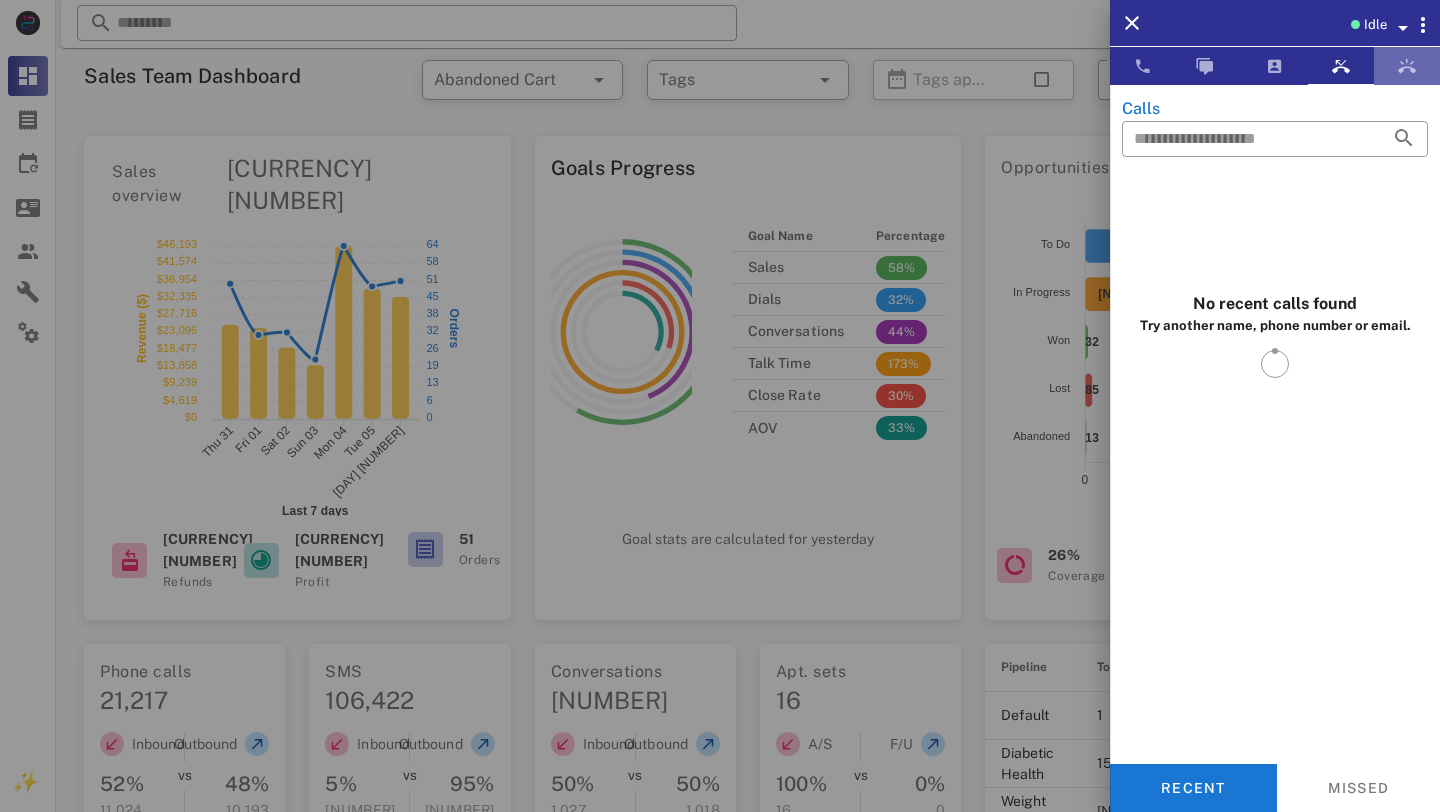 click at bounding box center (1407, 66) 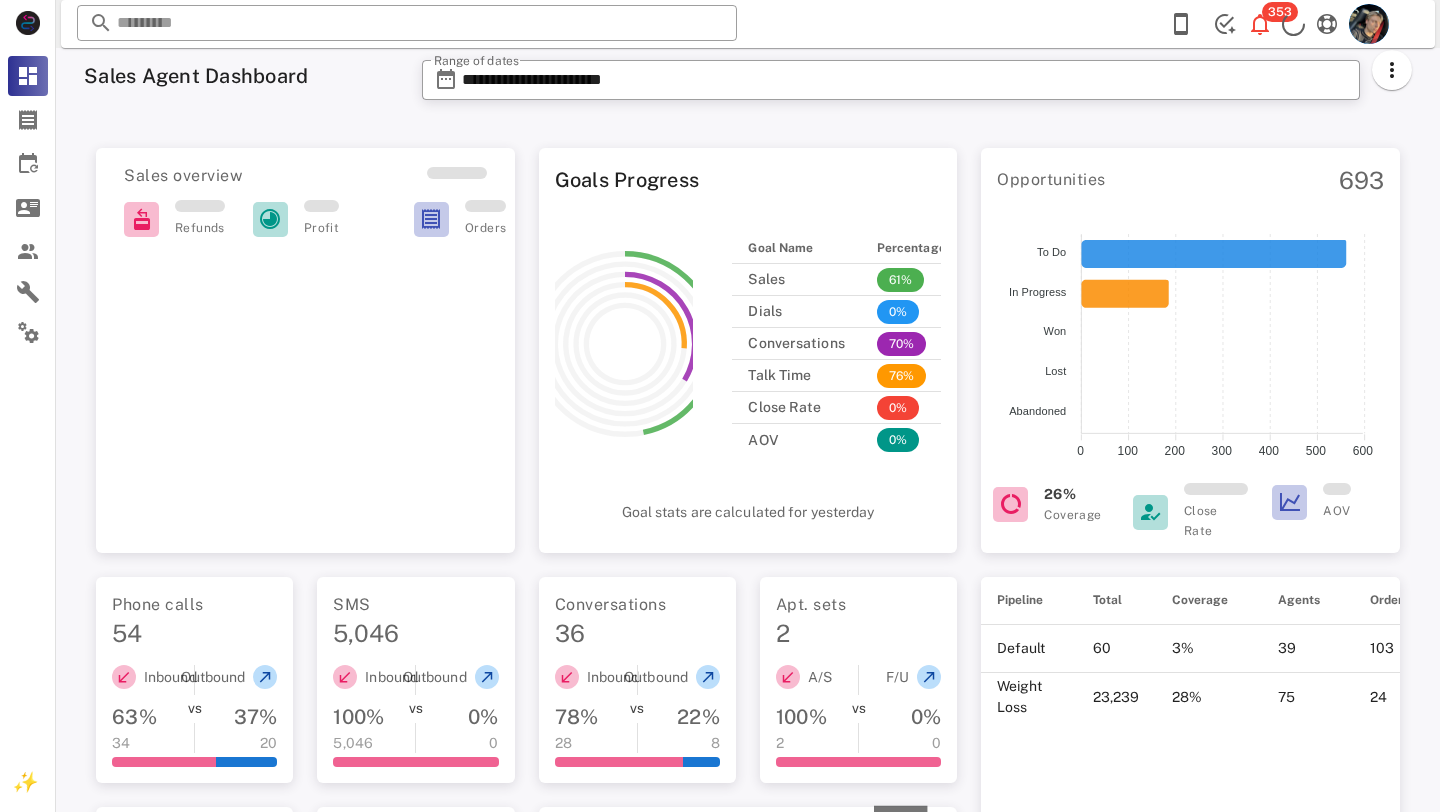 scroll, scrollTop: 0, scrollLeft: 0, axis: both 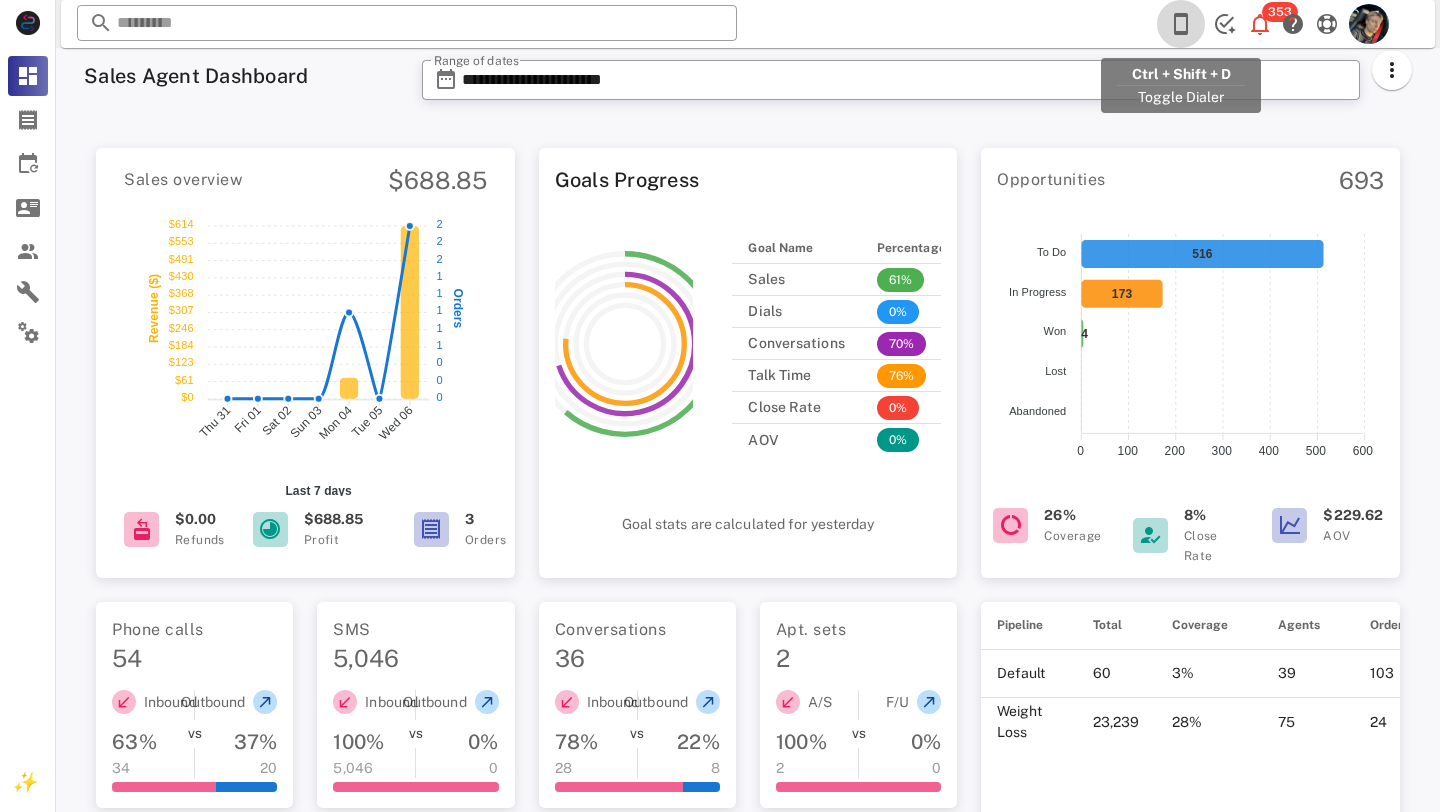 click at bounding box center [1181, 24] 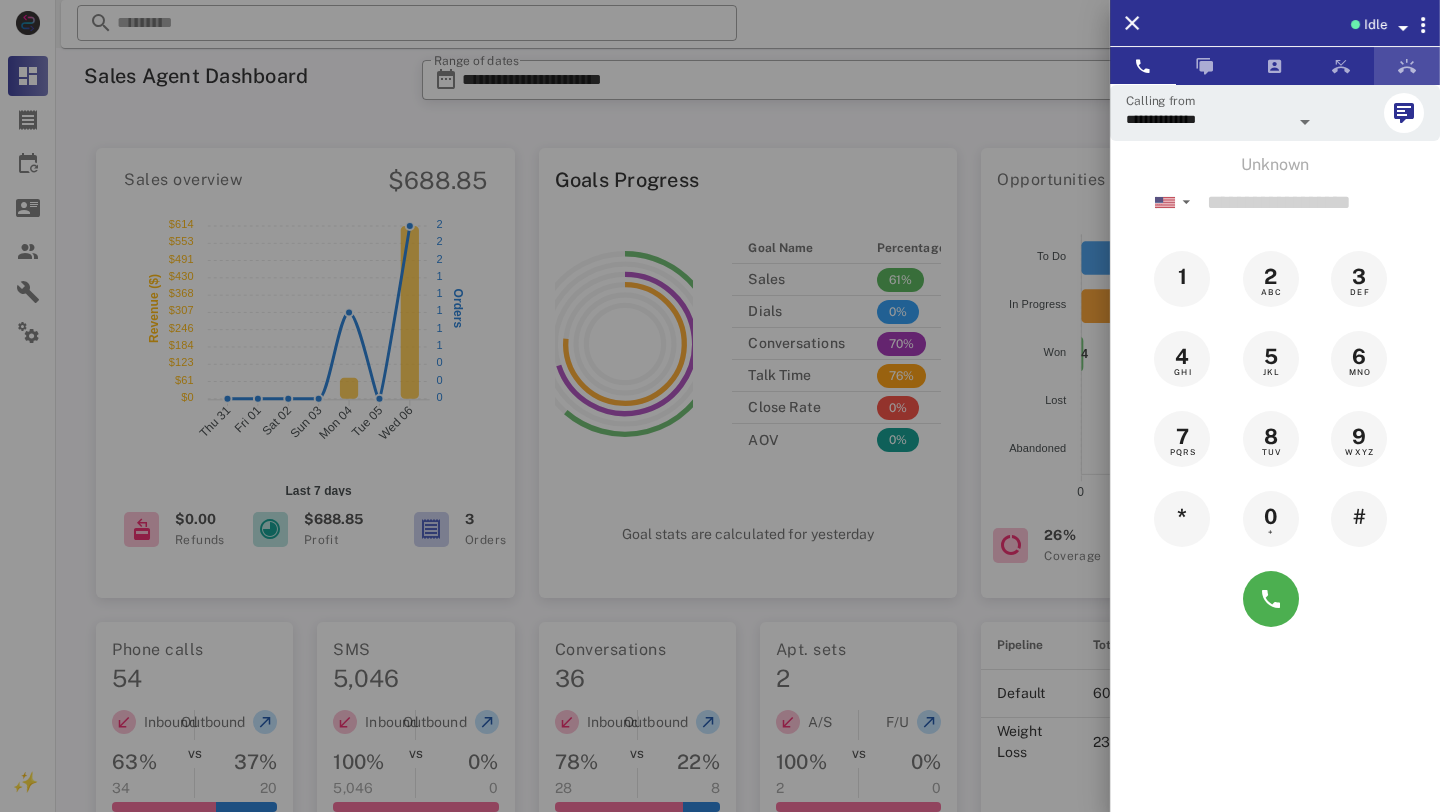 click at bounding box center (1407, 66) 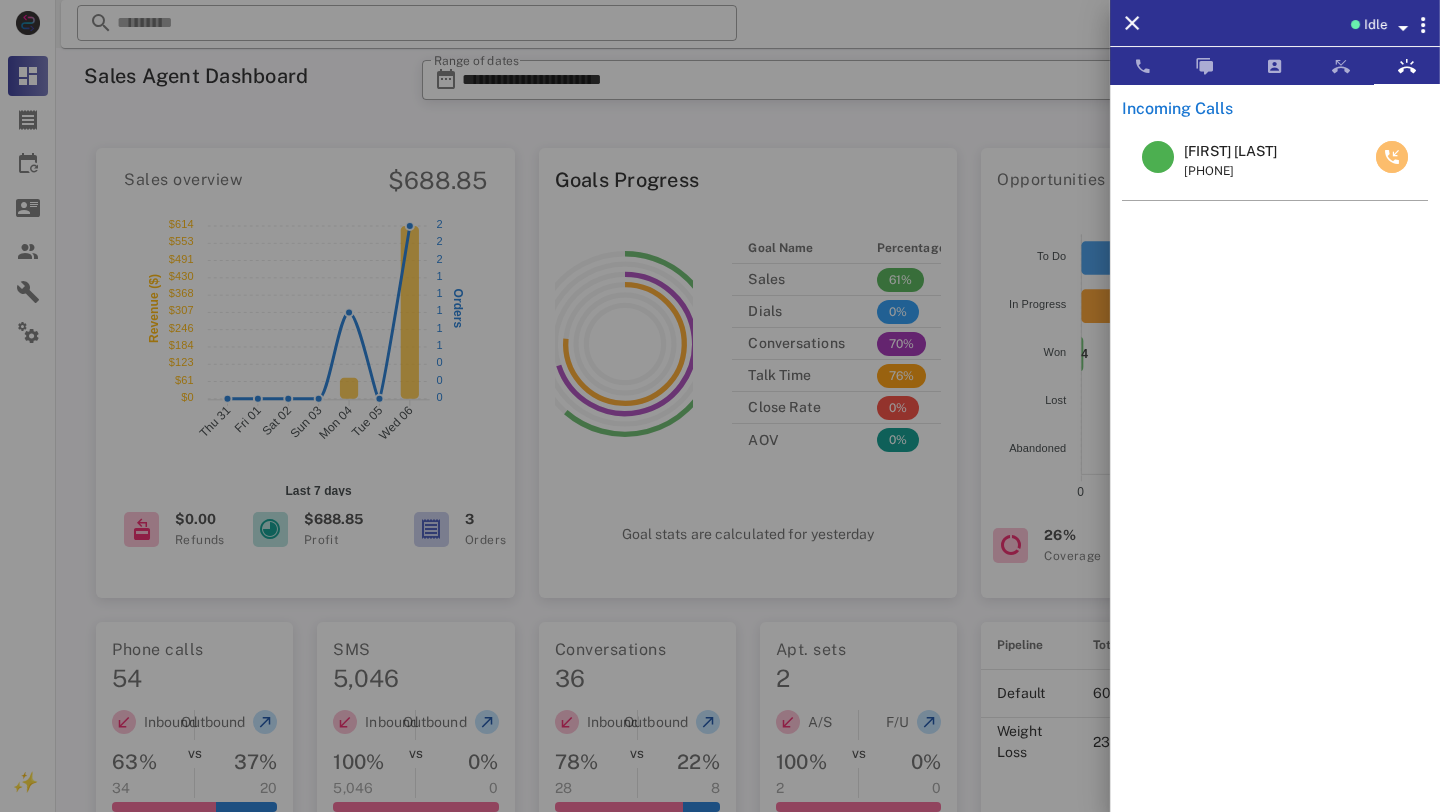 click at bounding box center [1392, 157] 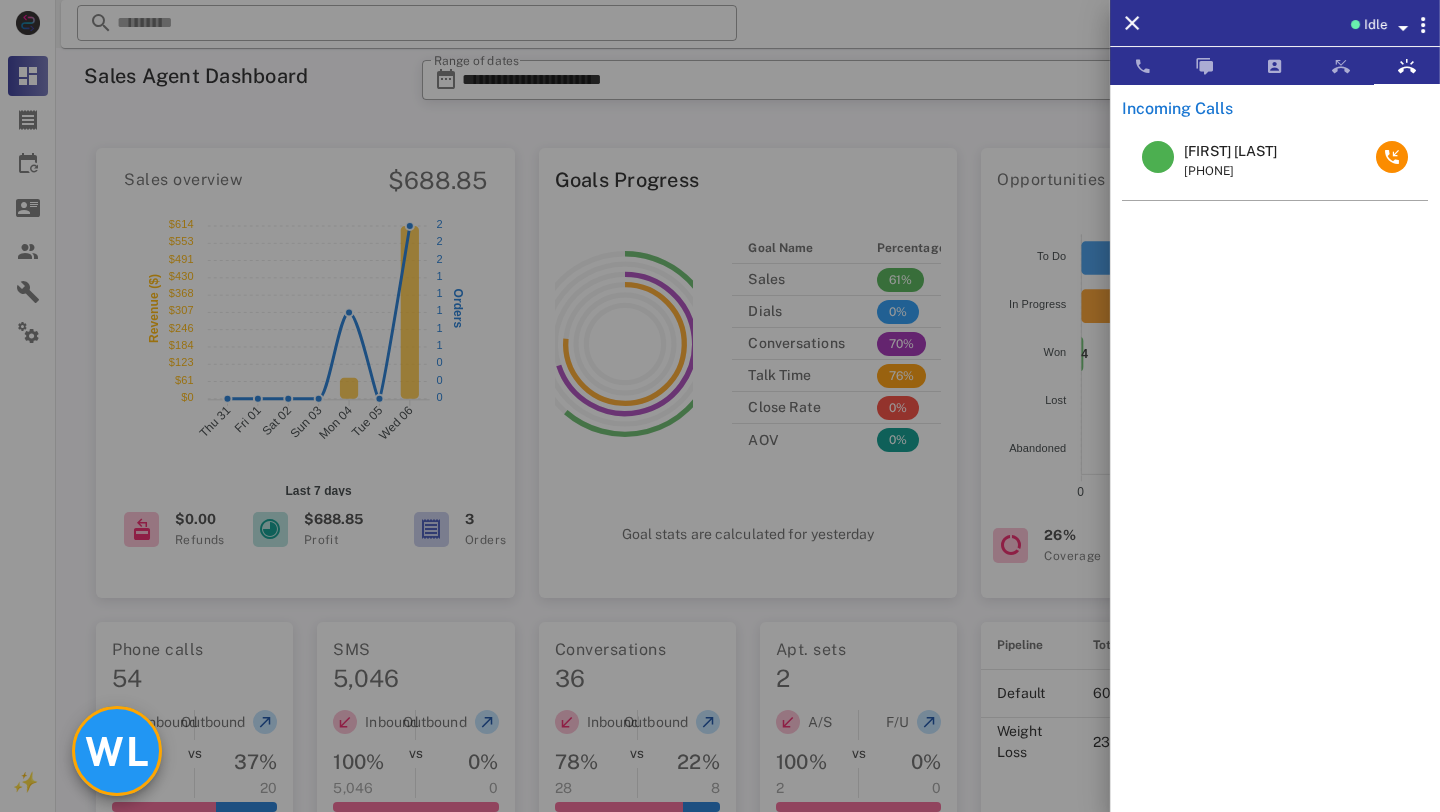 click on "WL" at bounding box center [117, 751] 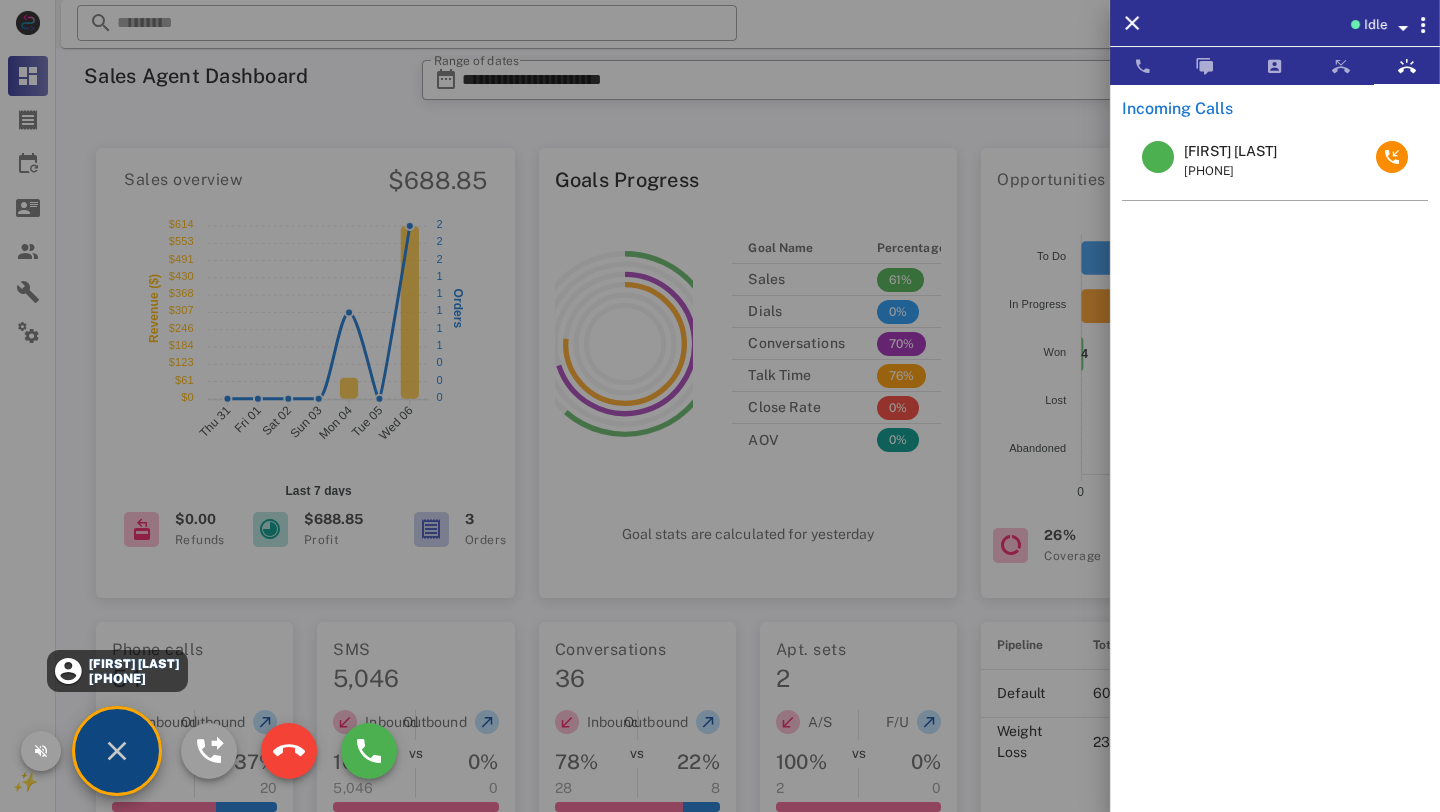 click on "Laurie L McCown +13042830296" at bounding box center [117, 671] 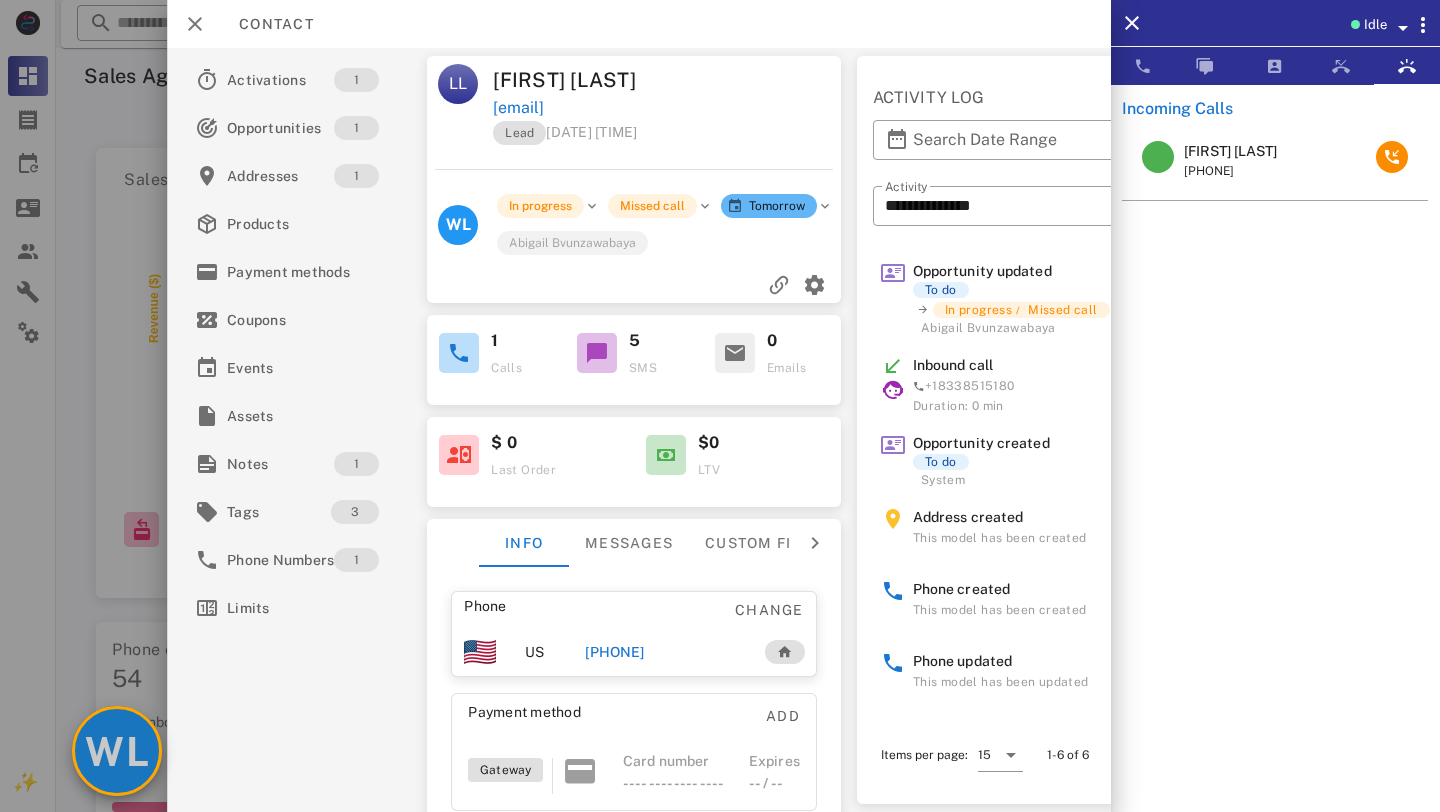 click on "WL" at bounding box center (117, 751) 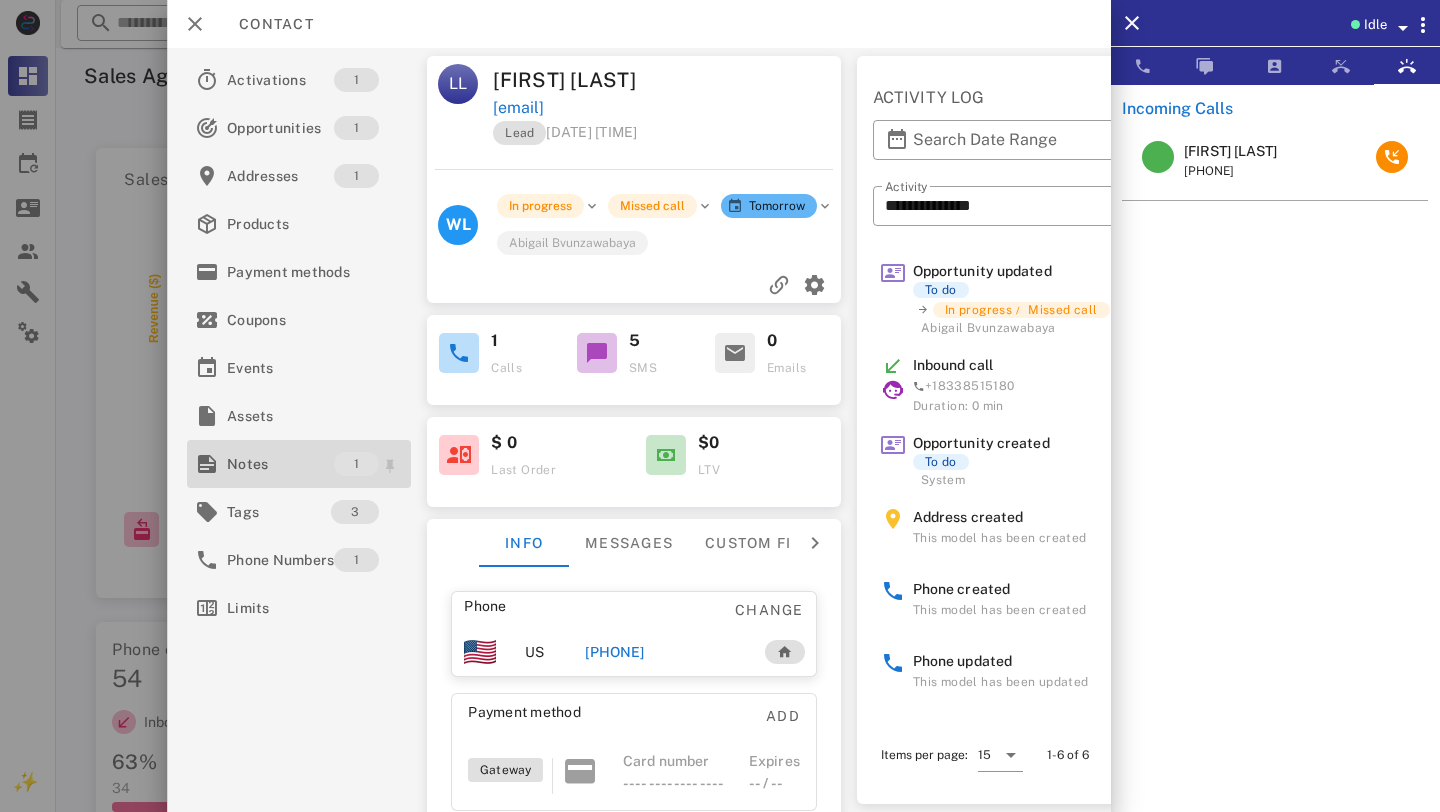 click on "Notes" at bounding box center [280, 464] 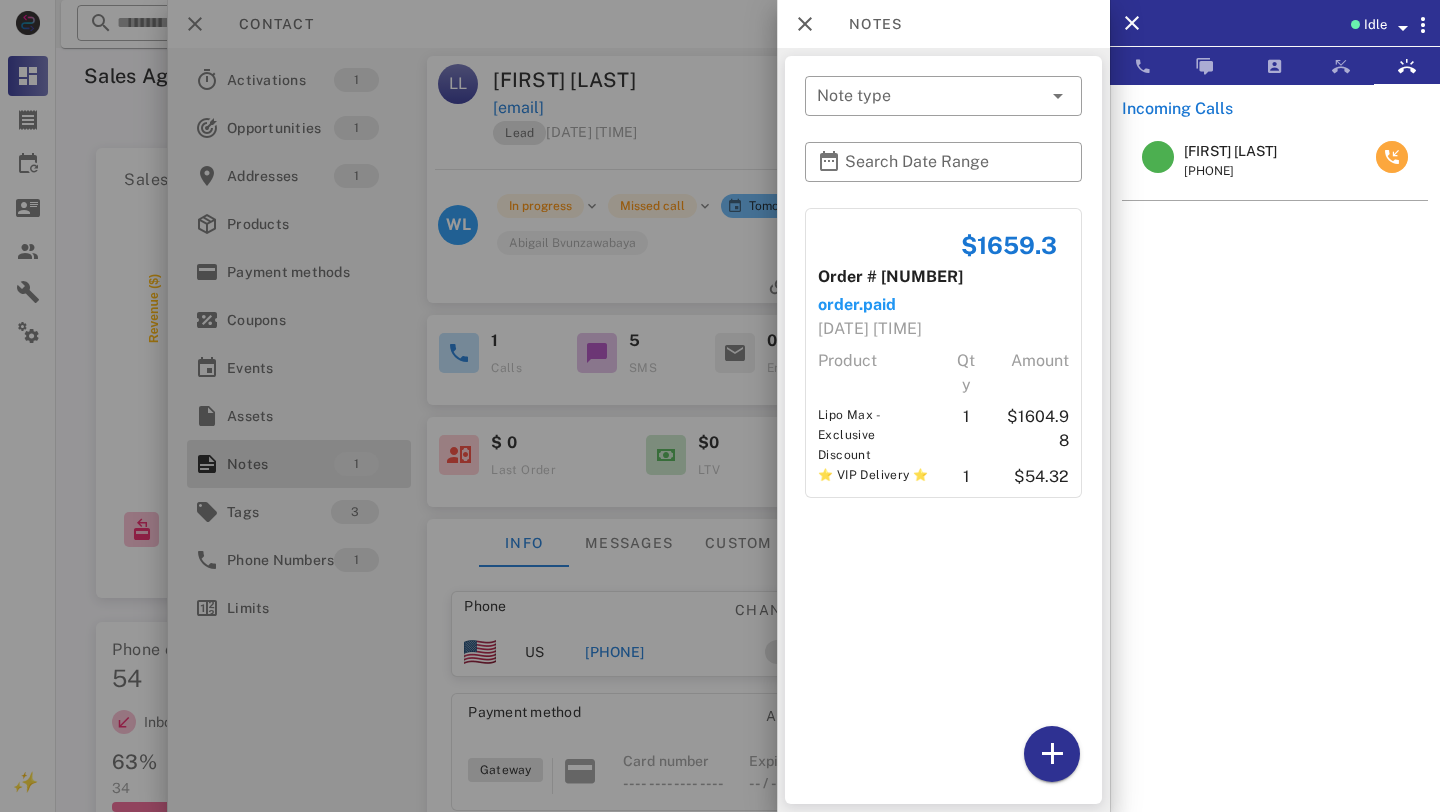 click at bounding box center (1392, 157) 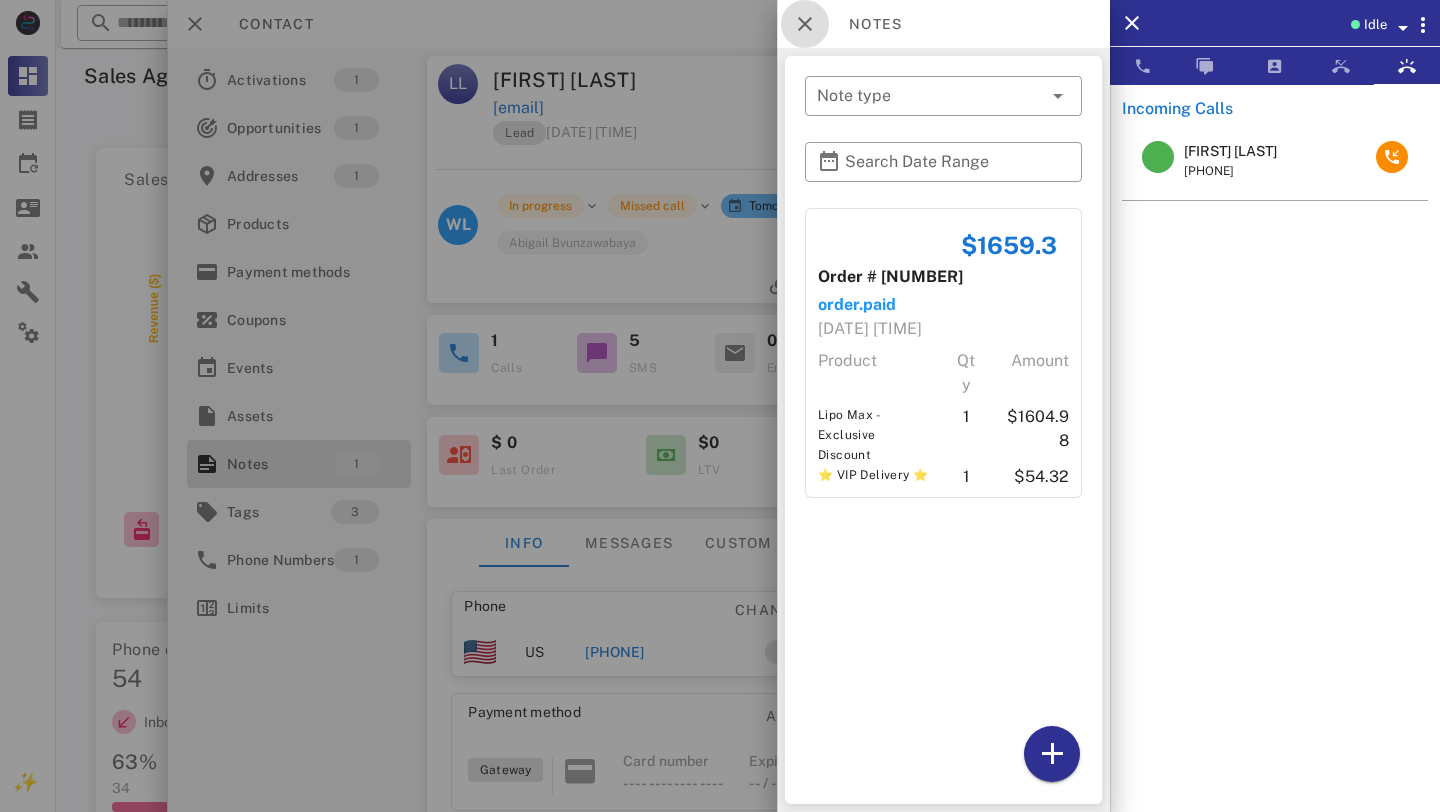click at bounding box center (805, 24) 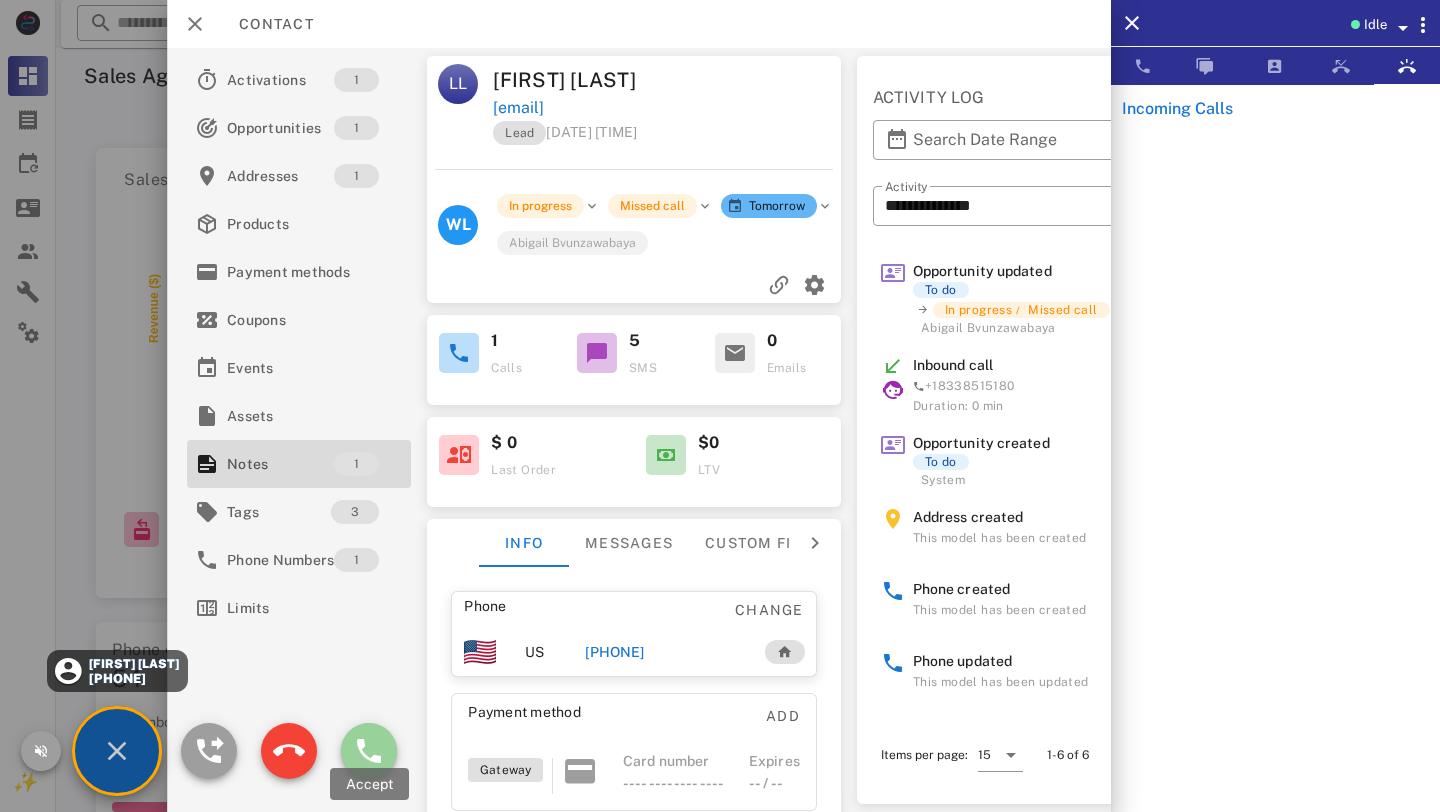 click at bounding box center (369, 751) 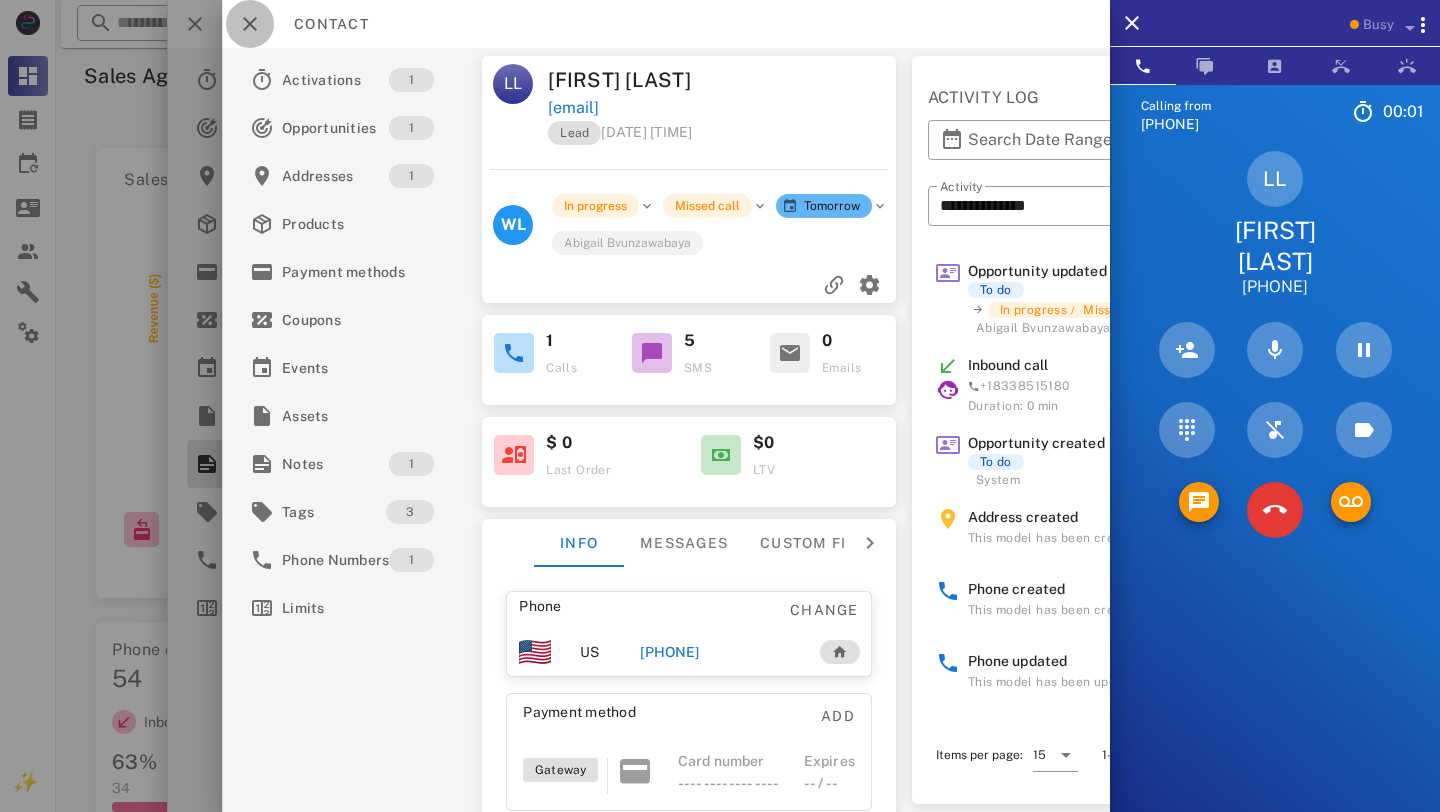 click at bounding box center [250, 24] 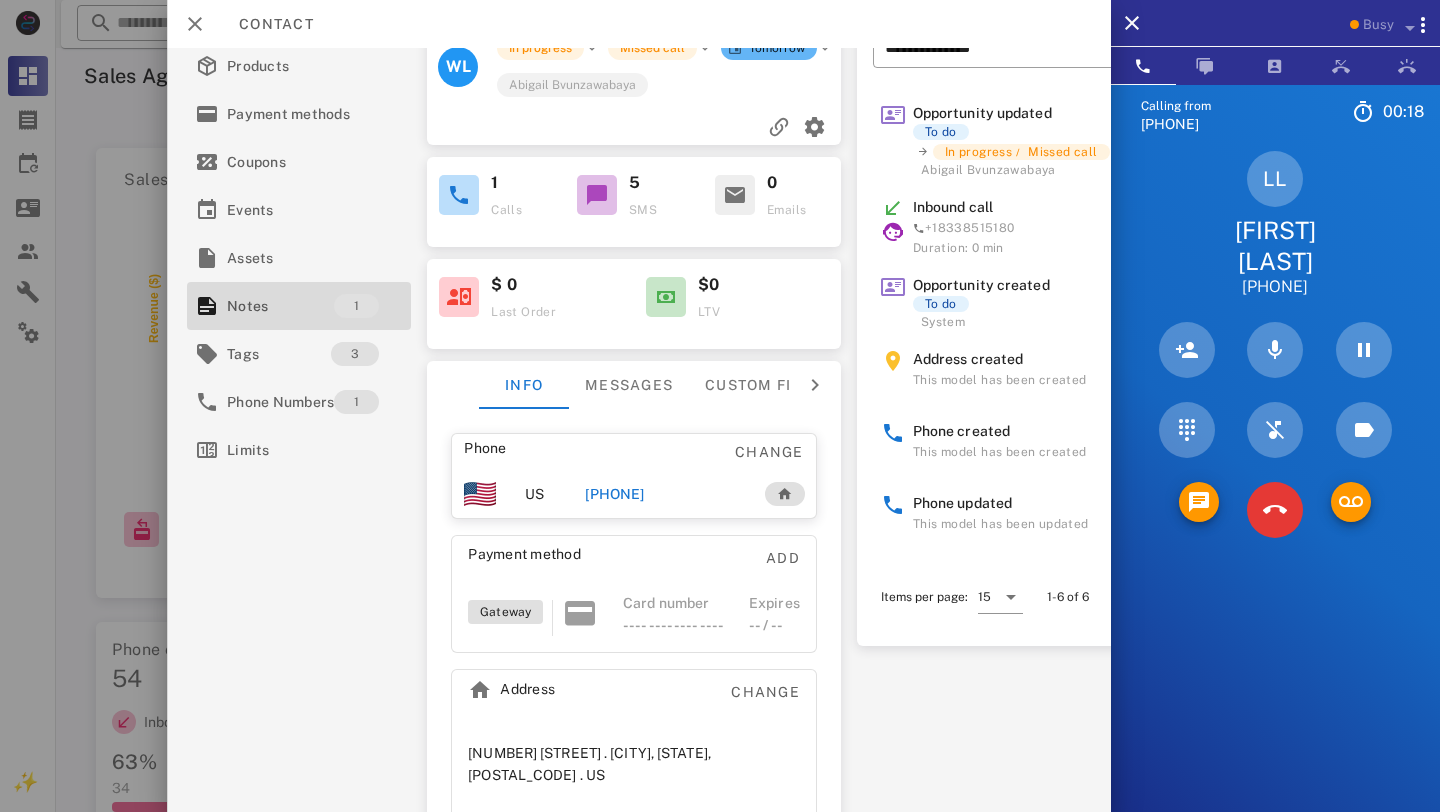 scroll, scrollTop: 190, scrollLeft: 0, axis: vertical 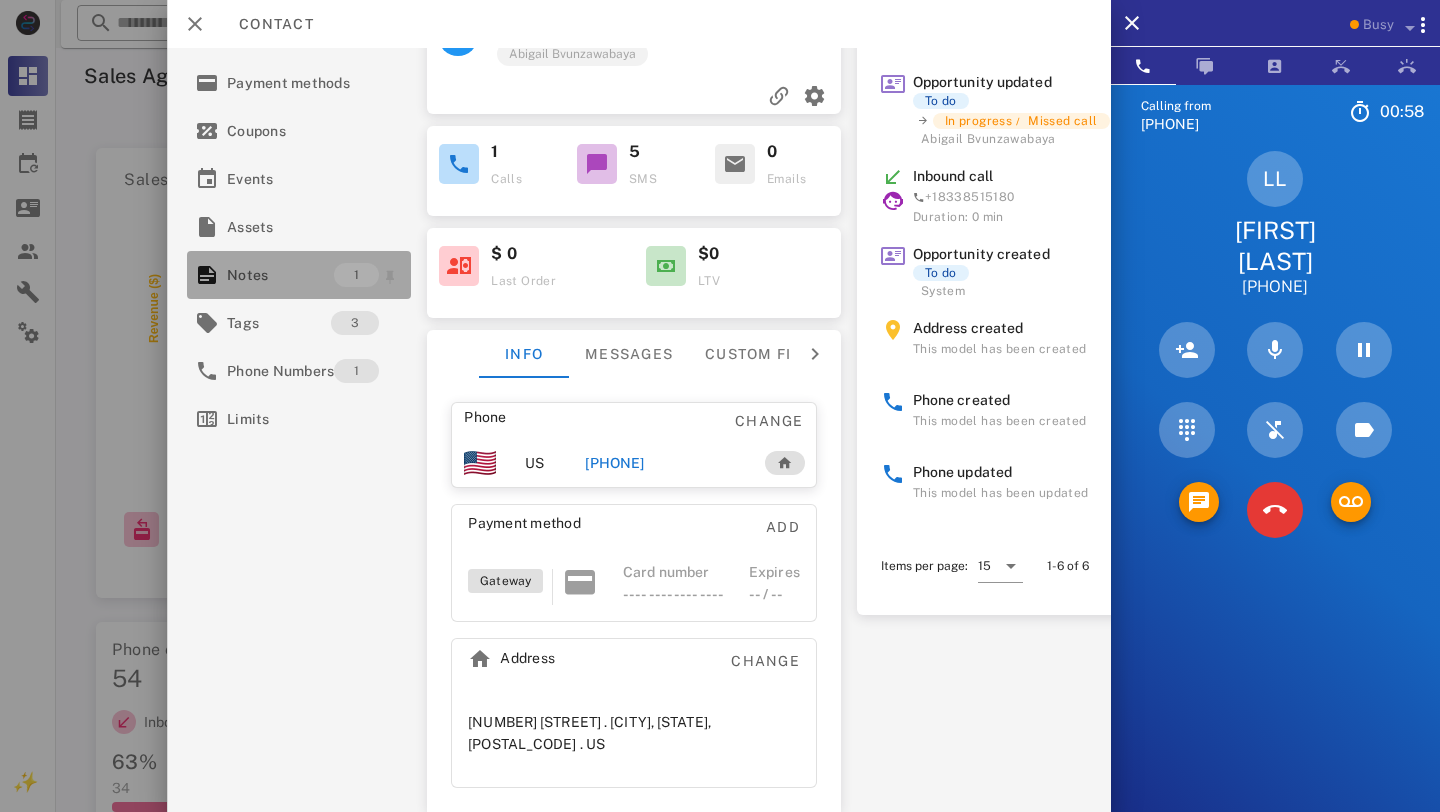 click on "Notes" at bounding box center [280, 275] 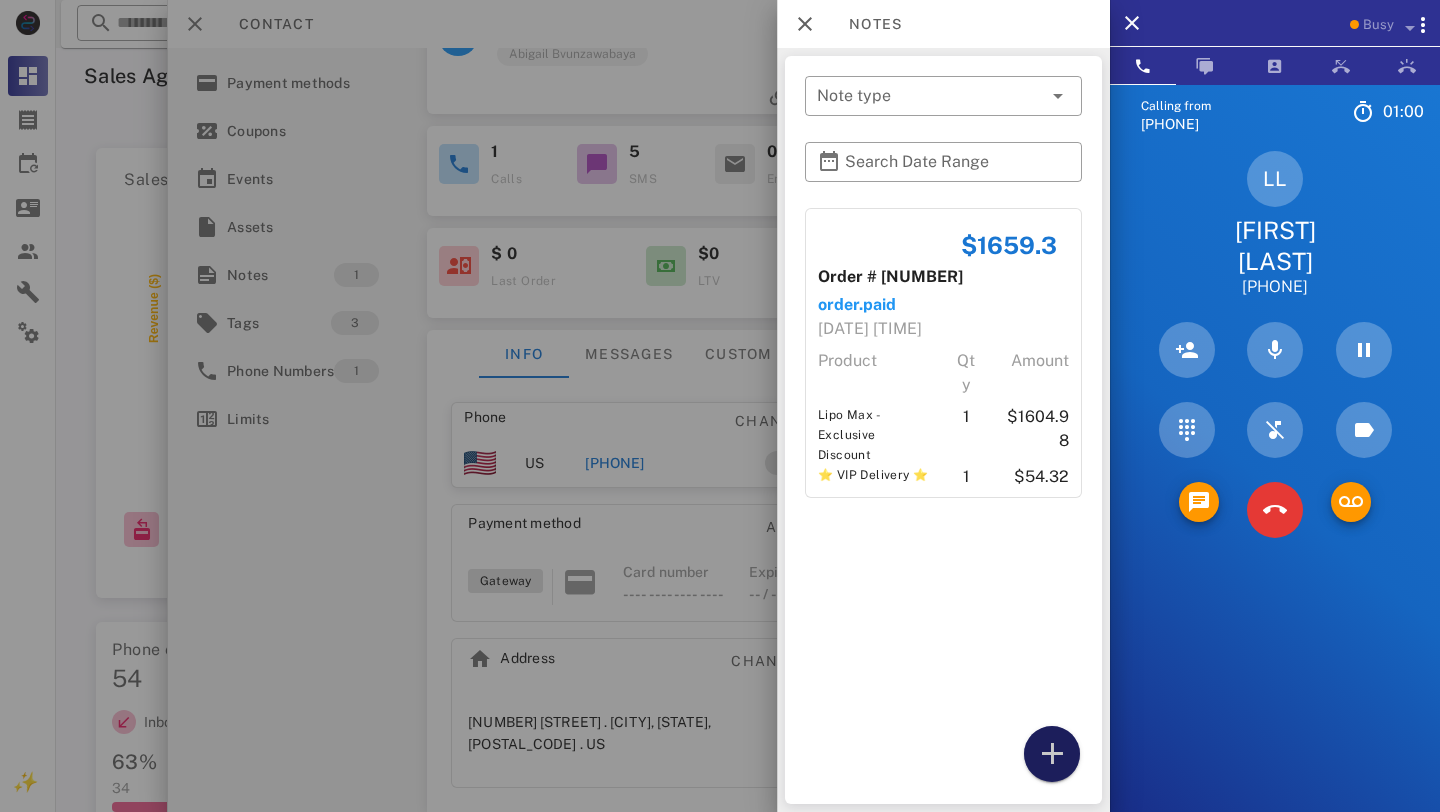 click at bounding box center (1052, 754) 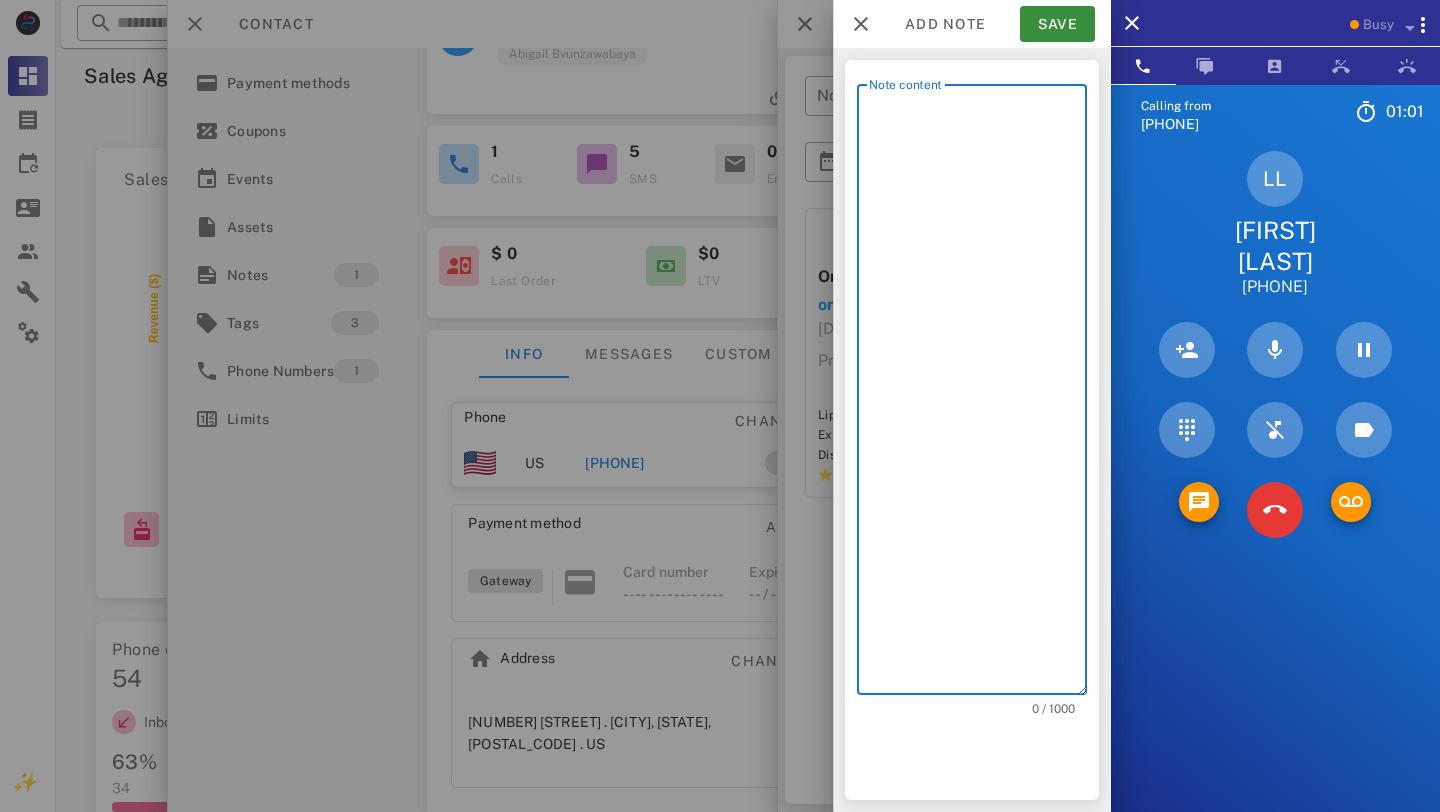 click on "Note content" at bounding box center (978, 394) 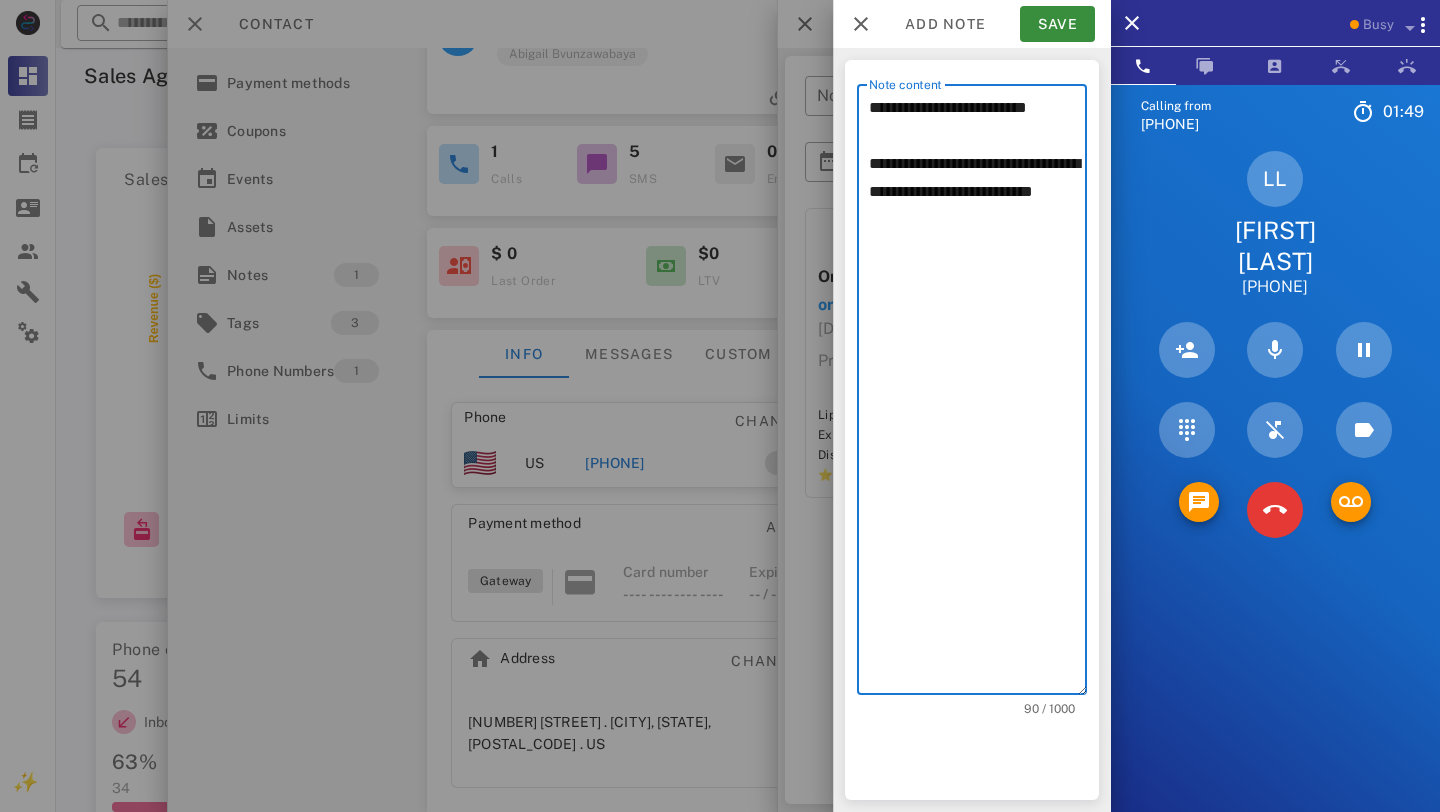 paste on "*********" 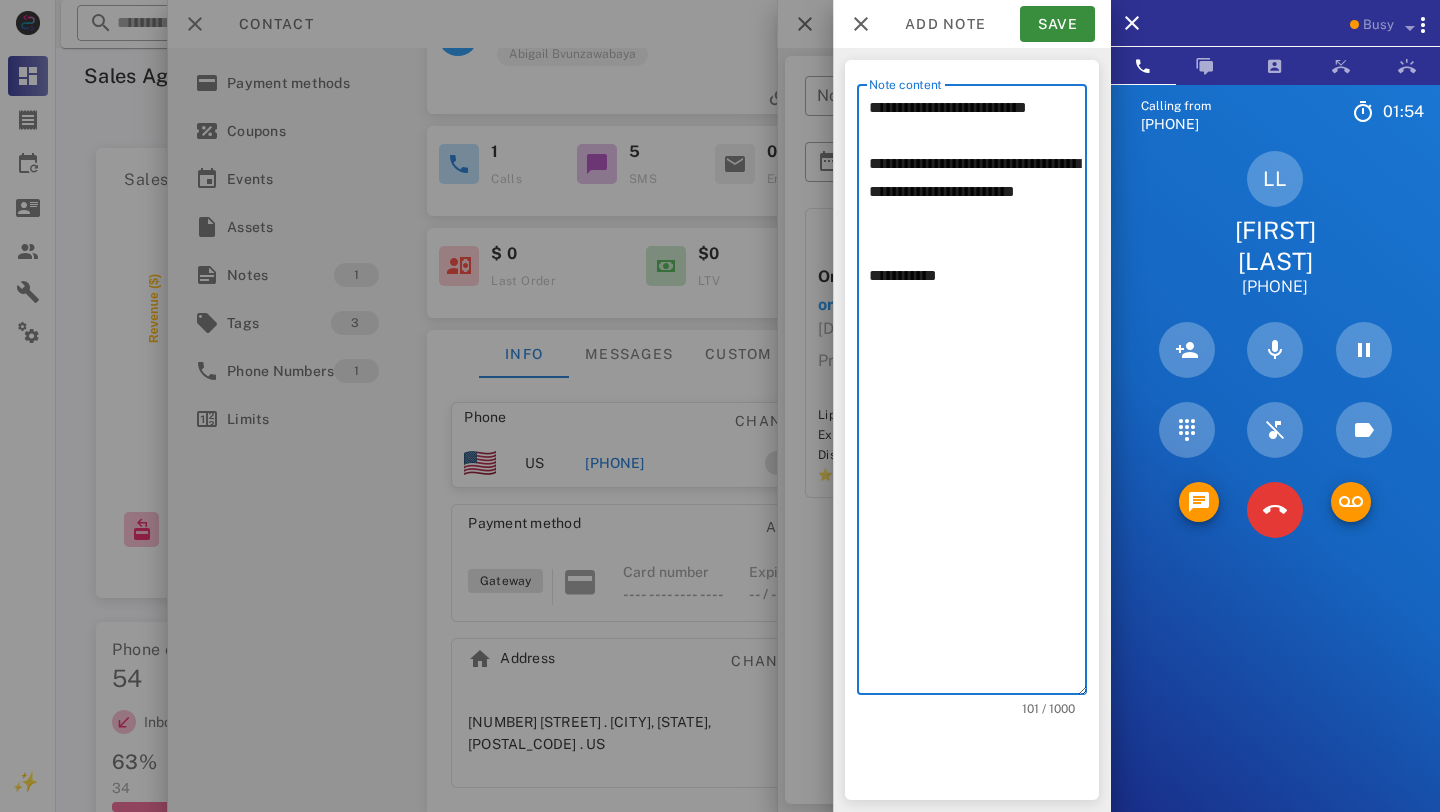 paste on "*********" 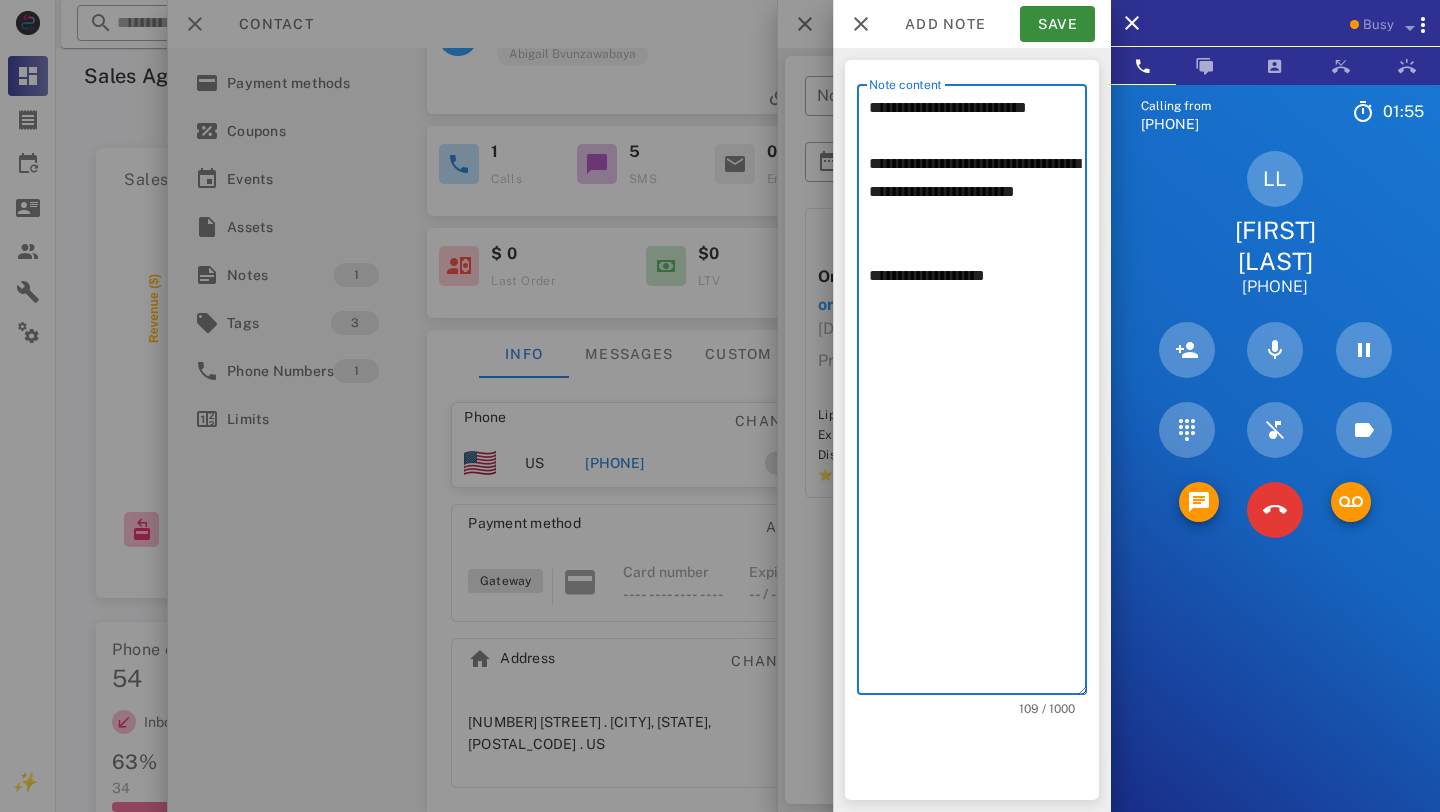 click on "**********" at bounding box center [978, 394] 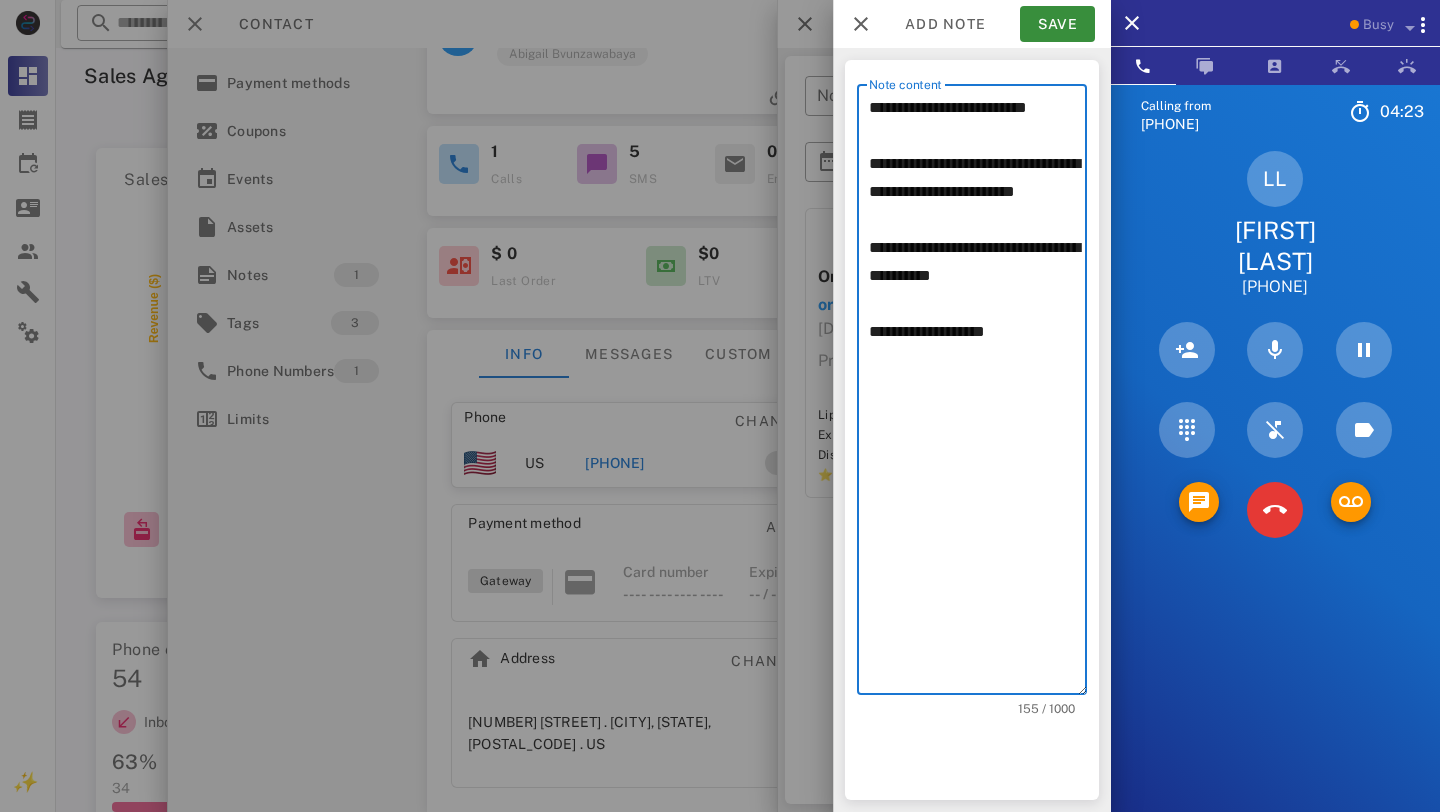 click on "**********" at bounding box center (978, 394) 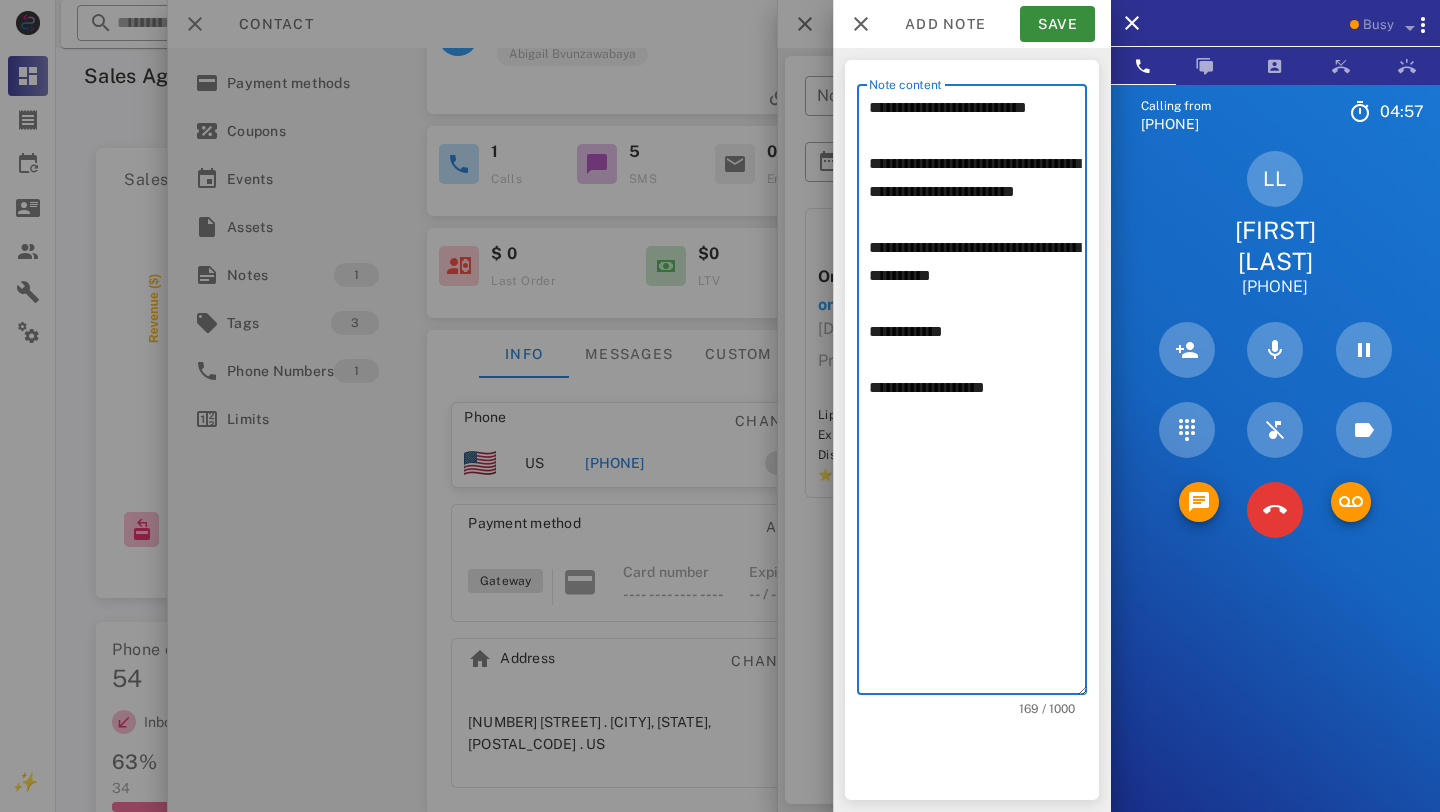 click on "**********" at bounding box center [978, 394] 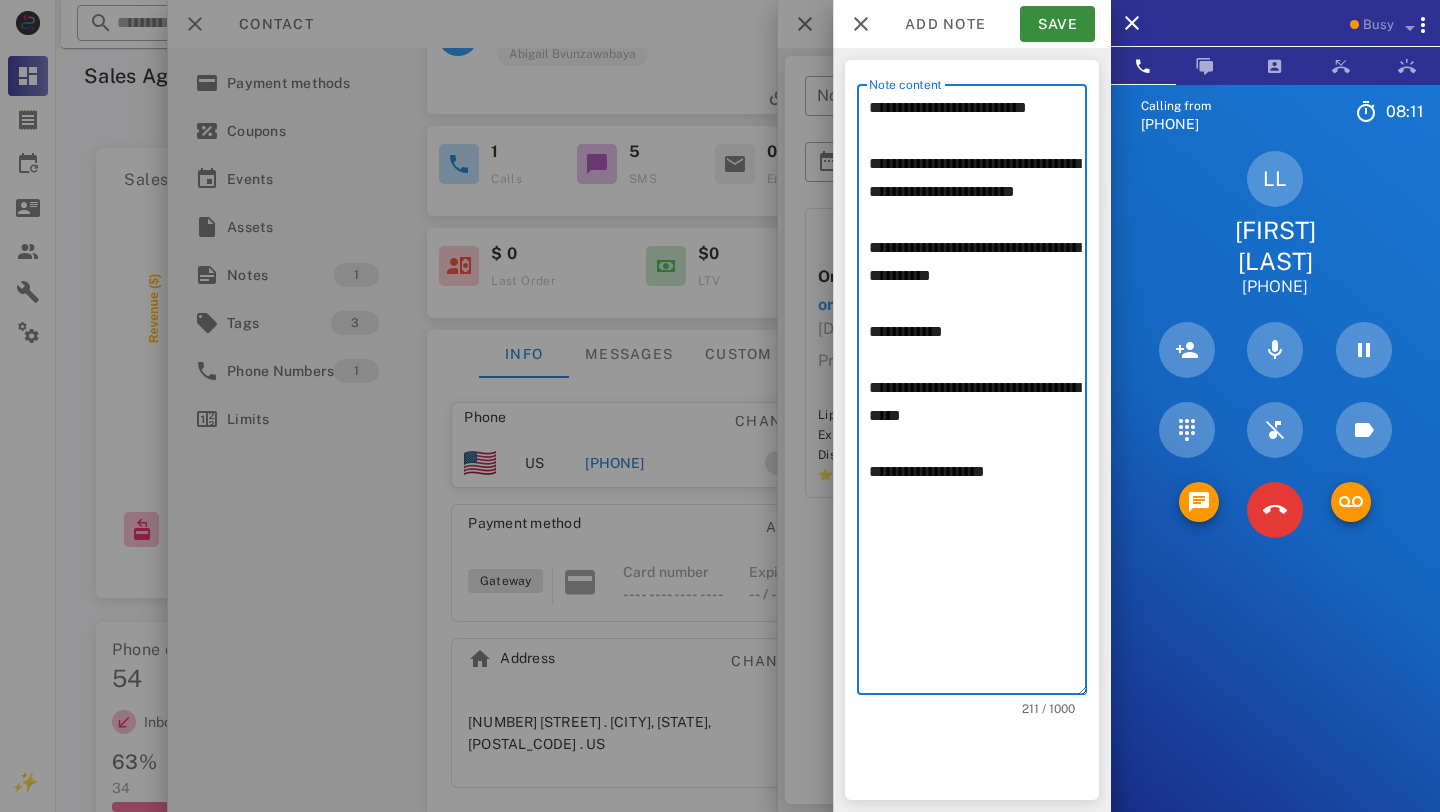 click on "**********" at bounding box center [978, 394] 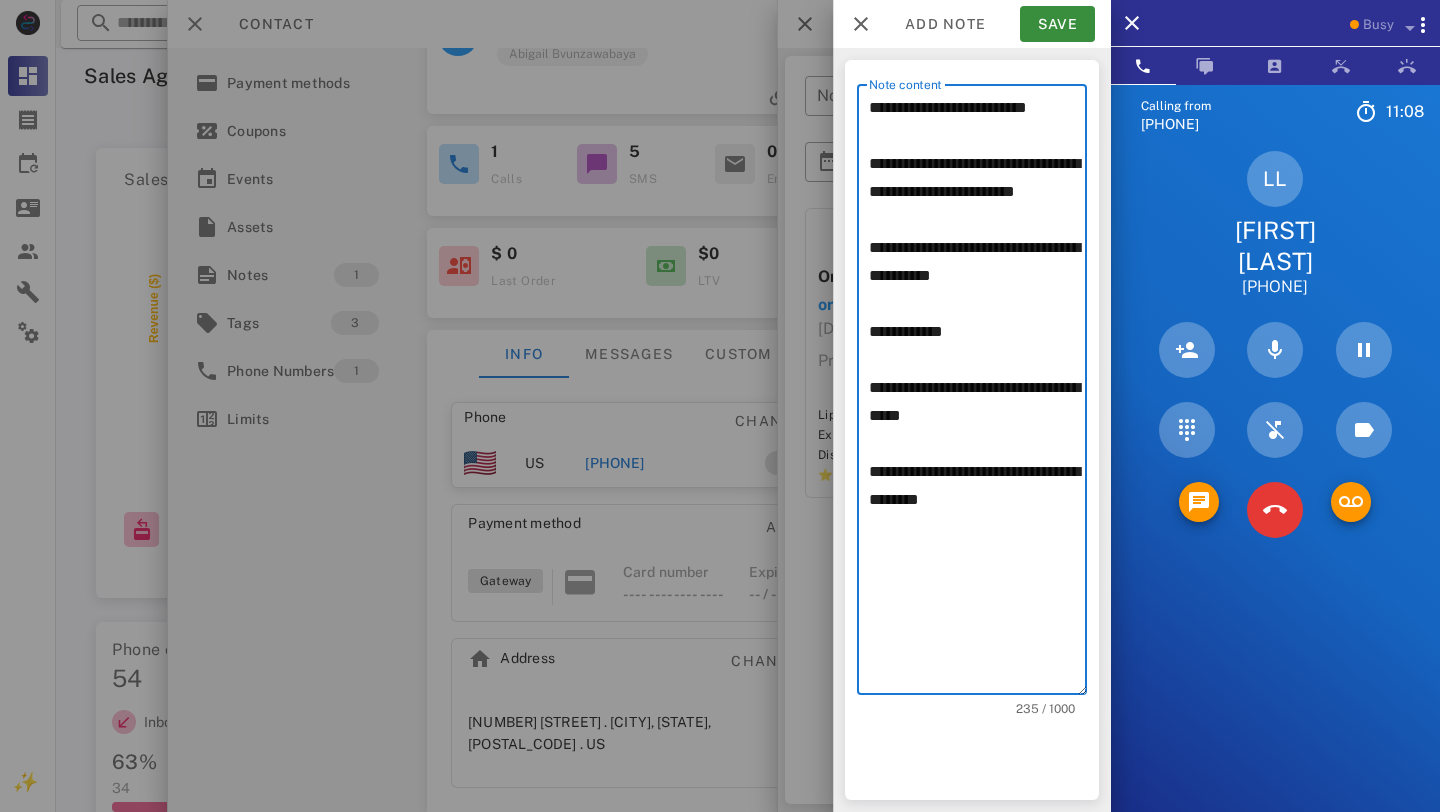 type on "**********" 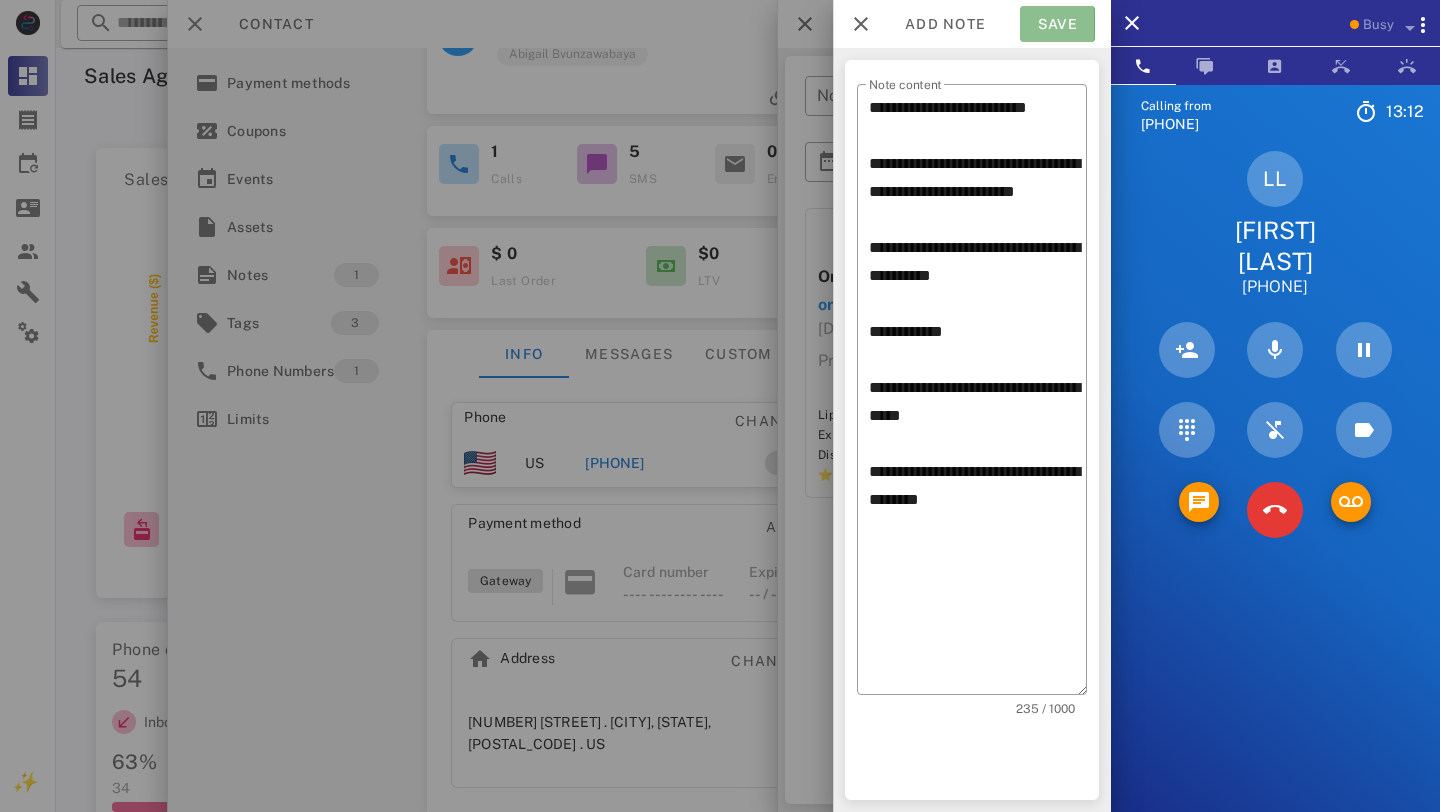 click on "Save" at bounding box center [1057, 24] 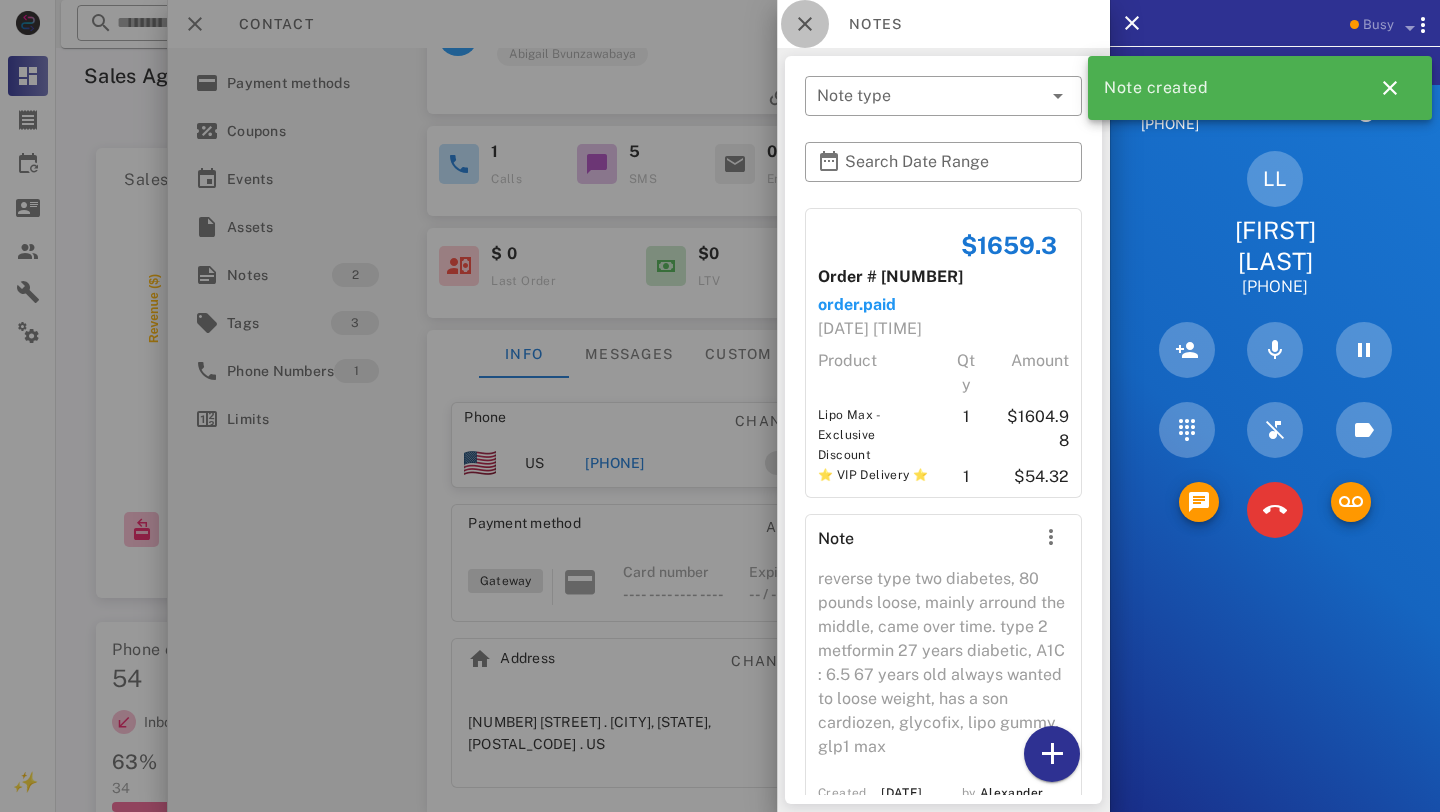 click at bounding box center (805, 24) 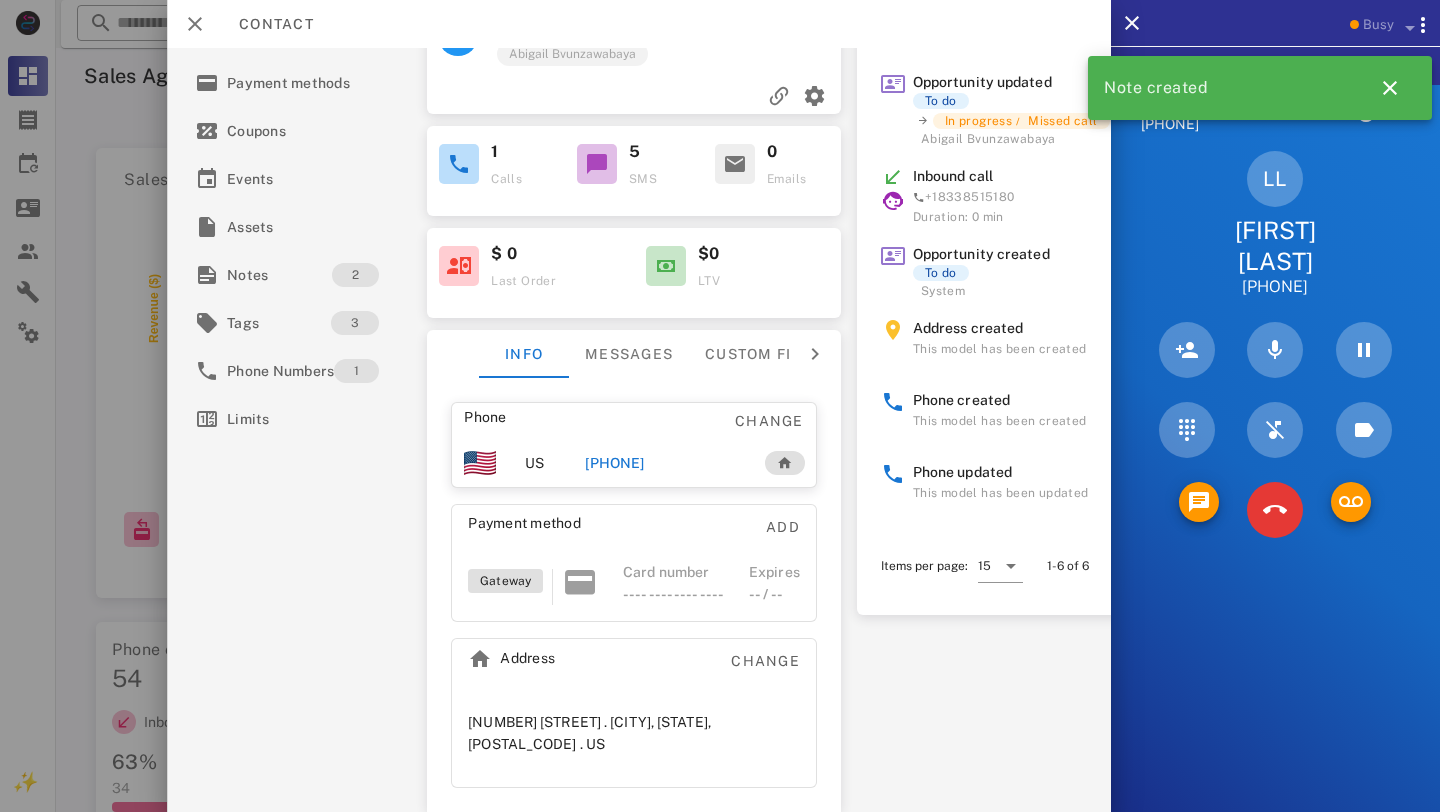 scroll, scrollTop: 0, scrollLeft: 0, axis: both 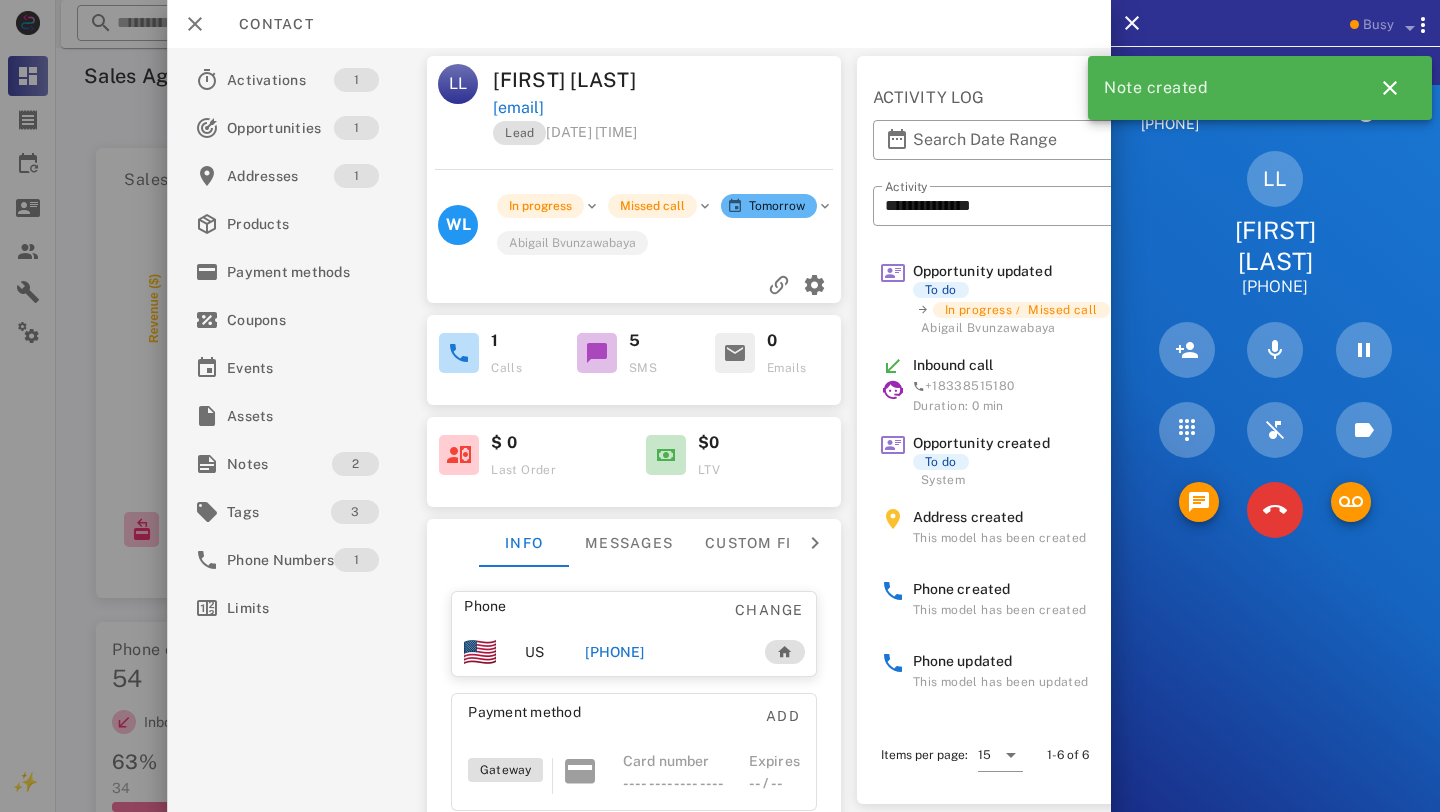 click on "lauriemccown@yahoo.com" at bounding box center [518, 108] 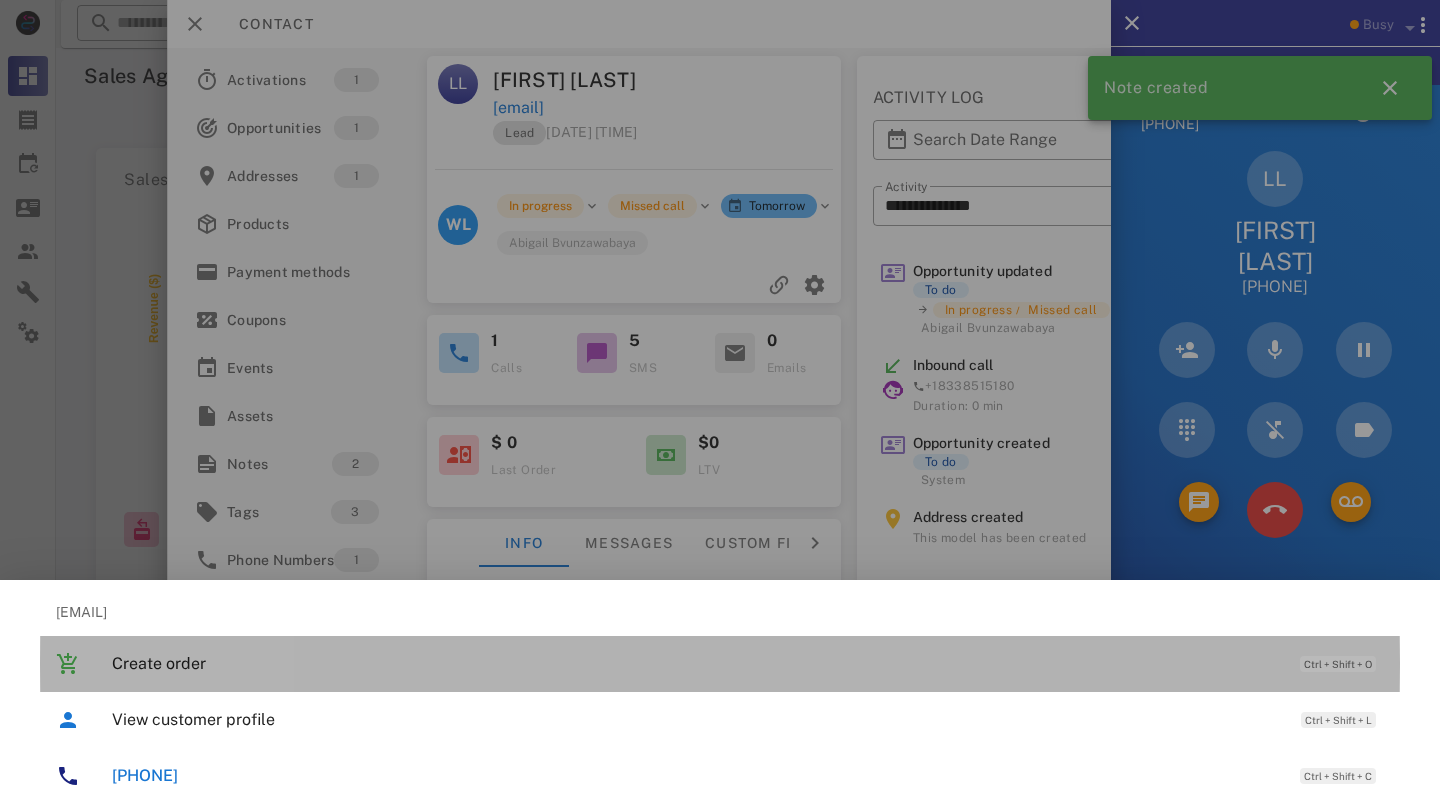 click on "Create order" at bounding box center (696, 663) 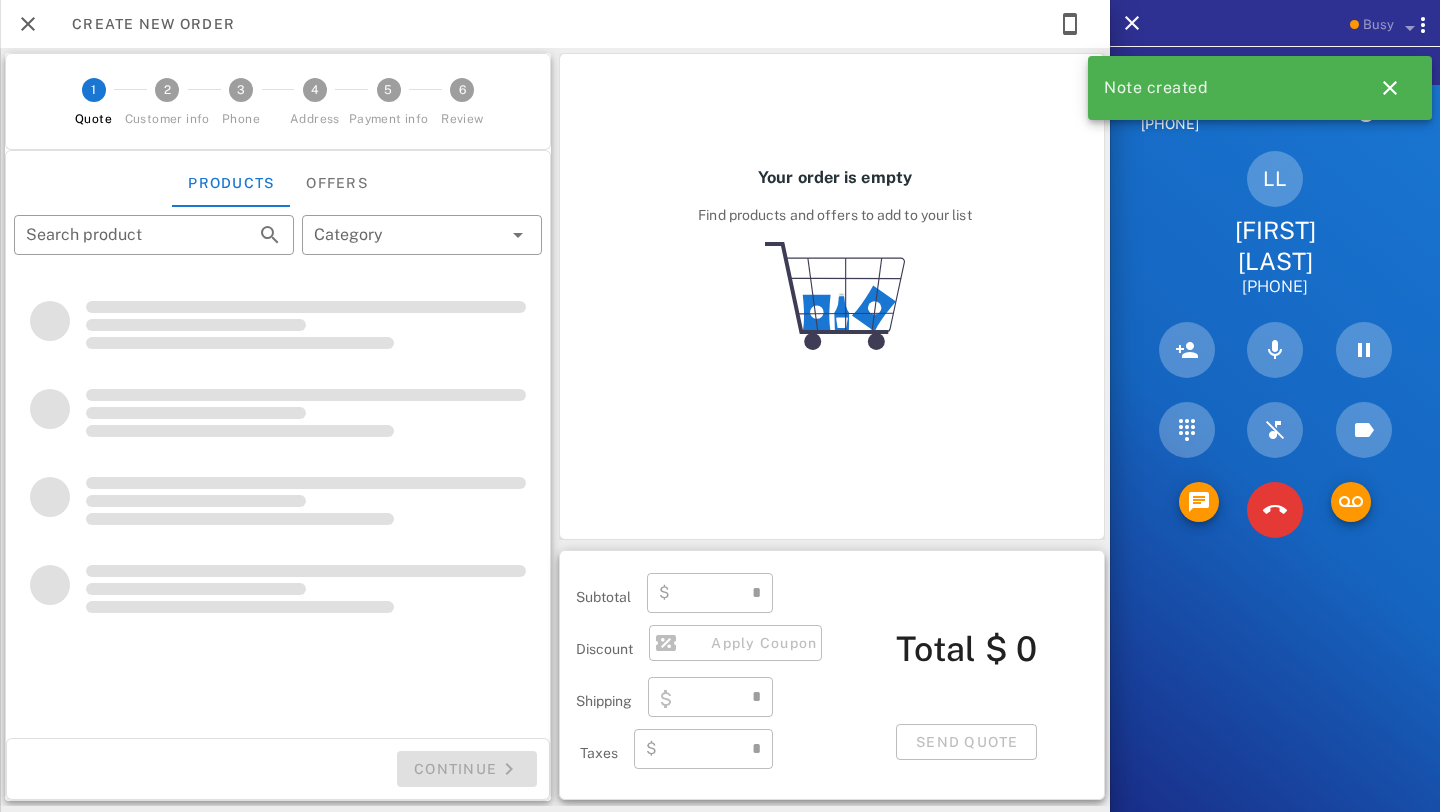 type on "**********" 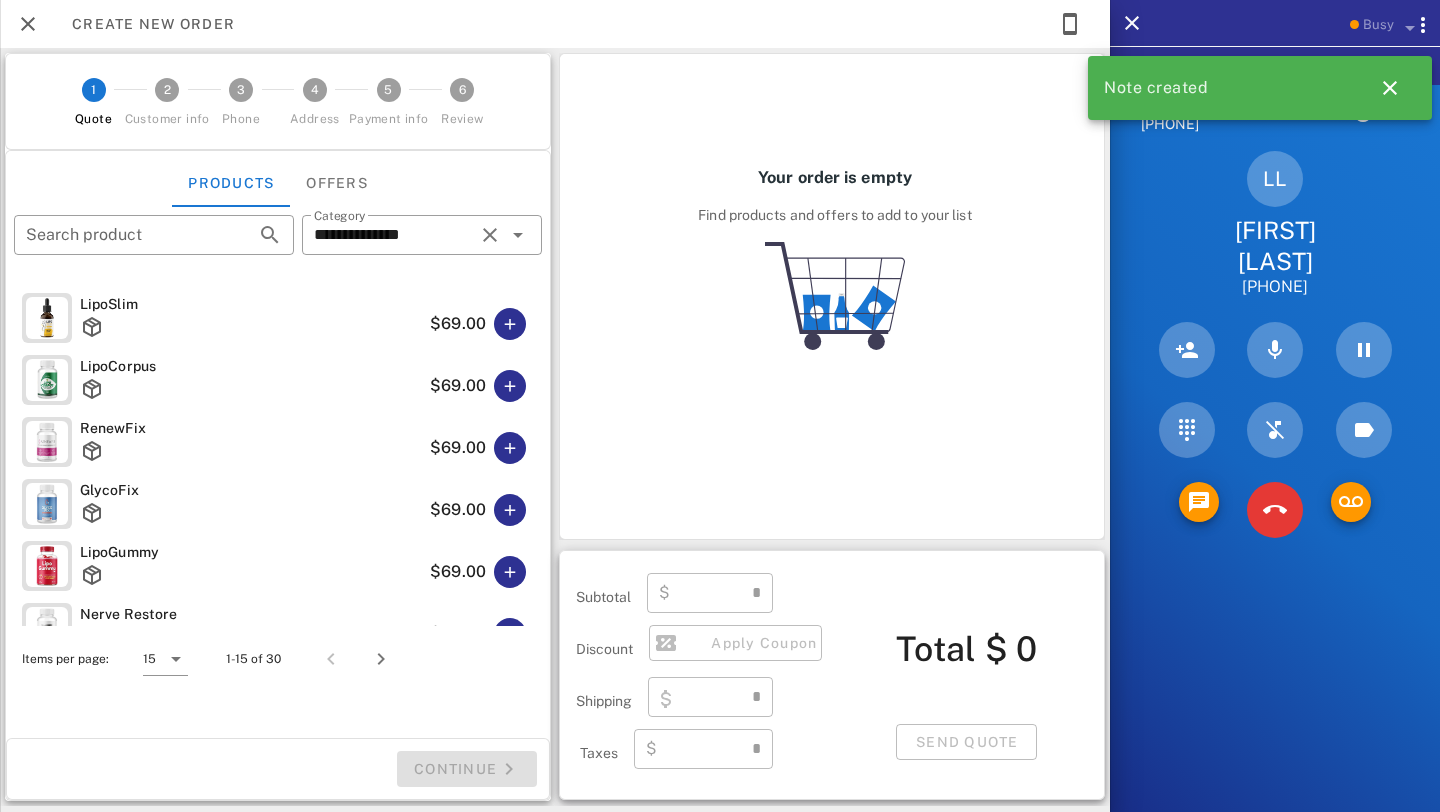 type on "****" 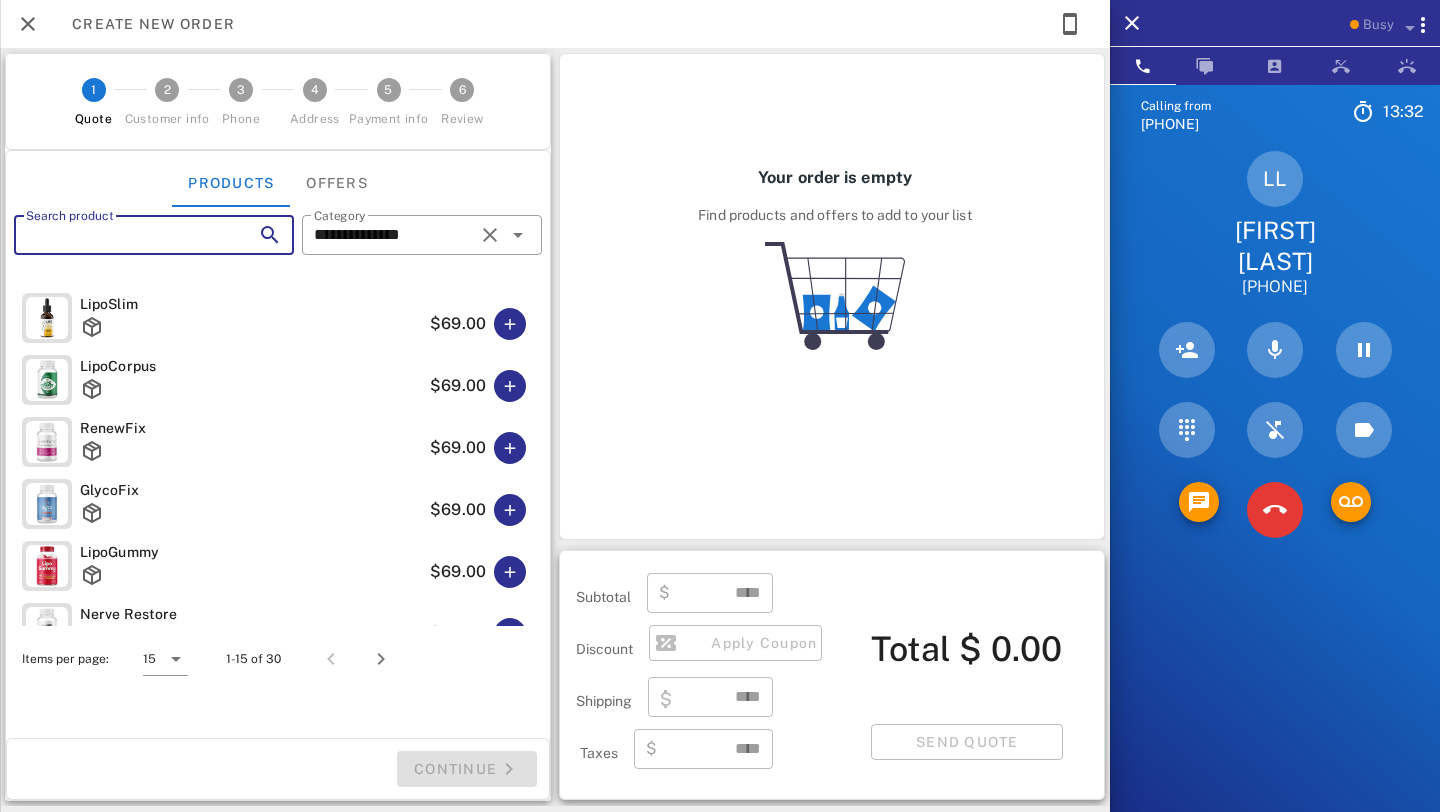 click on "Search product" at bounding box center [126, 235] 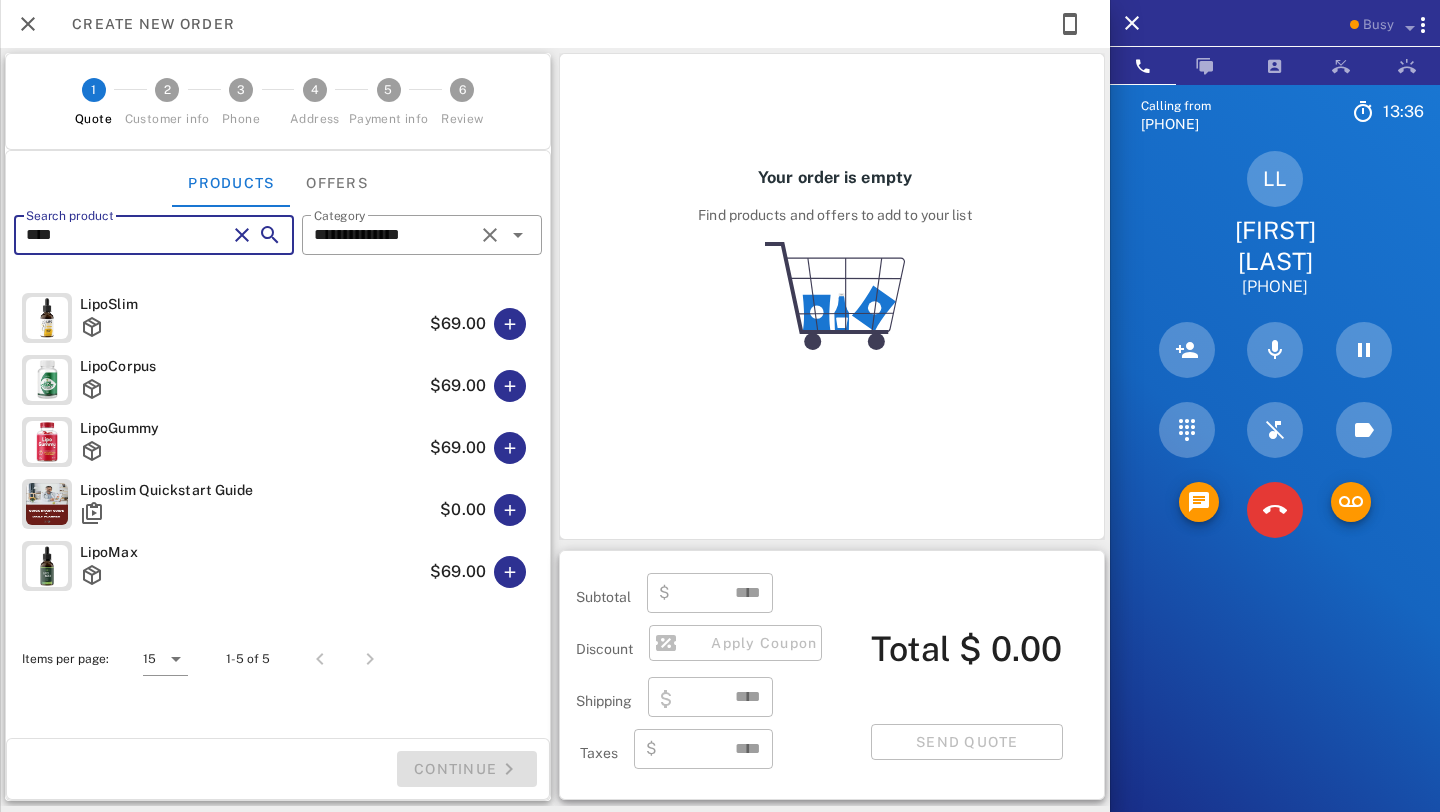 type on "****" 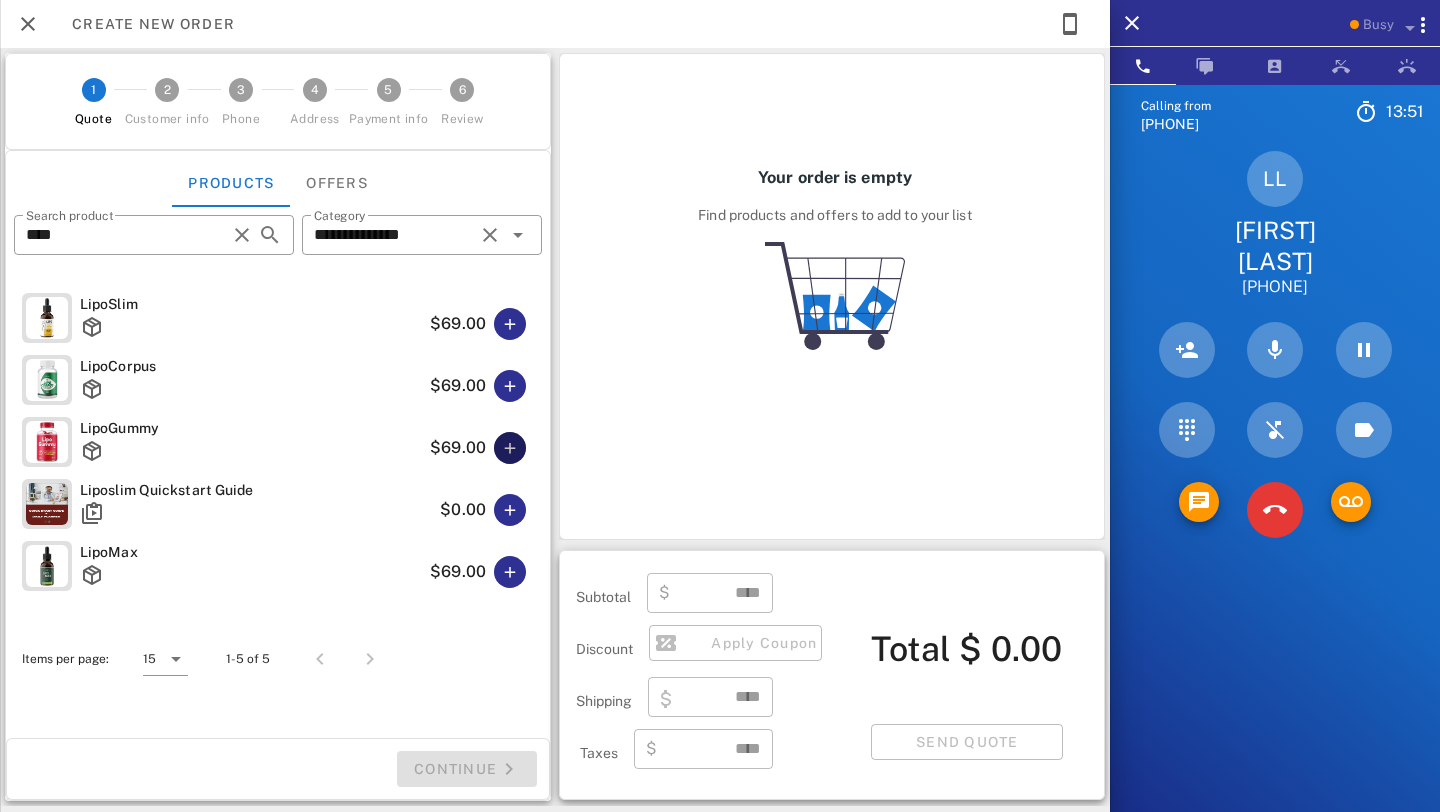 click at bounding box center (510, 448) 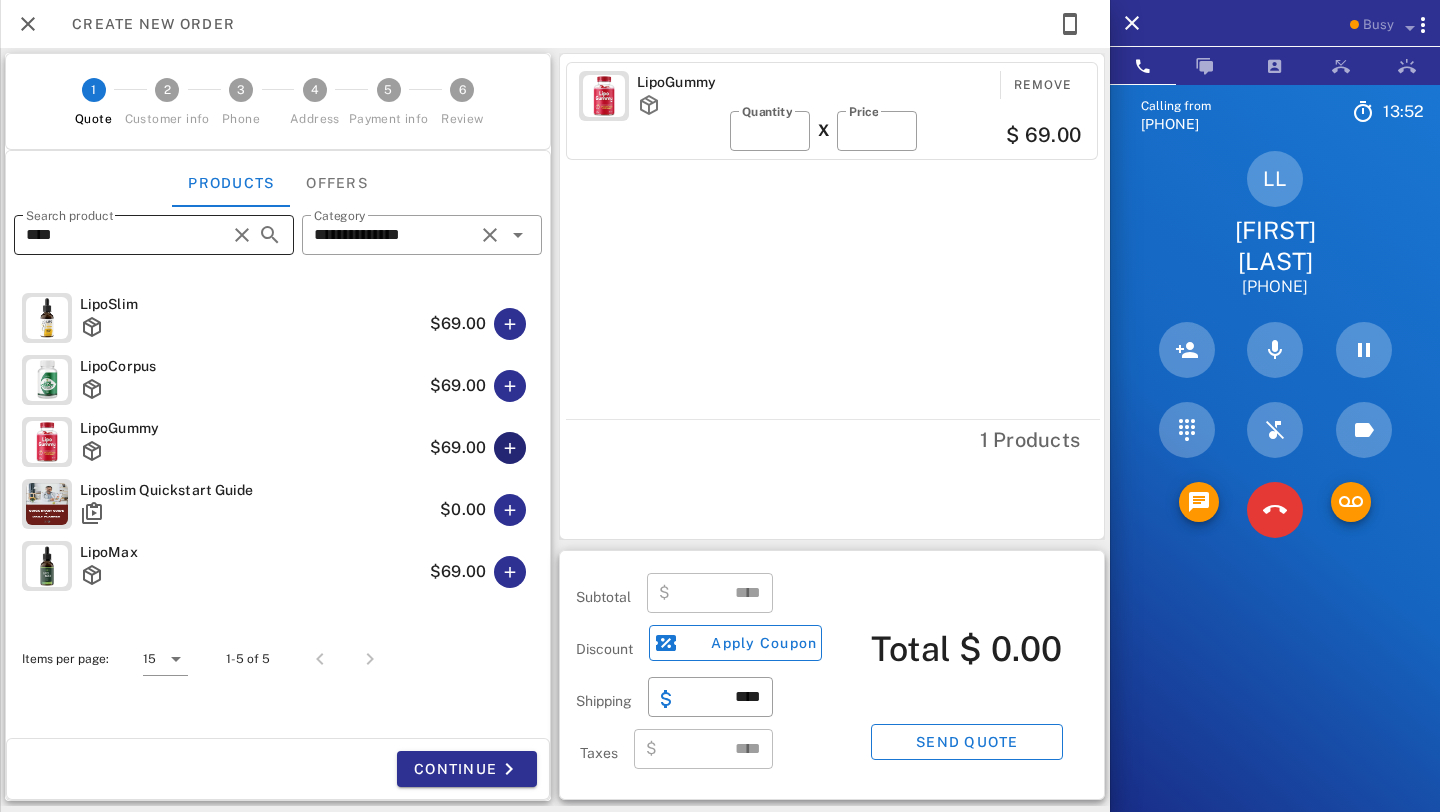 type on "*****" 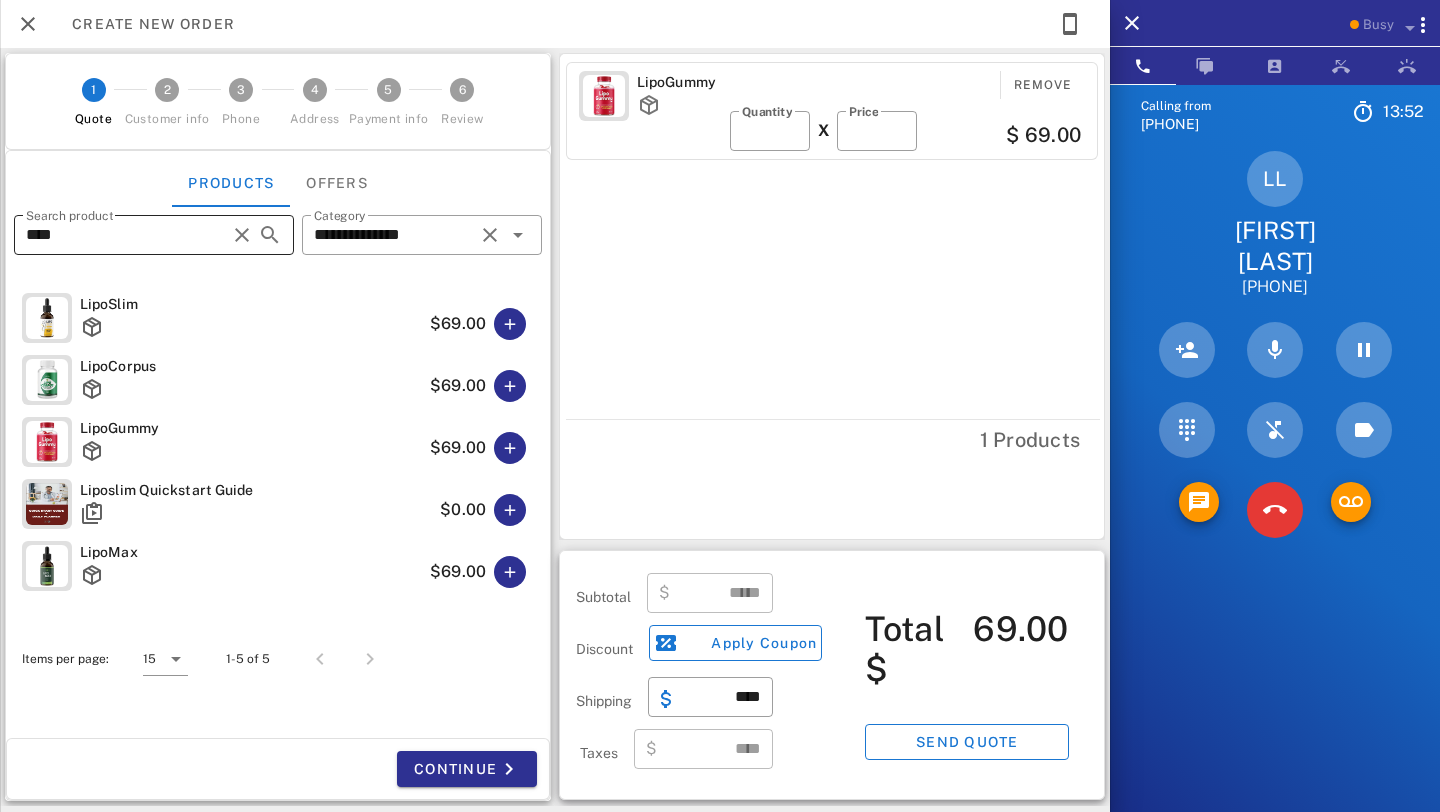 click on "****" at bounding box center [126, 235] 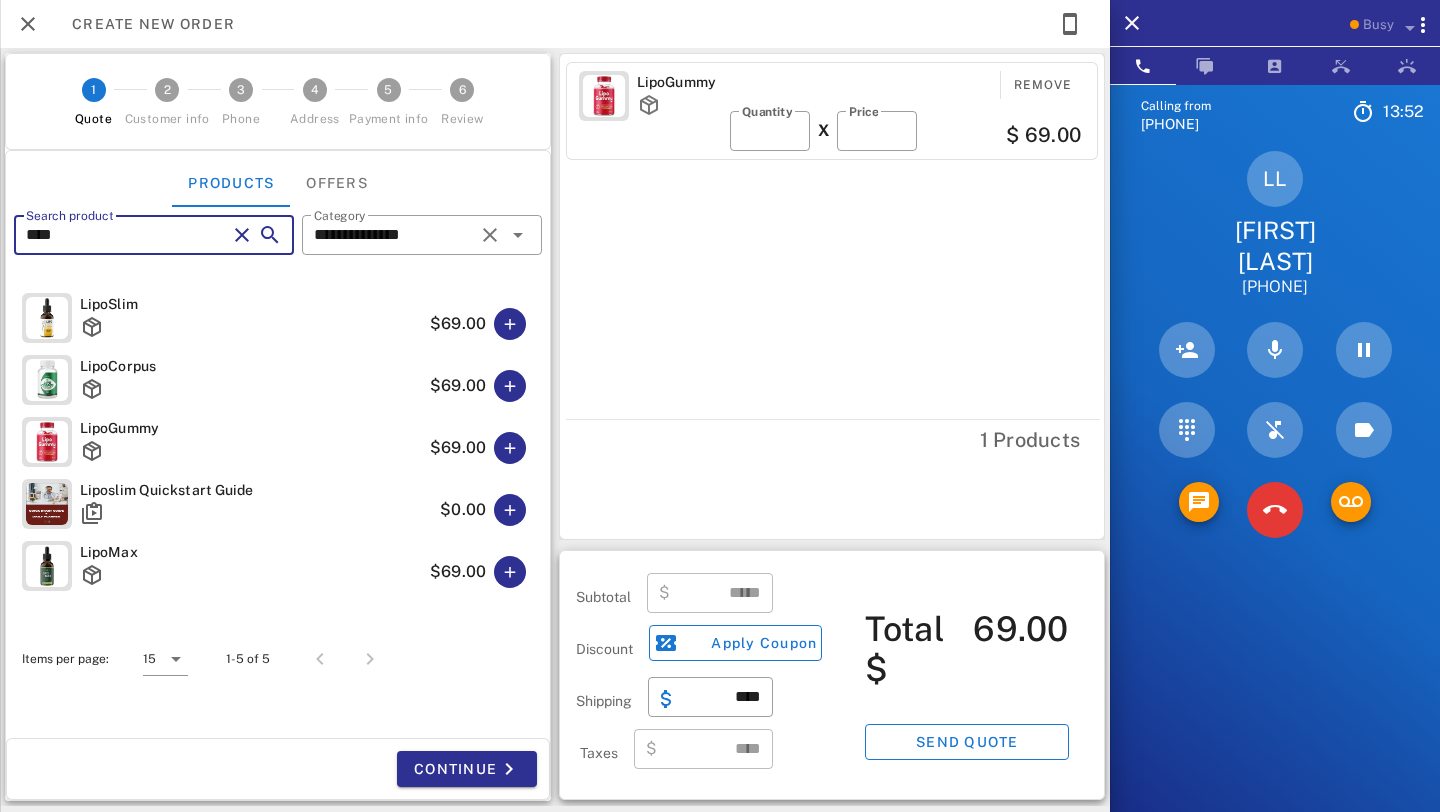 click on "****" at bounding box center [126, 235] 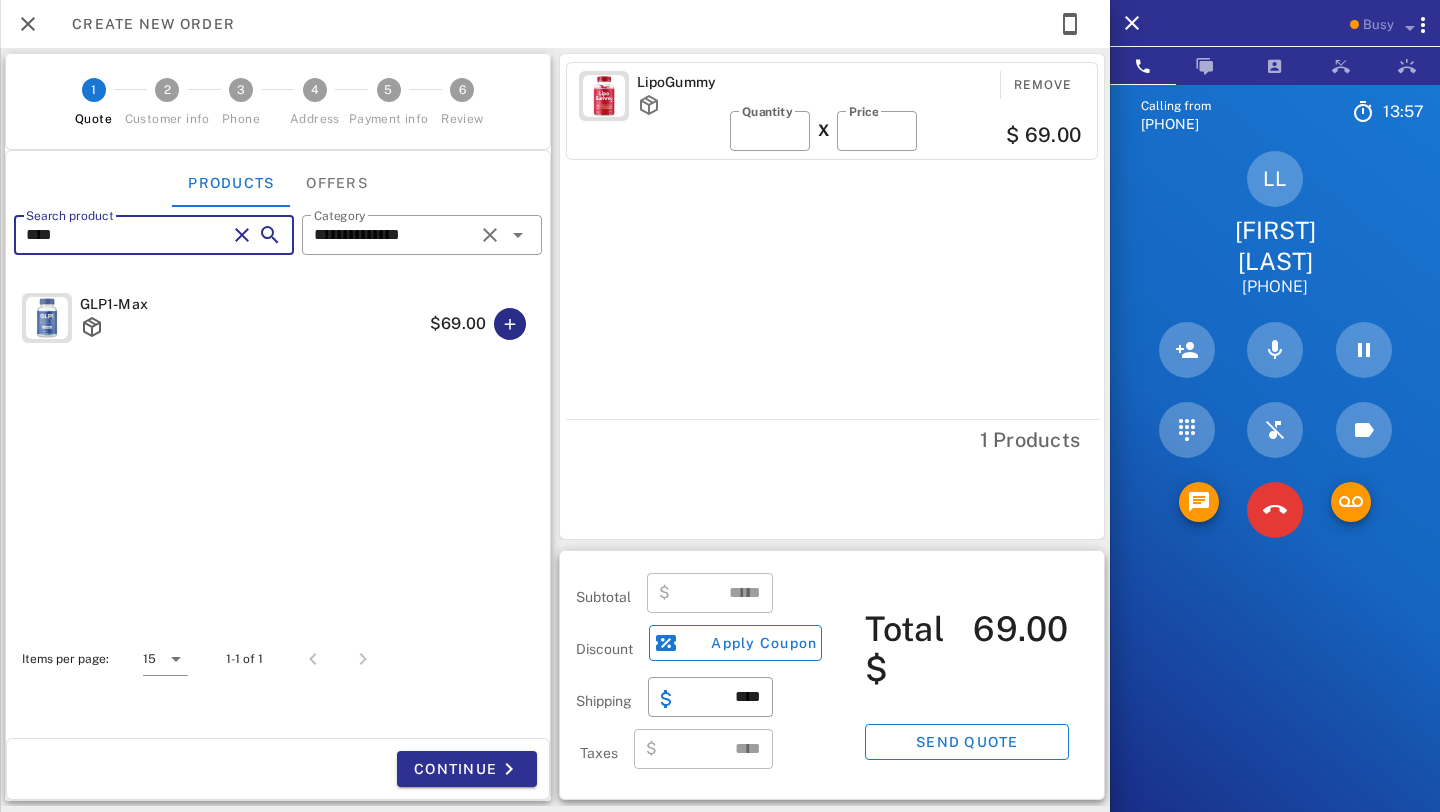 type on "****" 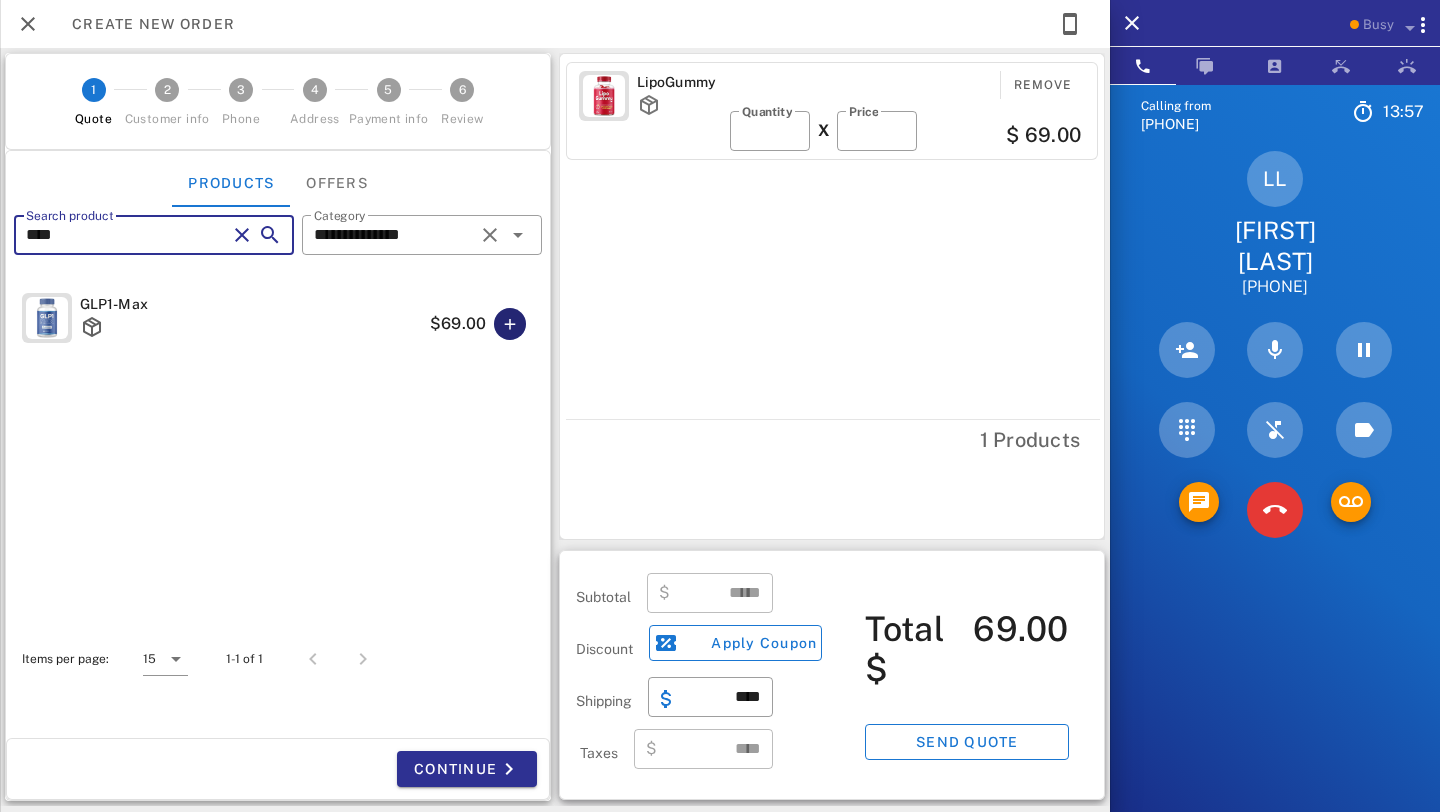 click at bounding box center [510, 324] 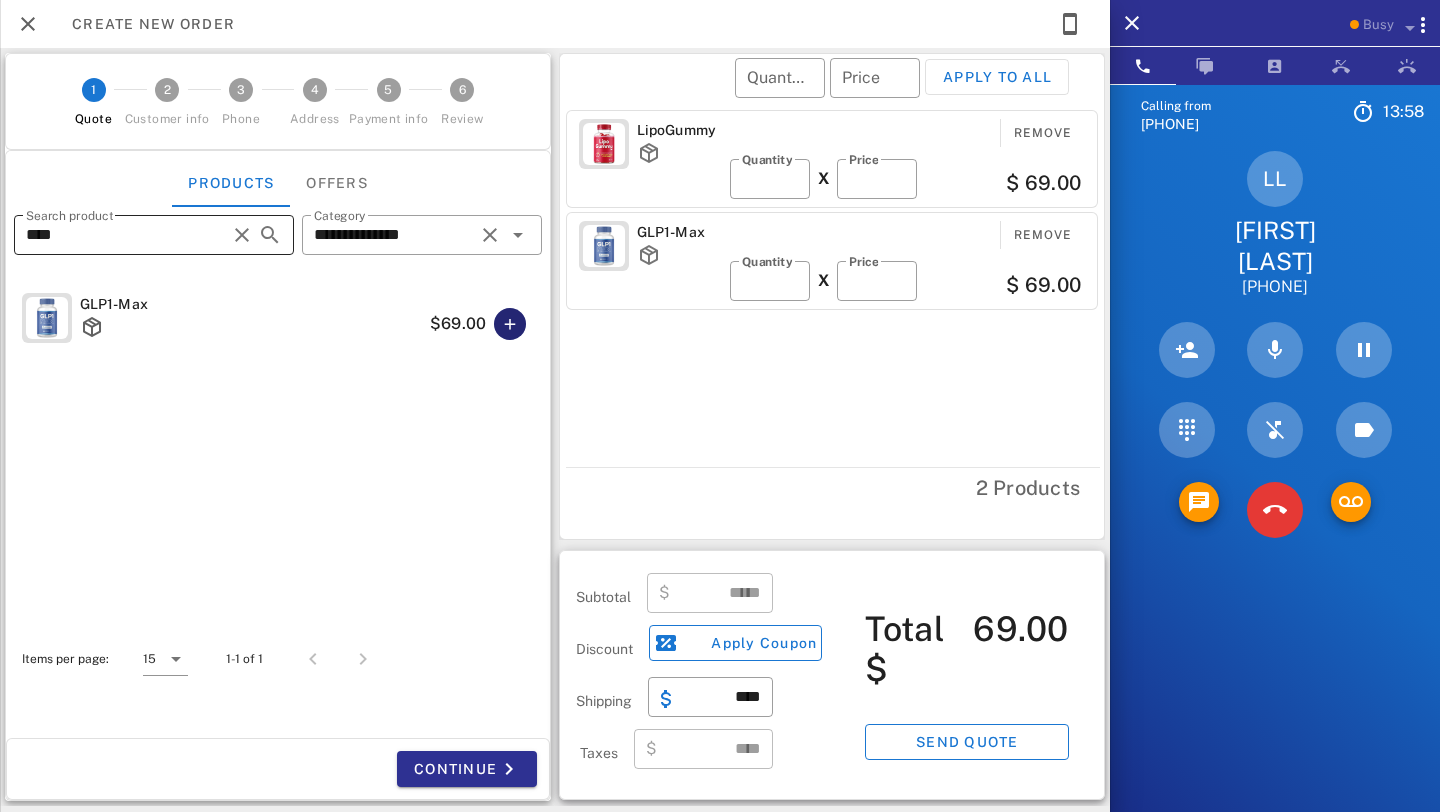 type on "******" 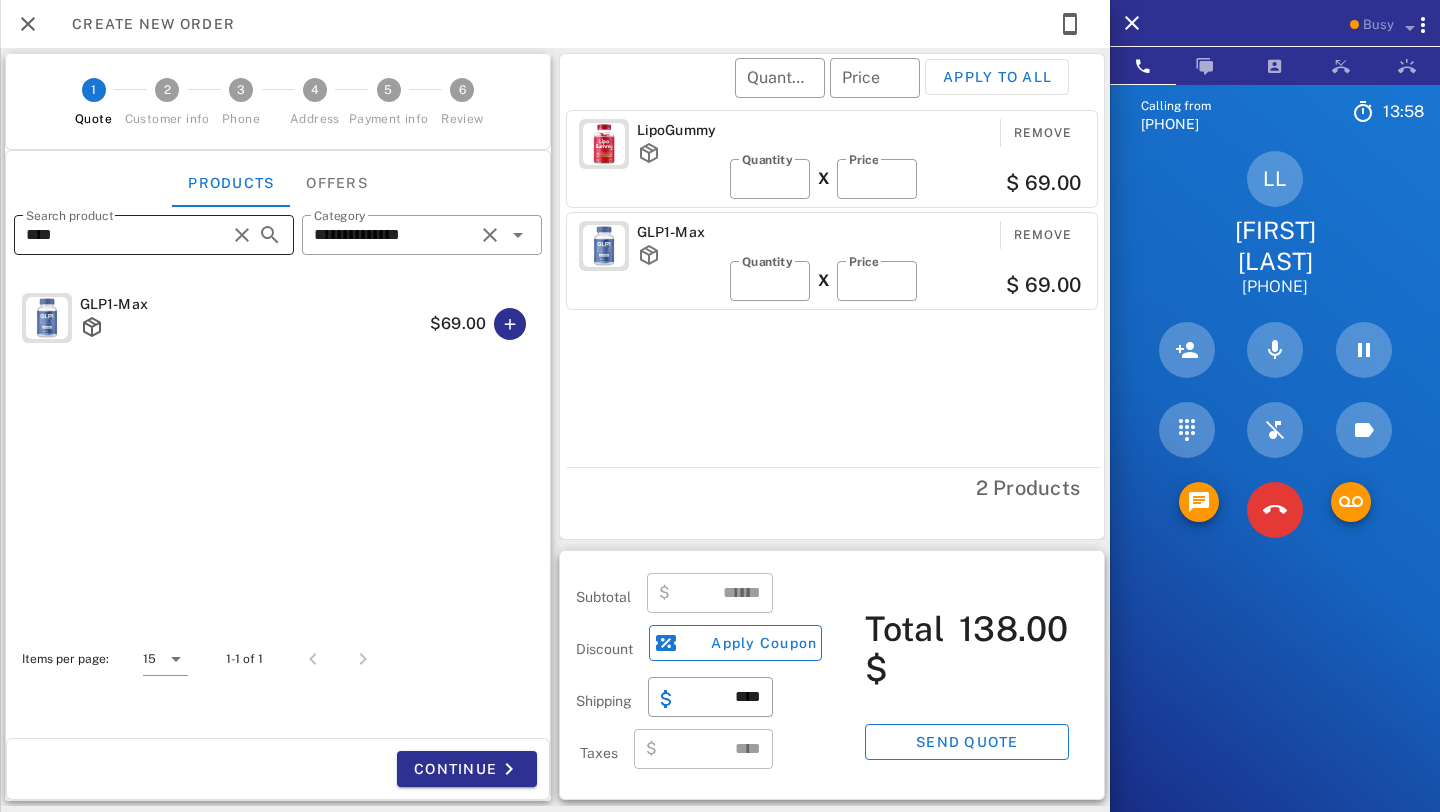 click on "****" at bounding box center [126, 235] 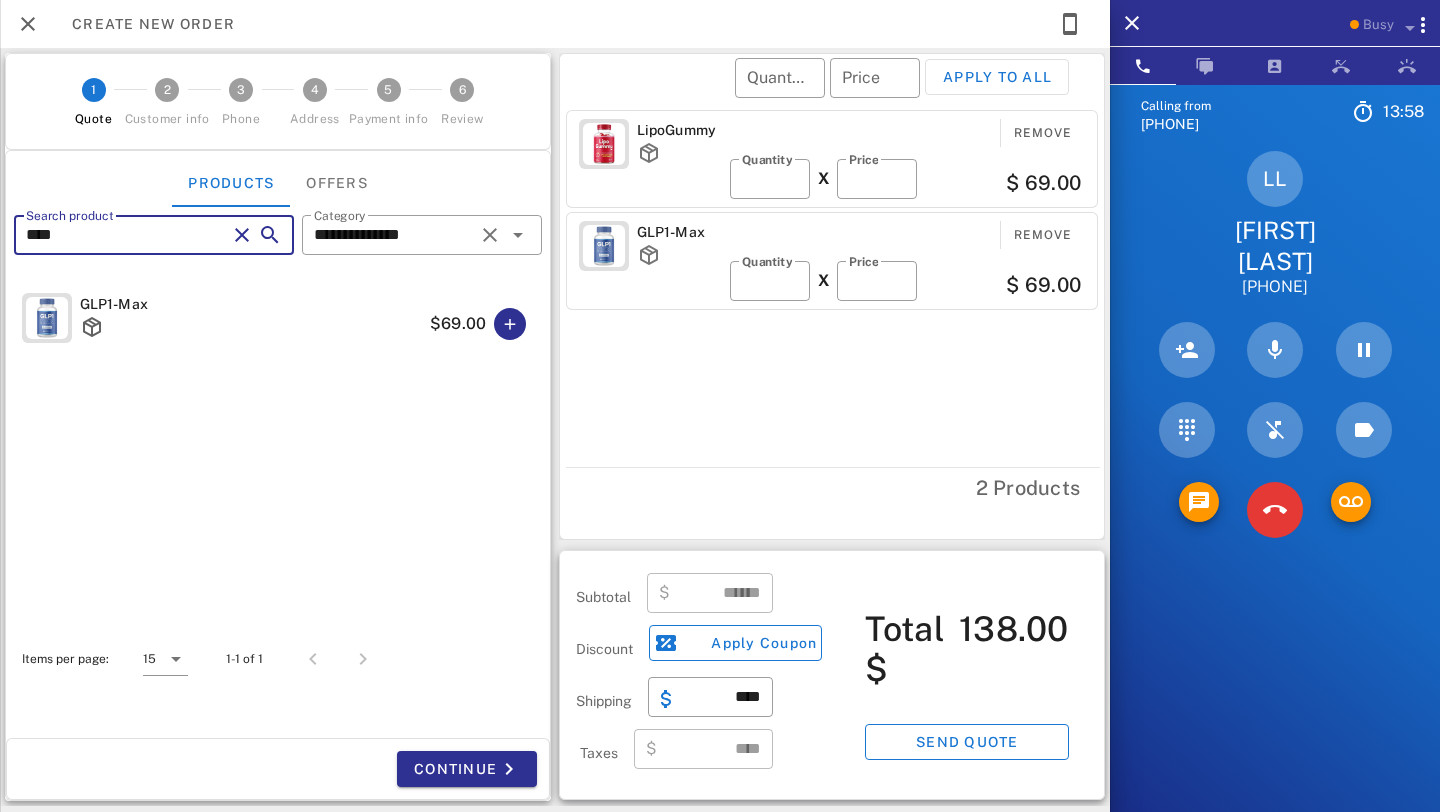 click on "****" at bounding box center [126, 235] 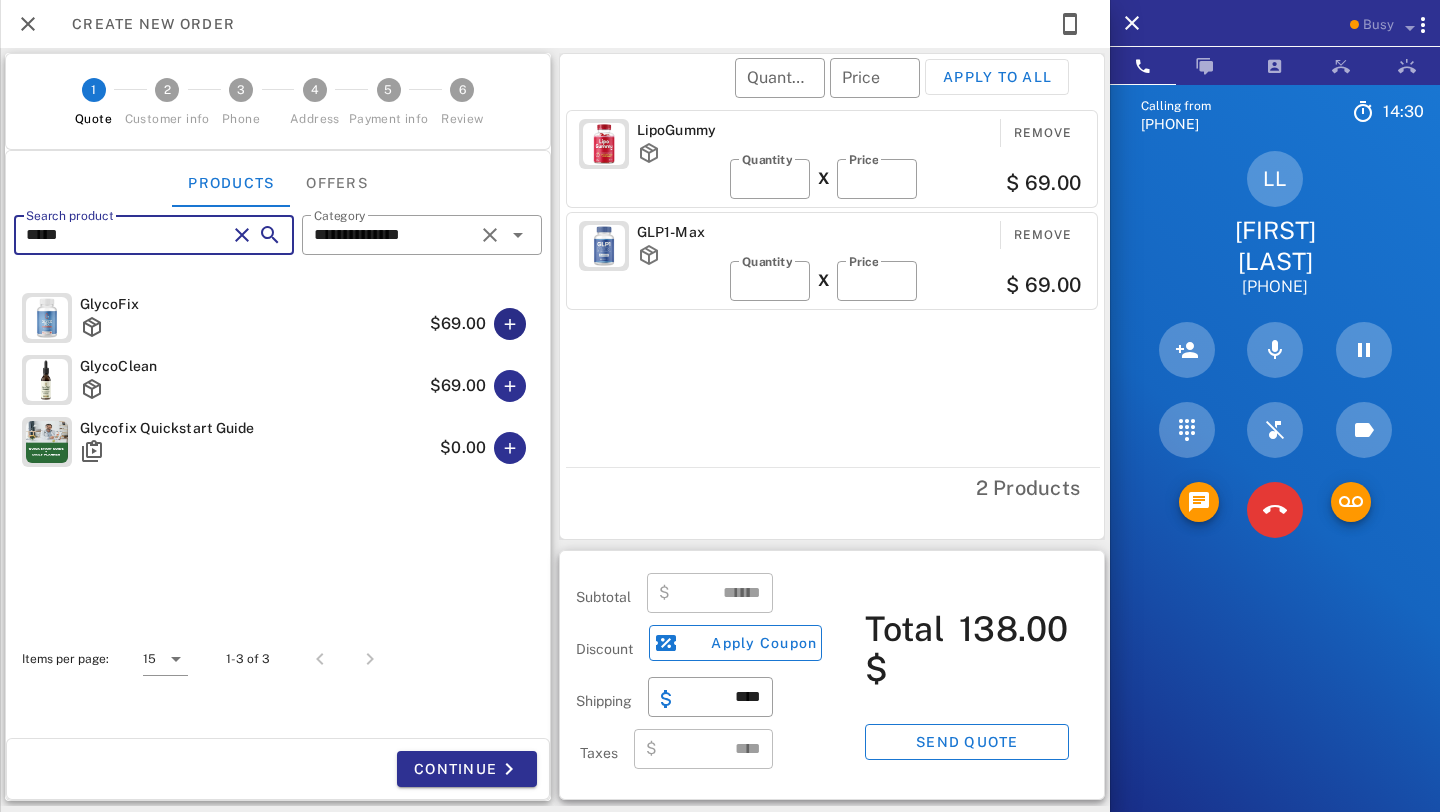 type on "*****" 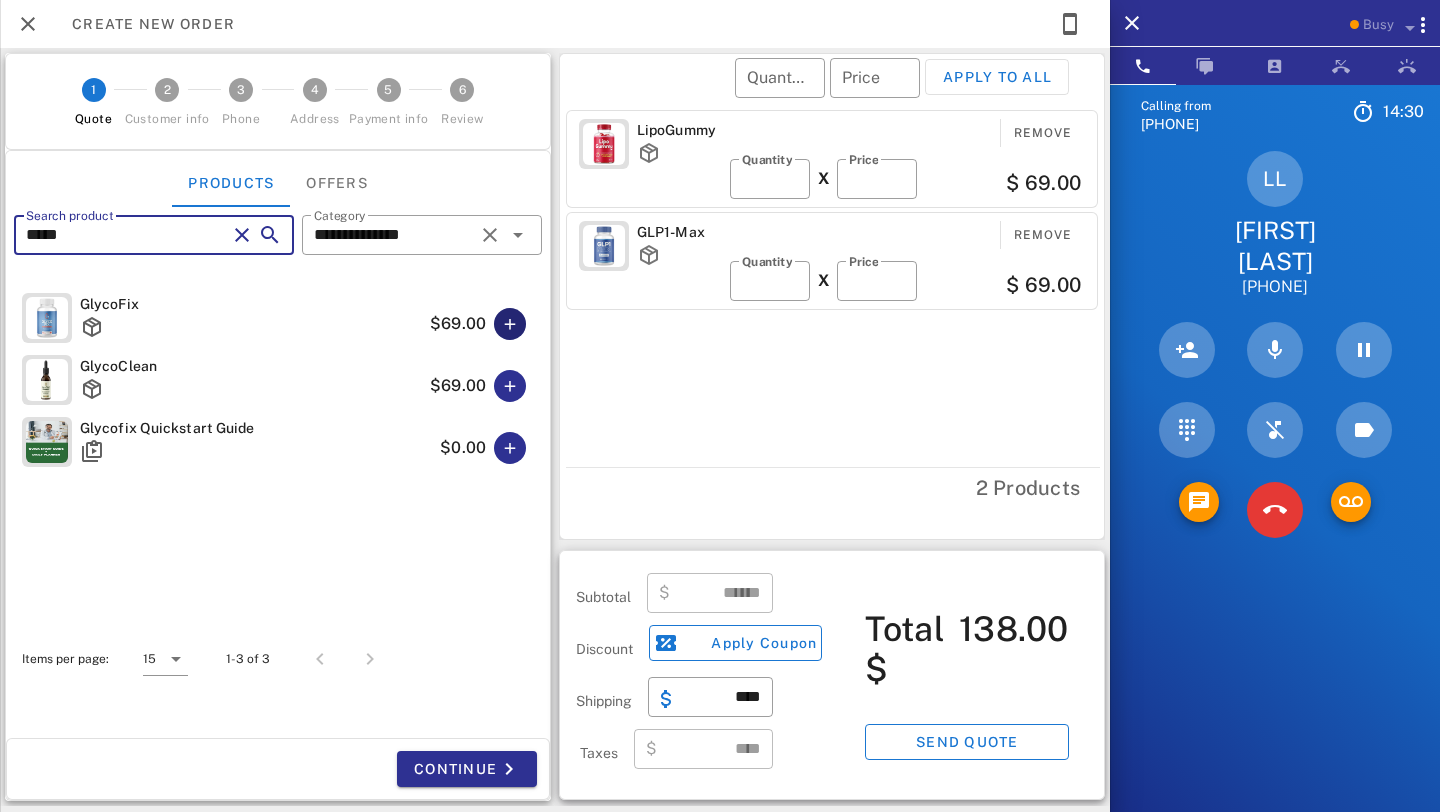 click at bounding box center (510, 324) 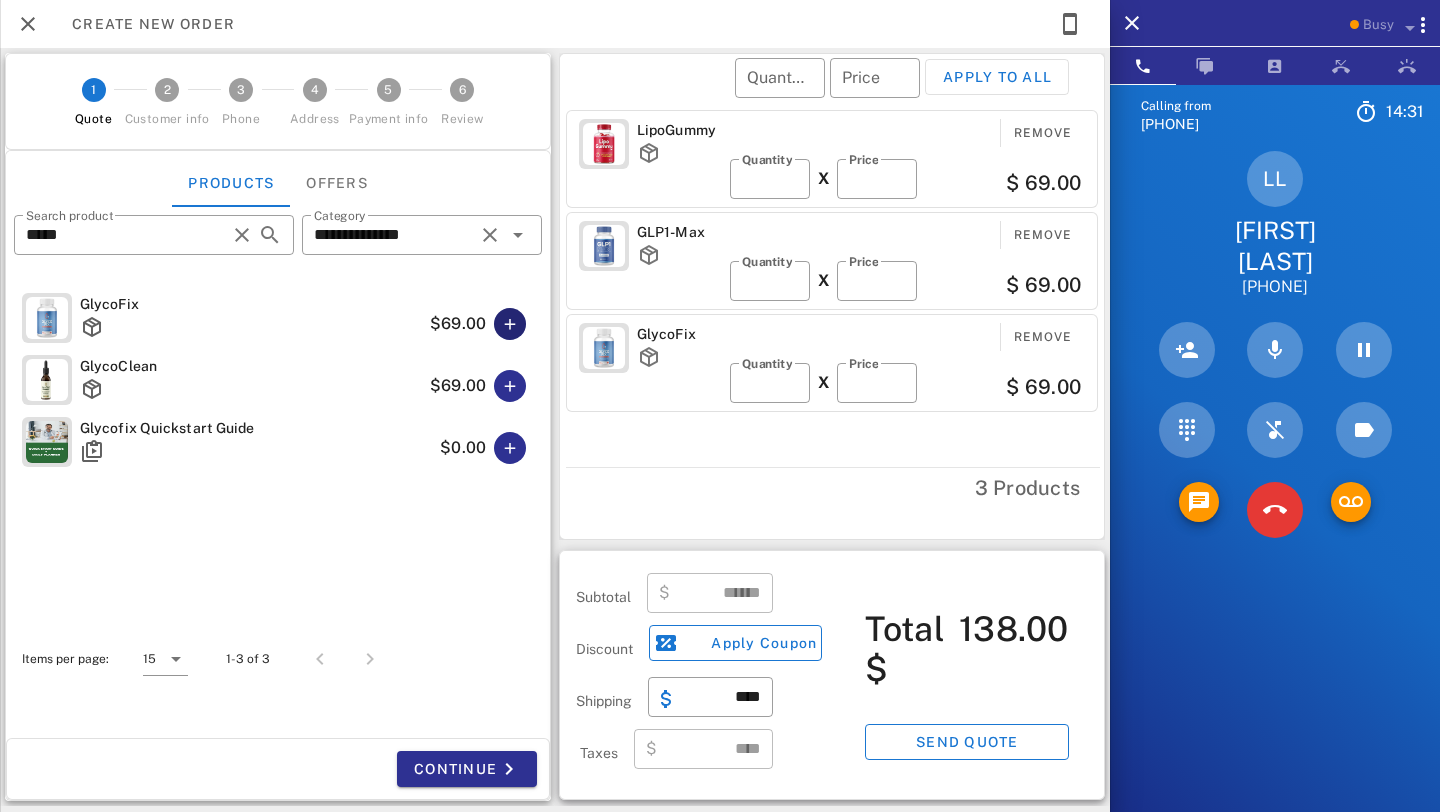 type on "******" 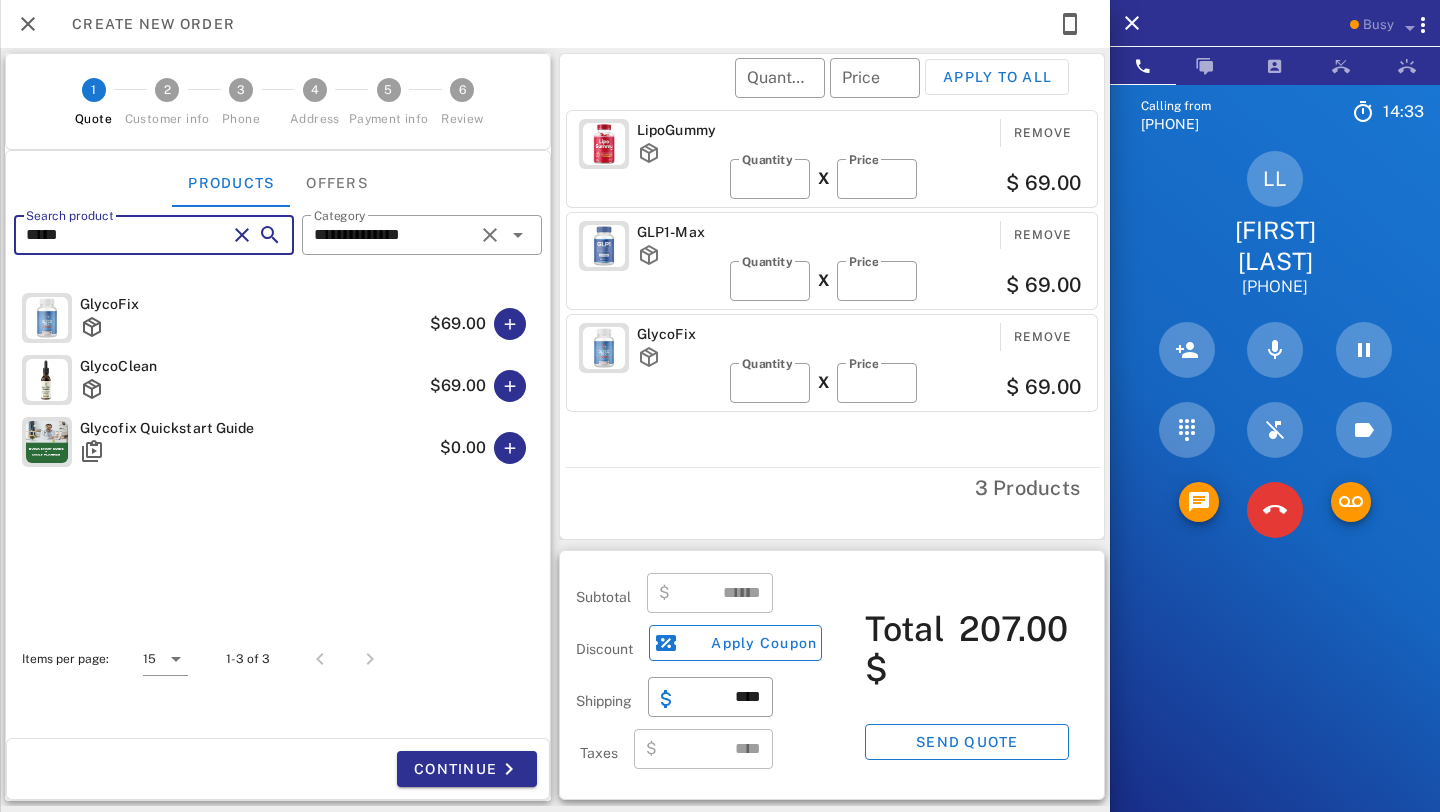 click on "*****" at bounding box center (126, 235) 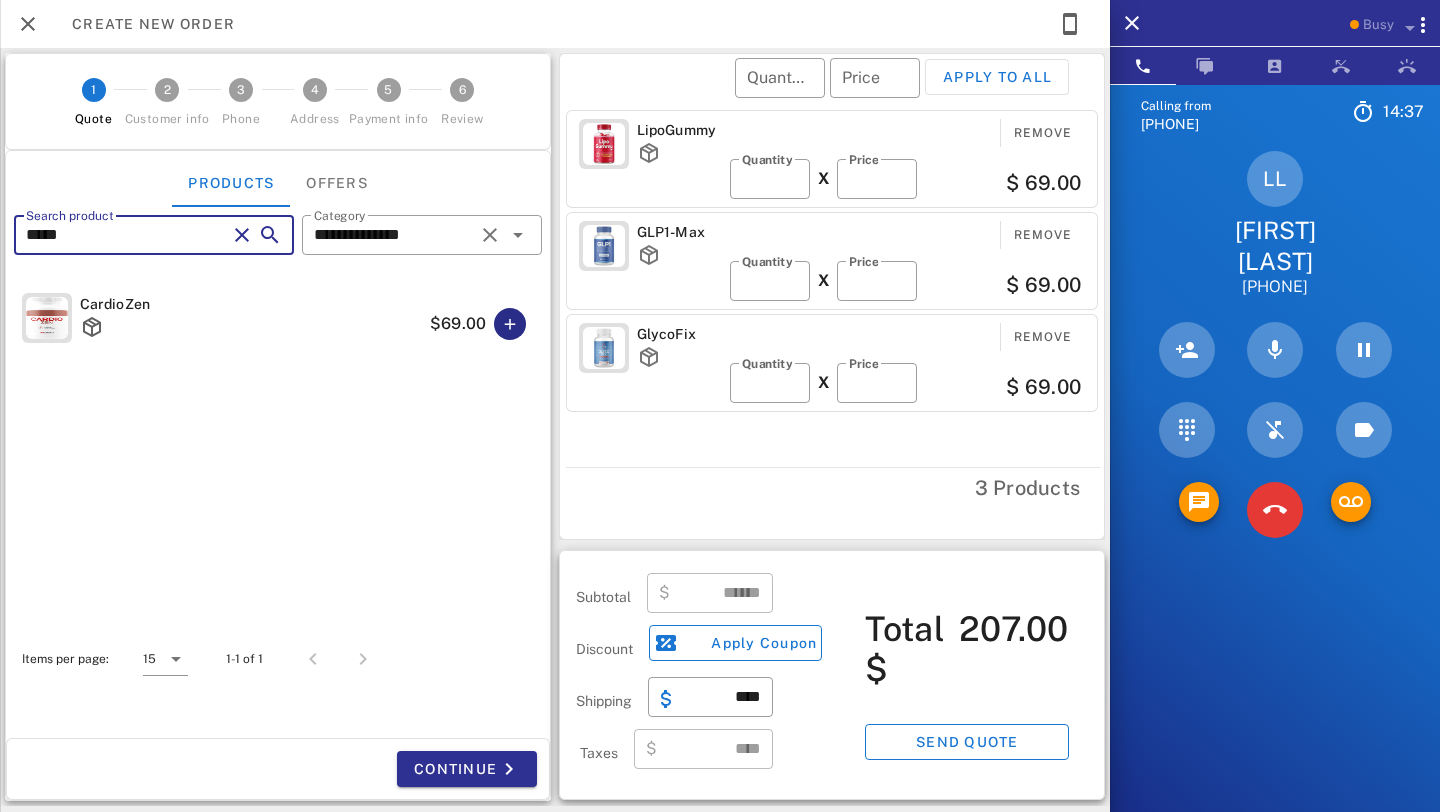 type on "*****" 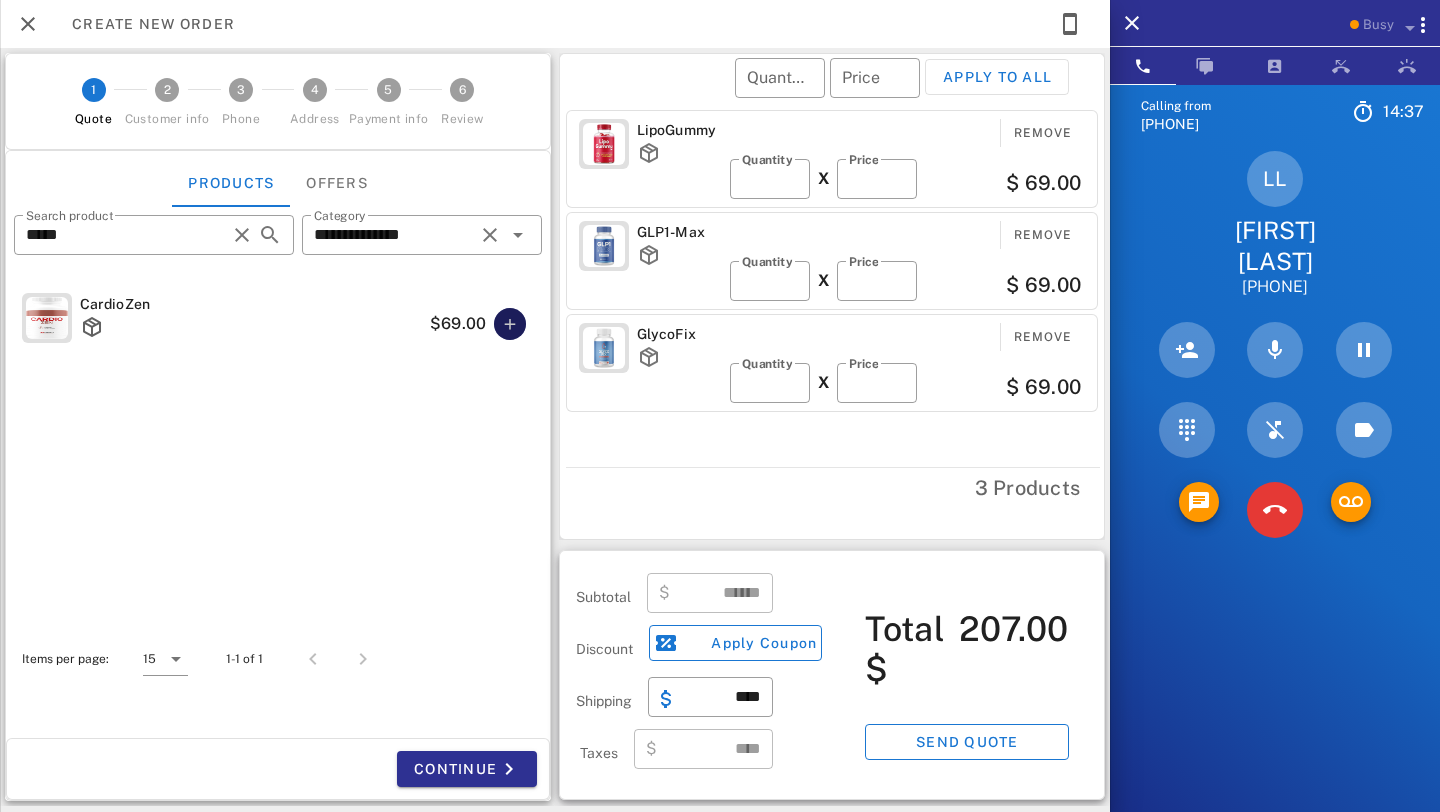 click at bounding box center (510, 324) 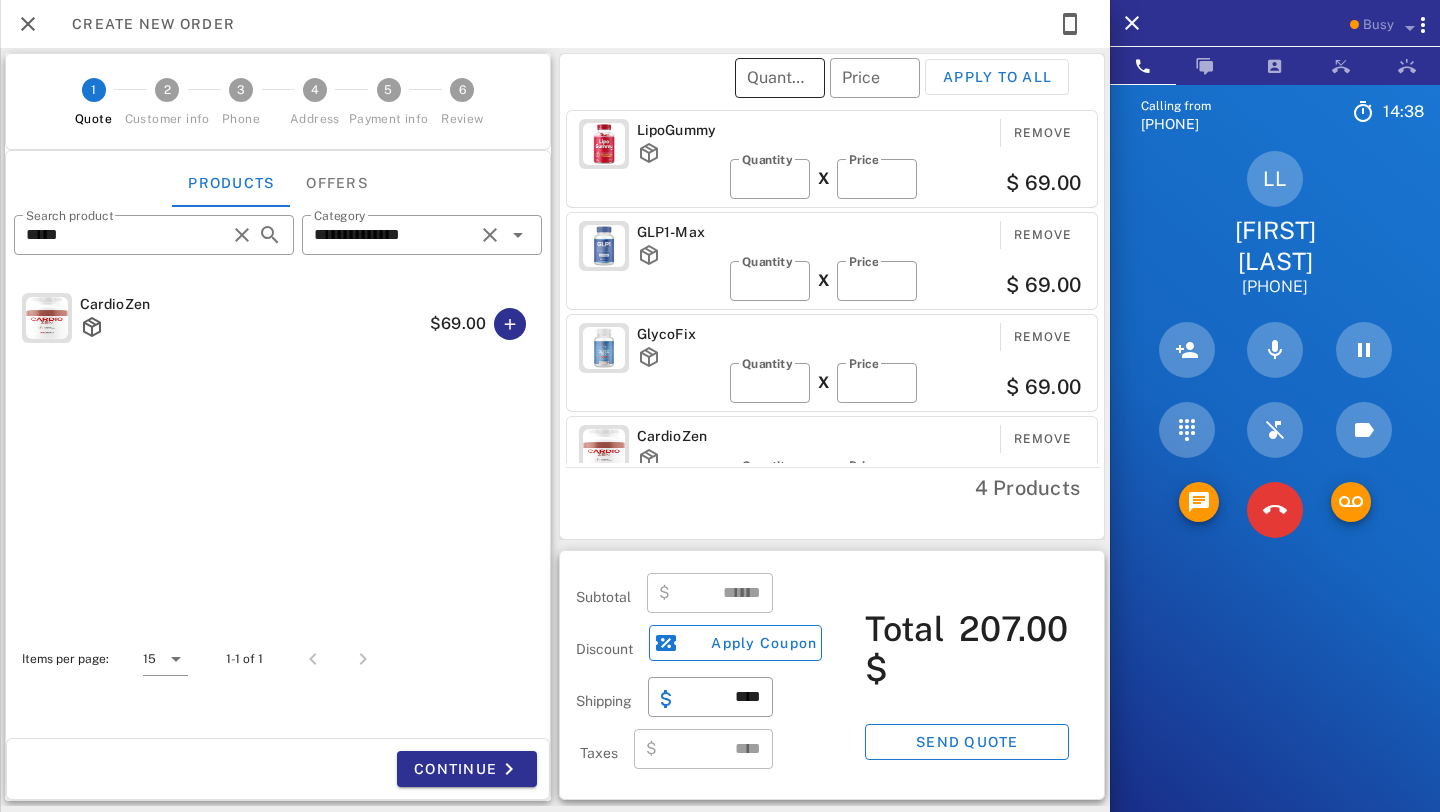 type on "******" 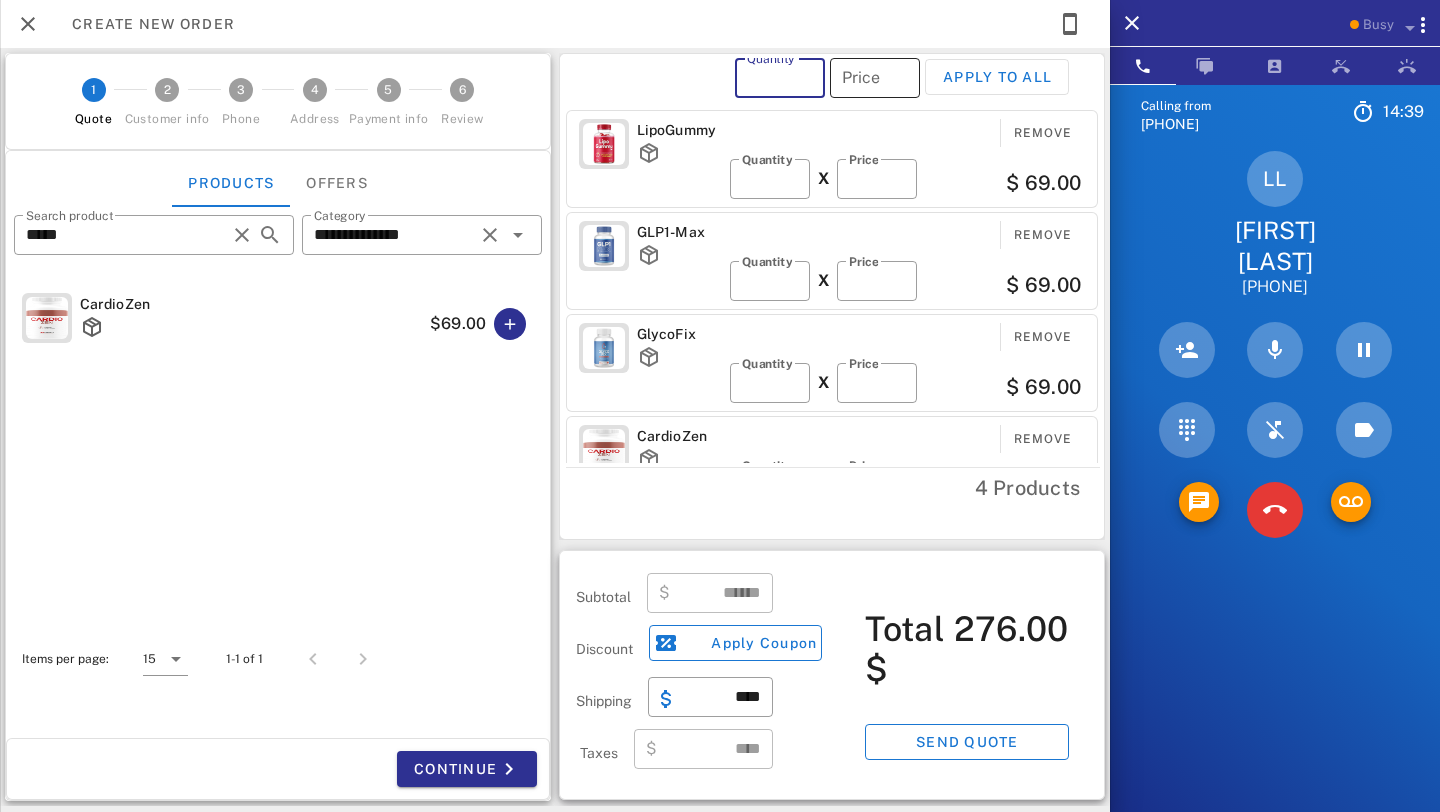 type on "*" 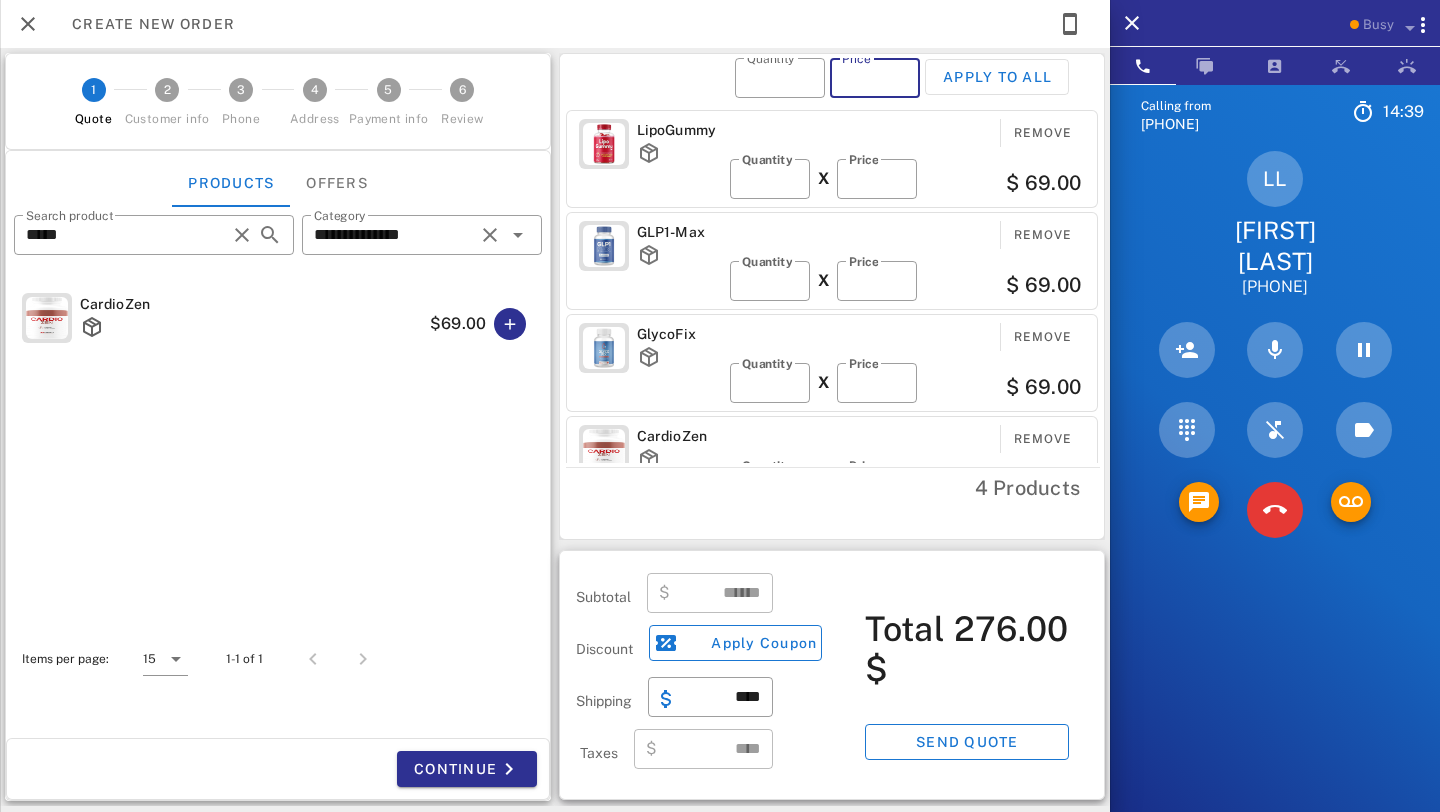 click on "Price" at bounding box center [875, 78] 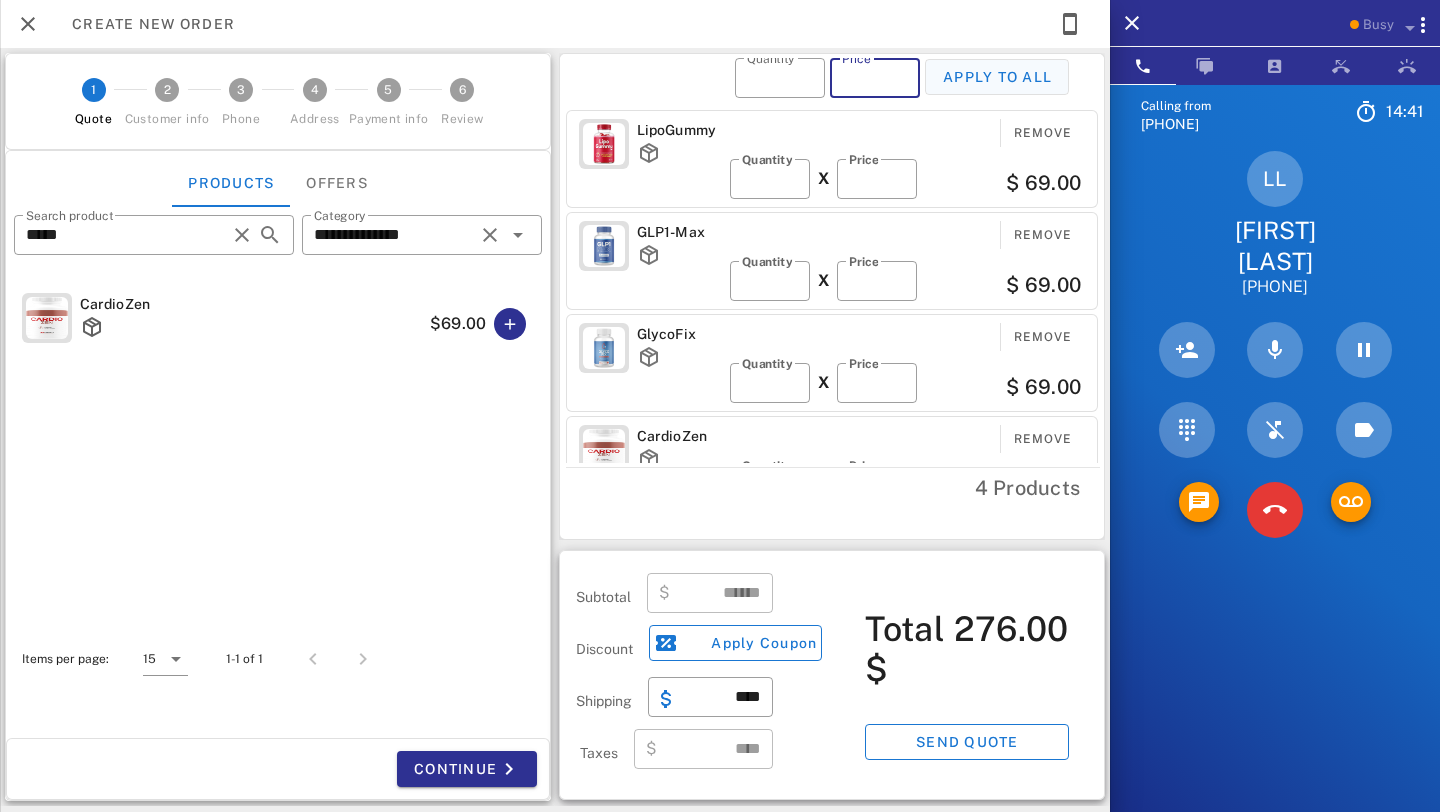 type on "**" 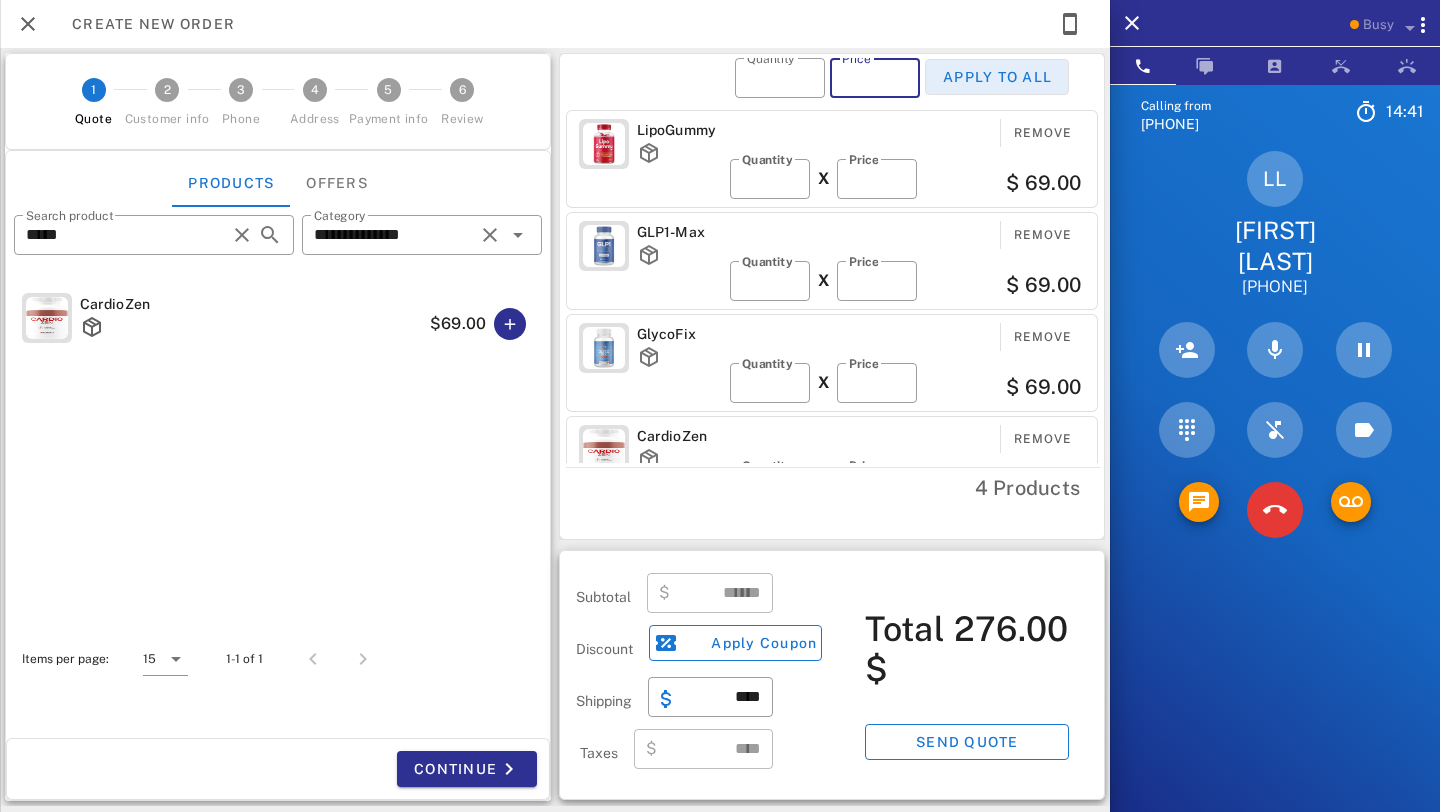 click on "Apply to all" at bounding box center (997, 77) 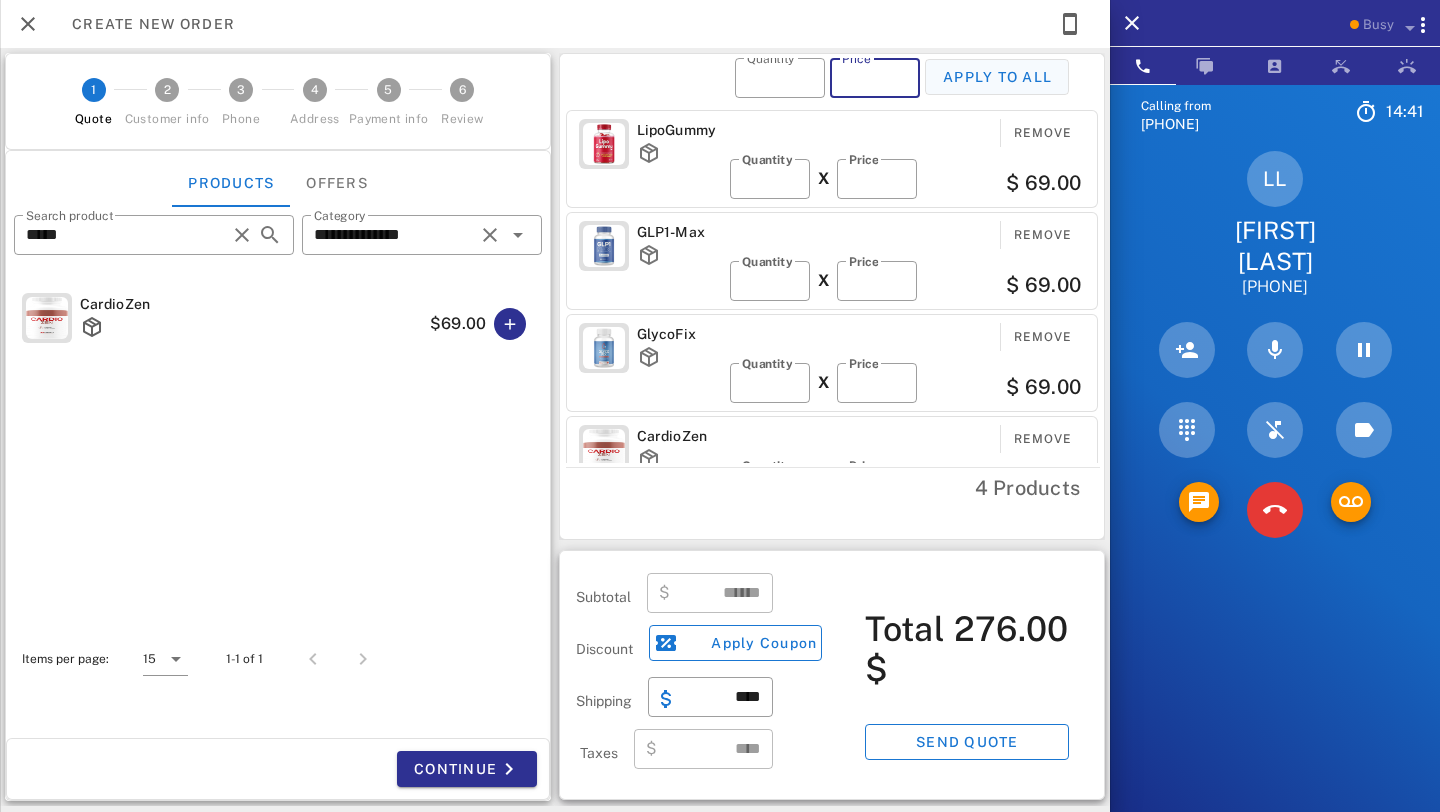 type on "*" 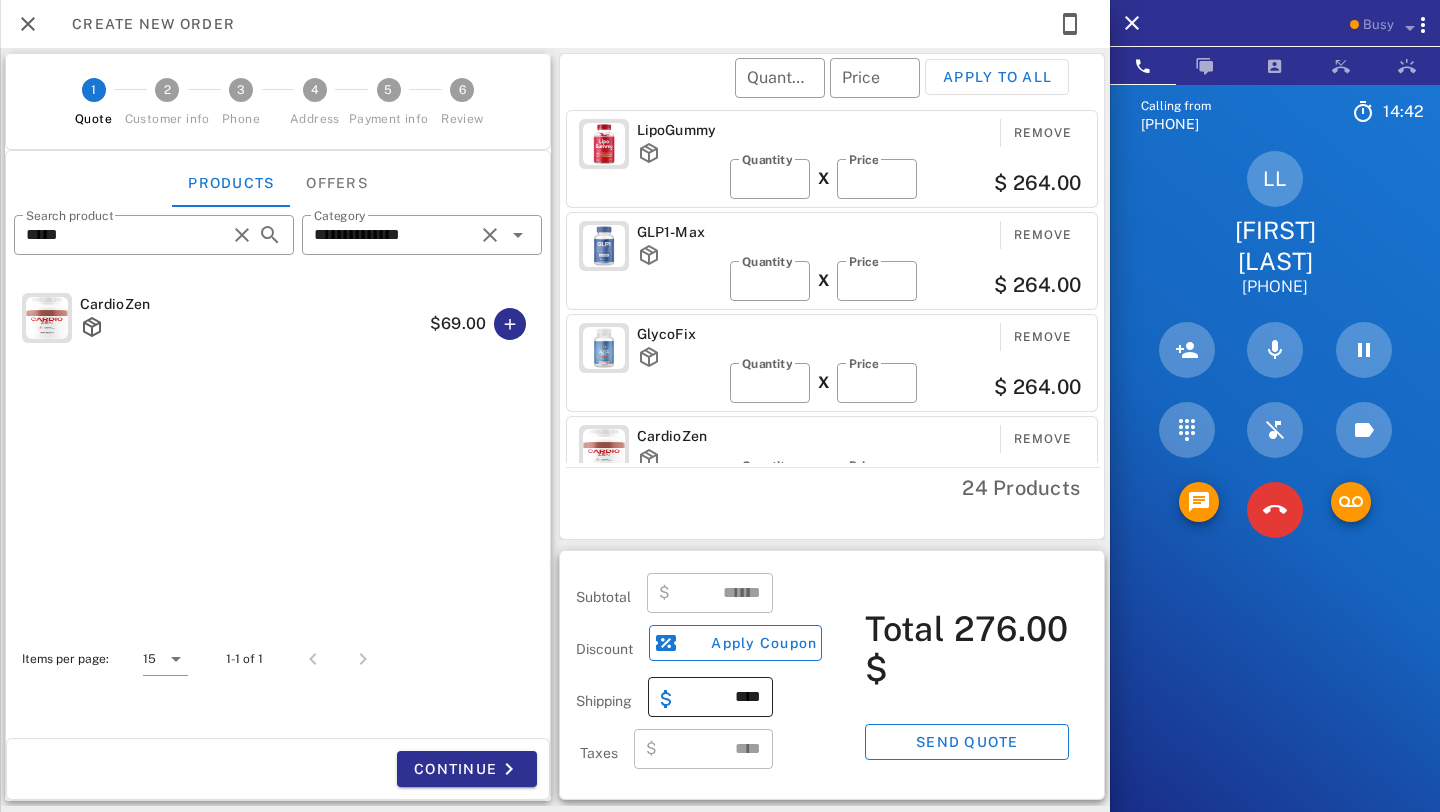 type on "*******" 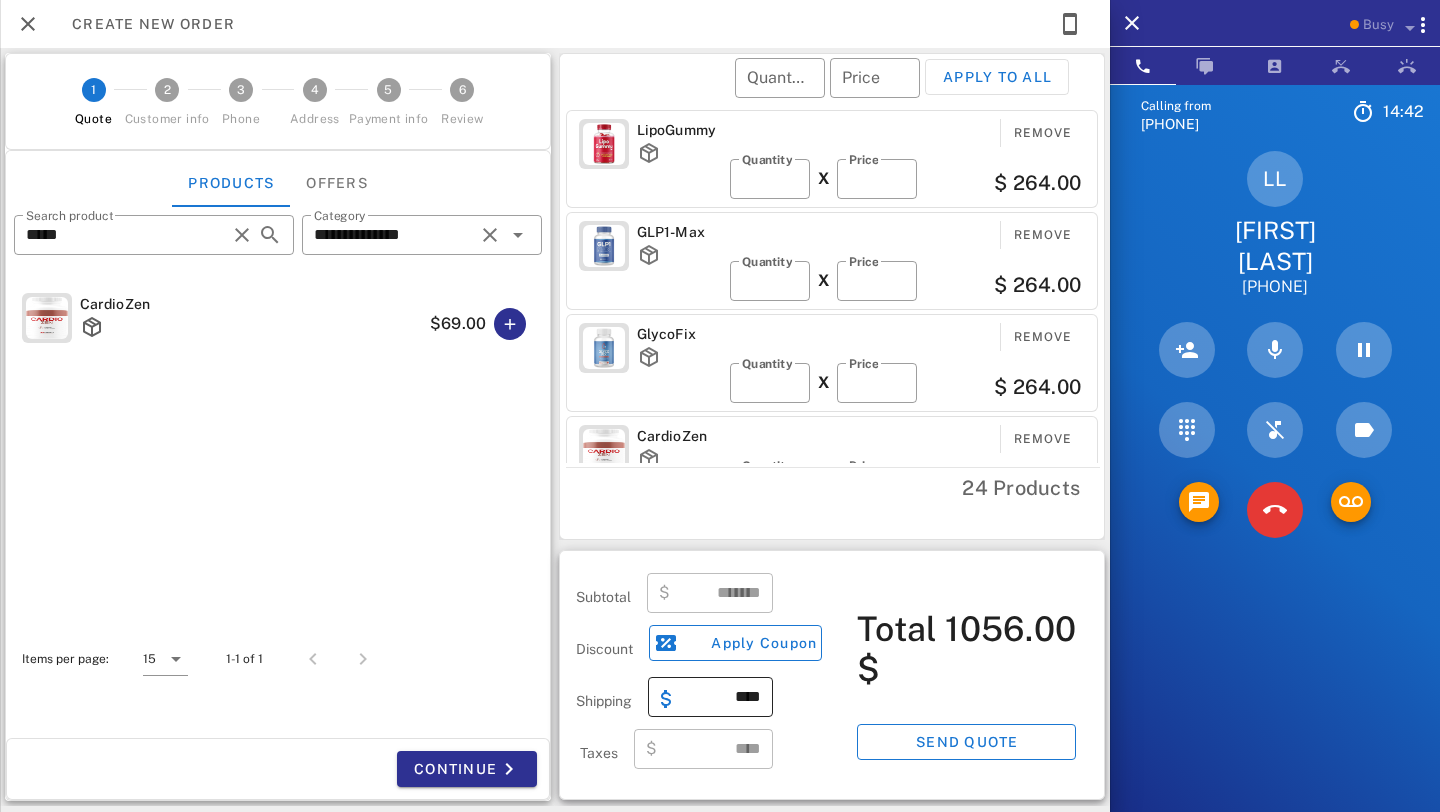 click at bounding box center [672, 699] 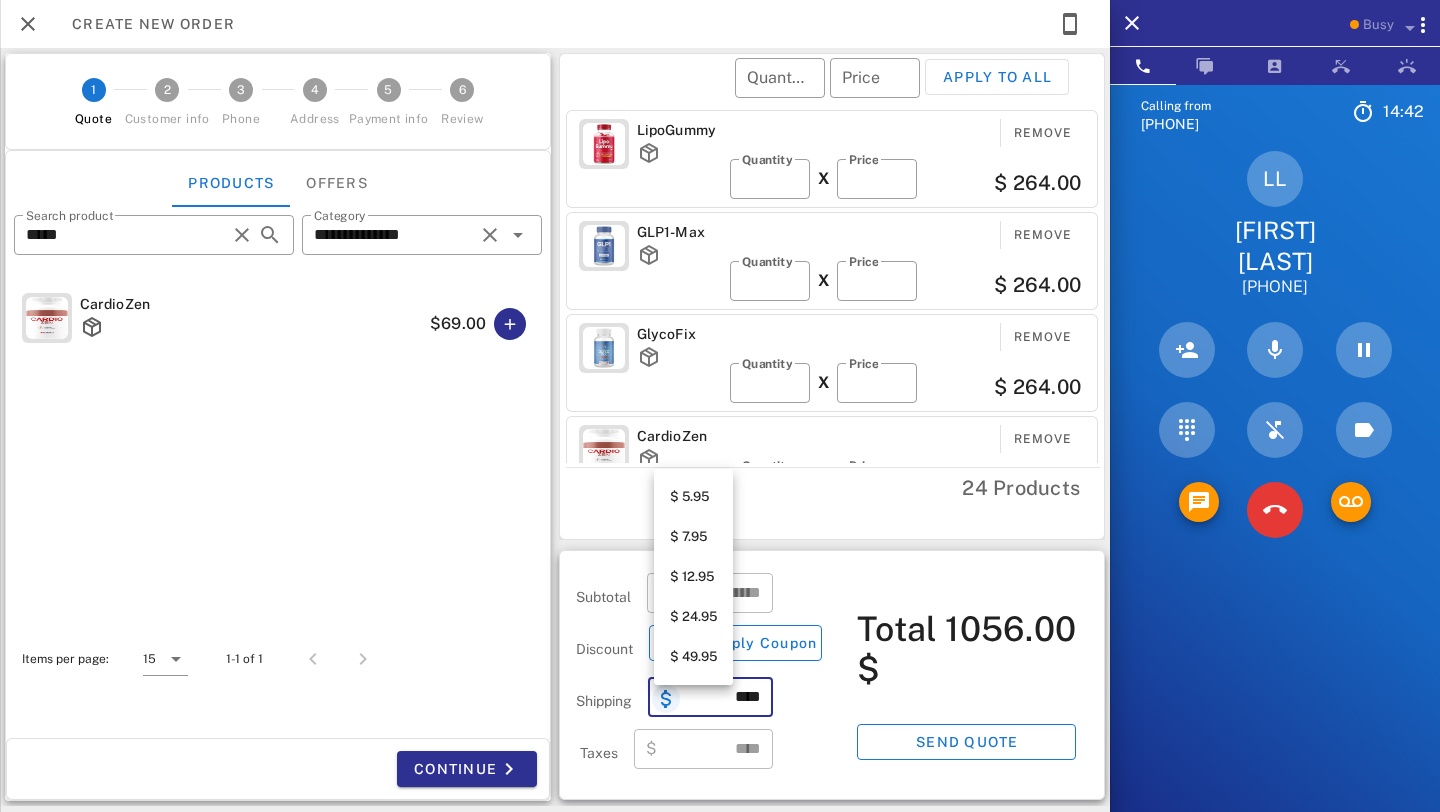 click at bounding box center [666, 699] 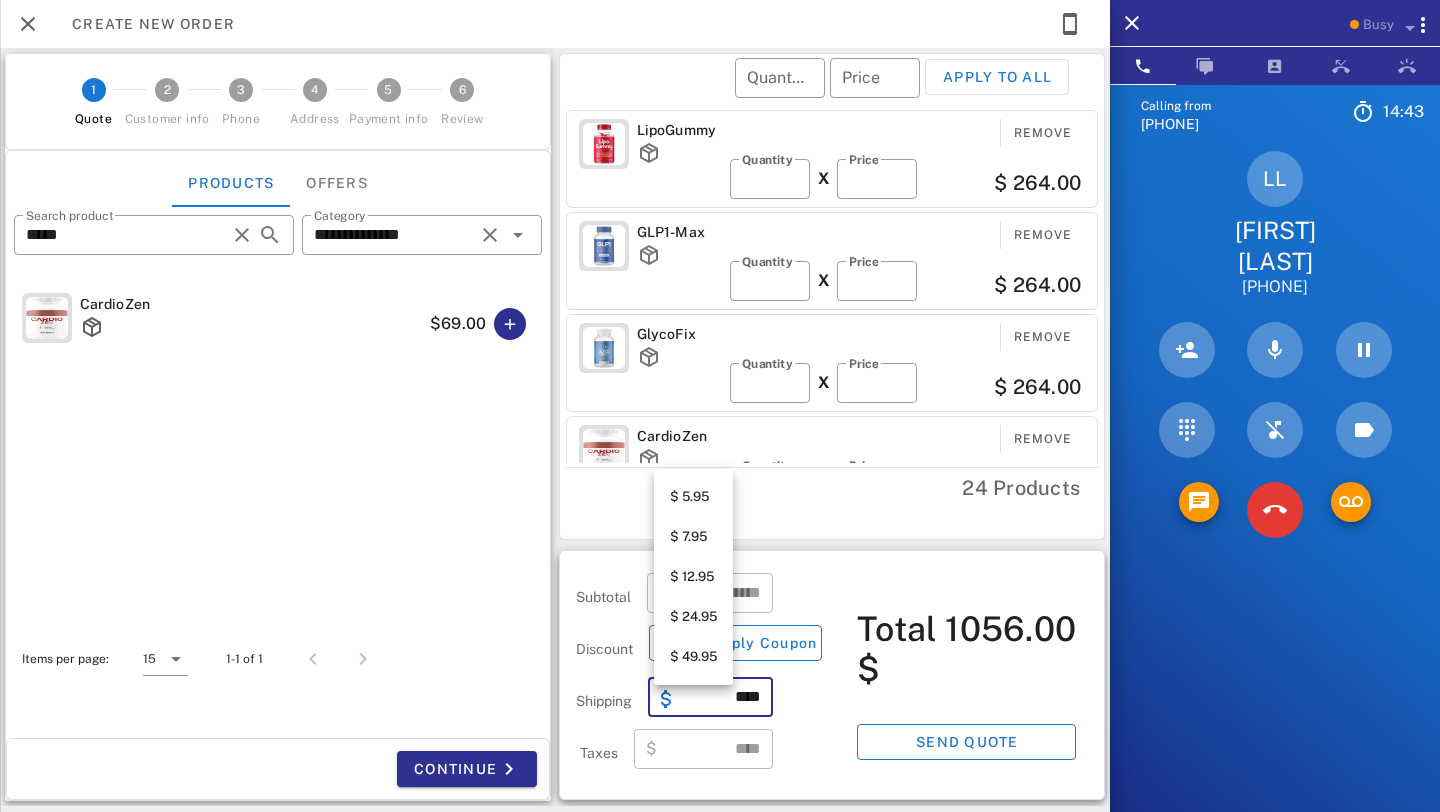 click on "$ 49.95" at bounding box center [693, 657] 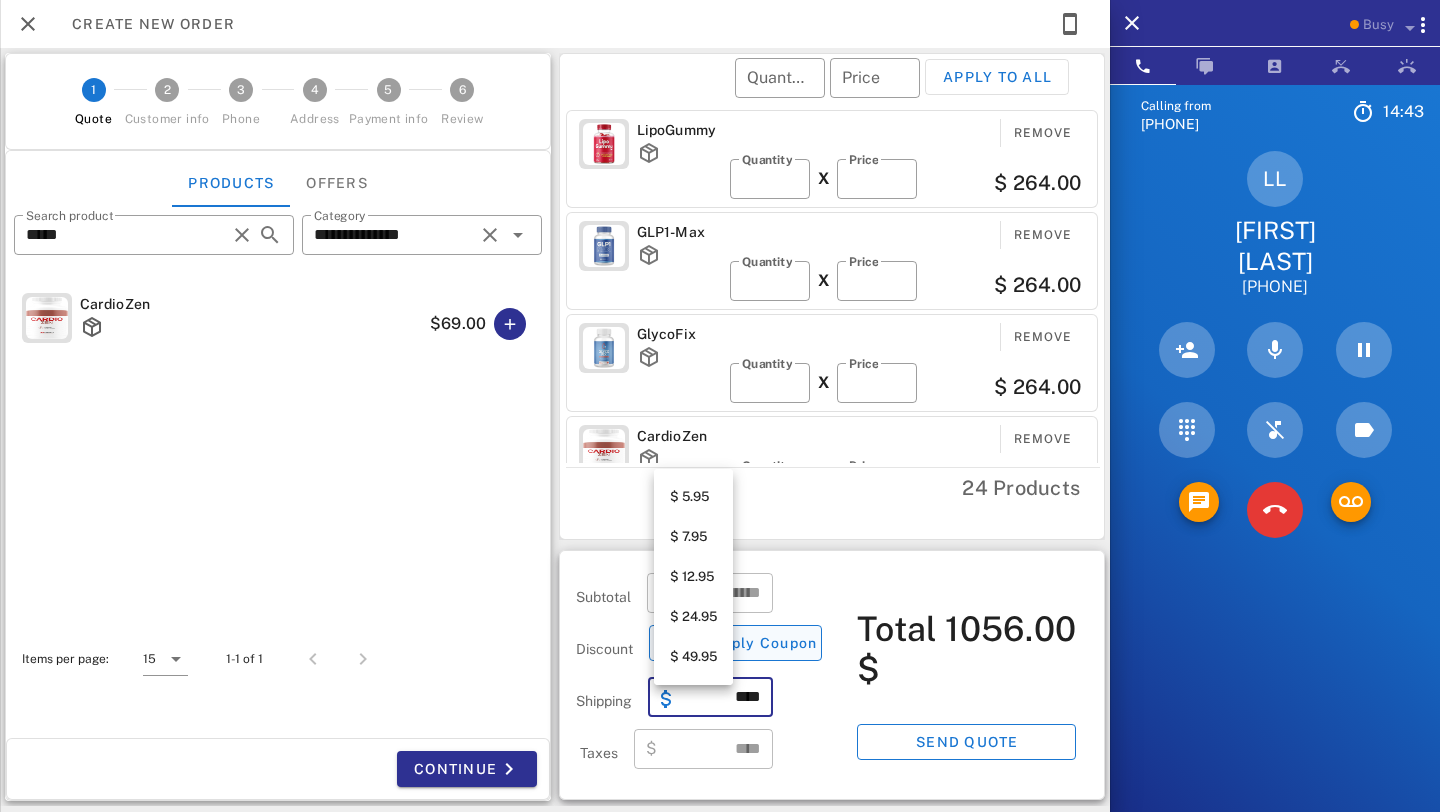 type on "*****" 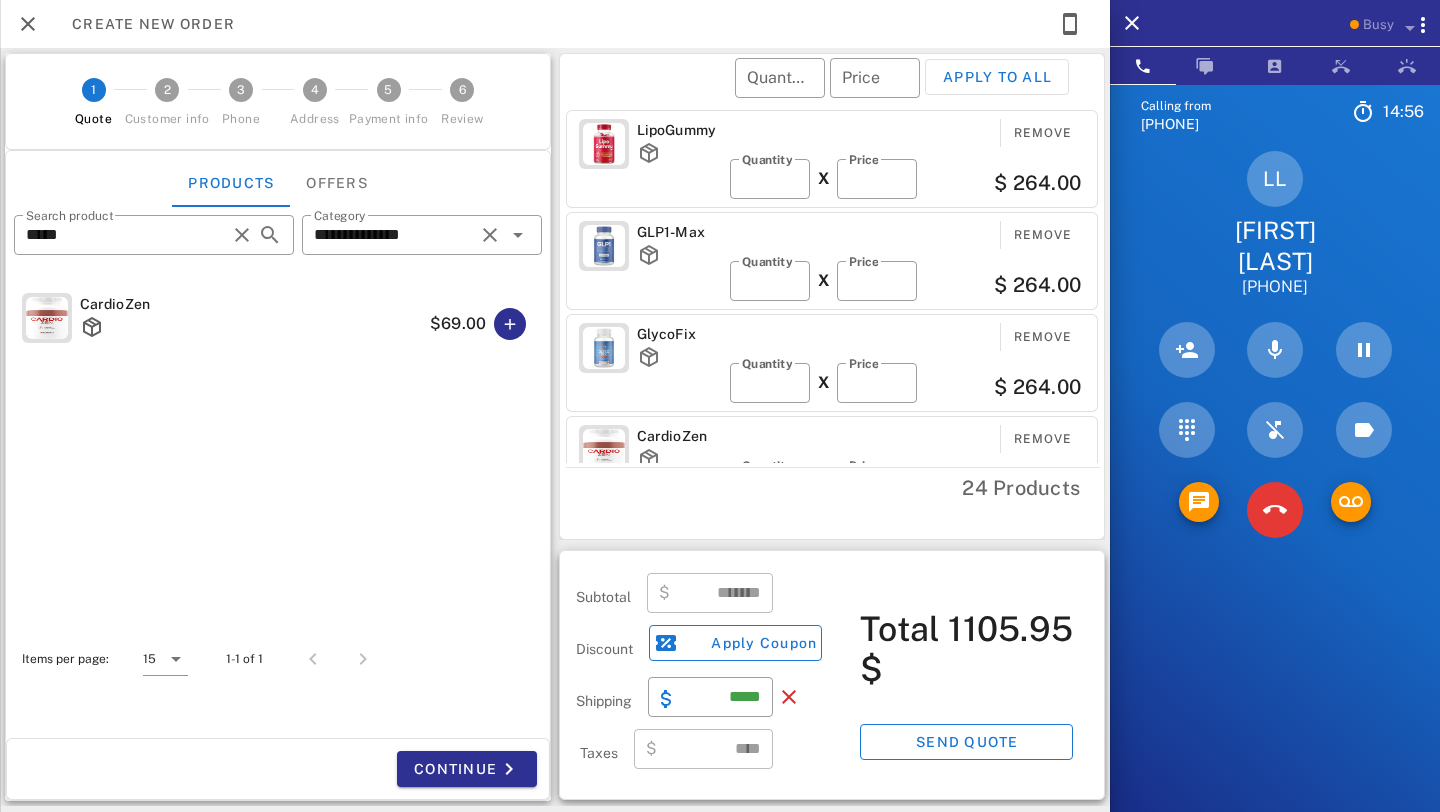 scroll, scrollTop: 54, scrollLeft: 0, axis: vertical 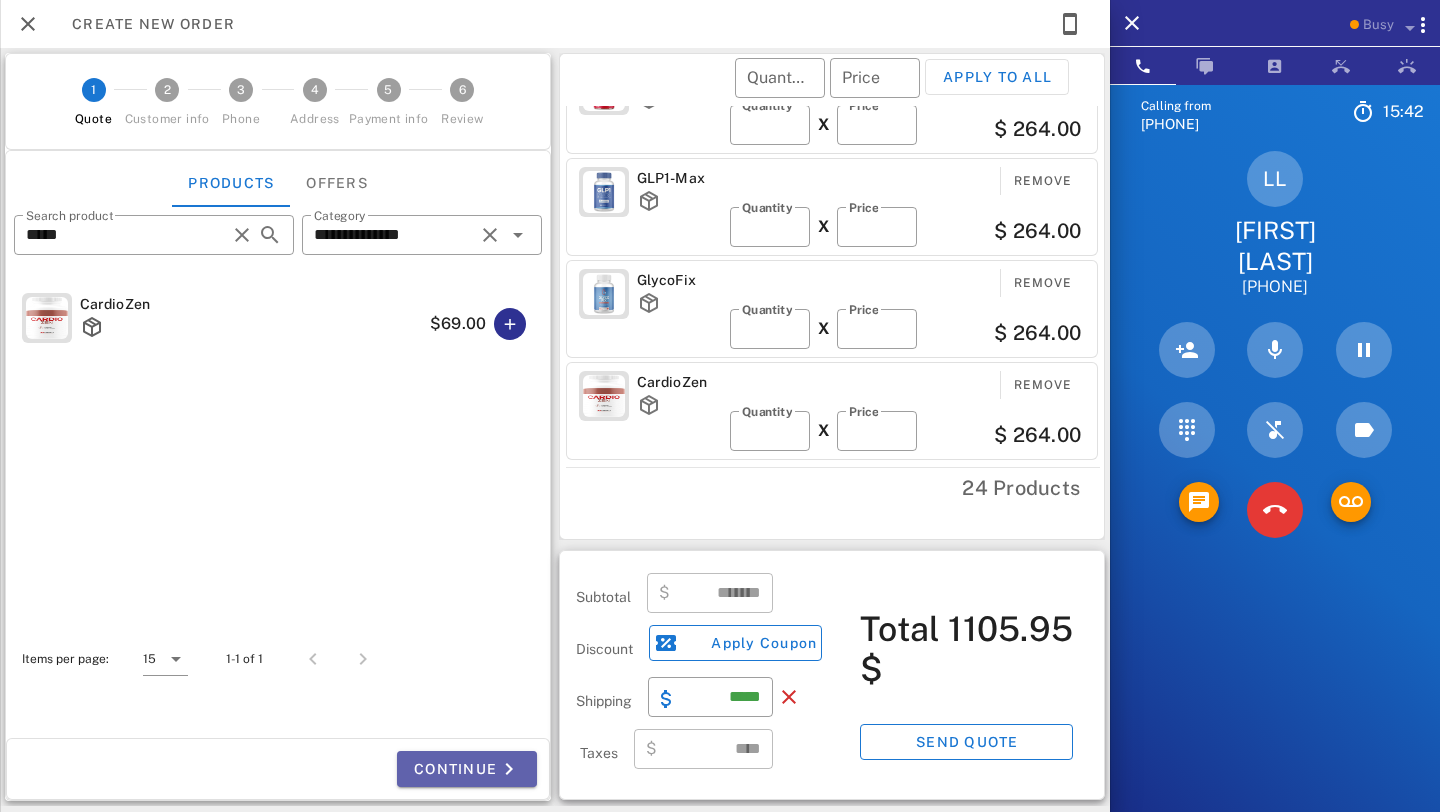 click on "Continue" at bounding box center (467, 769) 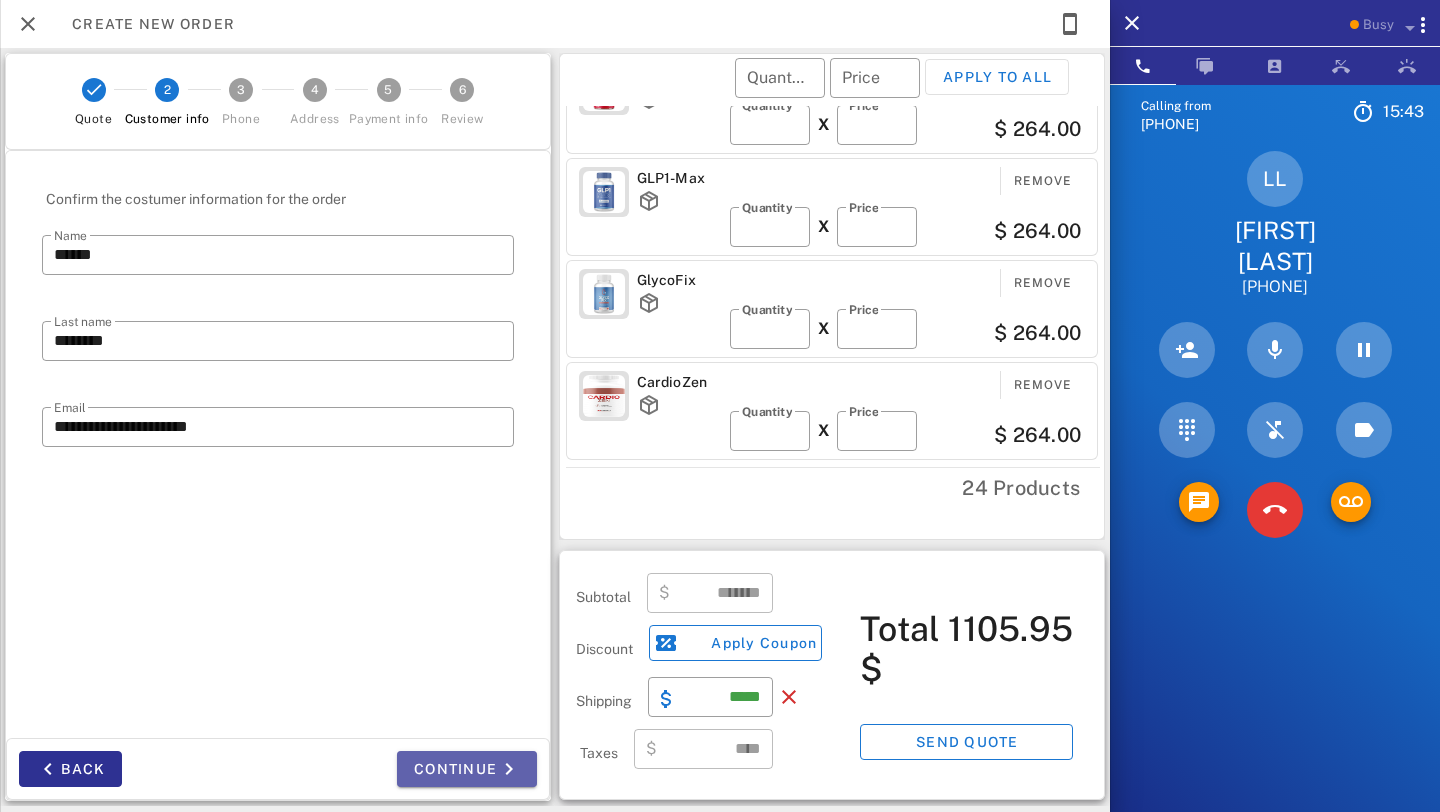click on "Continue" at bounding box center (467, 769) 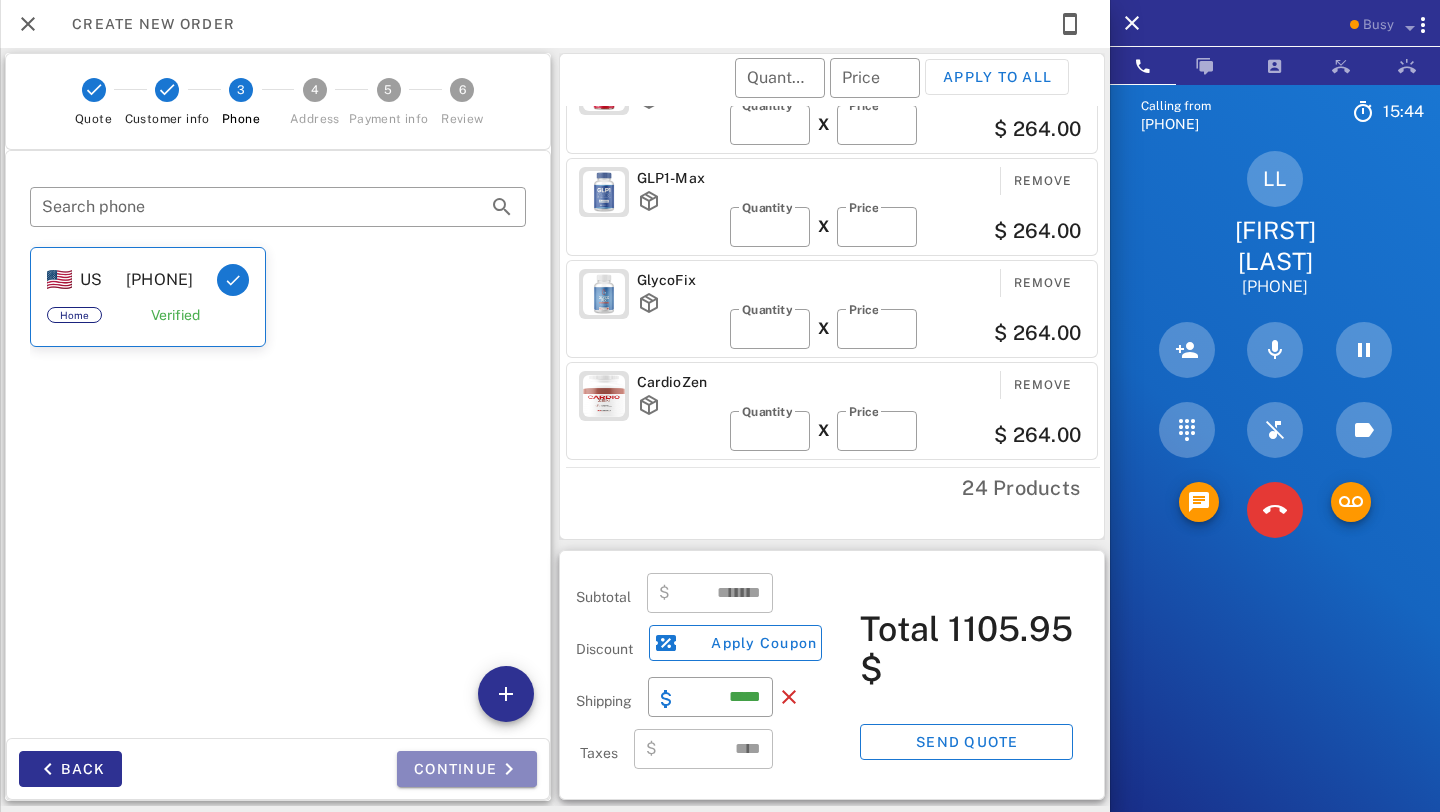 click on "Continue" at bounding box center (467, 769) 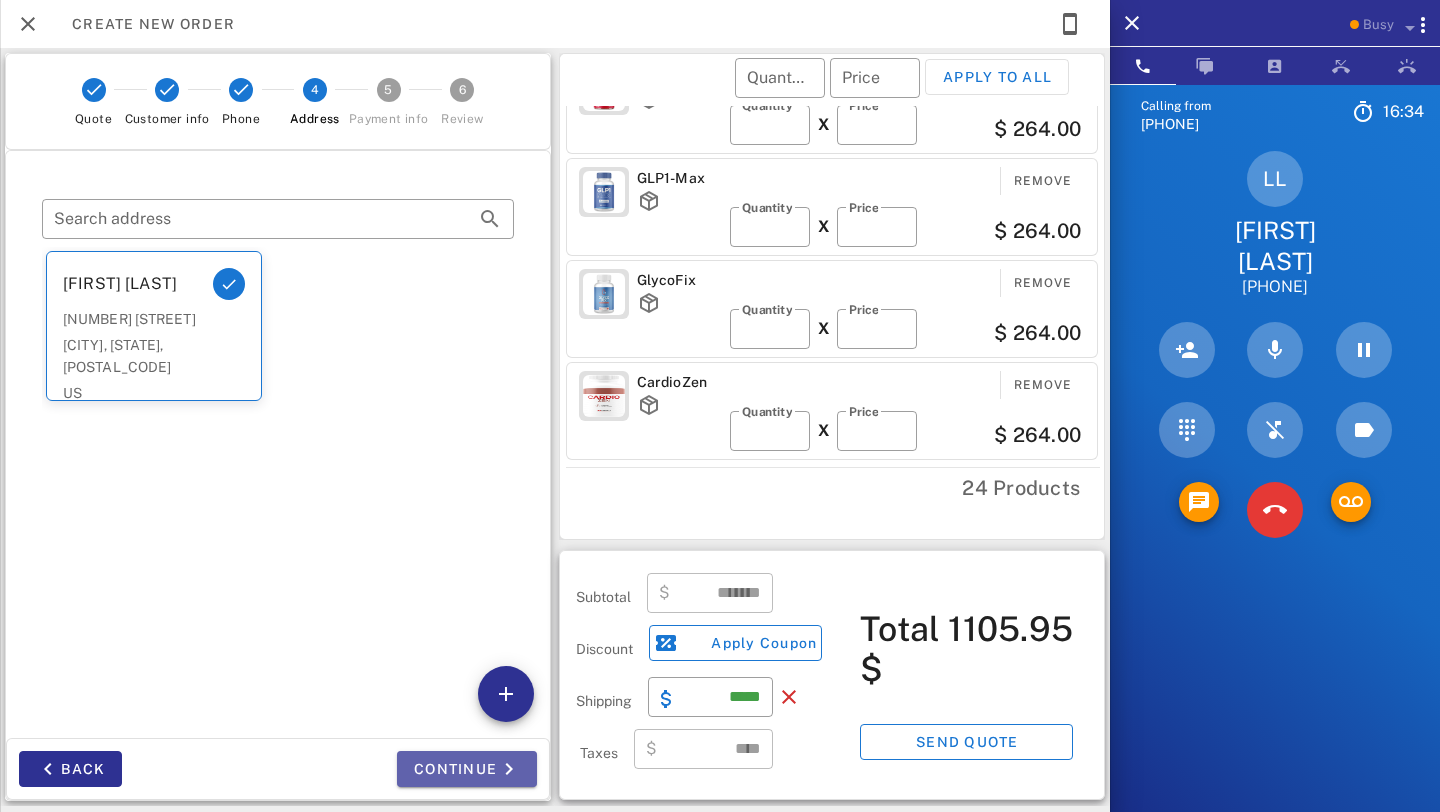 click on "Continue" at bounding box center (467, 769) 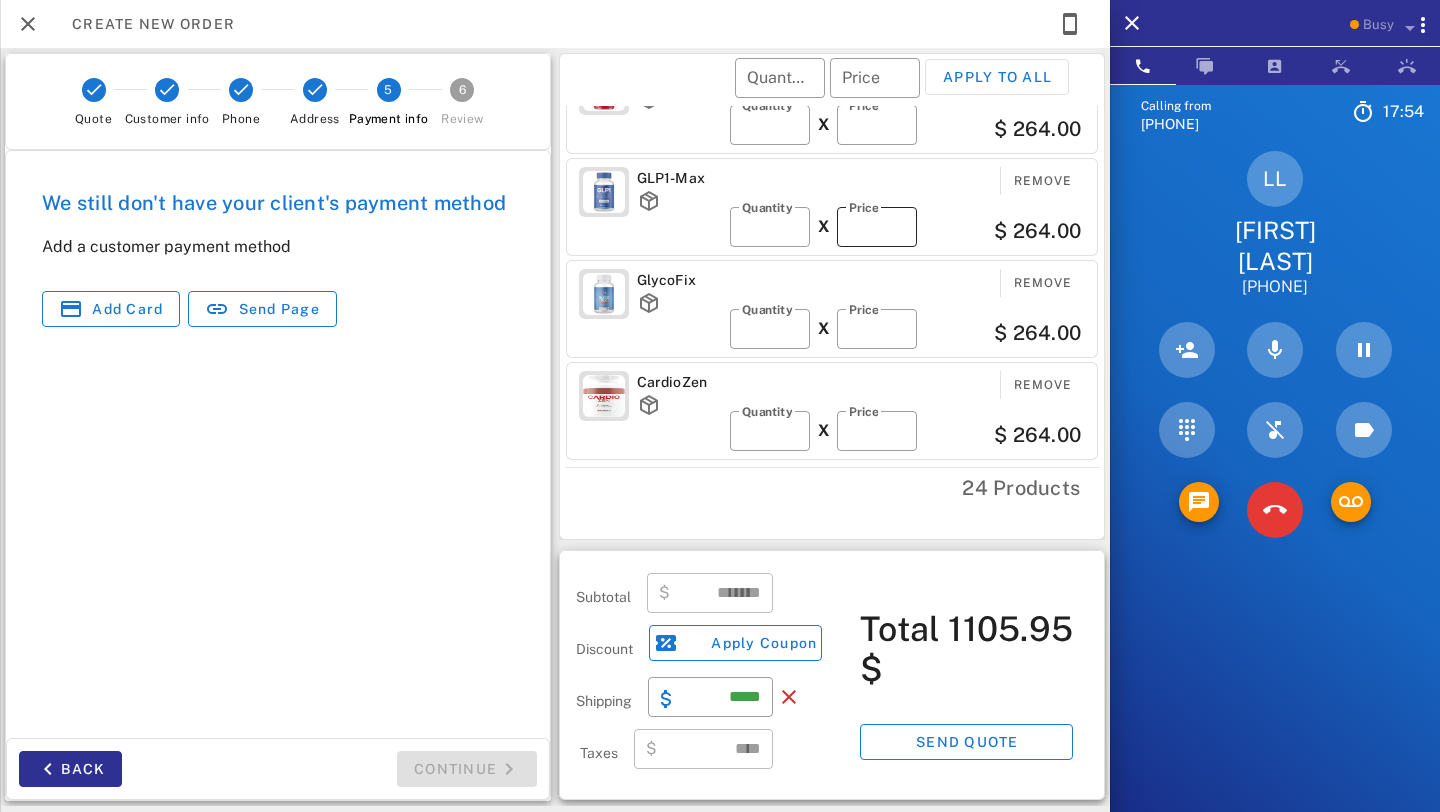 scroll, scrollTop: 0, scrollLeft: 0, axis: both 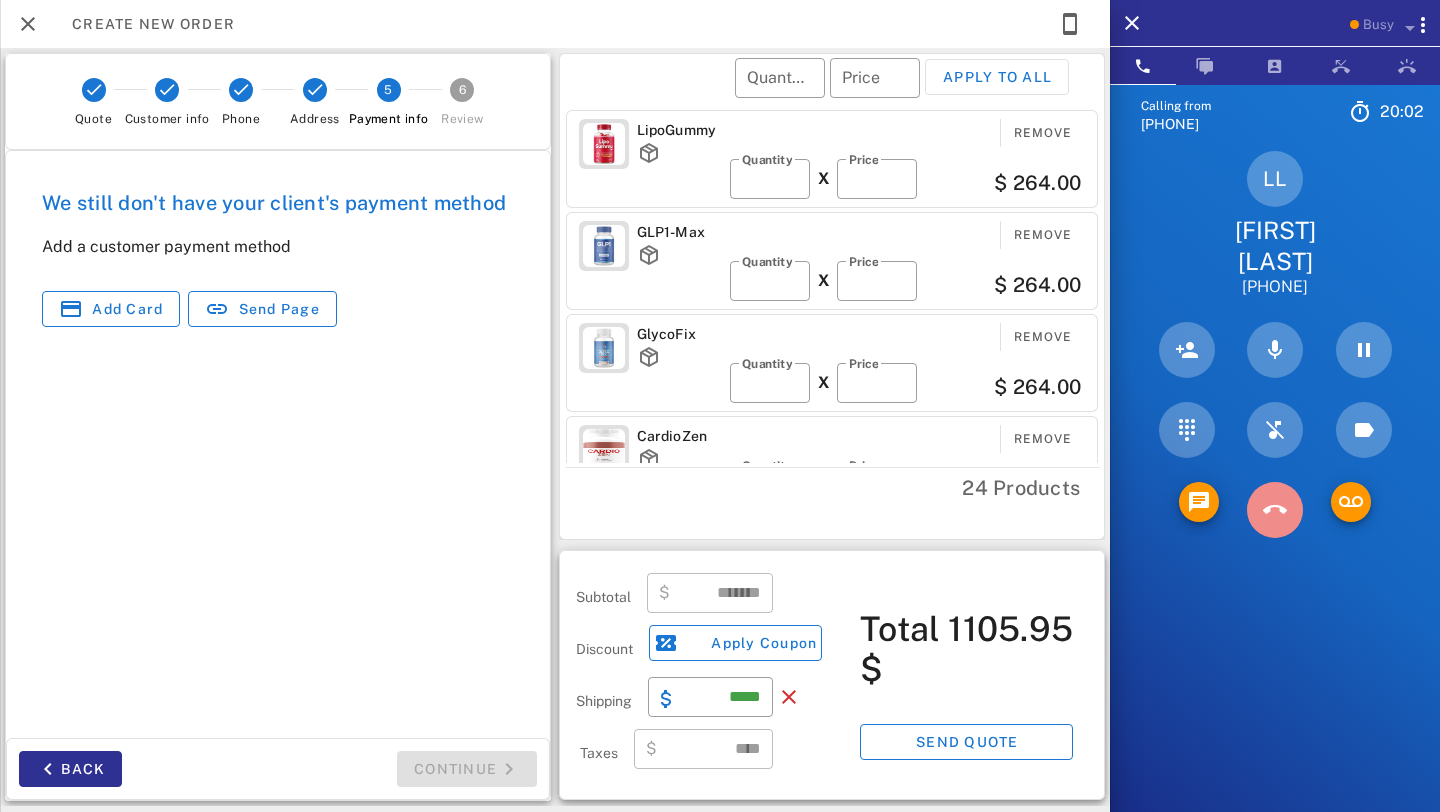 click at bounding box center [1275, 510] 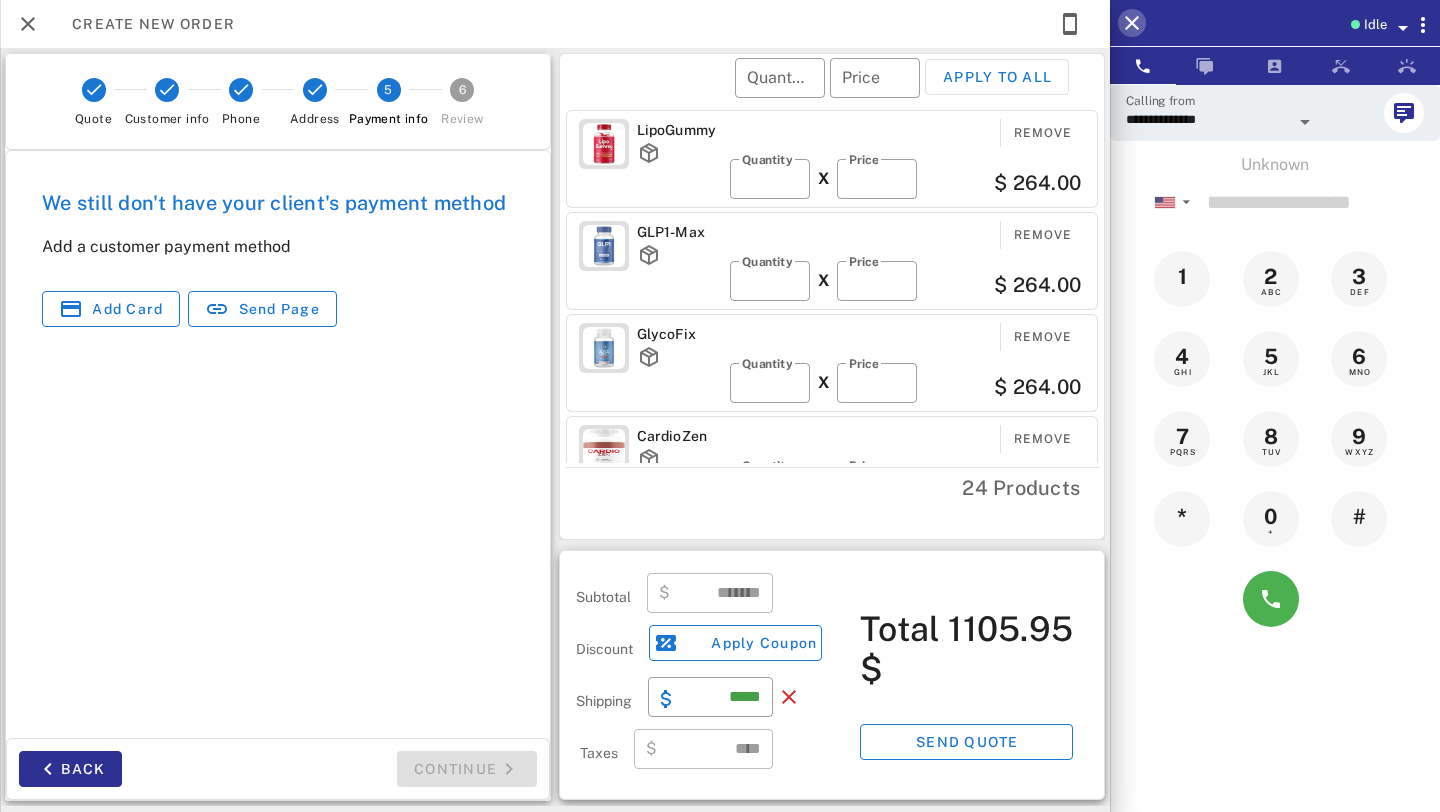 click at bounding box center [1132, 23] 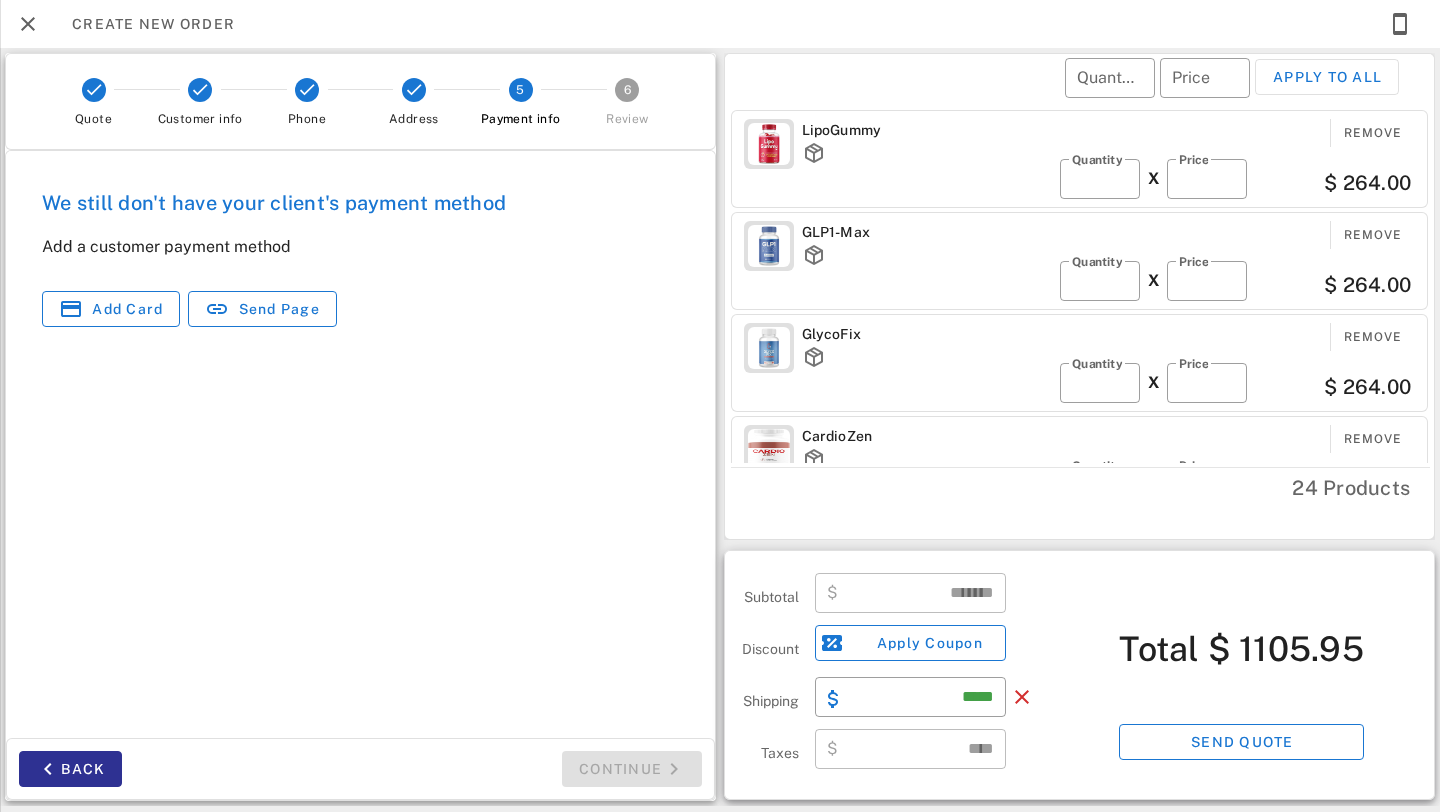 click at bounding box center (0, 406) 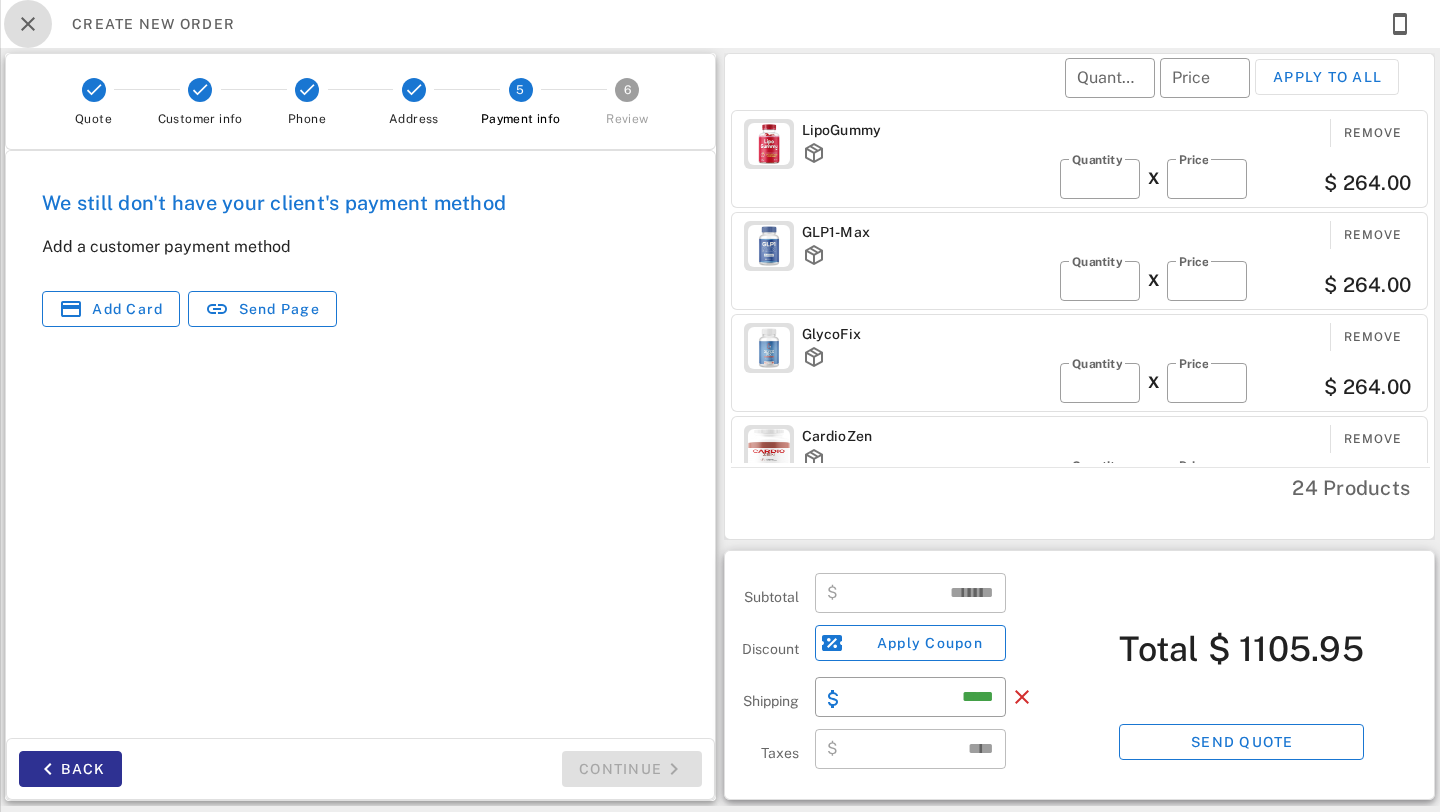 click at bounding box center [28, 24] 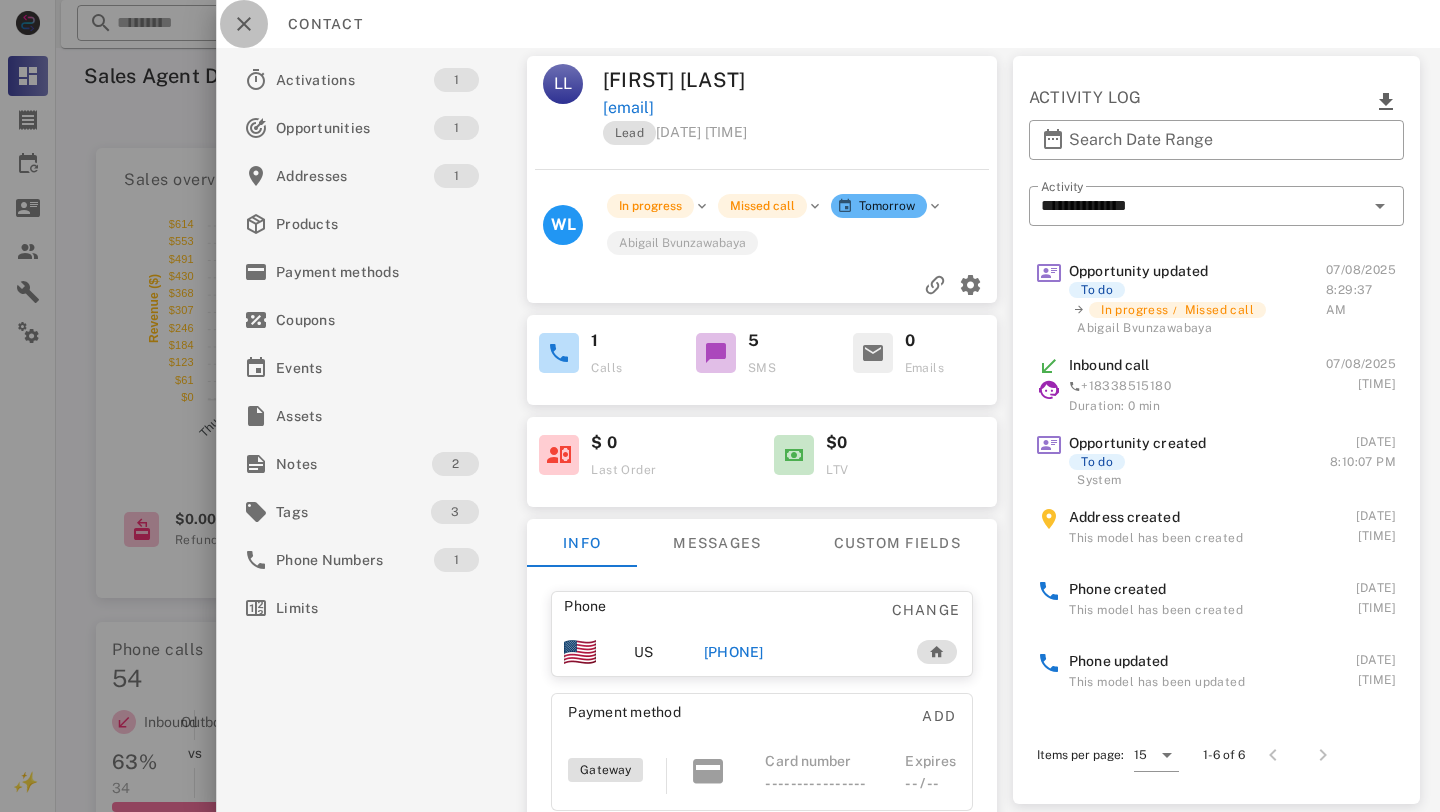 click at bounding box center [244, 24] 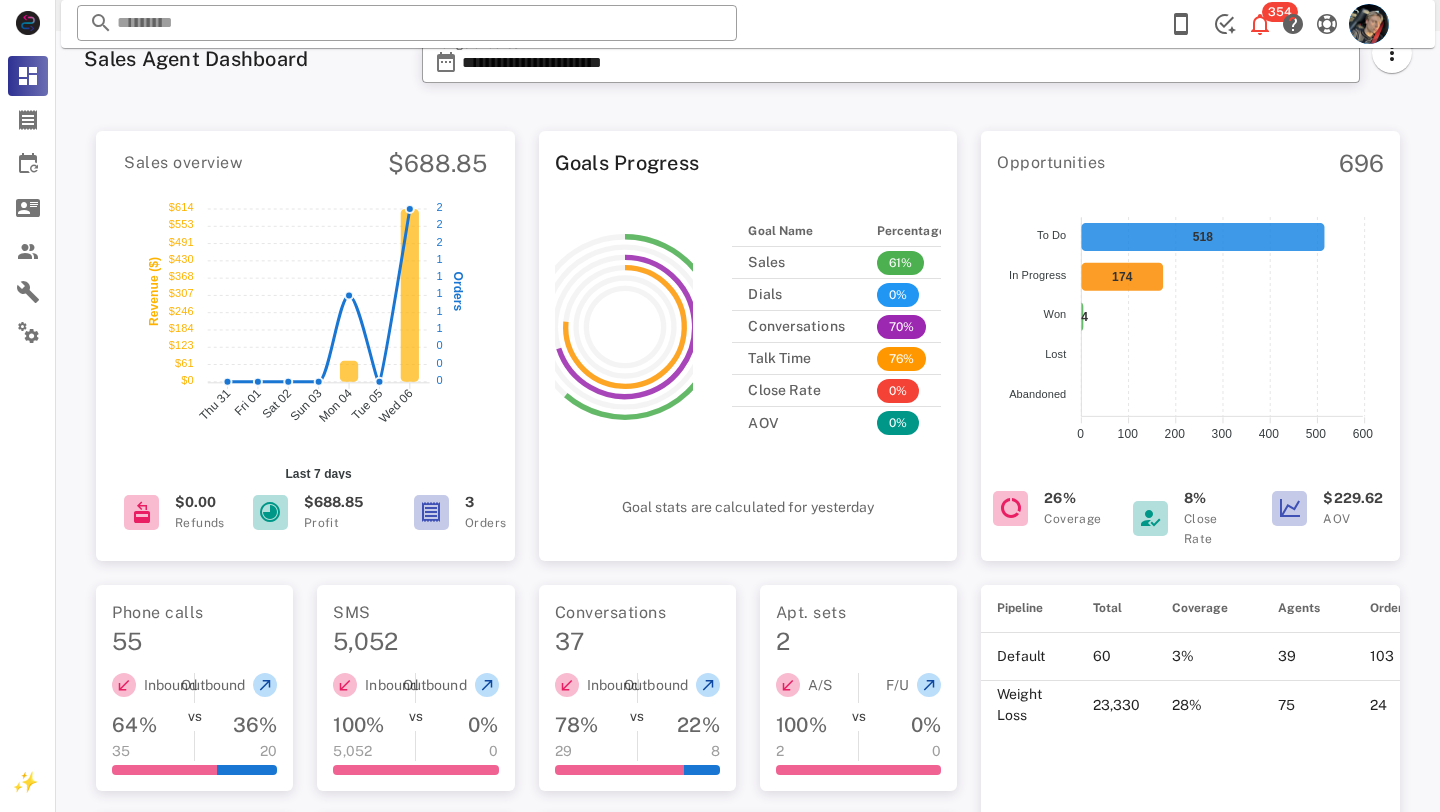scroll, scrollTop: 0, scrollLeft: 0, axis: both 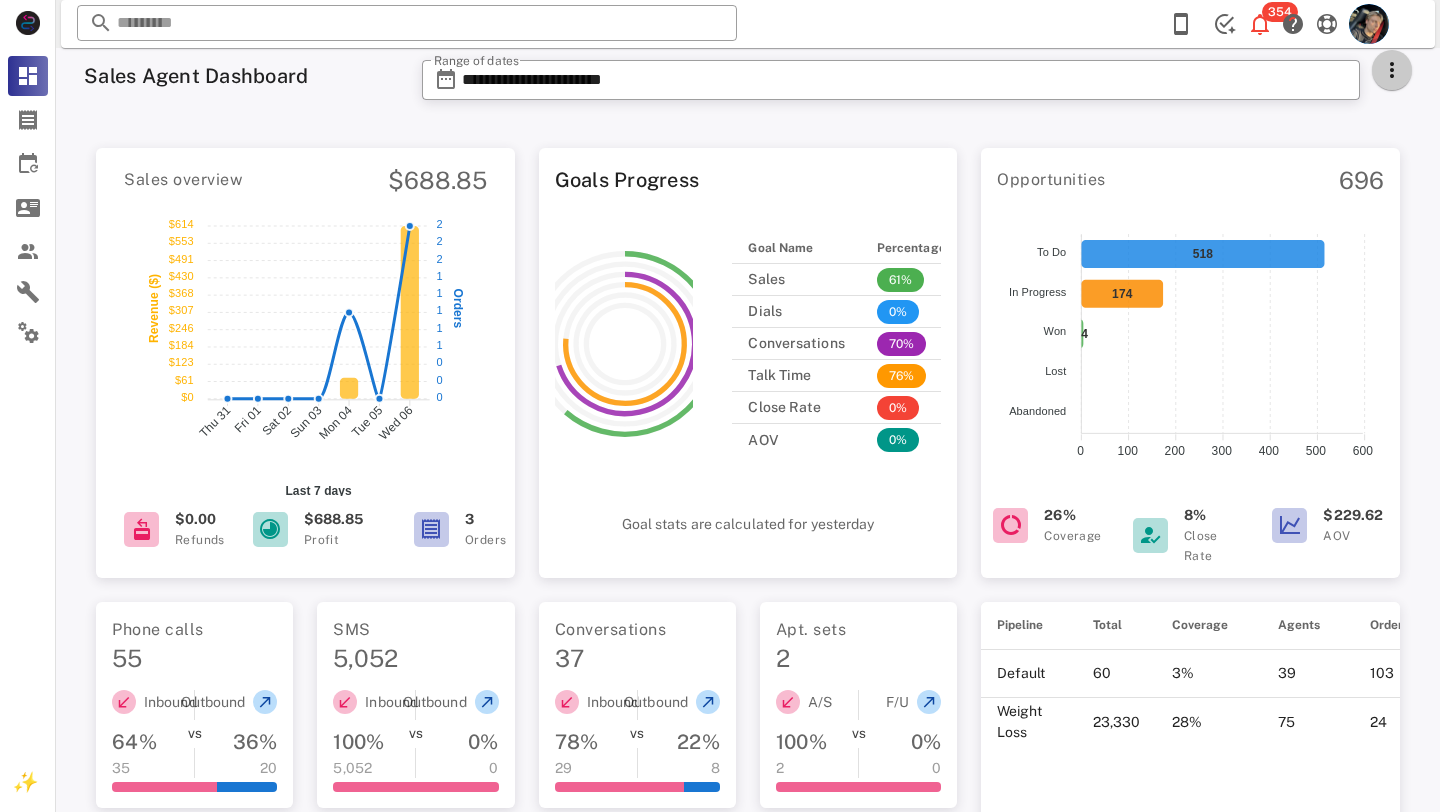 click at bounding box center (1392, 70) 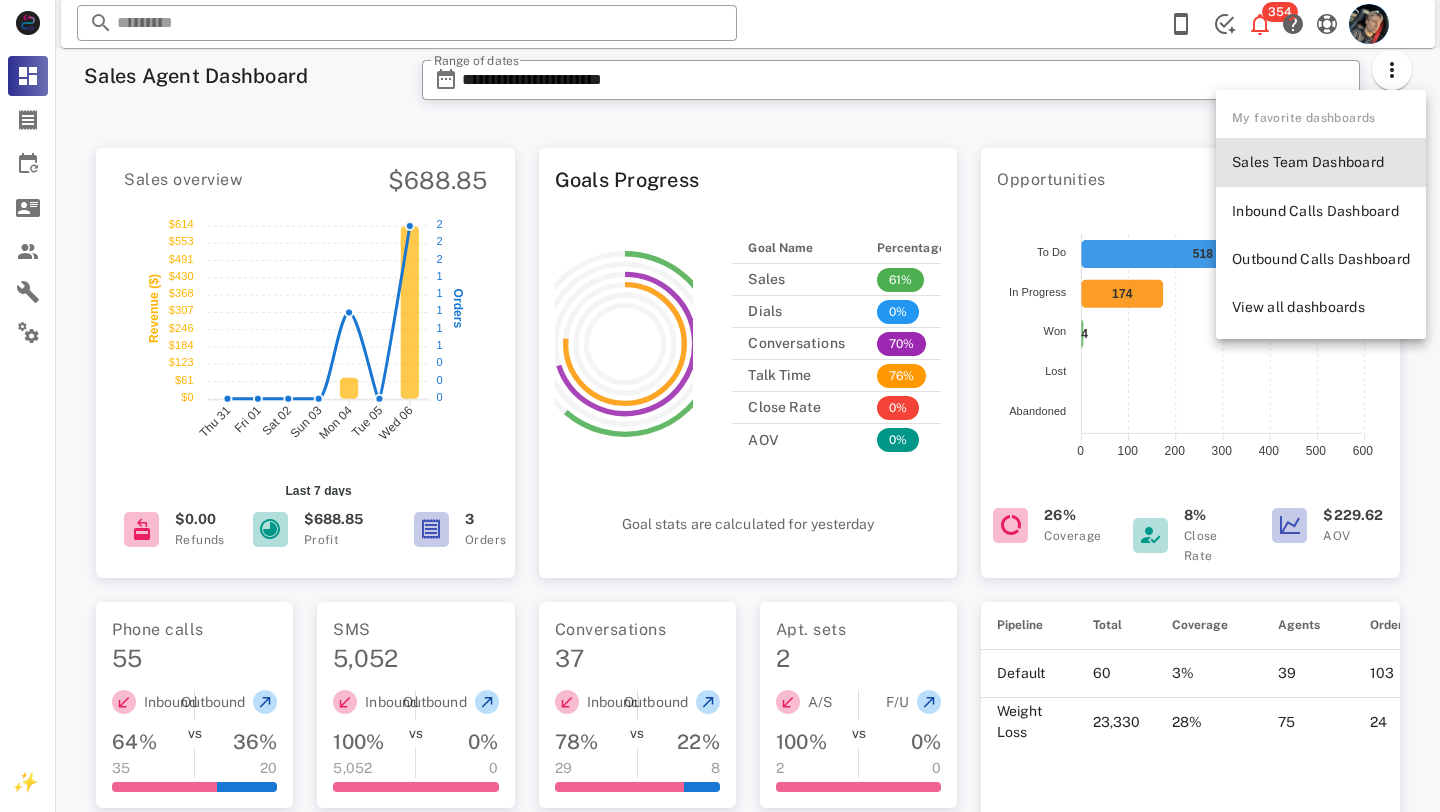 click on "Sales Team Dashboard" at bounding box center [1321, 162] 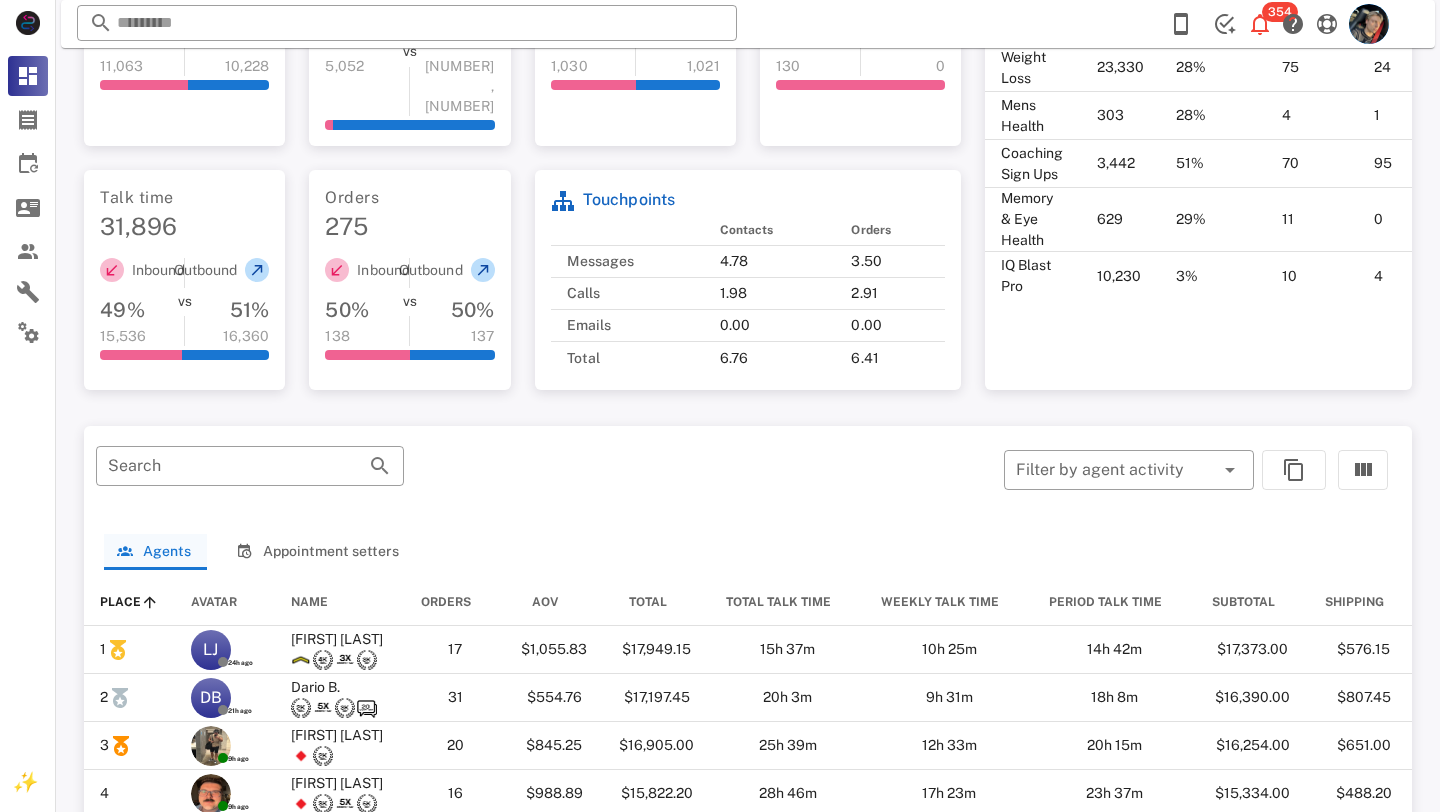 scroll, scrollTop: 785, scrollLeft: 0, axis: vertical 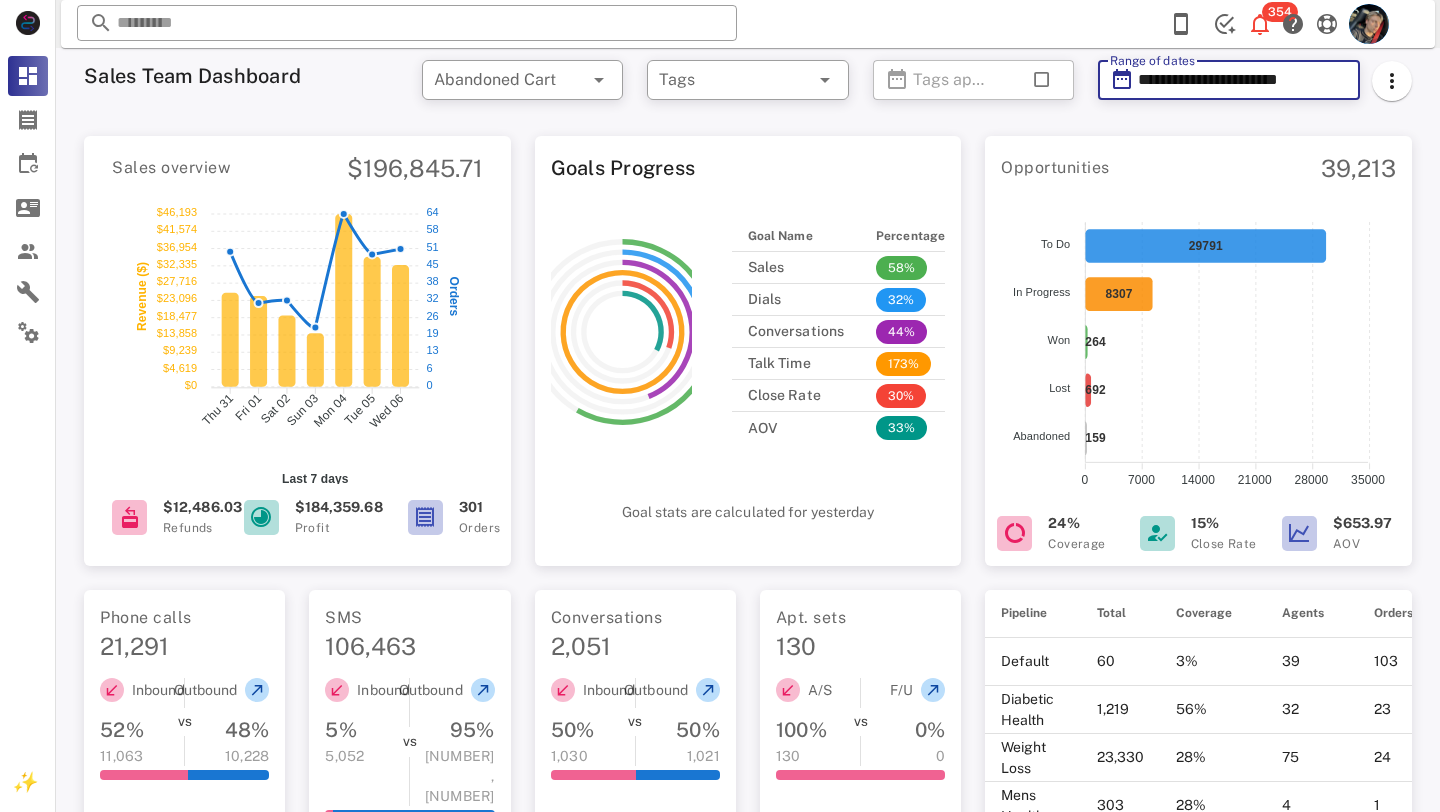 click on "**********" at bounding box center [1243, 80] 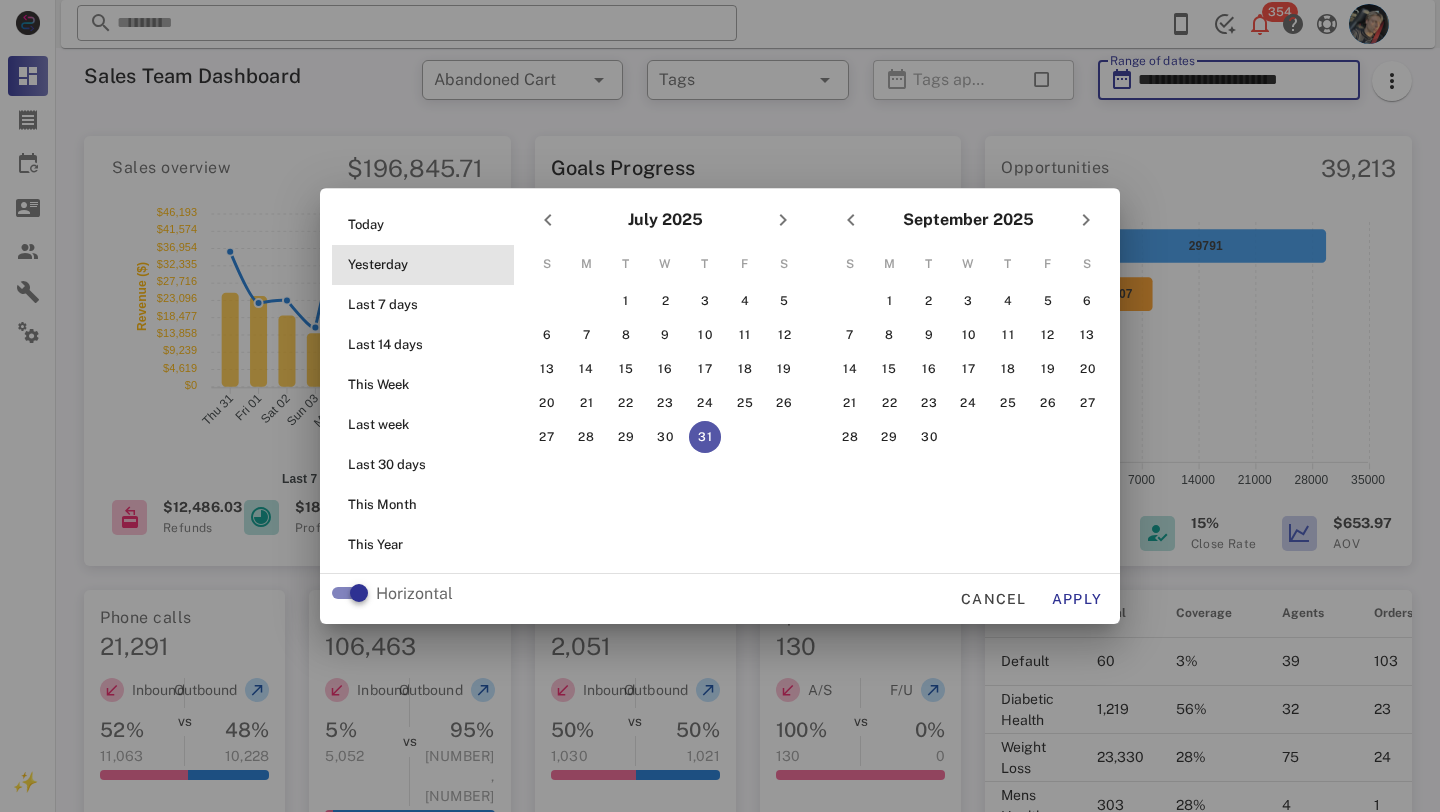 click on "Yesterday" at bounding box center (429, 265) 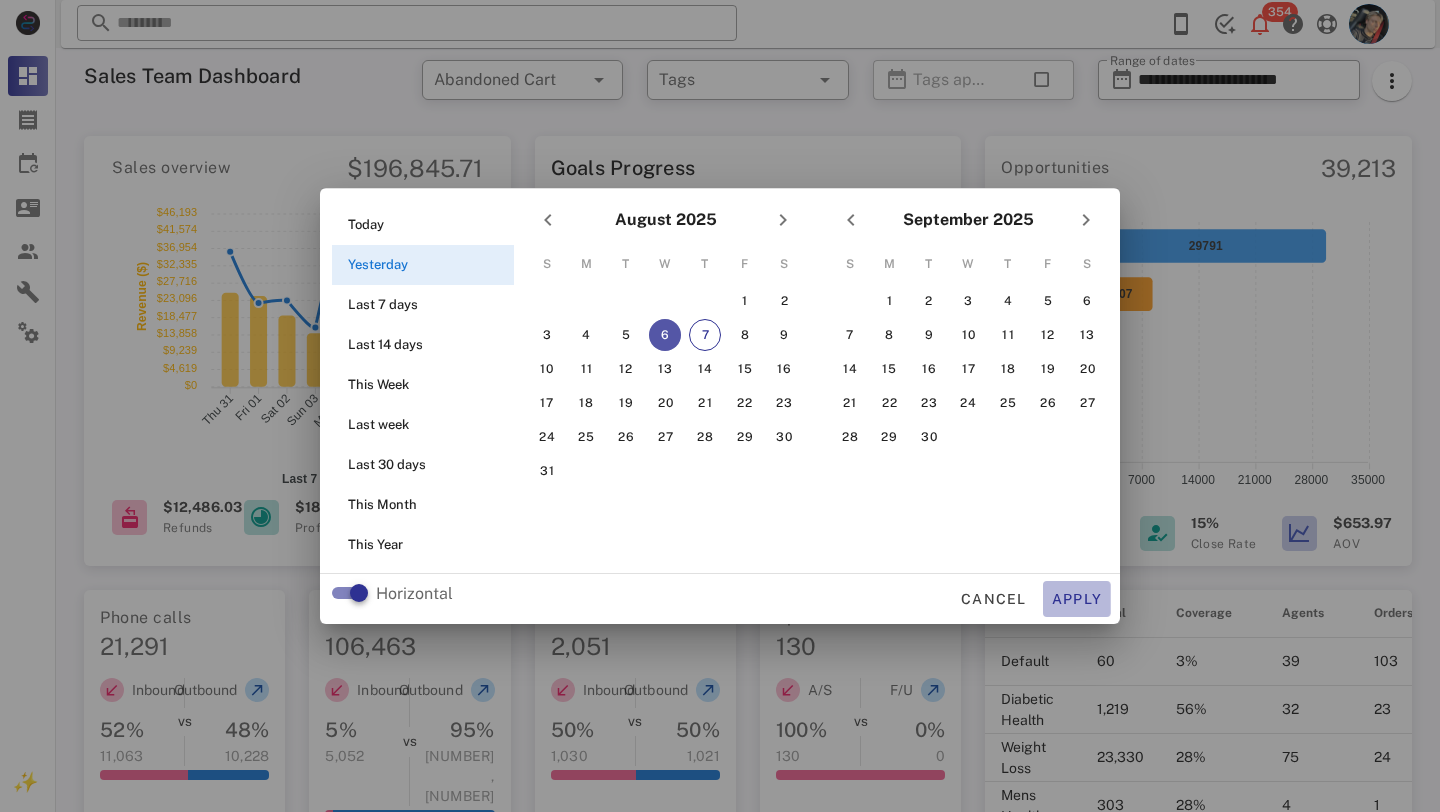 click on "Apply" at bounding box center (1077, 599) 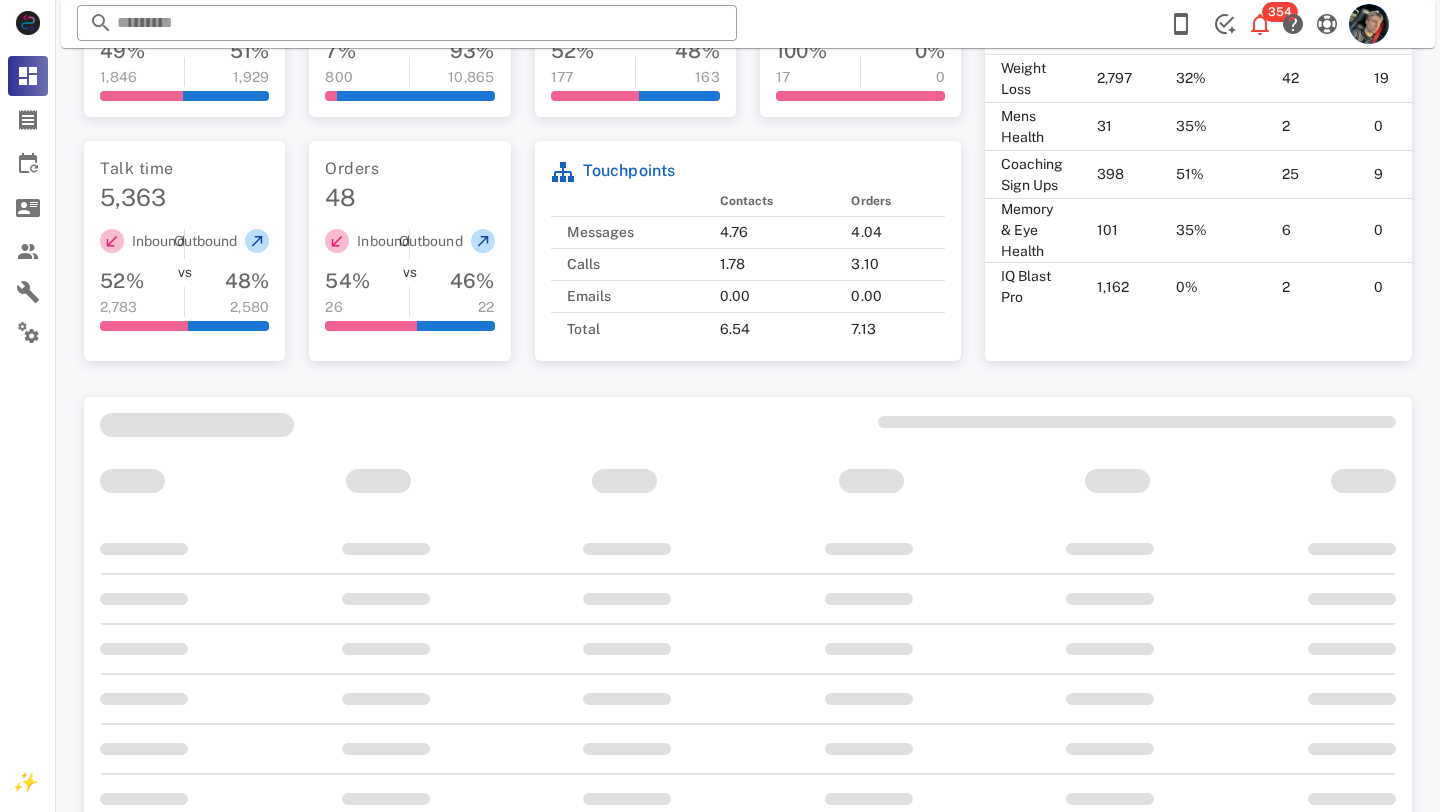 scroll, scrollTop: 720, scrollLeft: 0, axis: vertical 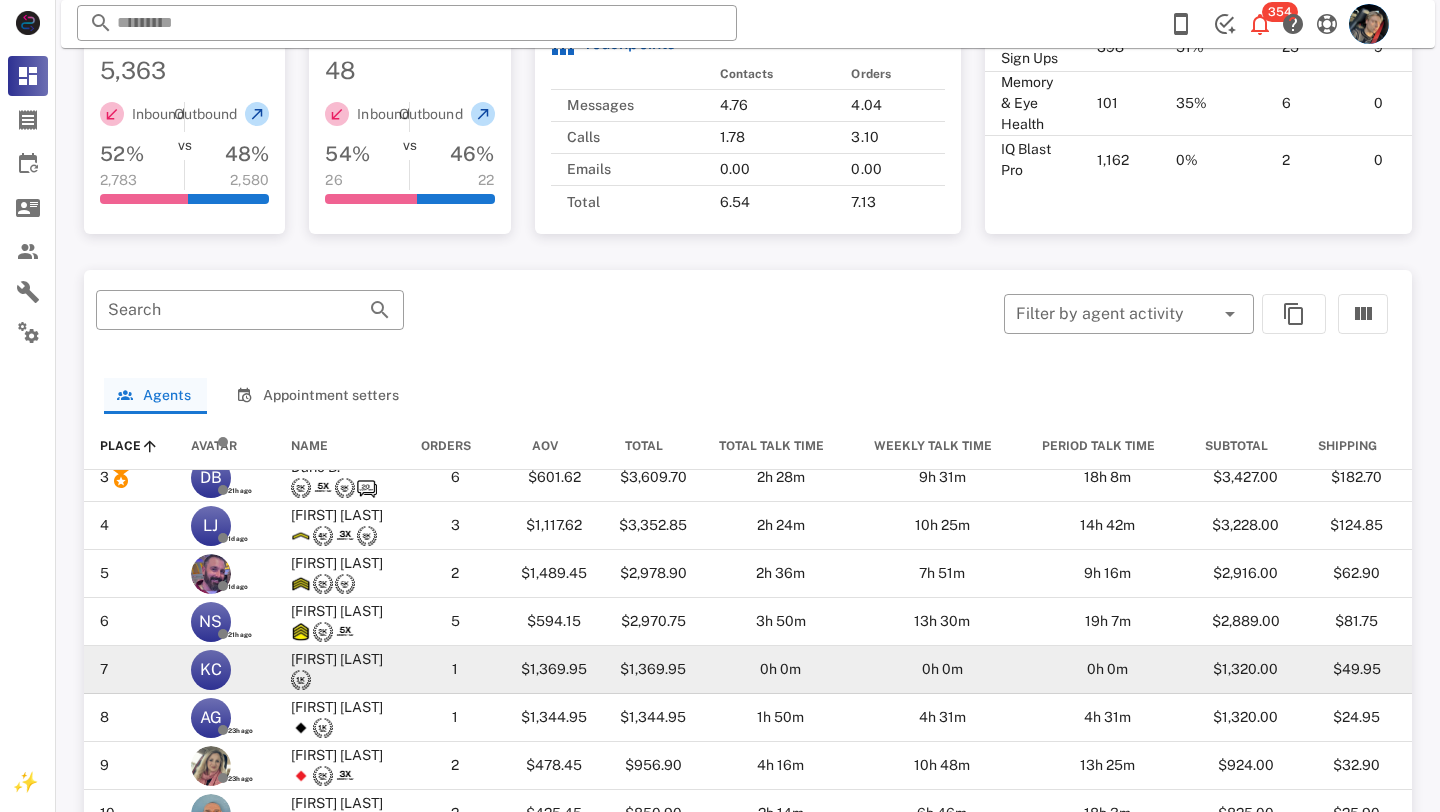 click on "[FIRST] [INITIAL]." at bounding box center [337, 659] 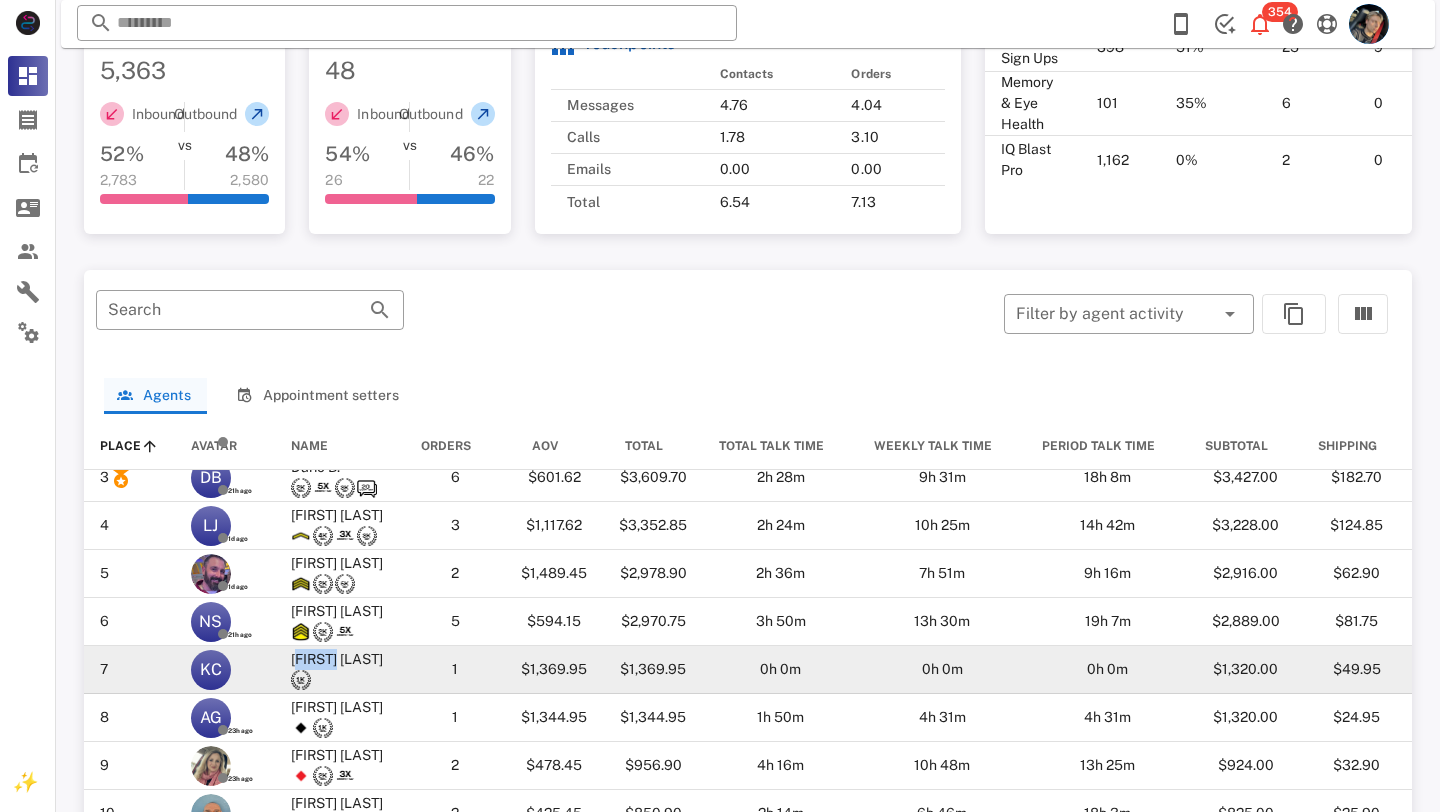 click on "[FIRST] [INITIAL]." at bounding box center (337, 659) 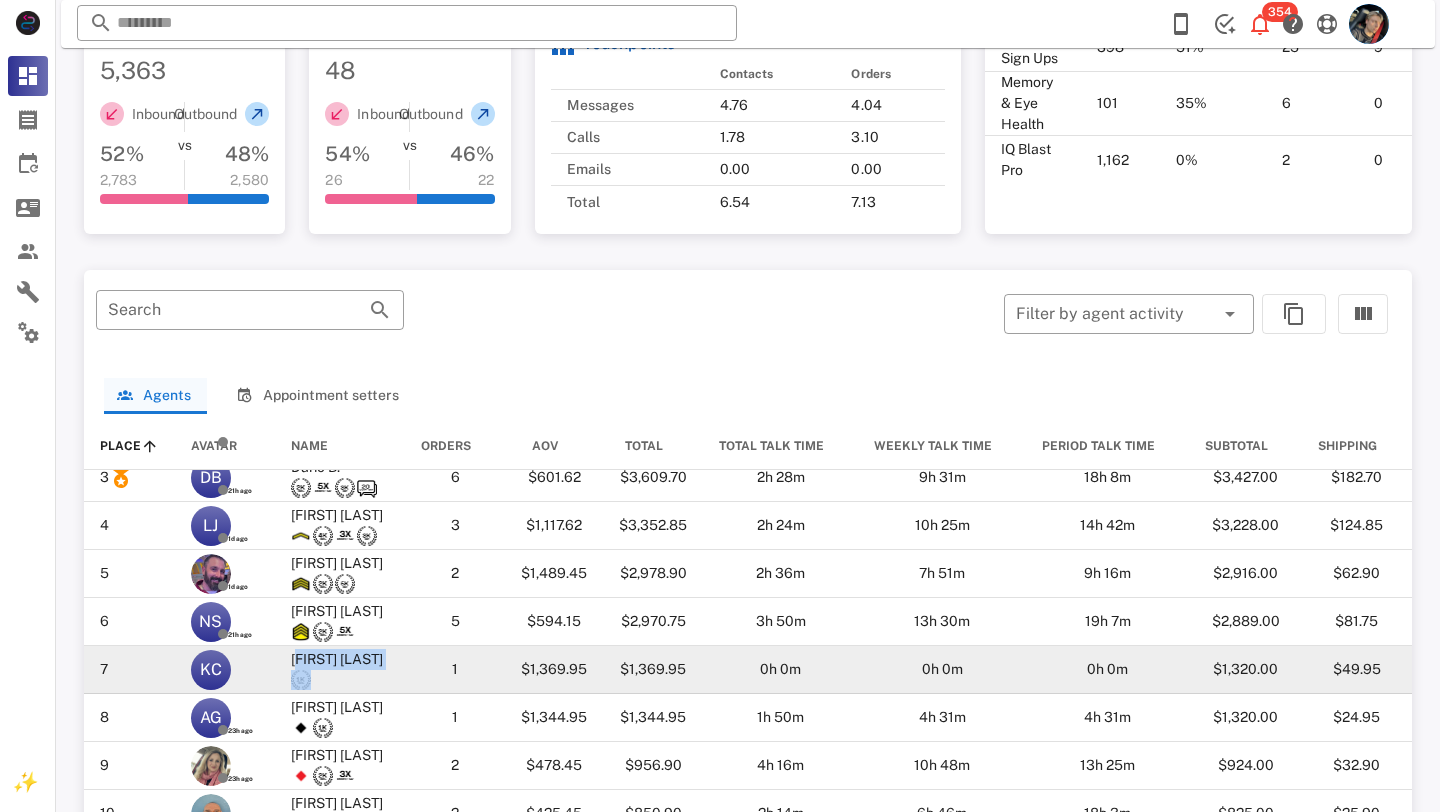 click on "[FIRST] [INITIAL]." at bounding box center (337, 659) 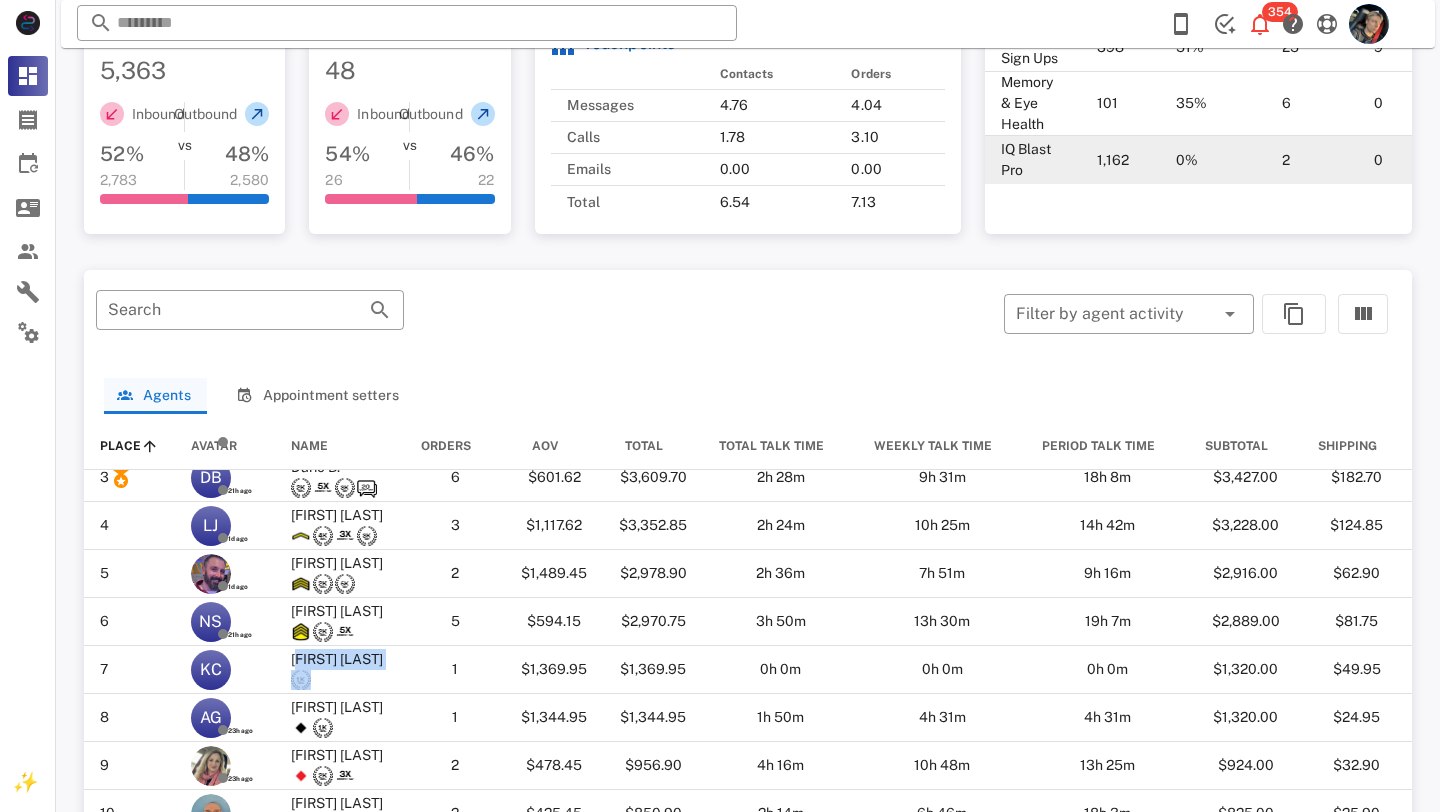 copy on "[FIRST] [INITIAL]." 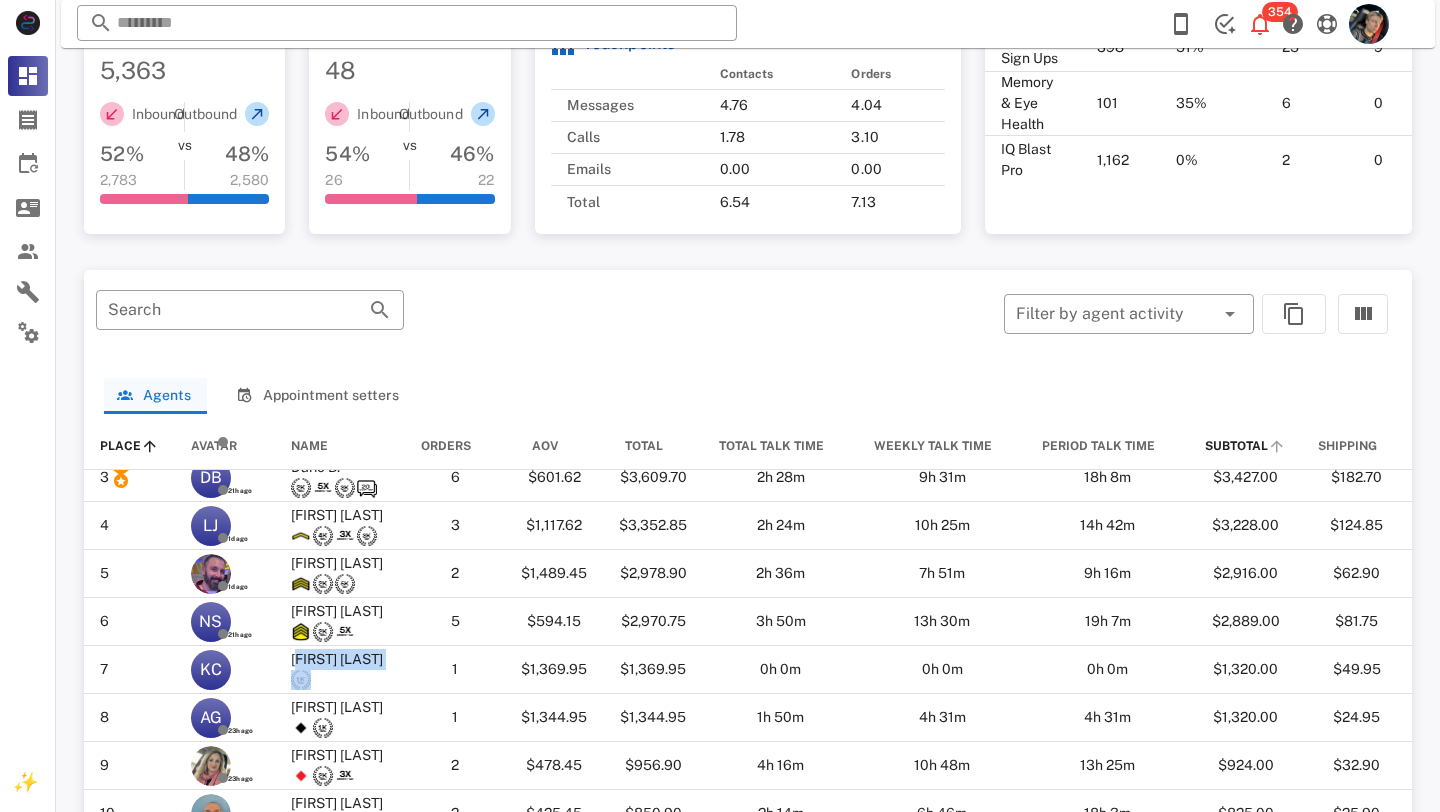 scroll, scrollTop: 0, scrollLeft: 0, axis: both 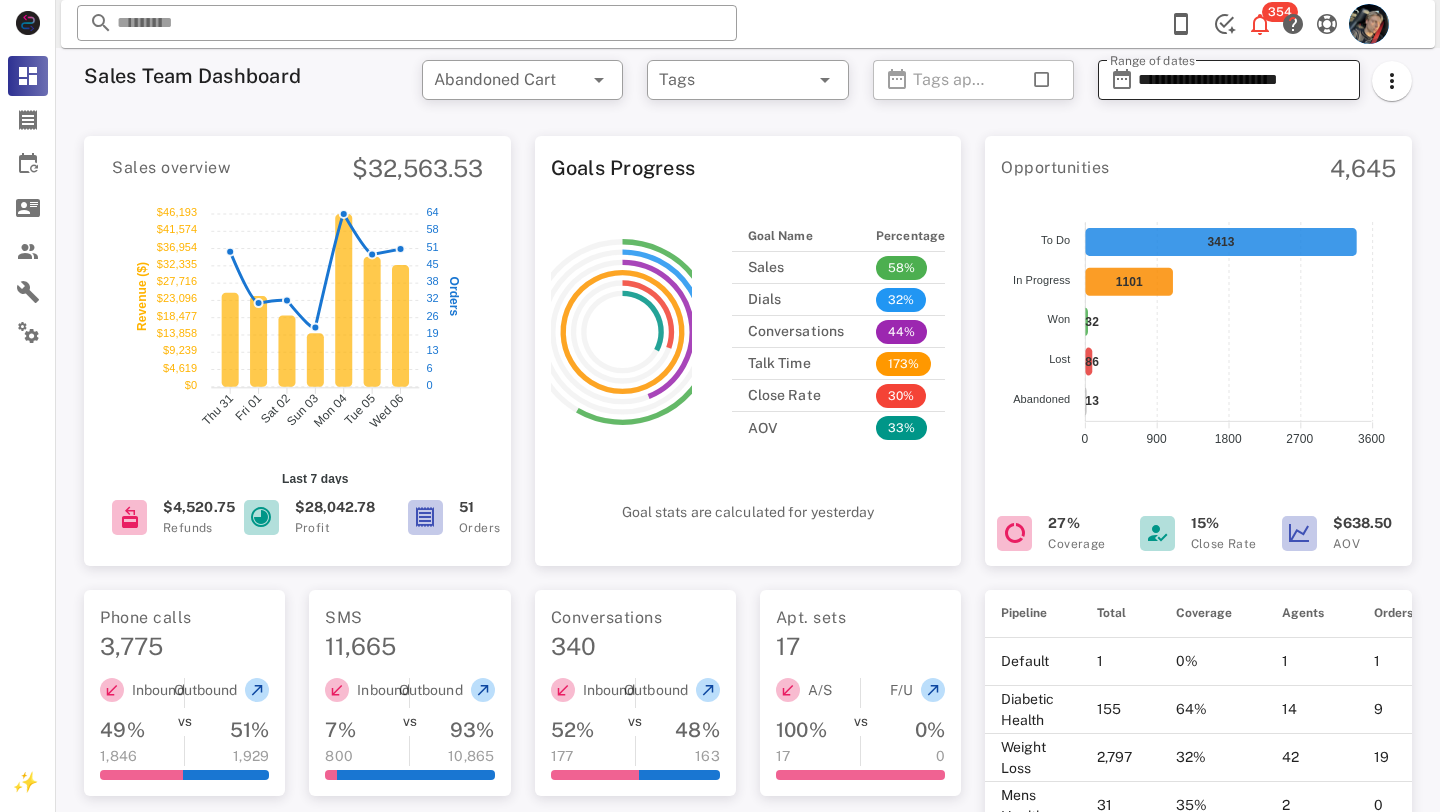 click on "**********" at bounding box center (1243, 80) 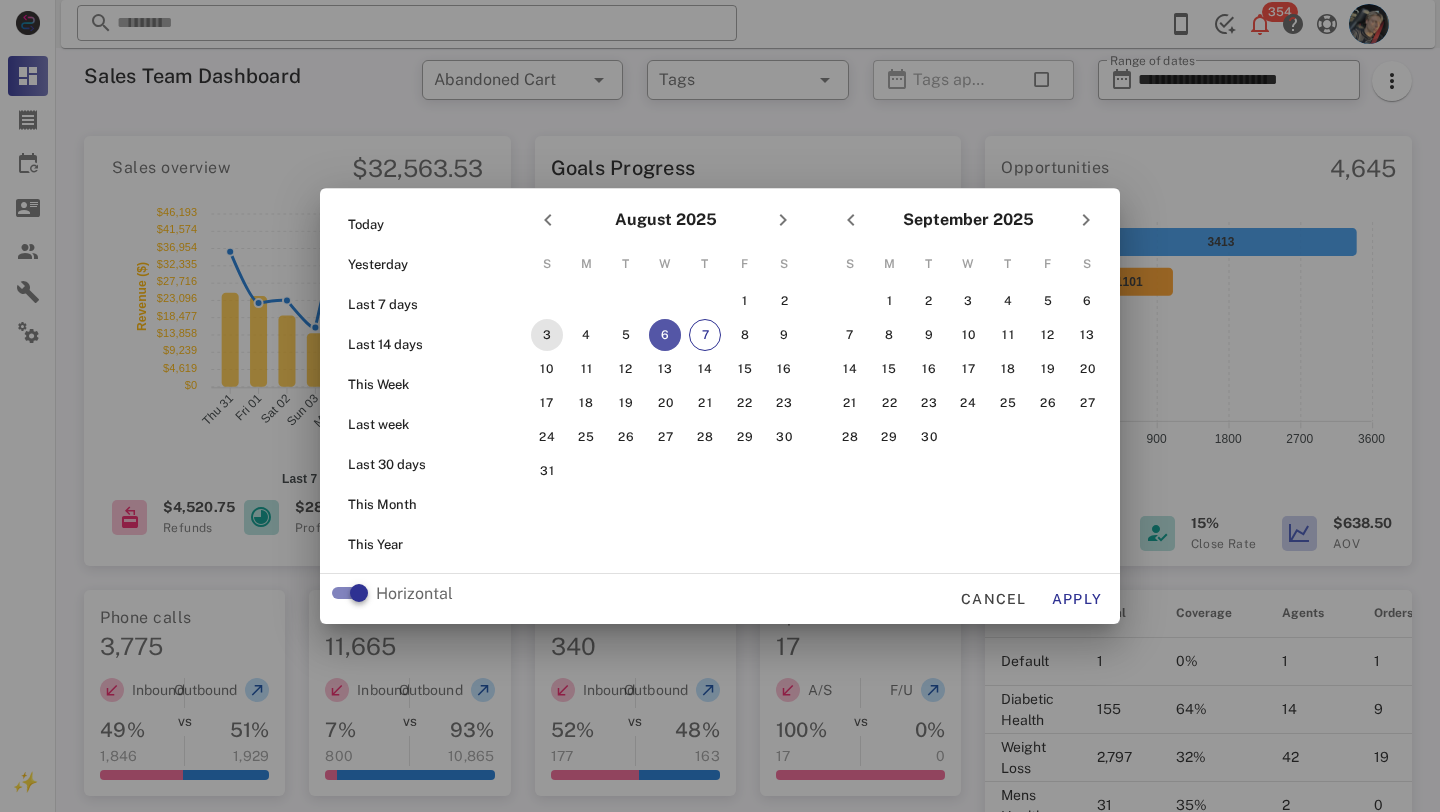 click on "3" at bounding box center [547, 335] 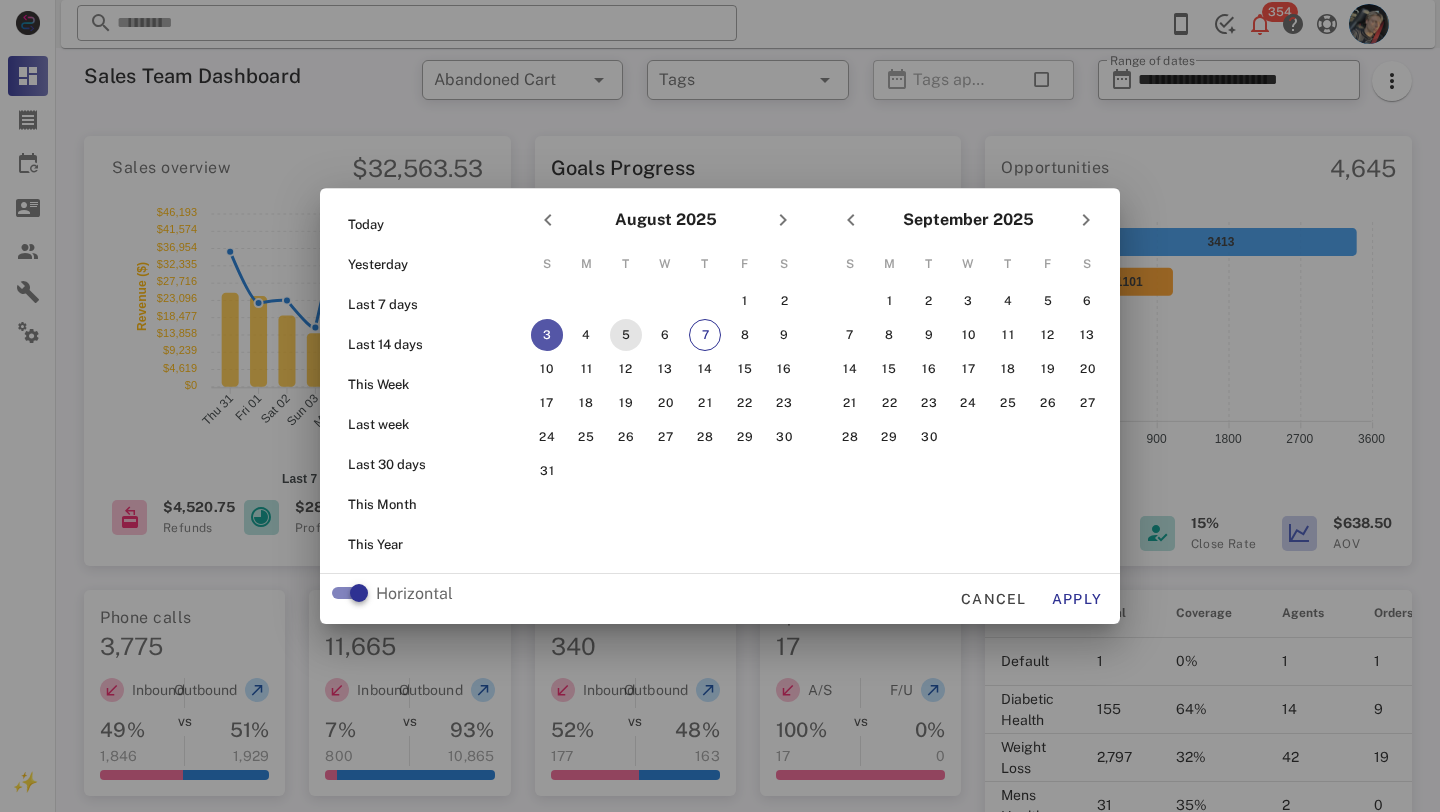 click on "5" at bounding box center [626, 335] 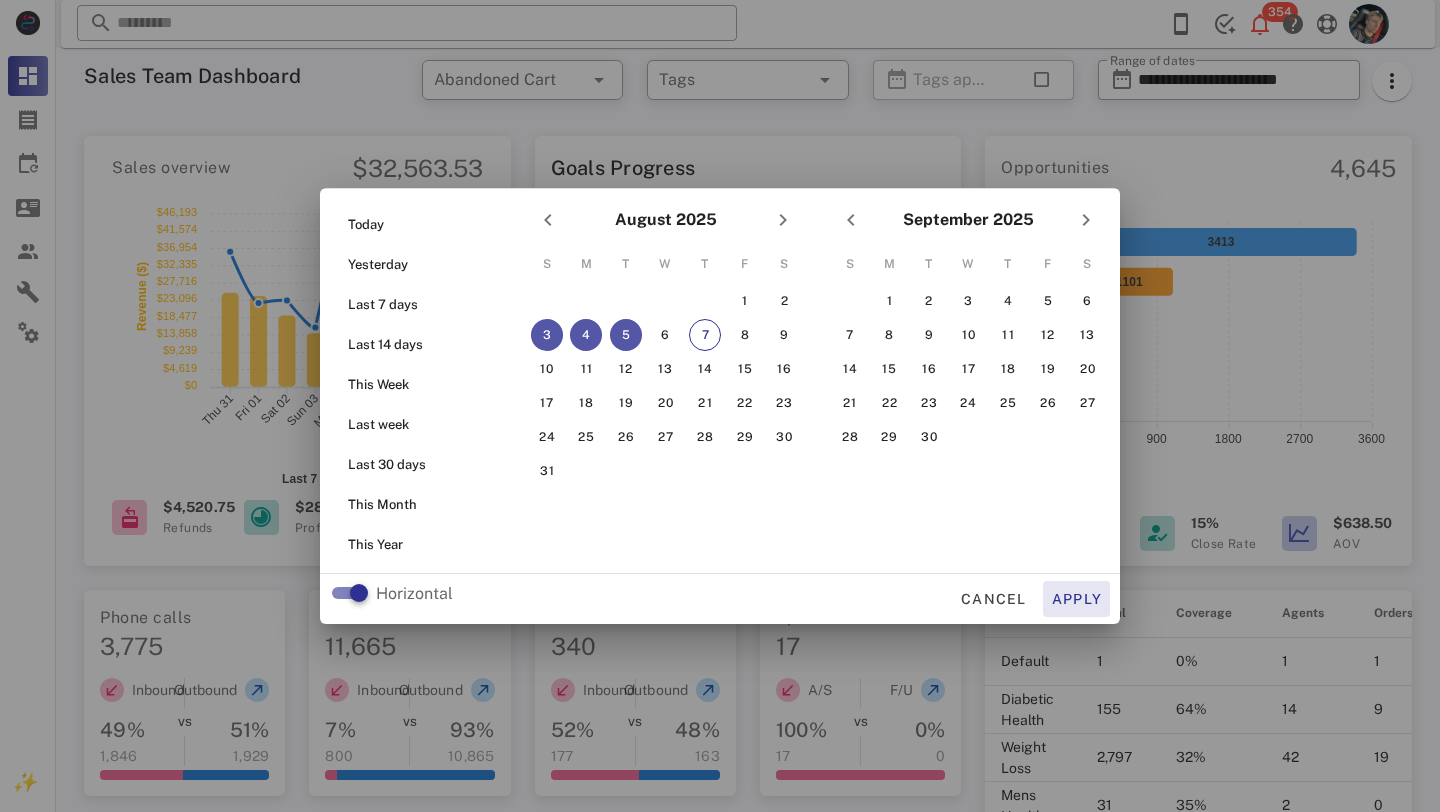 click on "Apply" at bounding box center [1077, 599] 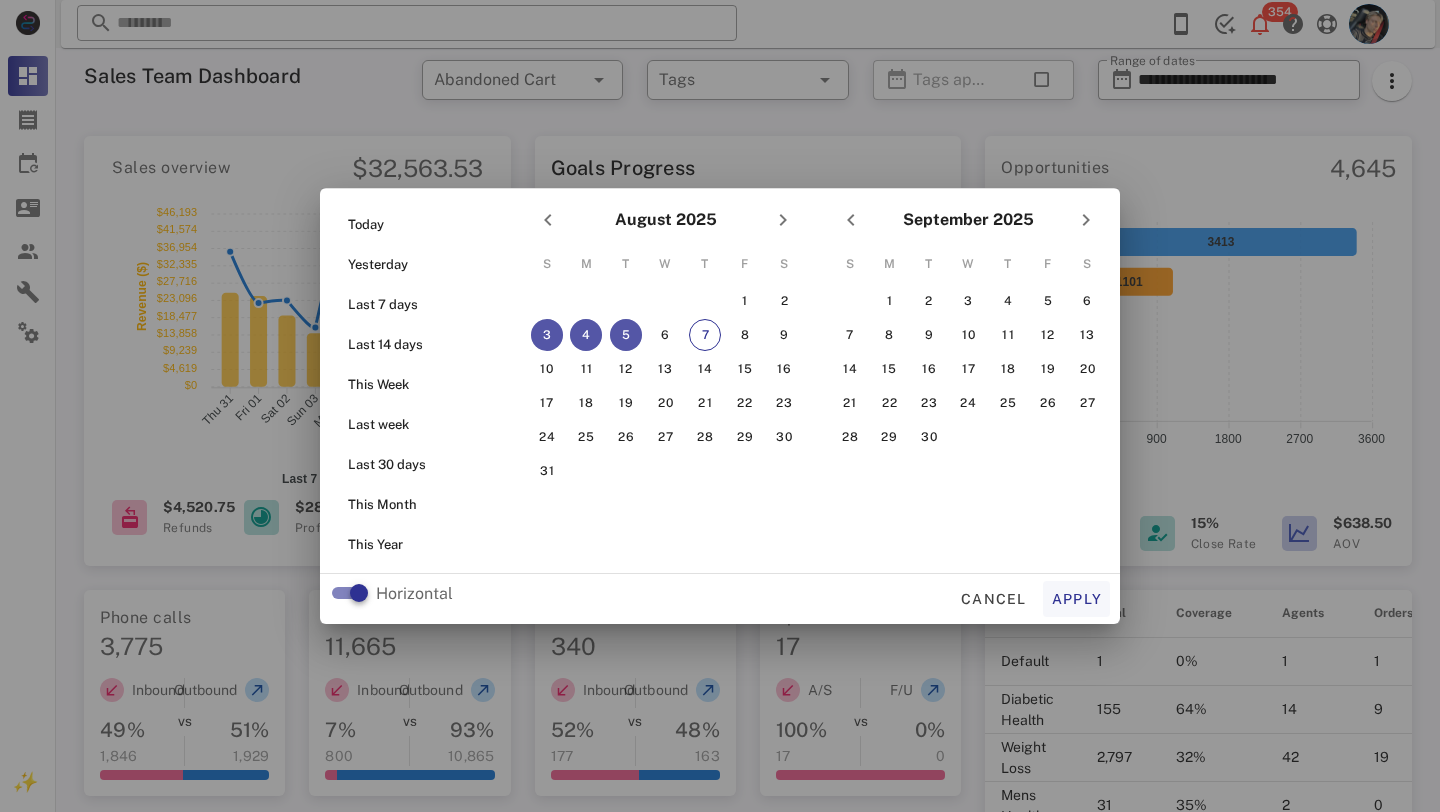 type on "**********" 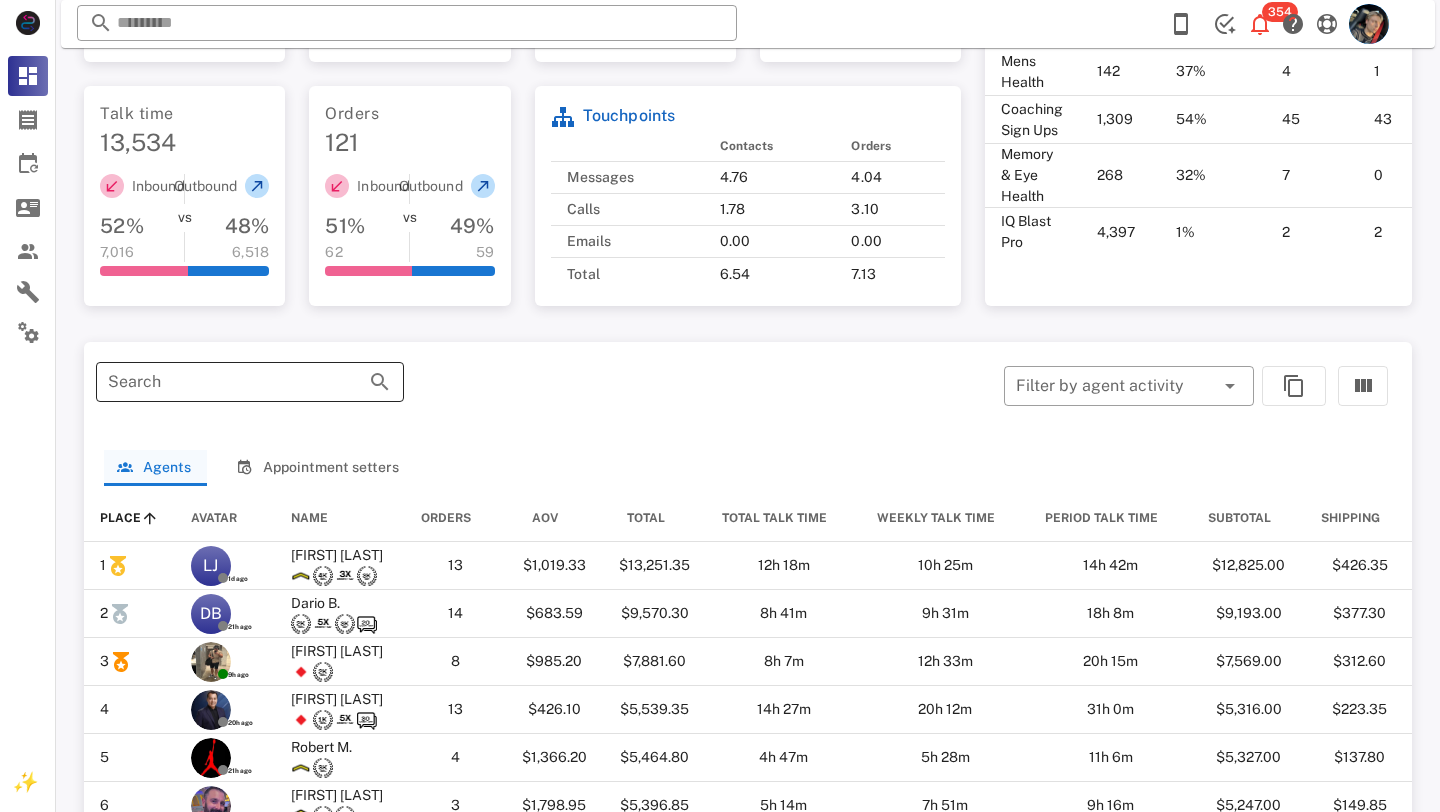 scroll, scrollTop: 748, scrollLeft: 0, axis: vertical 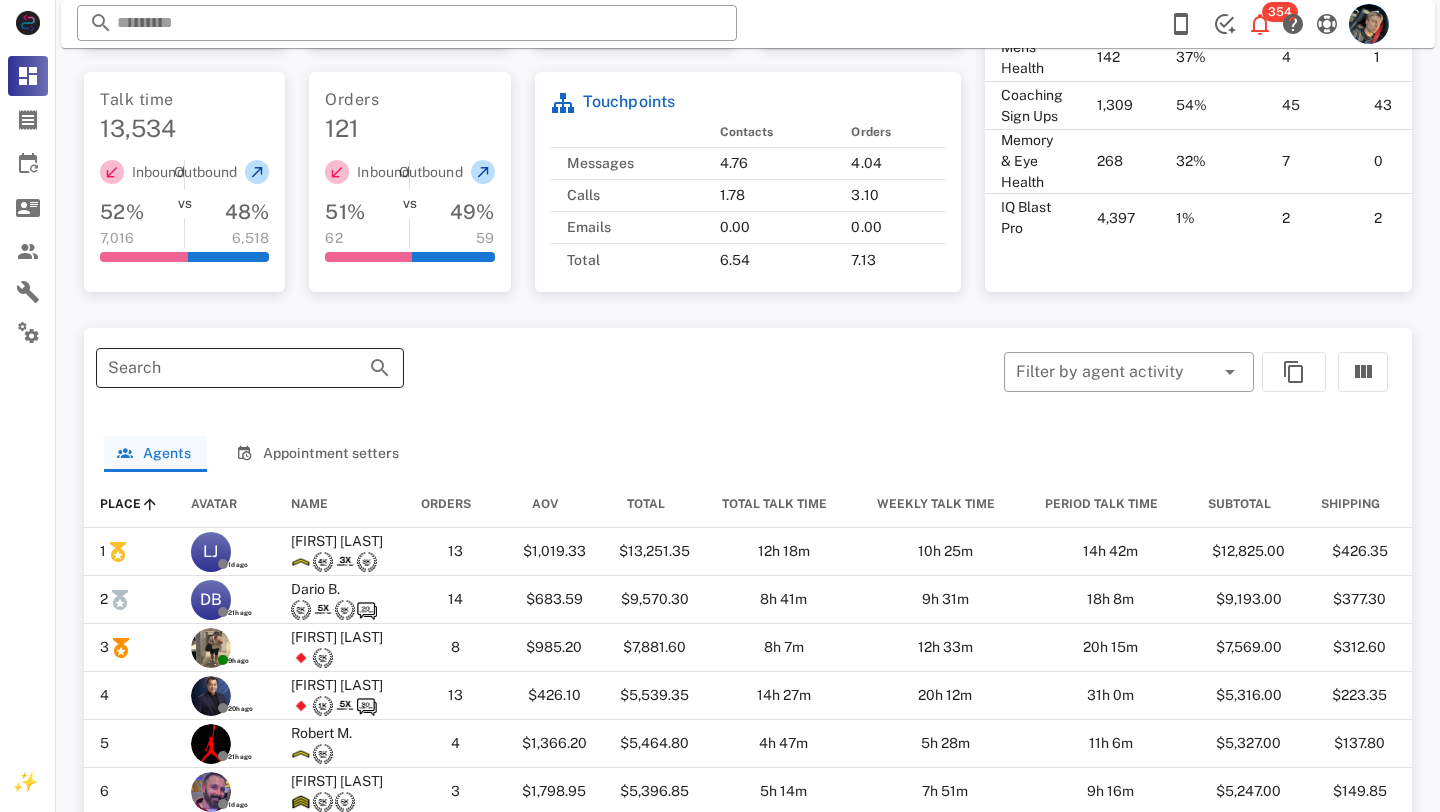 click on "Search" at bounding box center (222, 368) 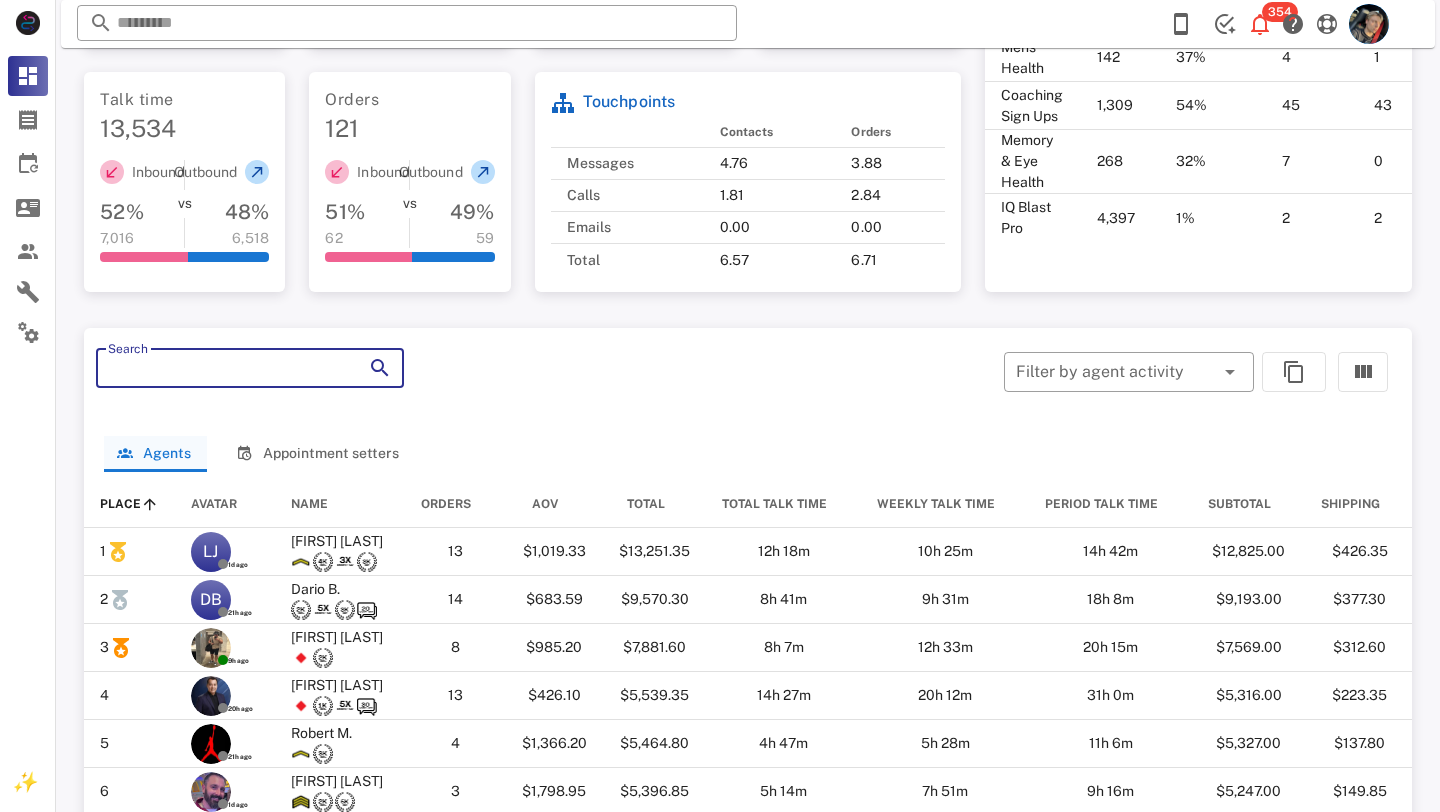 paste on "*********" 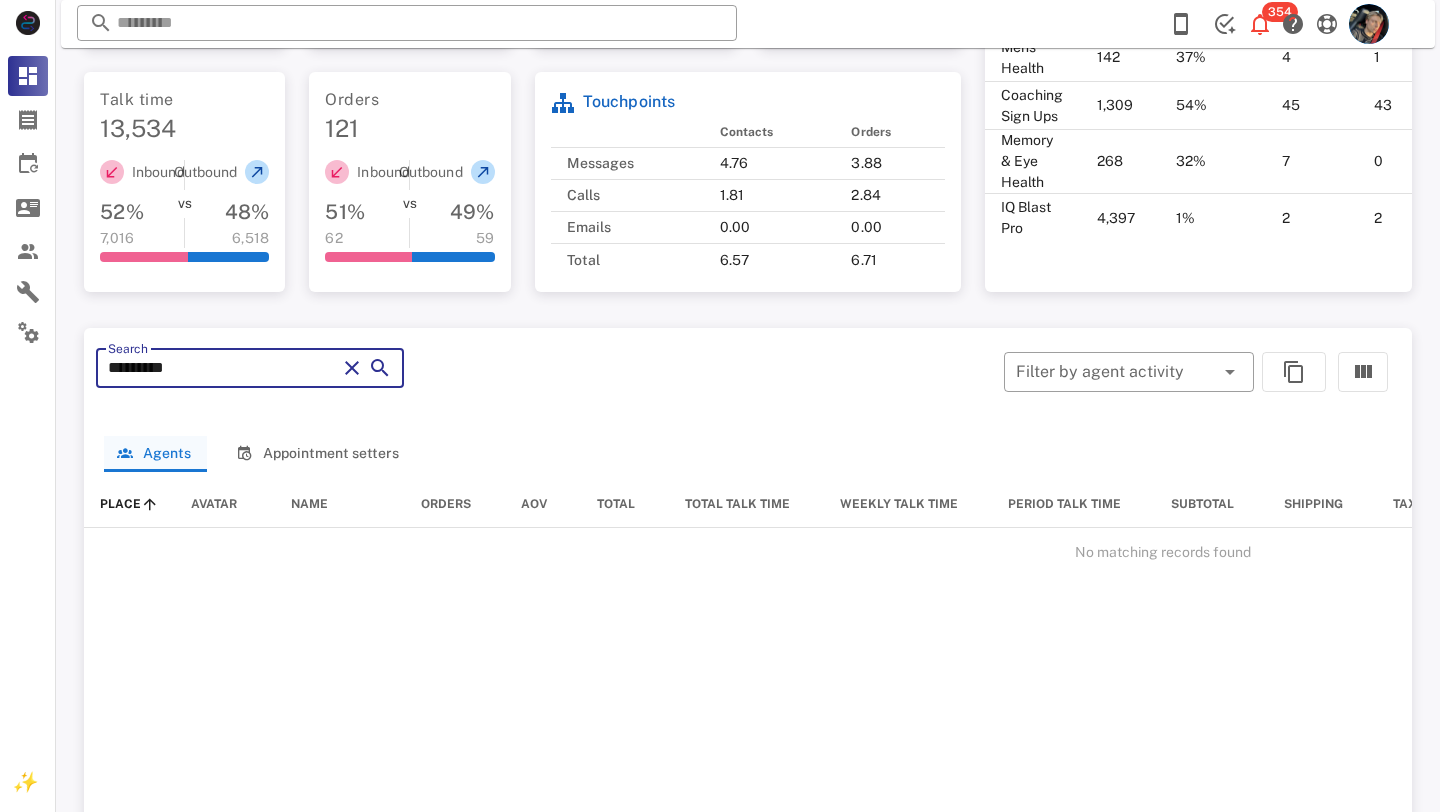 type on "*********" 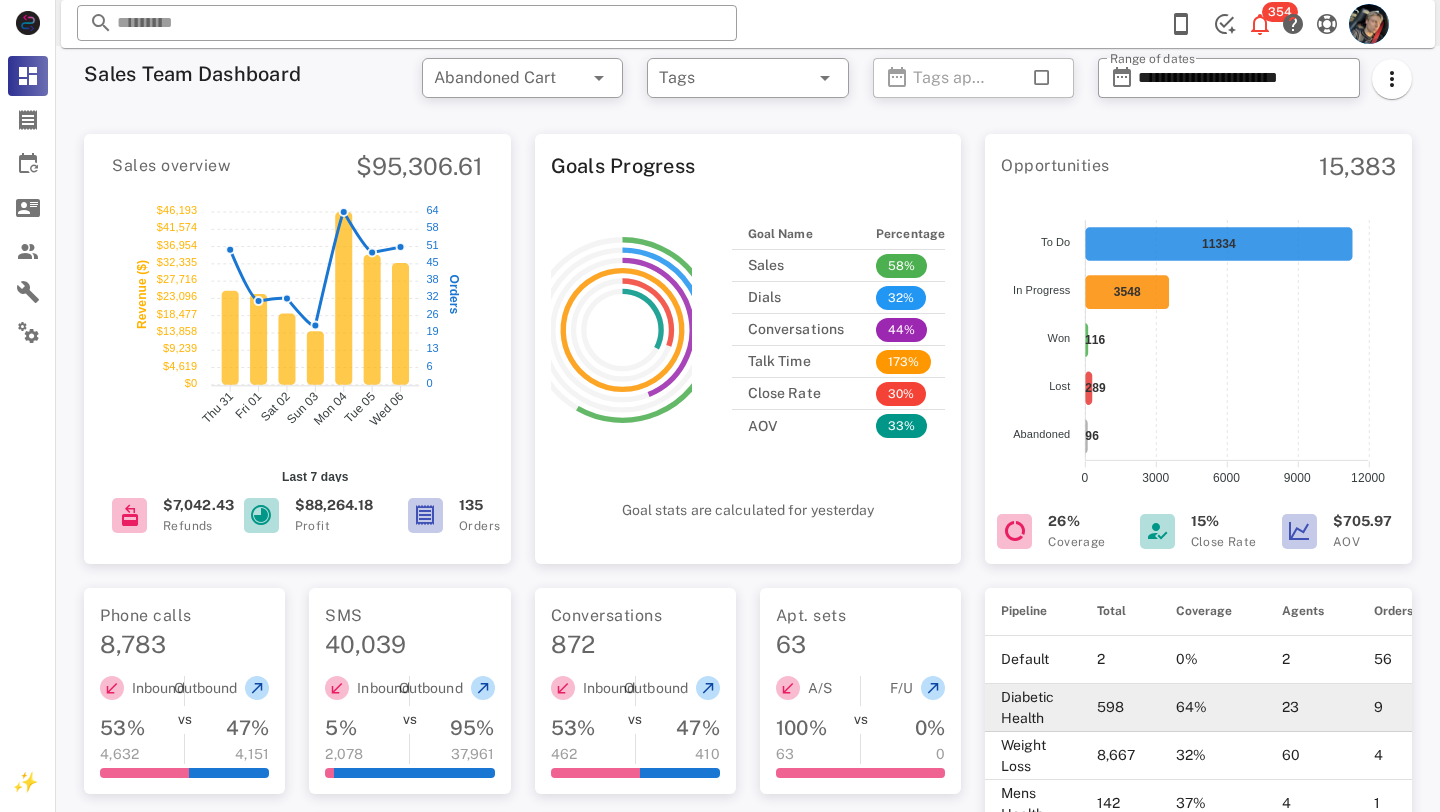 scroll, scrollTop: 0, scrollLeft: 0, axis: both 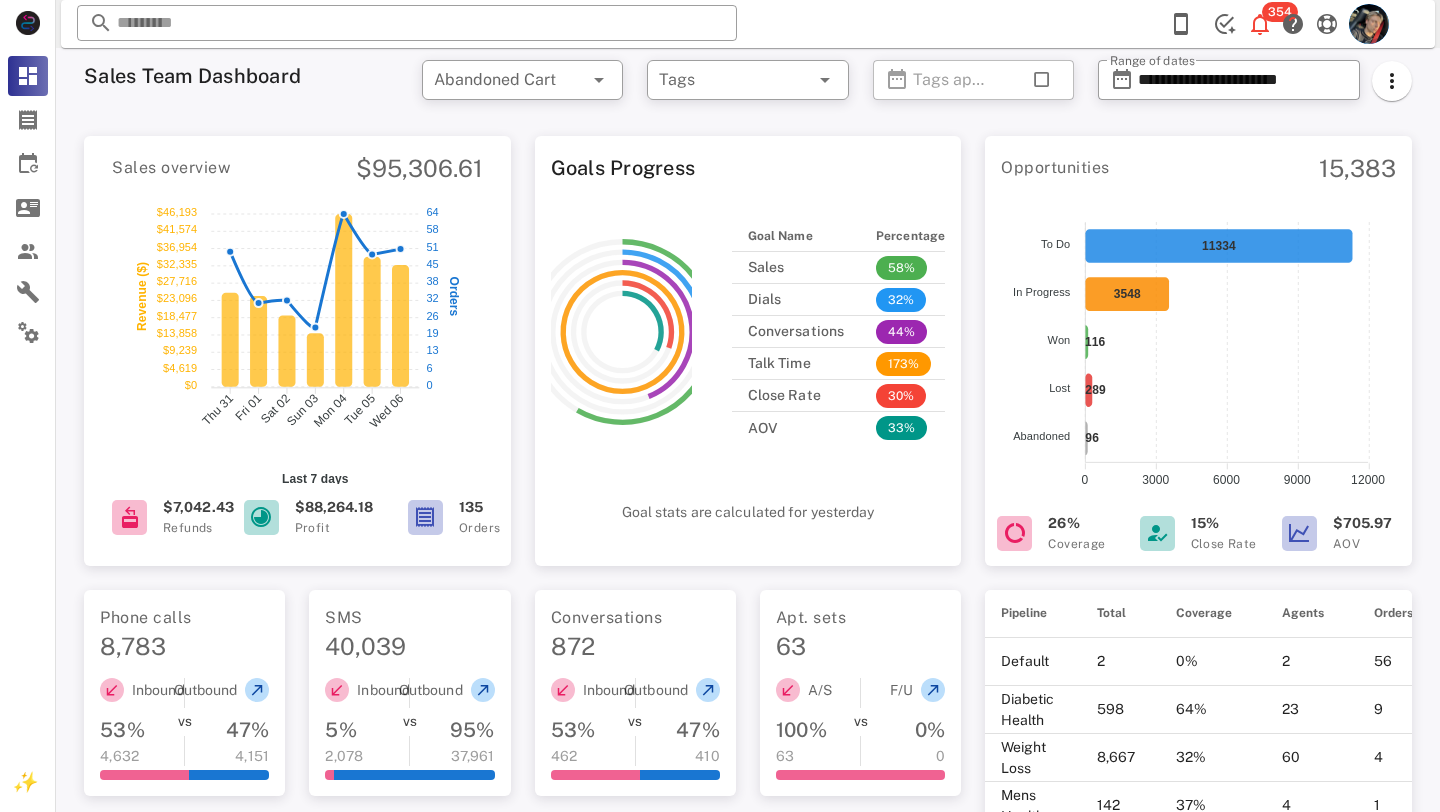click on "**********" at bounding box center [1255, 86] 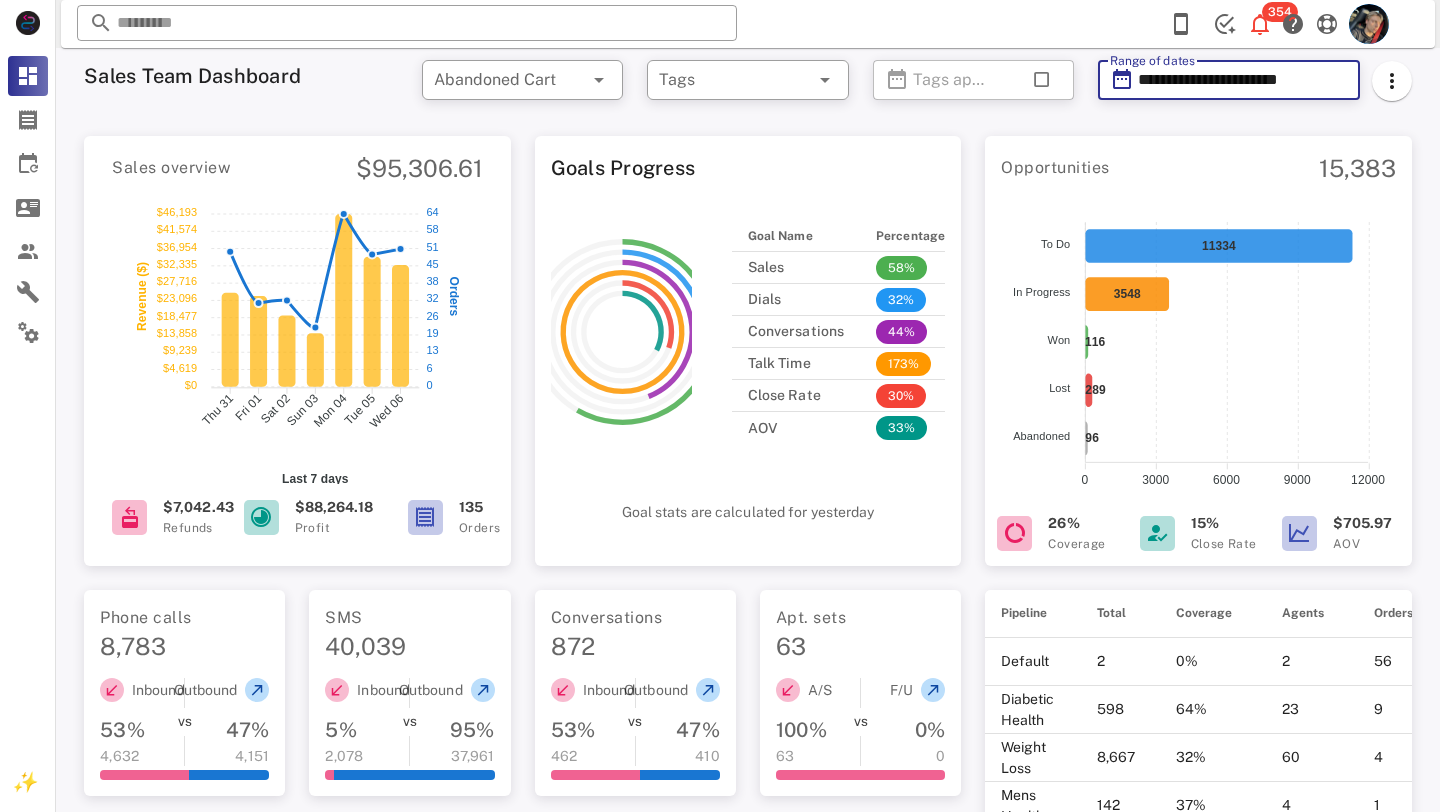 click on "**********" at bounding box center [1243, 80] 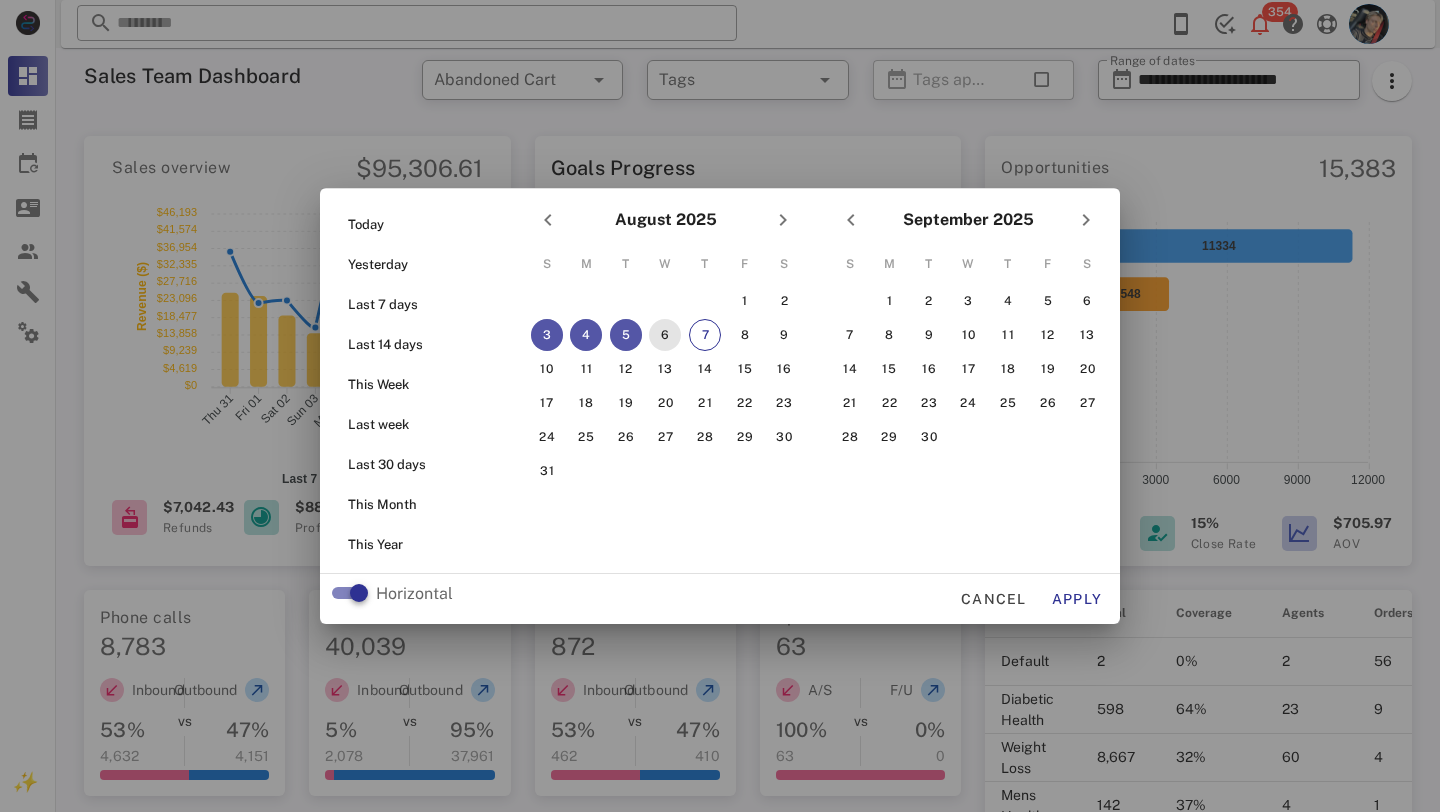 click on "6" at bounding box center [665, 335] 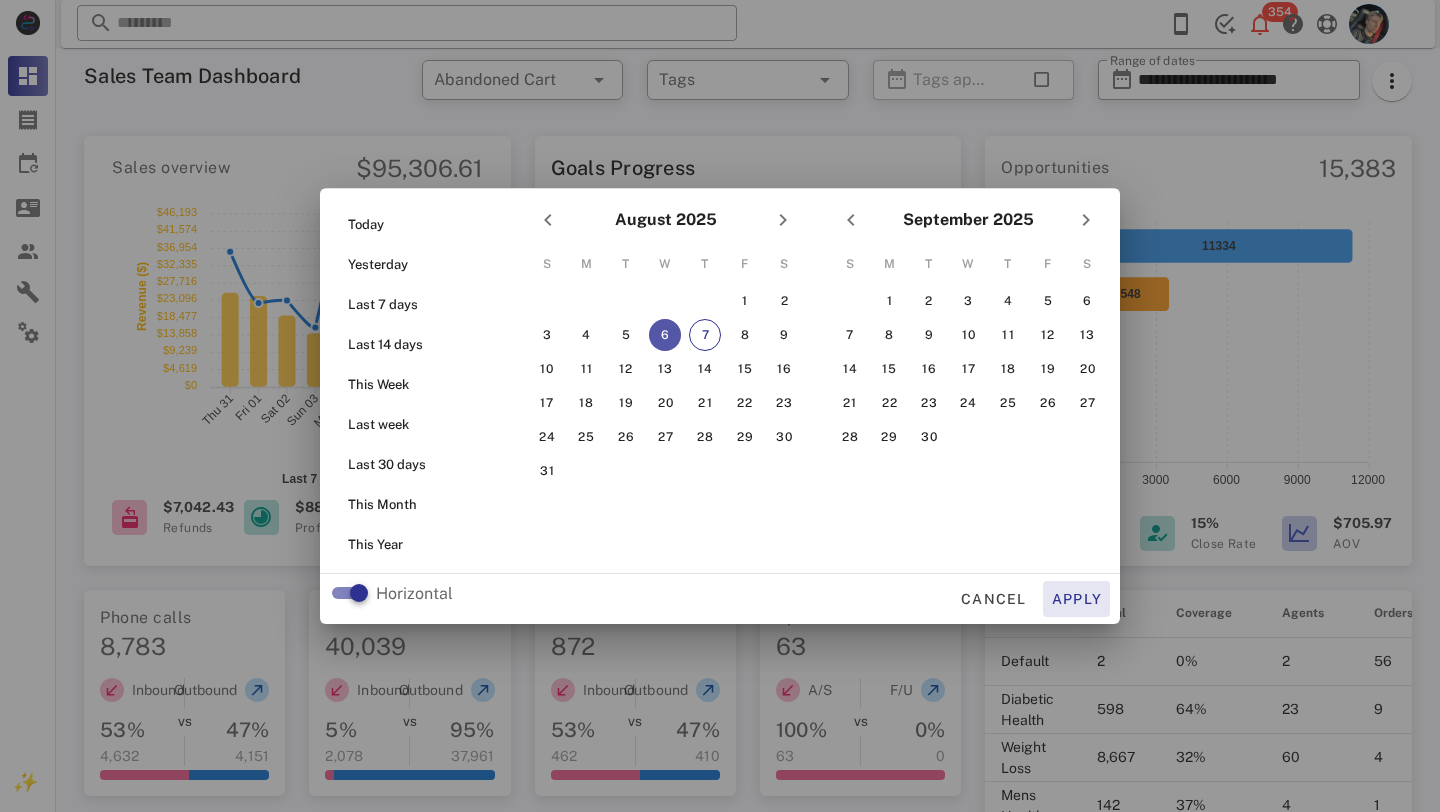 click on "Apply" at bounding box center (1077, 599) 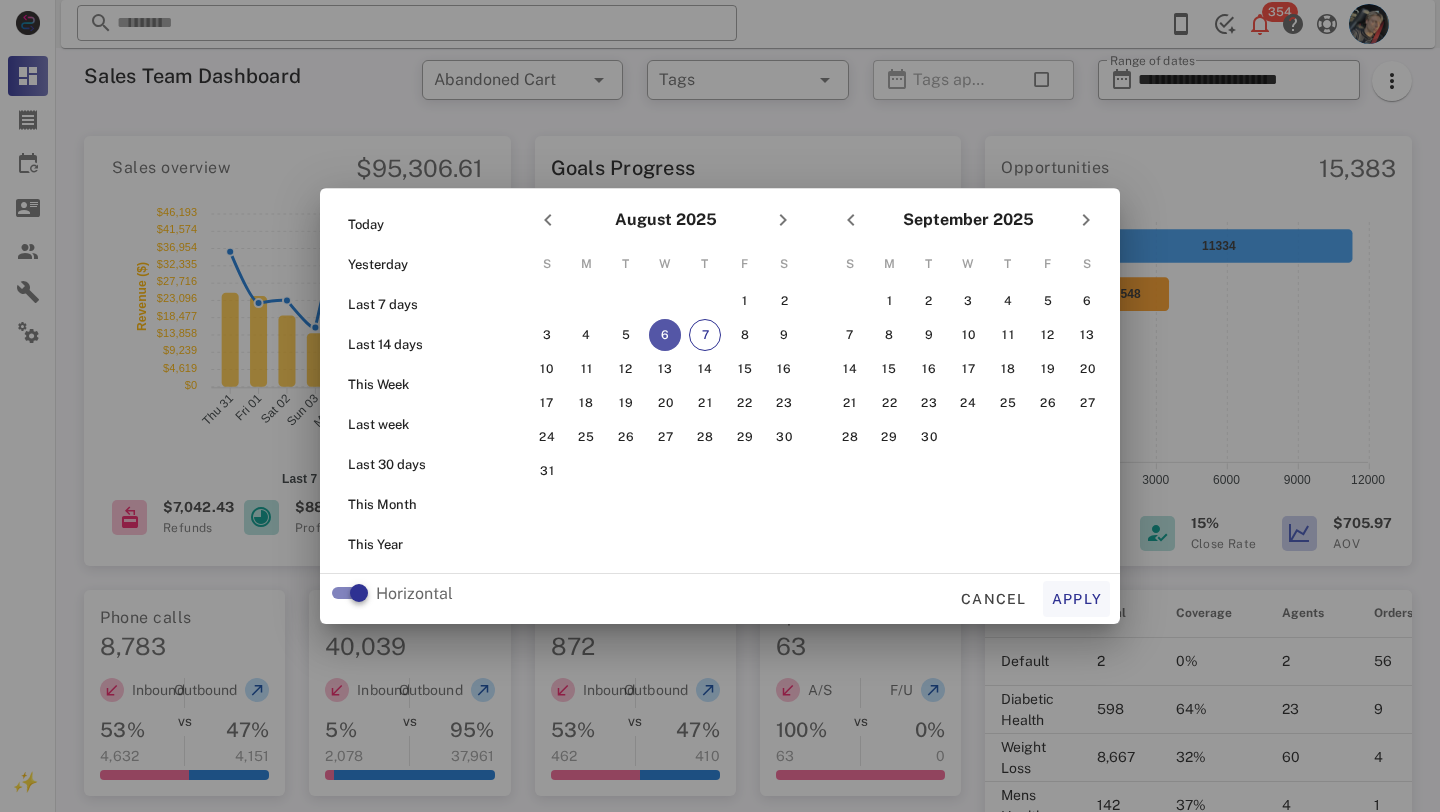 type on "**********" 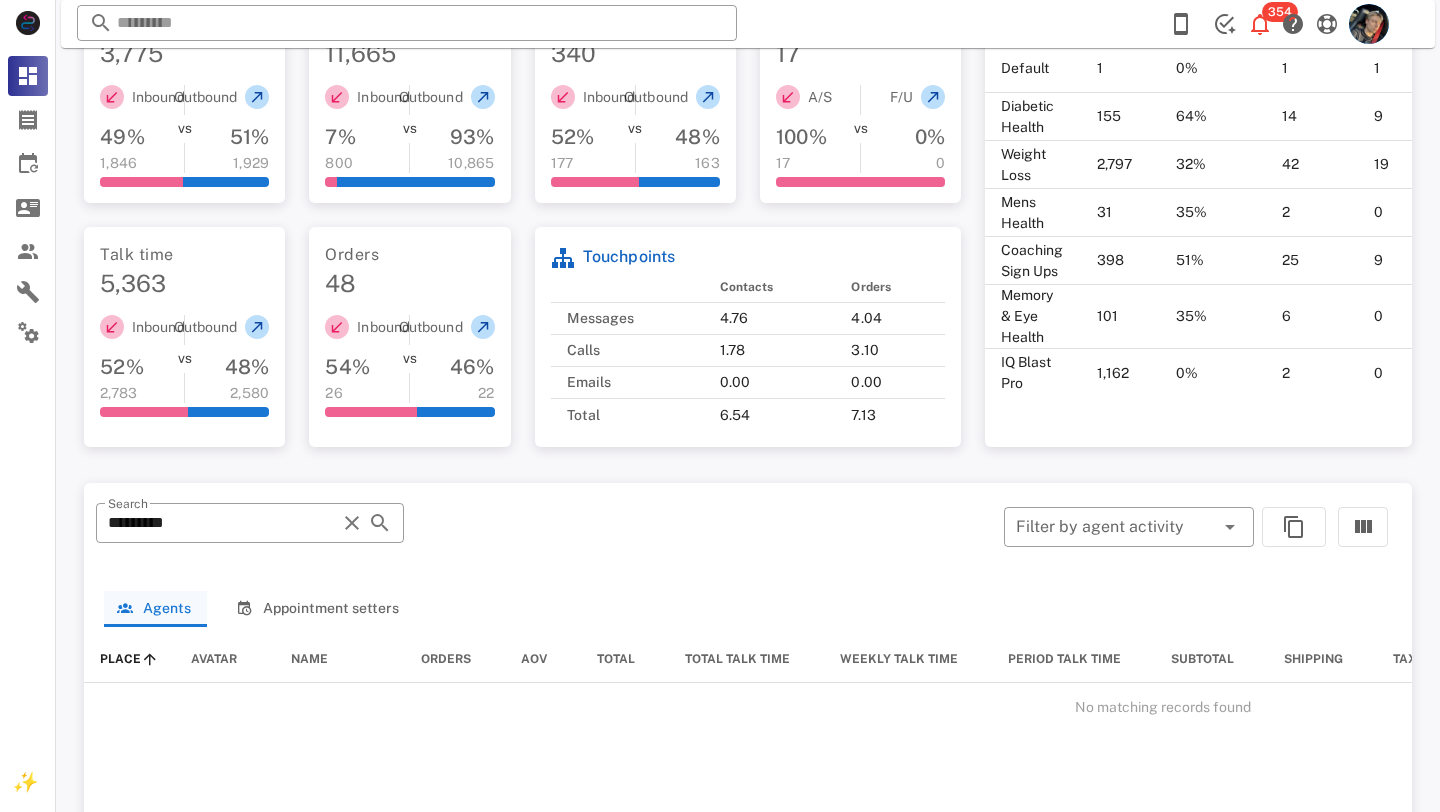 scroll, scrollTop: 1031, scrollLeft: 0, axis: vertical 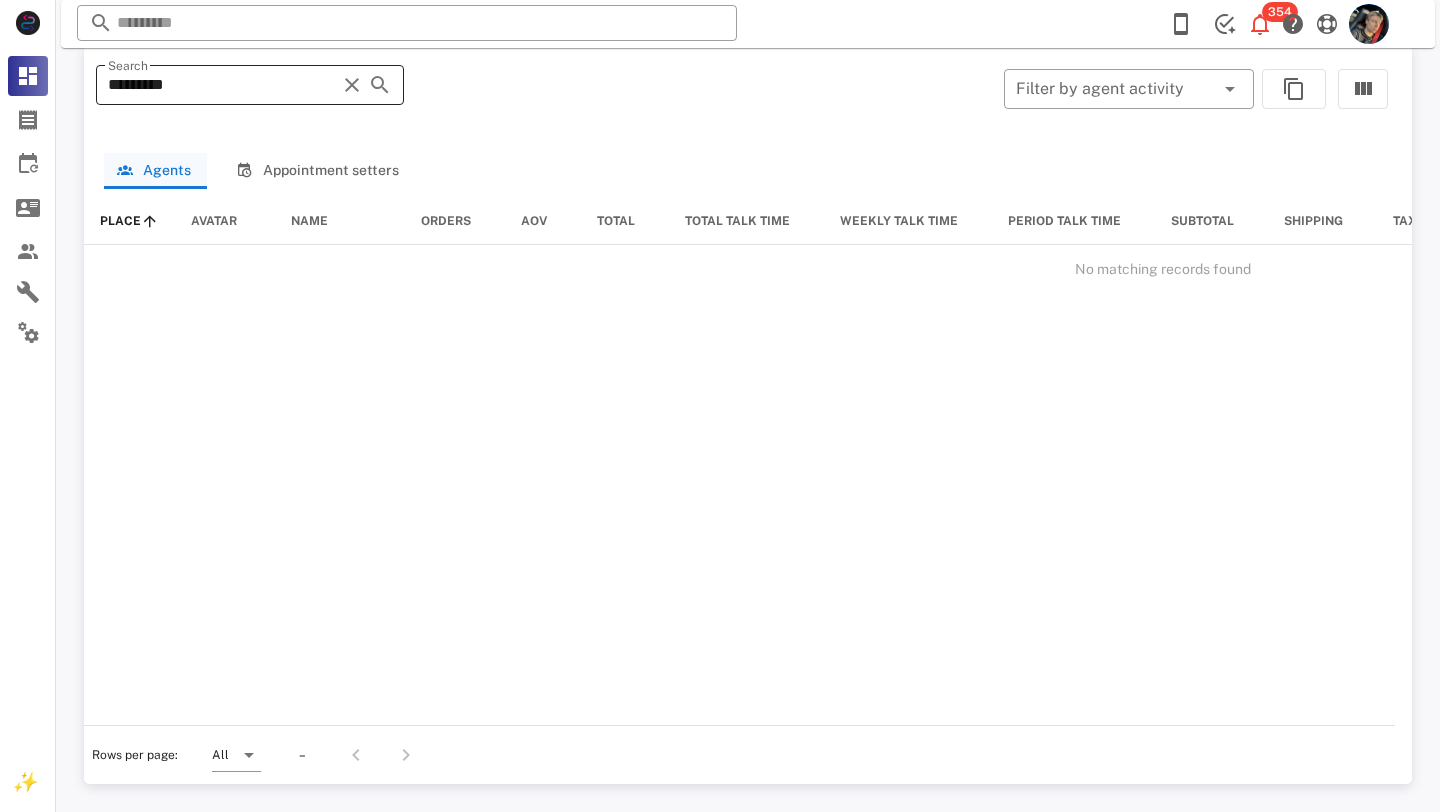 click at bounding box center (352, 85) 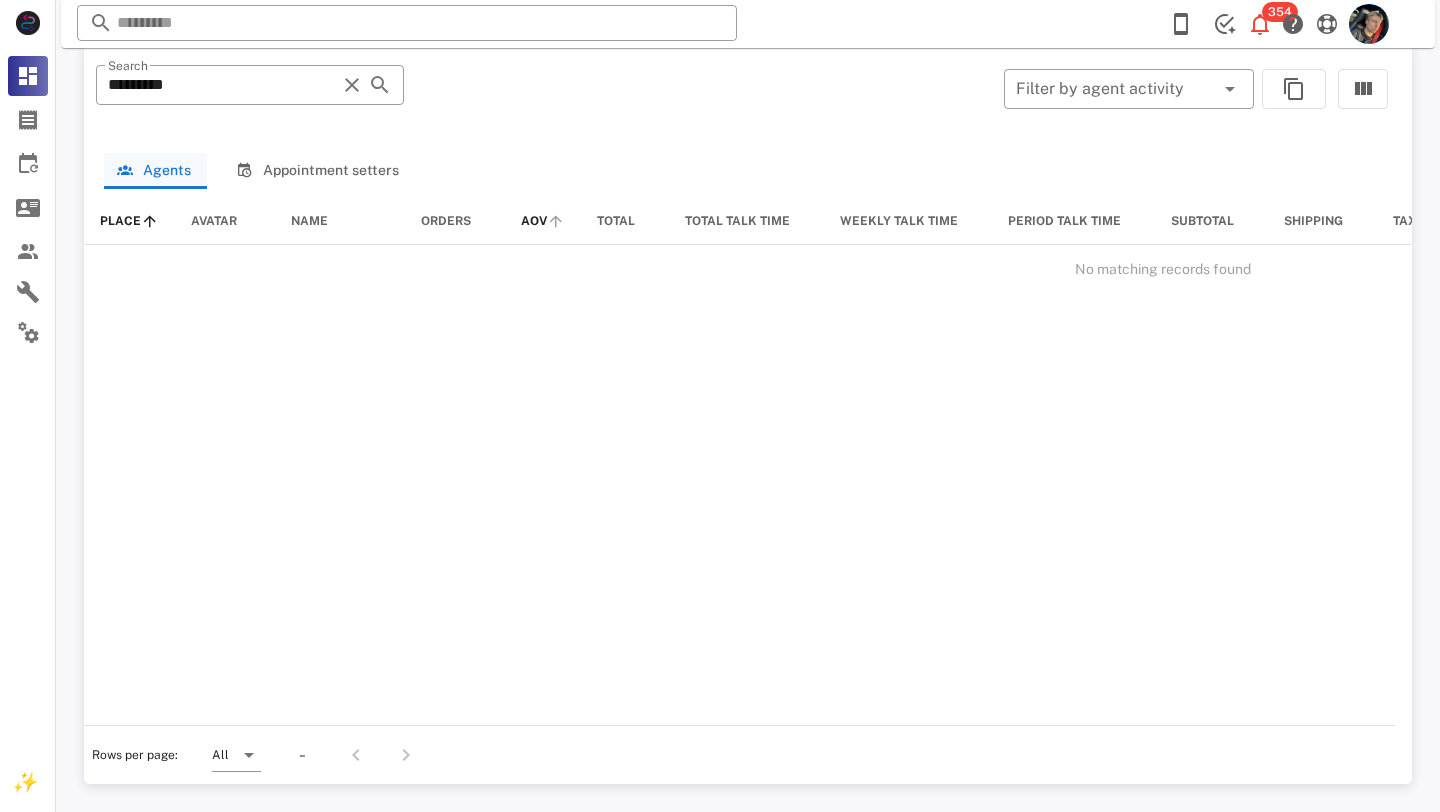 type 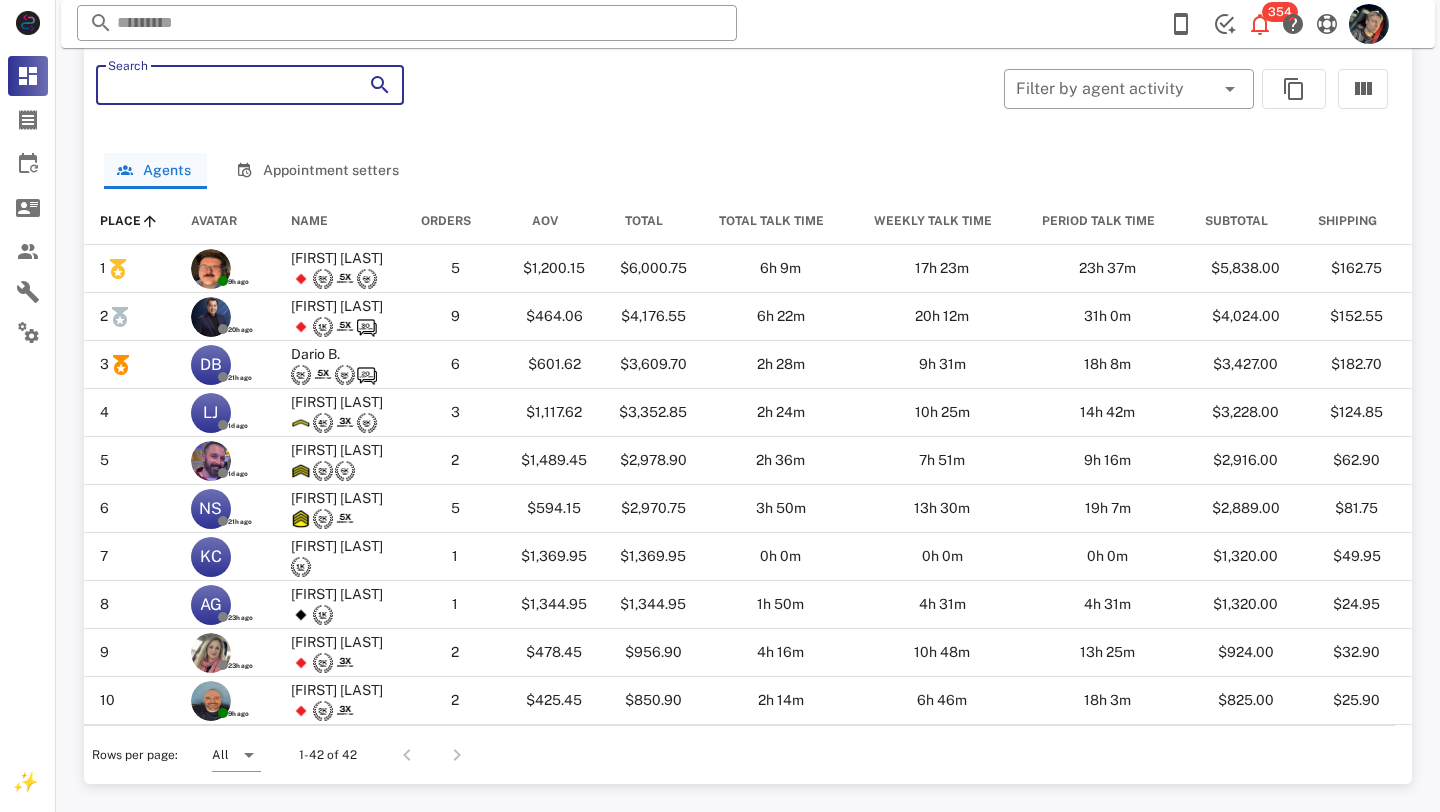 click on "​ Filter by agent activity" at bounding box center (1135, 99) 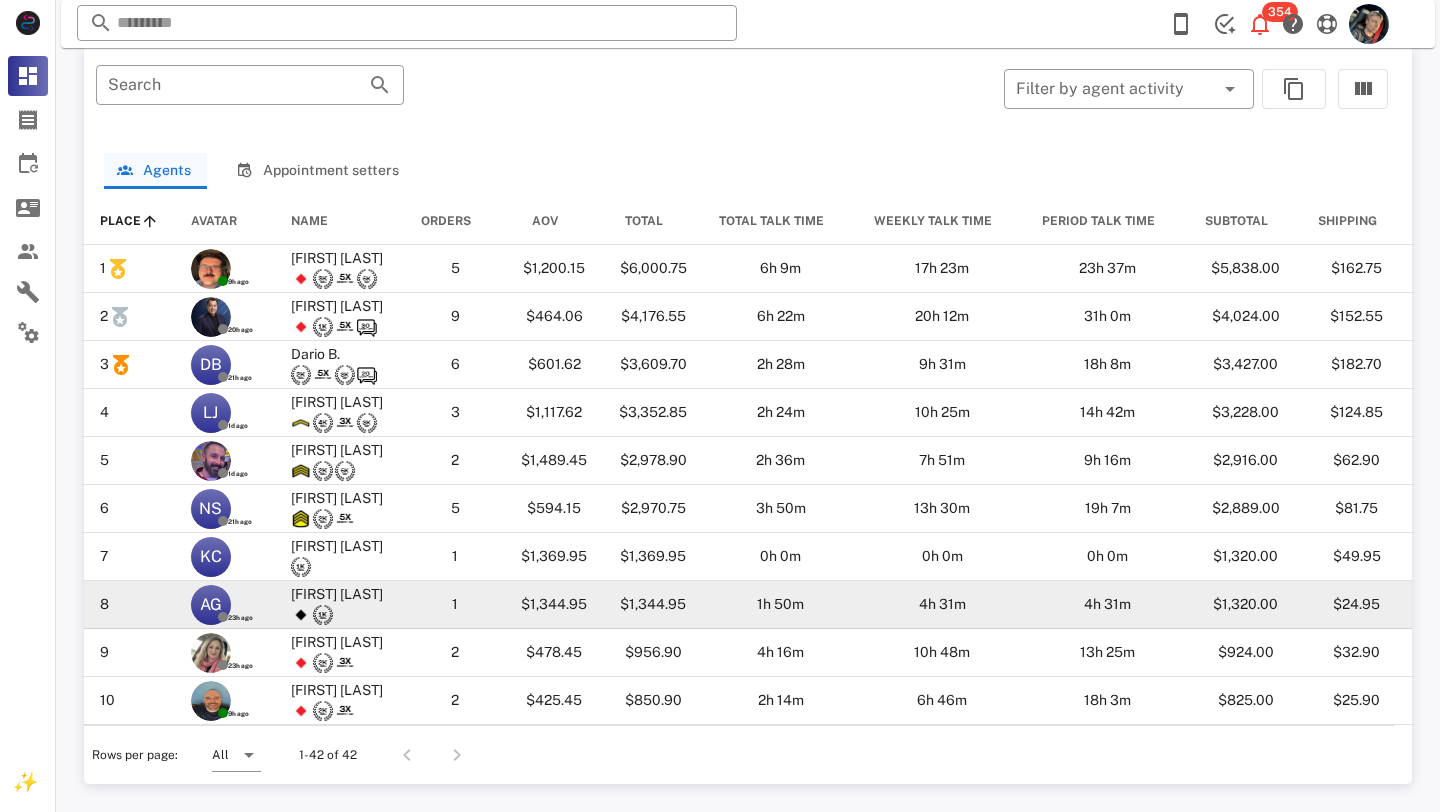 scroll, scrollTop: 289, scrollLeft: 0, axis: vertical 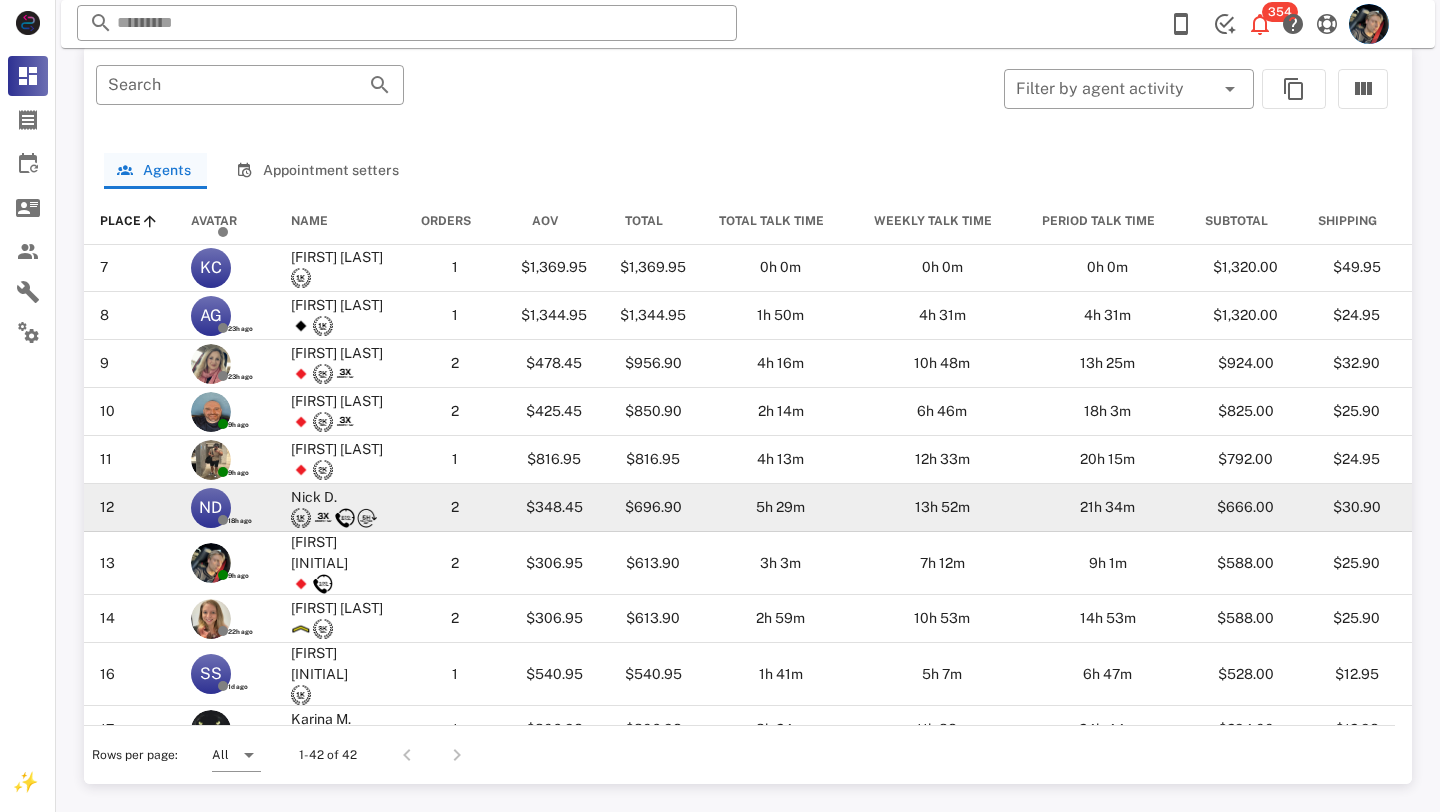 drag, startPoint x: 338, startPoint y: 493, endPoint x: 282, endPoint y: 497, distance: 56.142673 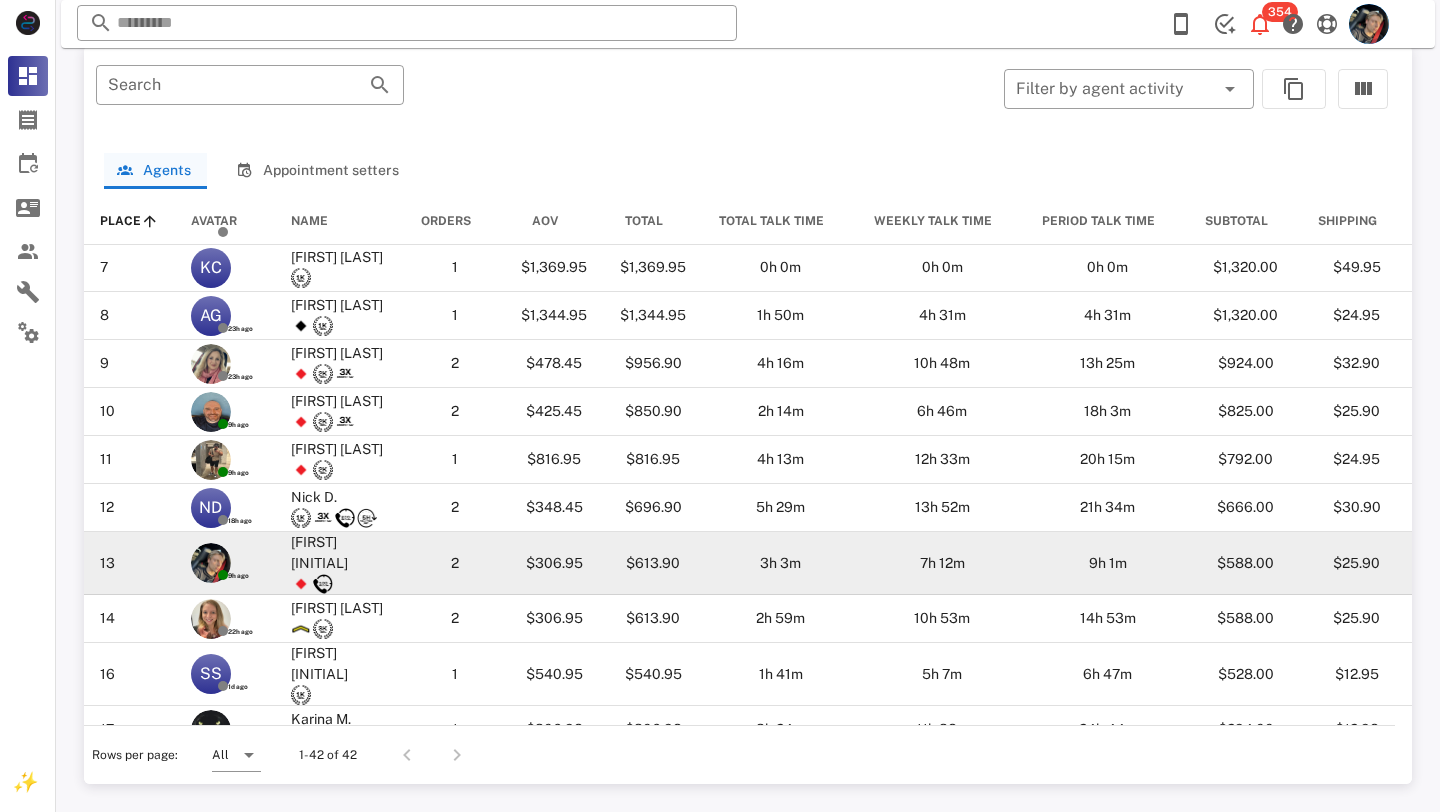 copy on "Nick D." 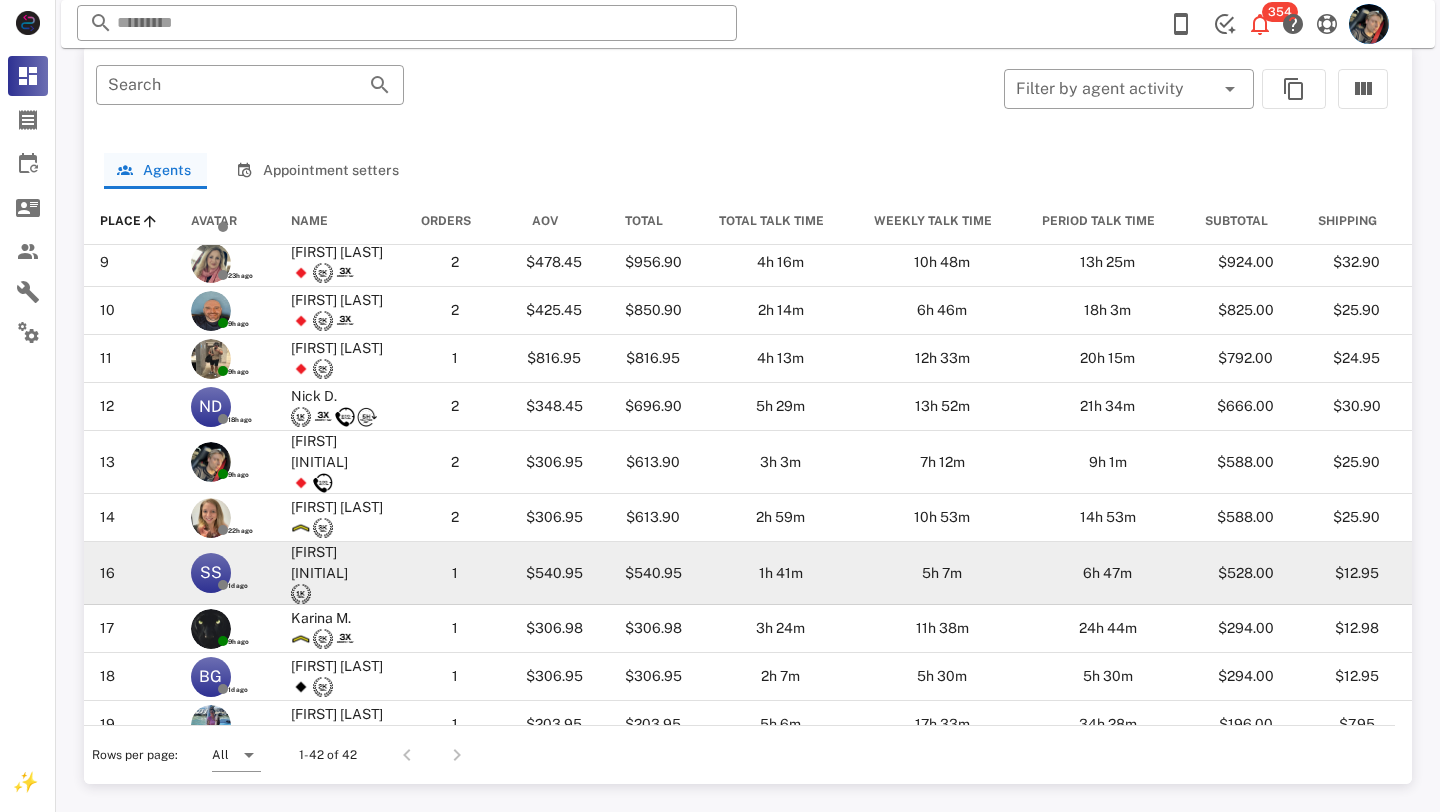 scroll, scrollTop: 376, scrollLeft: 0, axis: vertical 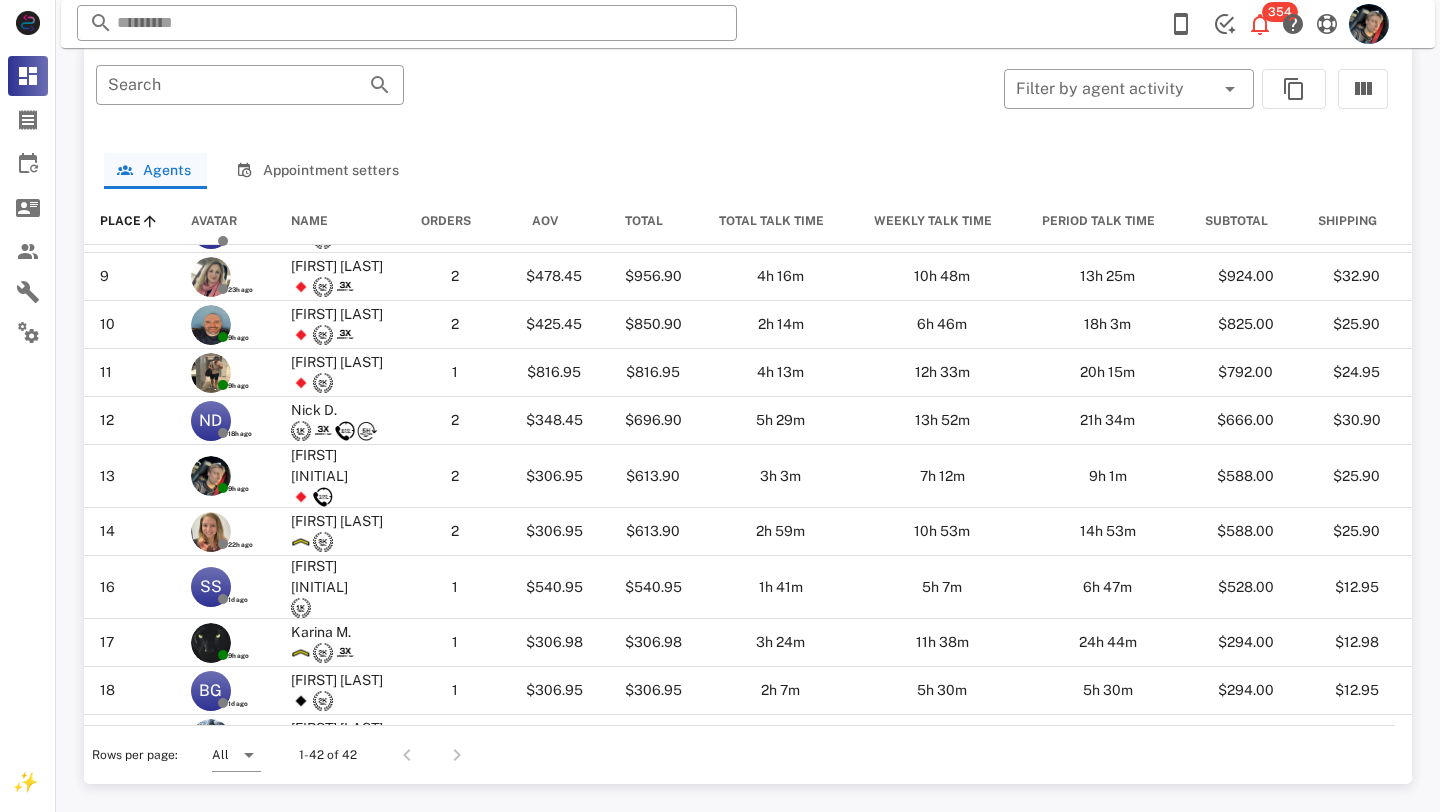 click on "​ Search" at bounding box center (250, 99) 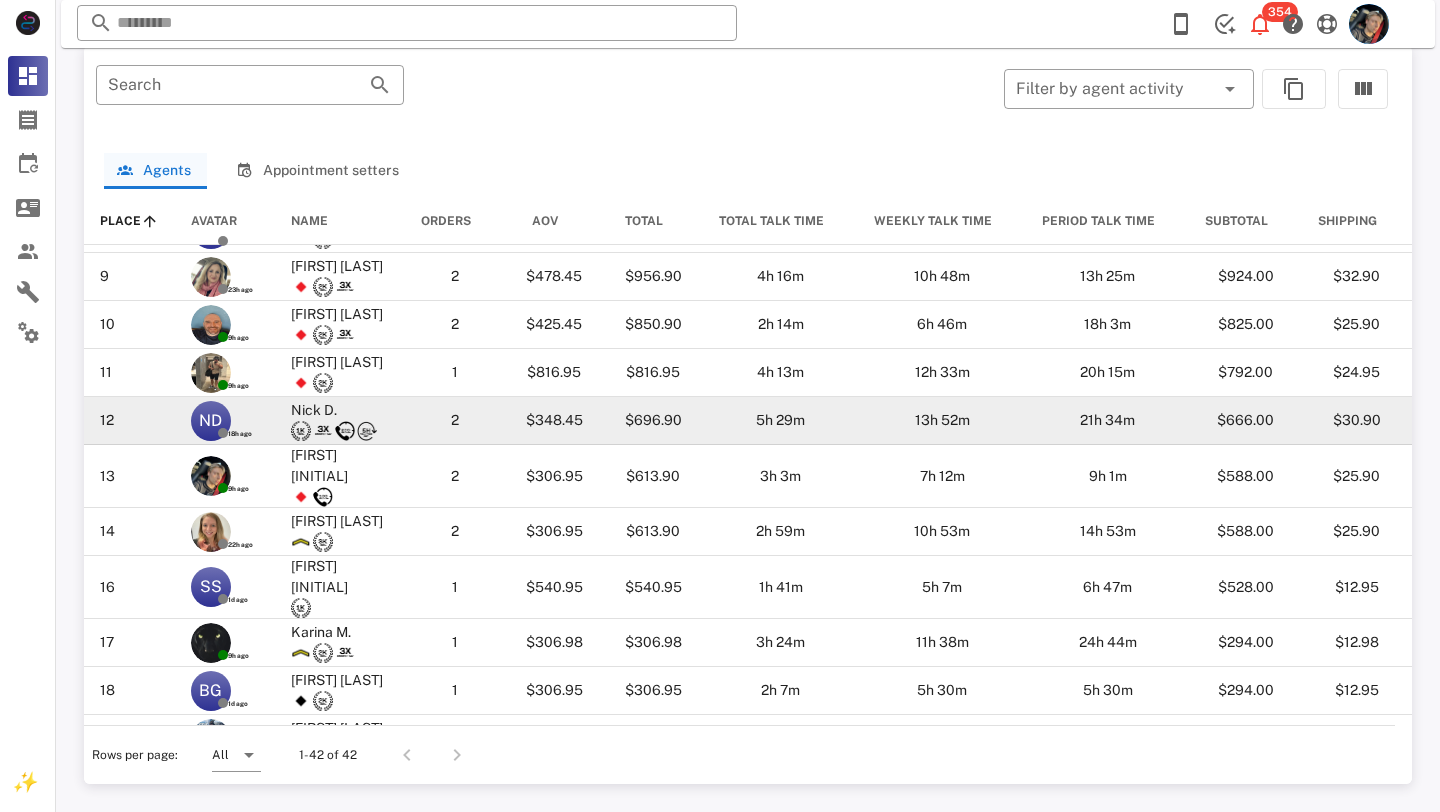 scroll, scrollTop: 0, scrollLeft: 0, axis: both 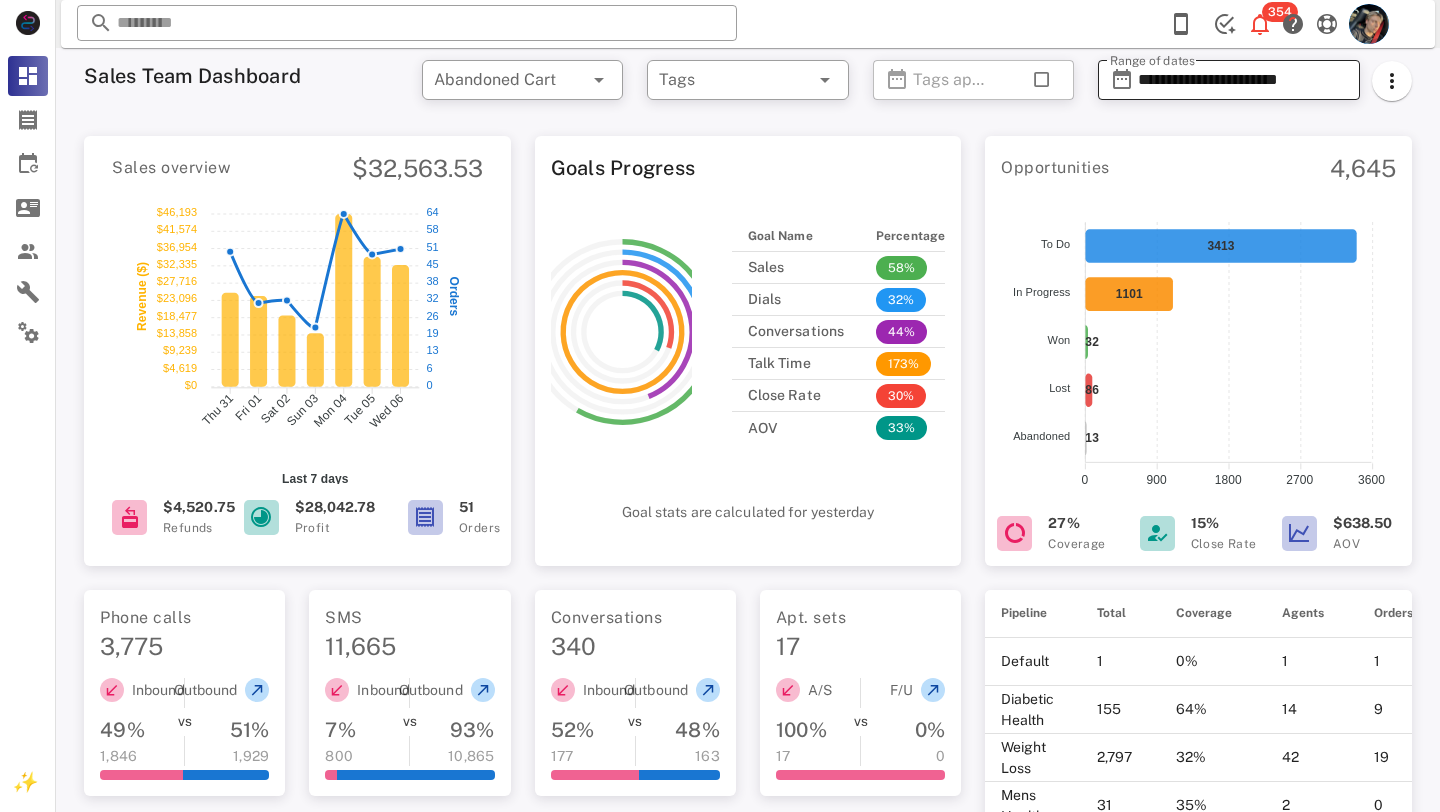click on "**********" at bounding box center (1243, 80) 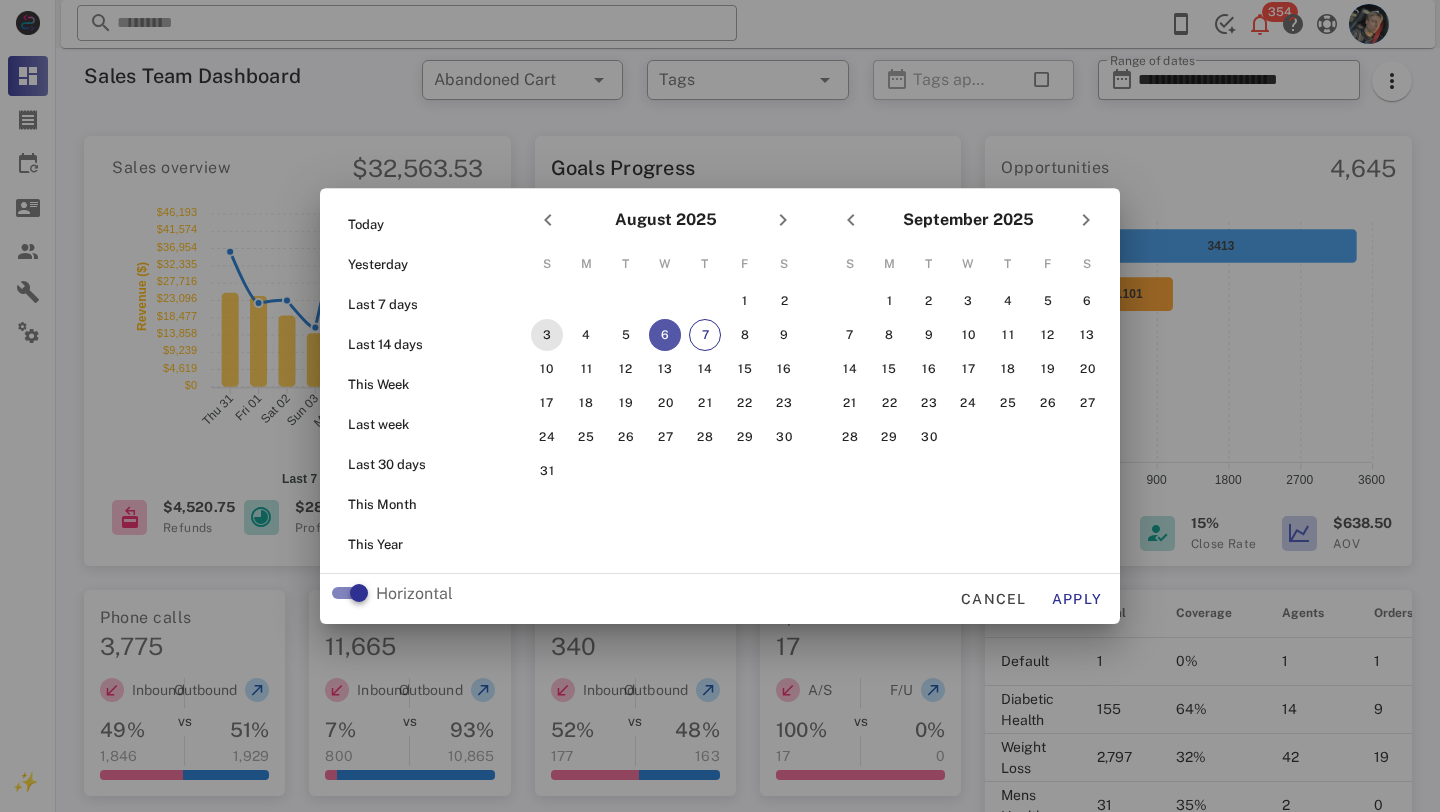 click on "3" at bounding box center [547, 335] 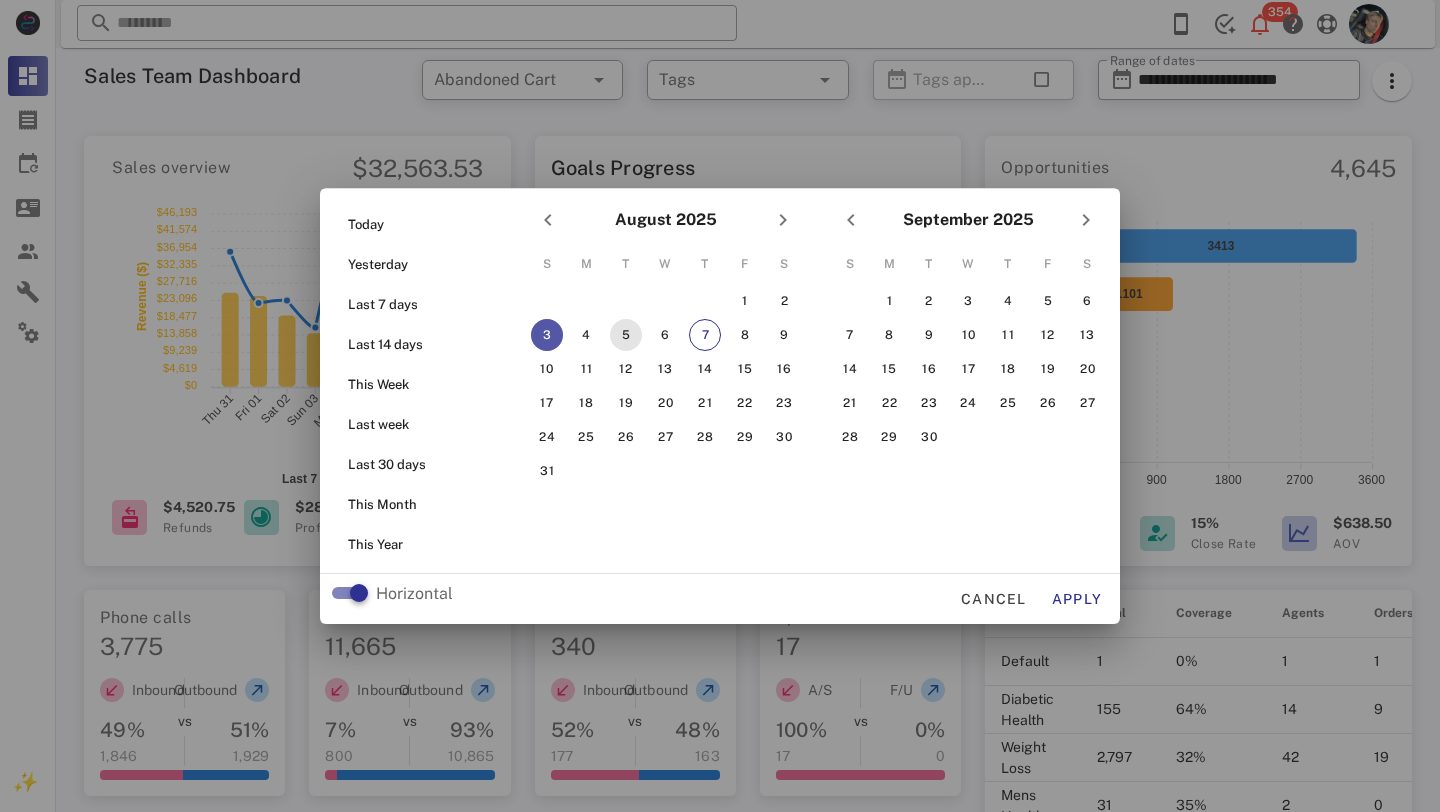 click on "5" at bounding box center (626, 335) 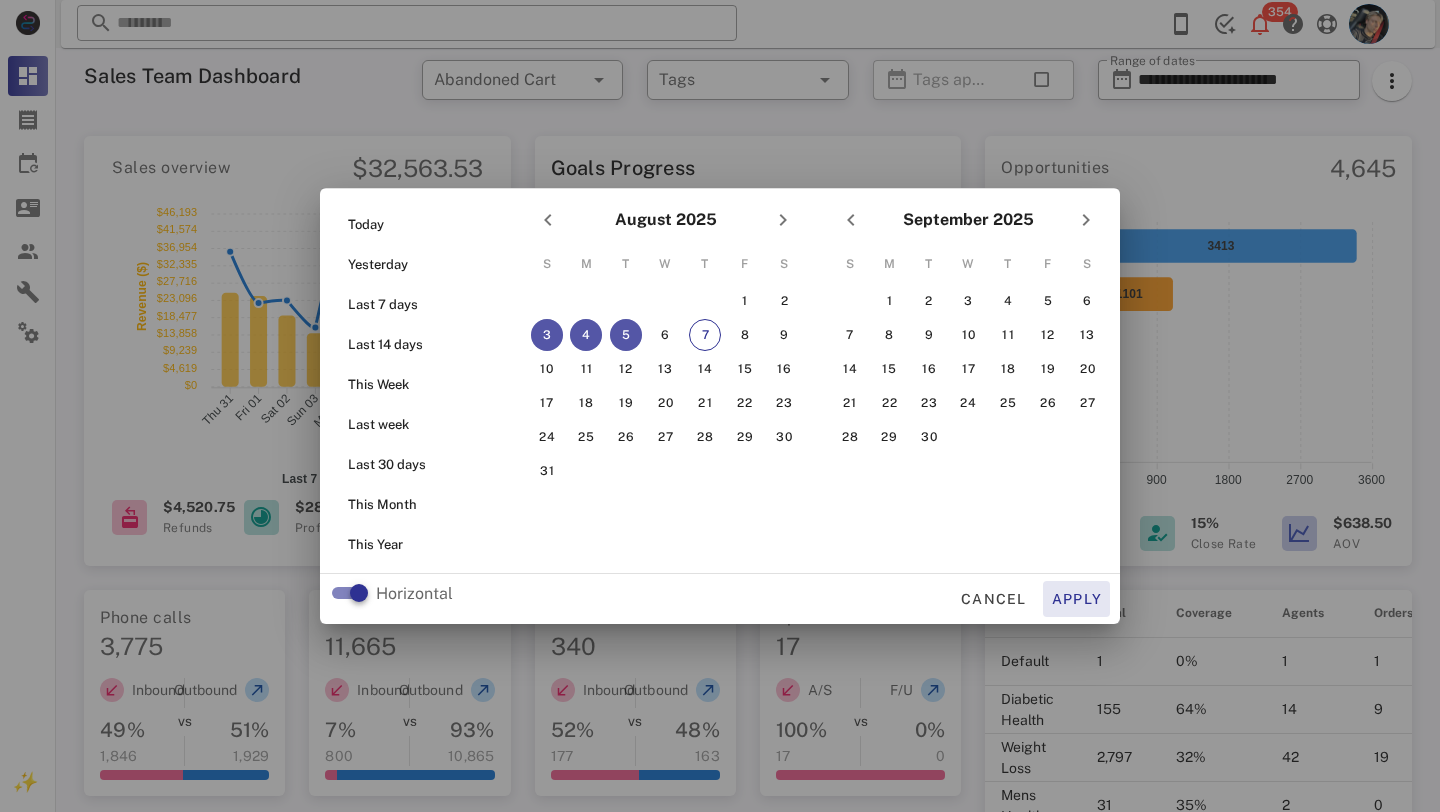 click on "Apply" at bounding box center (1077, 599) 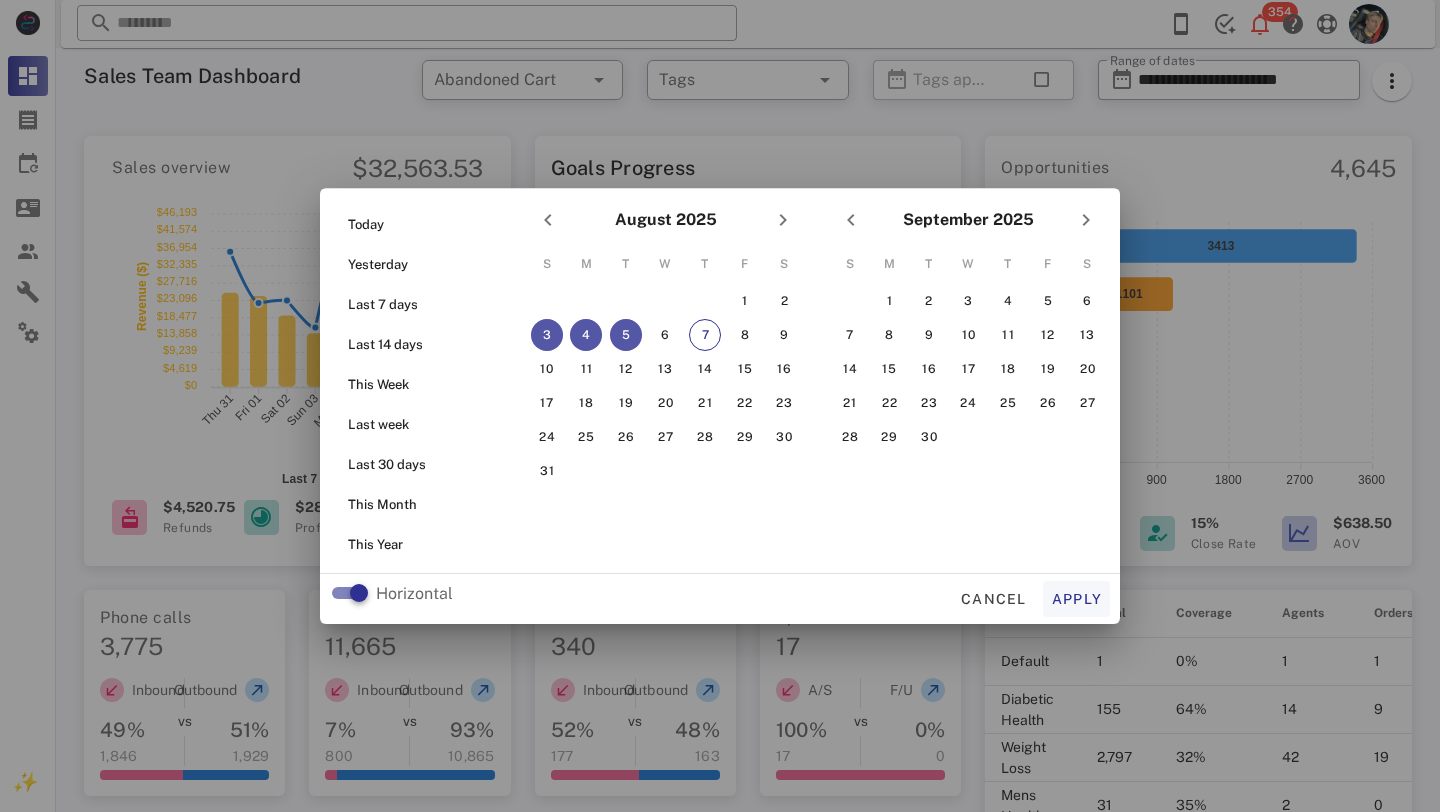 type on "**********" 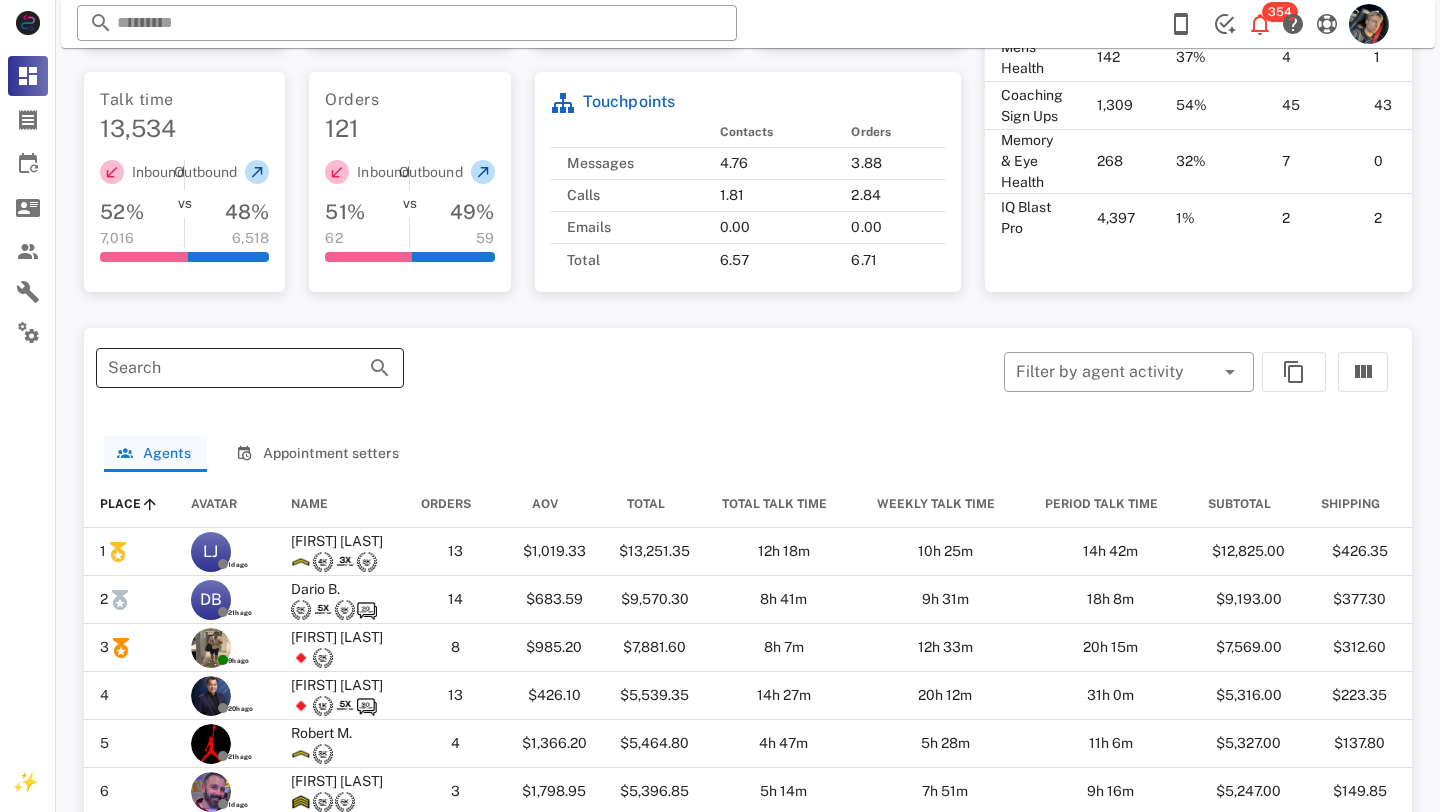 scroll, scrollTop: 793, scrollLeft: 0, axis: vertical 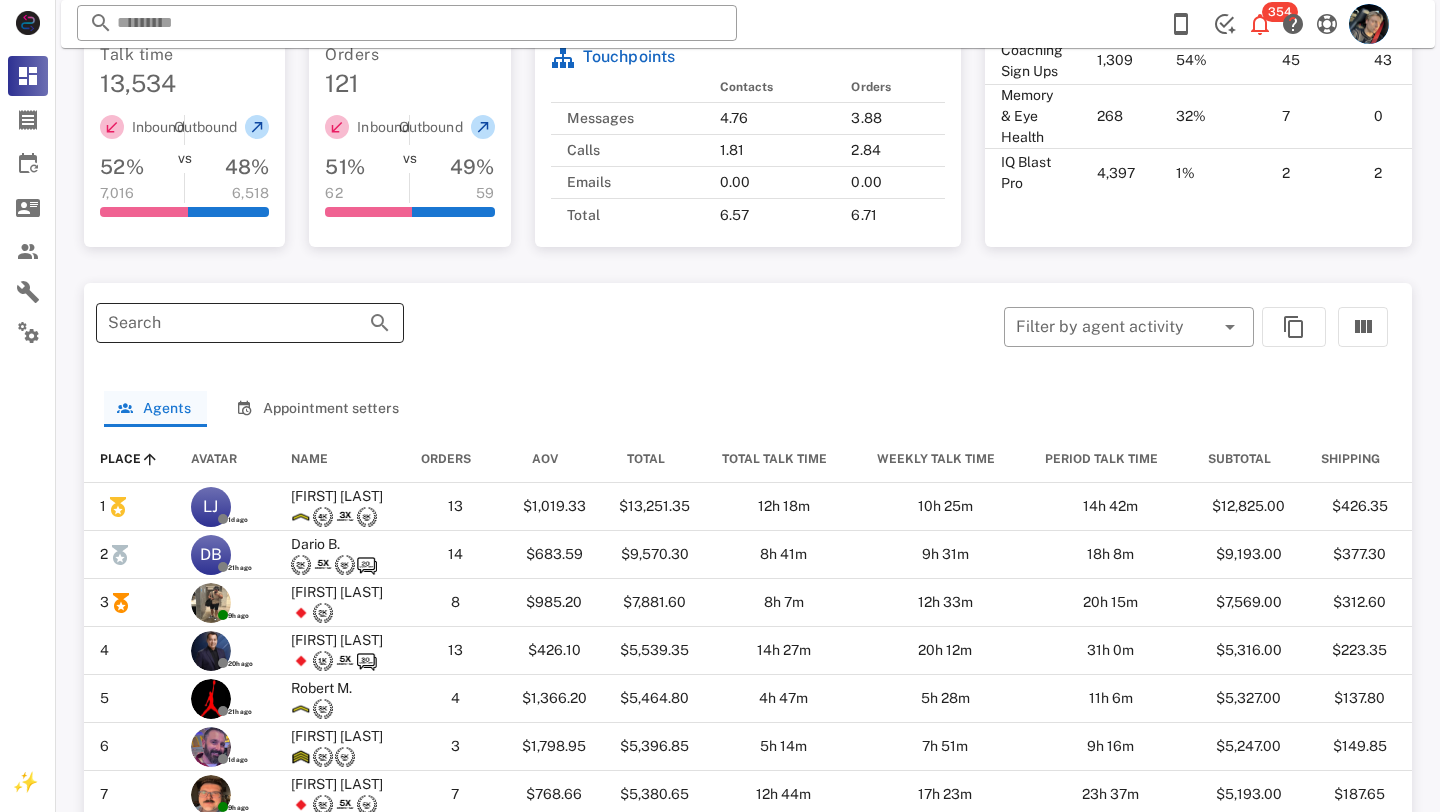 click on "​ Search" at bounding box center (250, 337) 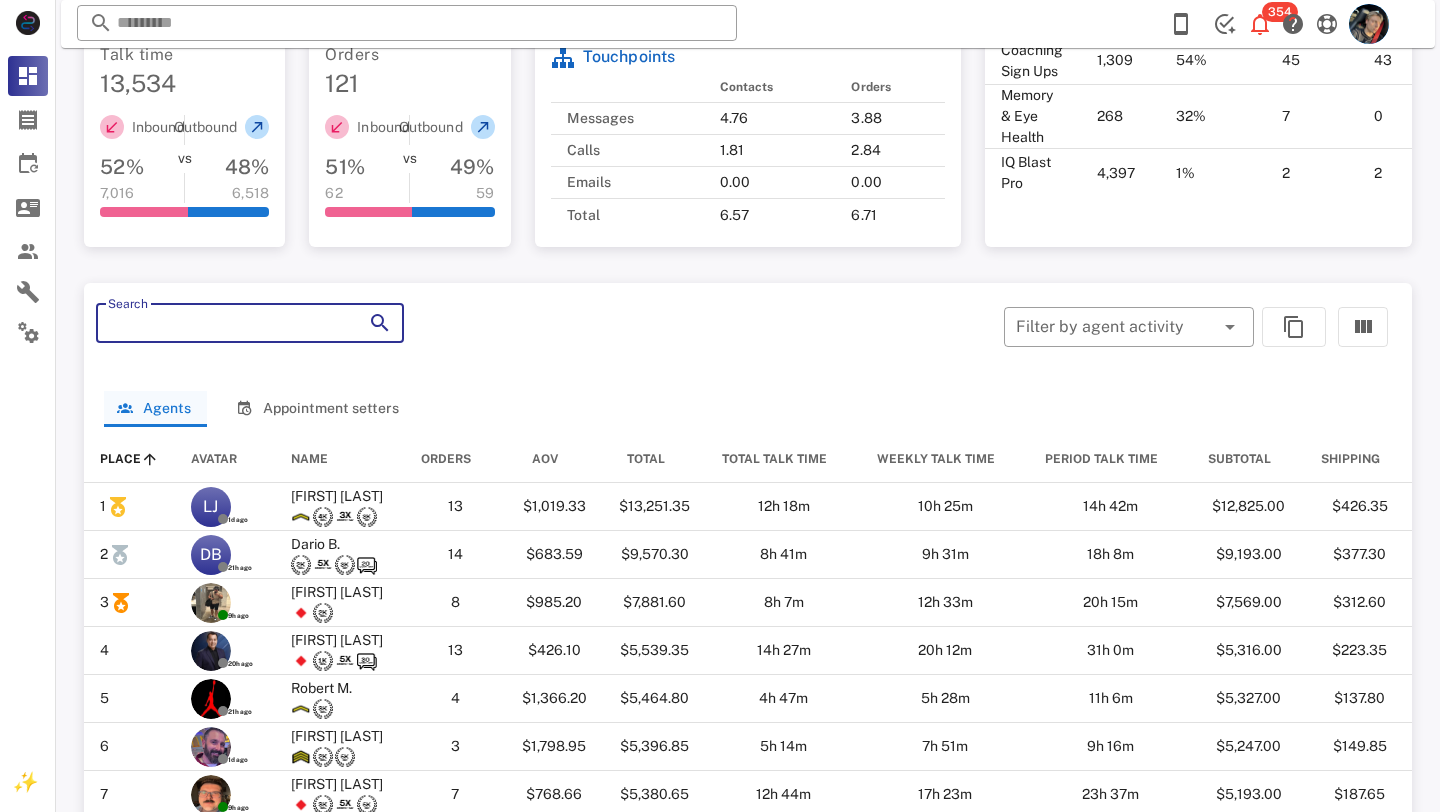 paste on "*******" 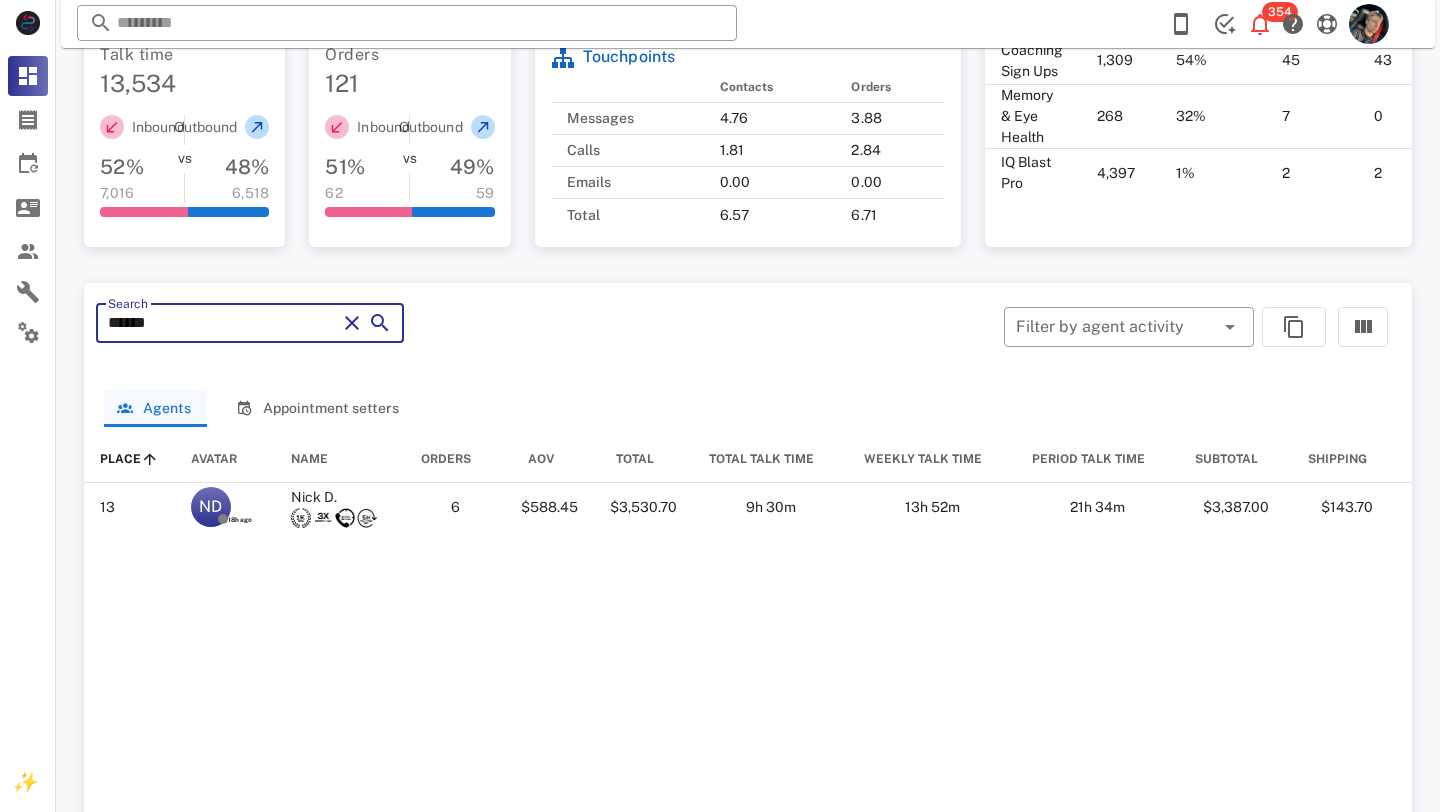 type on "****" 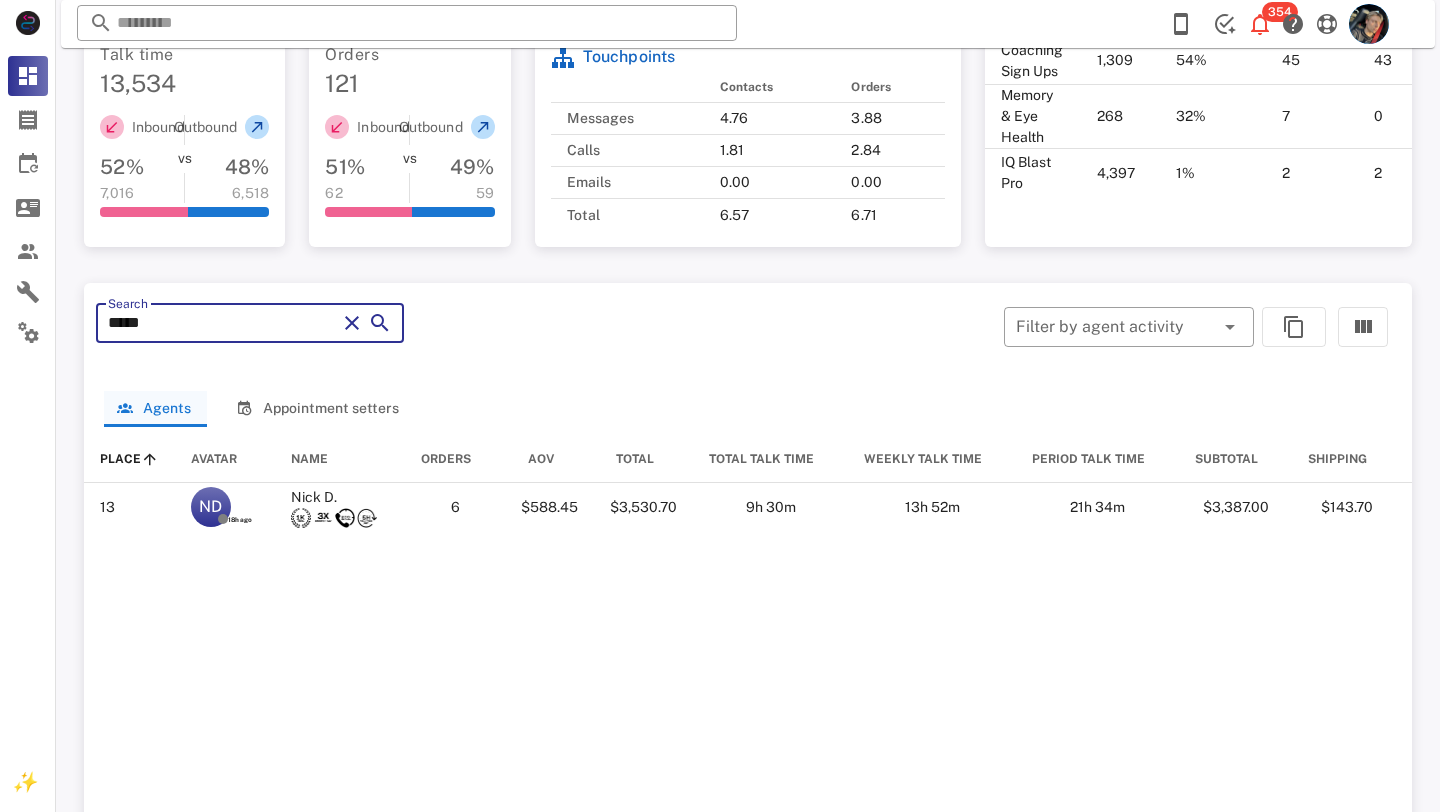 click on "****" at bounding box center (222, 323) 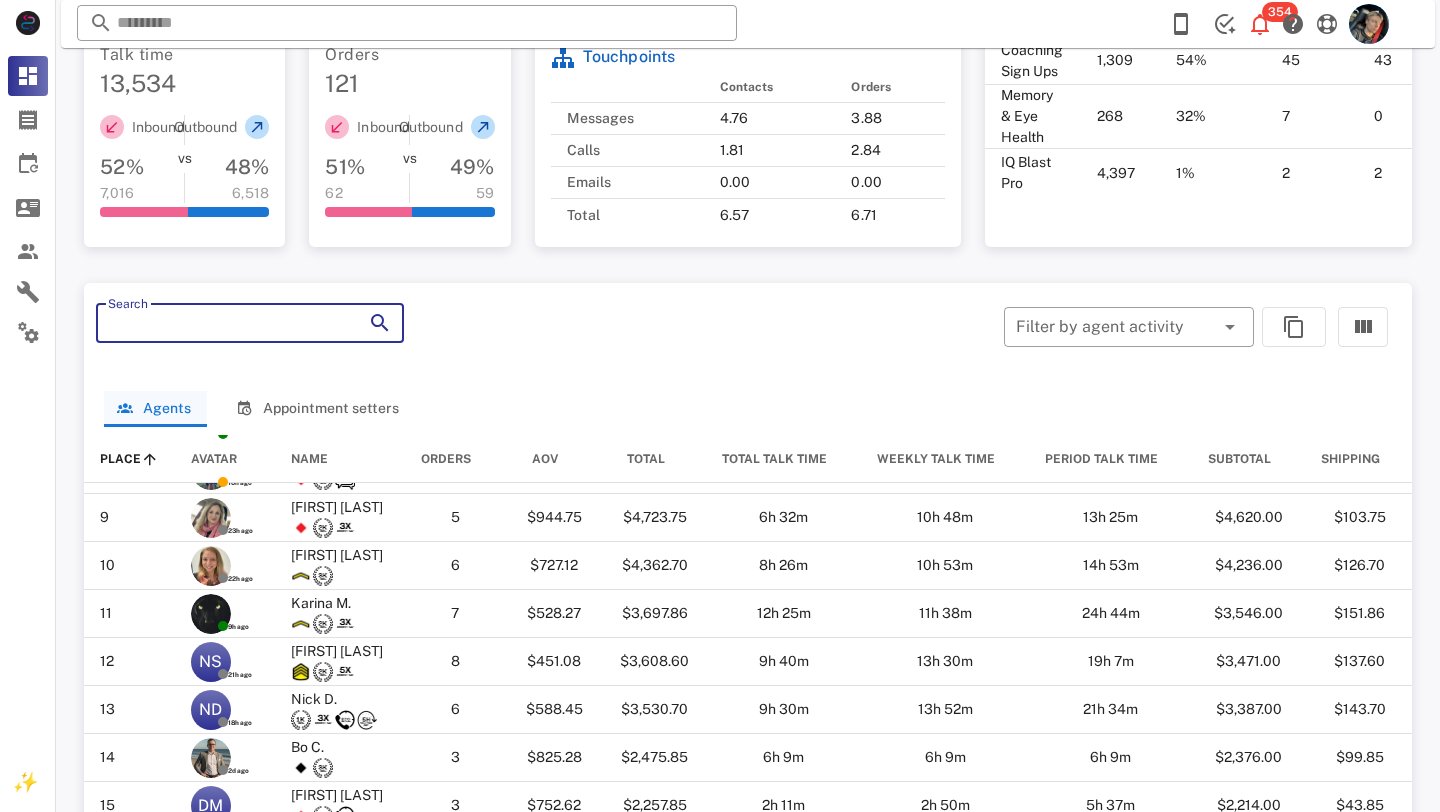 scroll, scrollTop: 374, scrollLeft: 0, axis: vertical 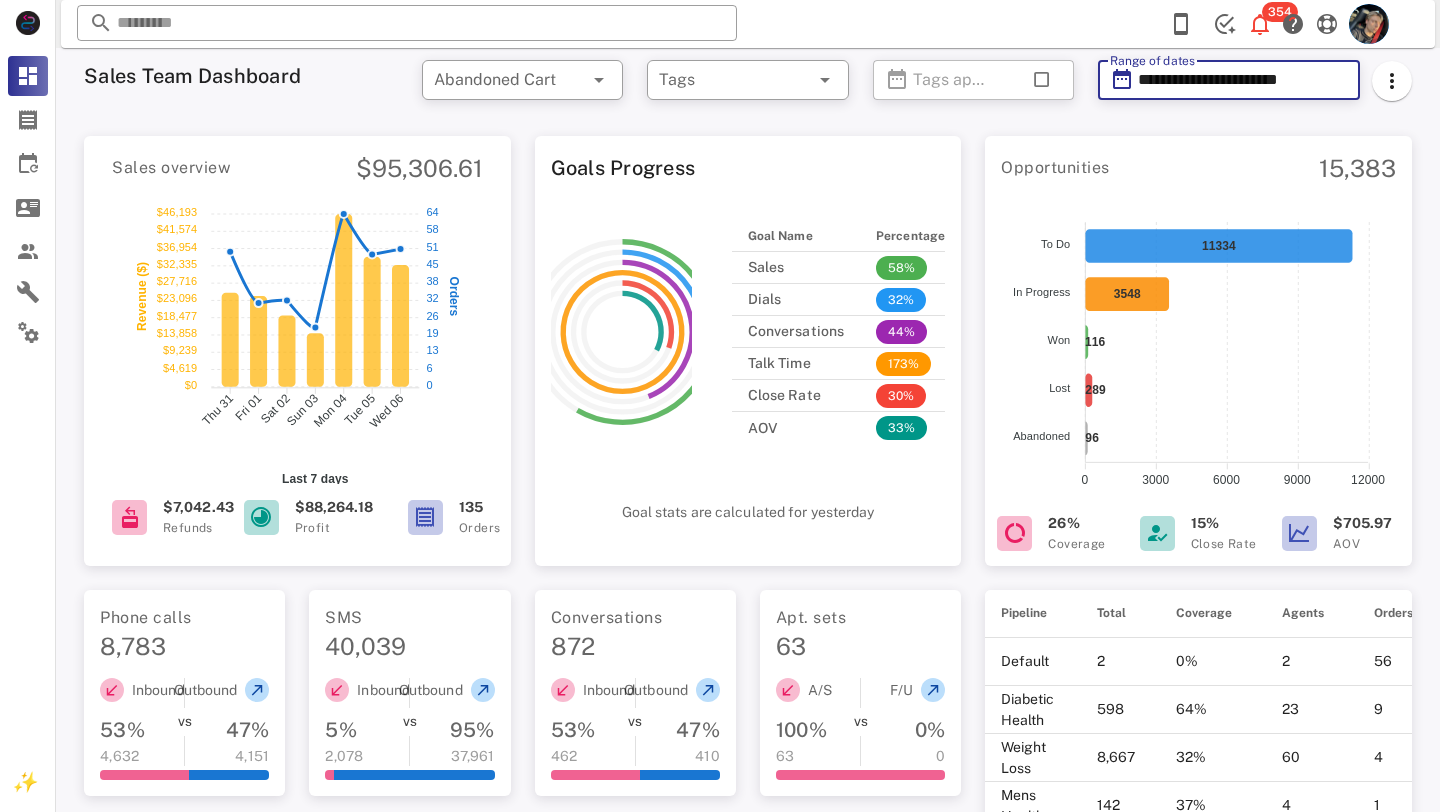 click on "**********" at bounding box center (1243, 80) 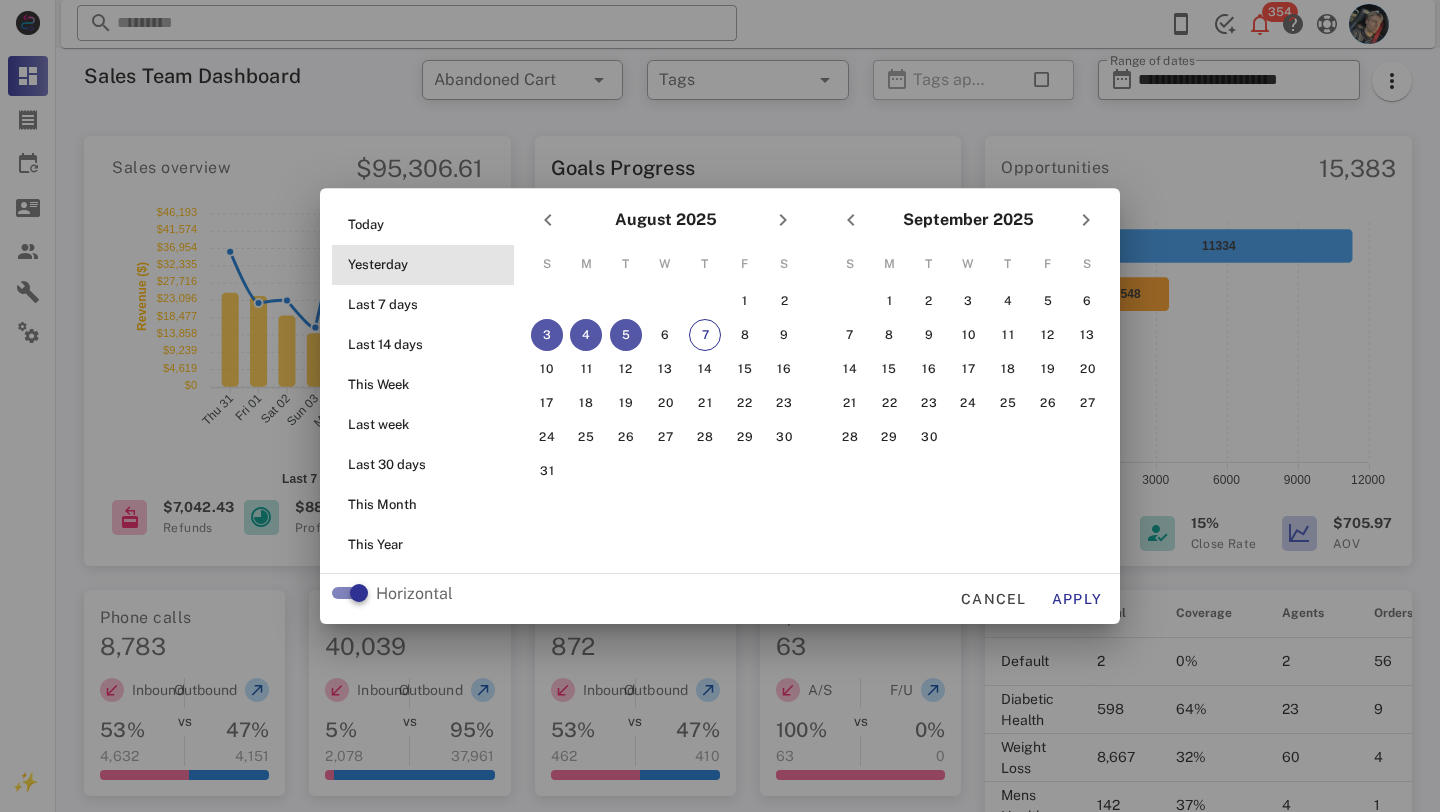 click on "Yesterday" at bounding box center (429, 265) 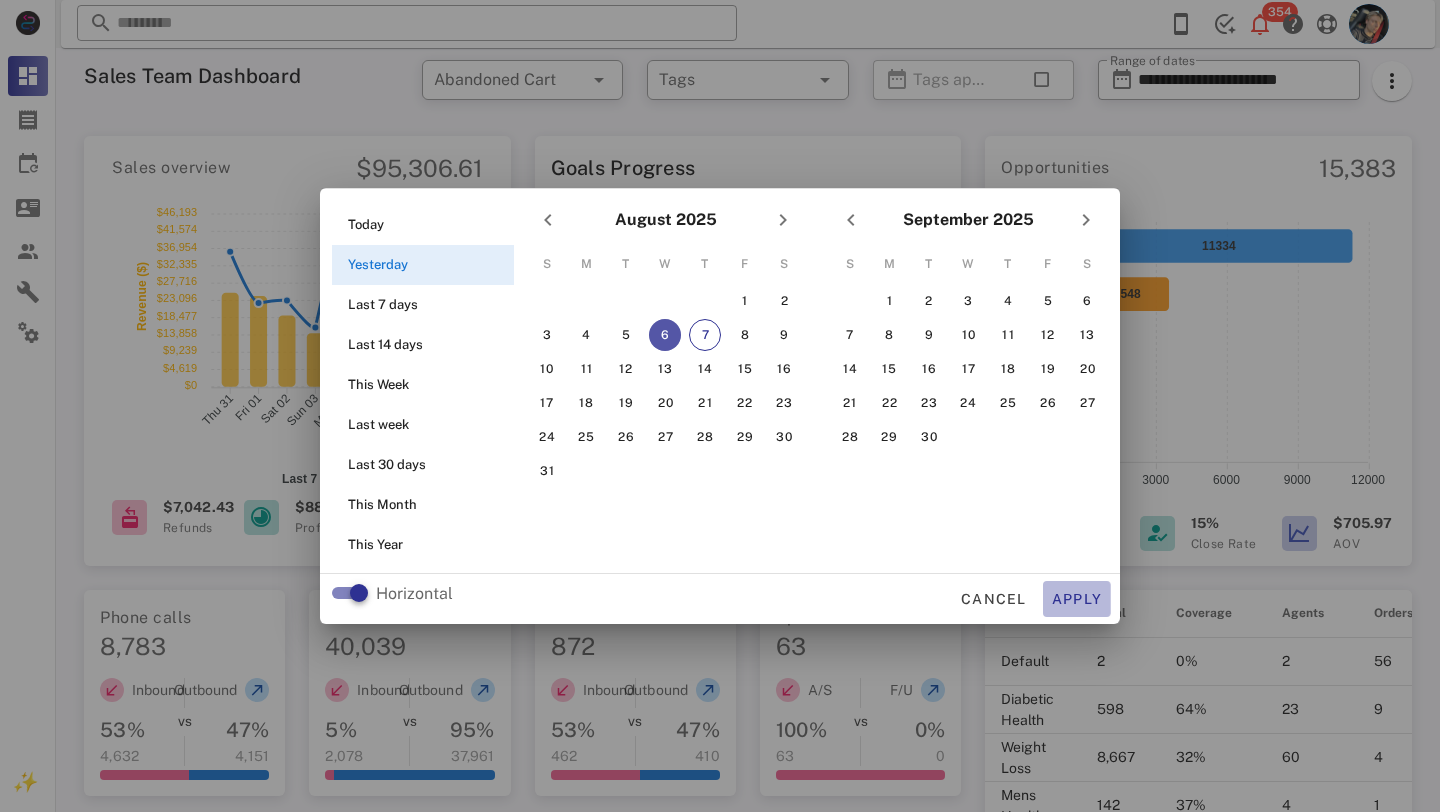click on "Apply" at bounding box center [1077, 599] 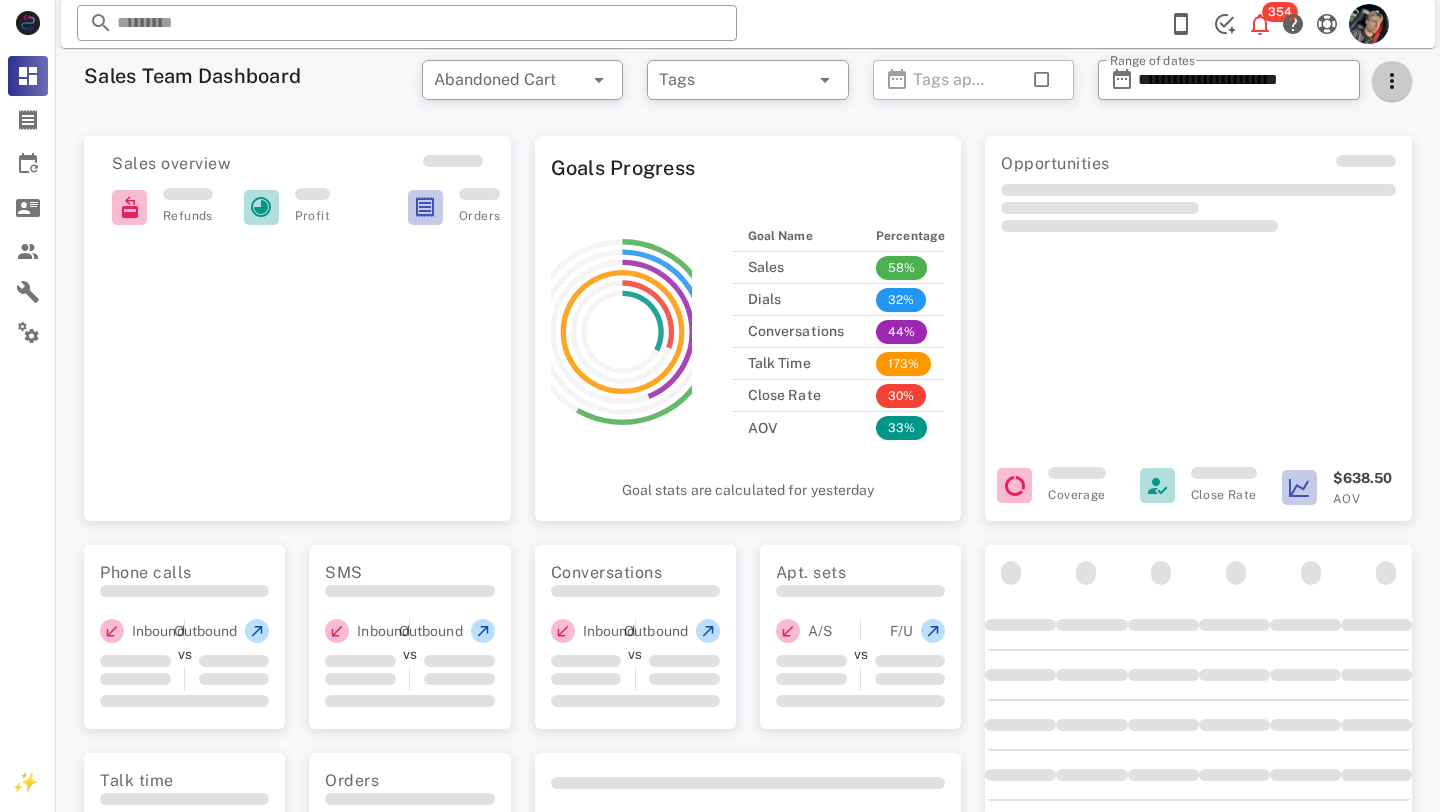 click at bounding box center [1392, 81] 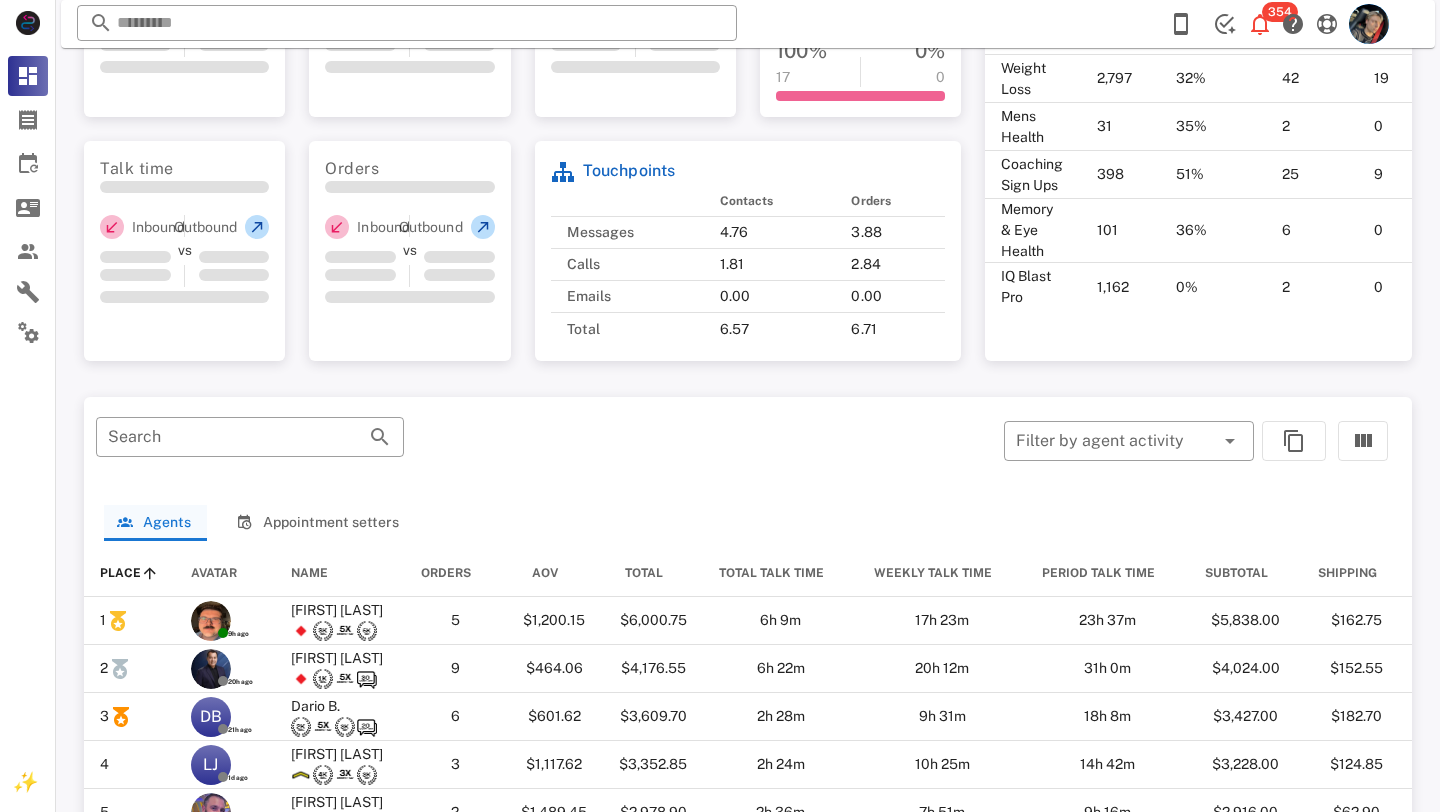 scroll, scrollTop: 769, scrollLeft: 0, axis: vertical 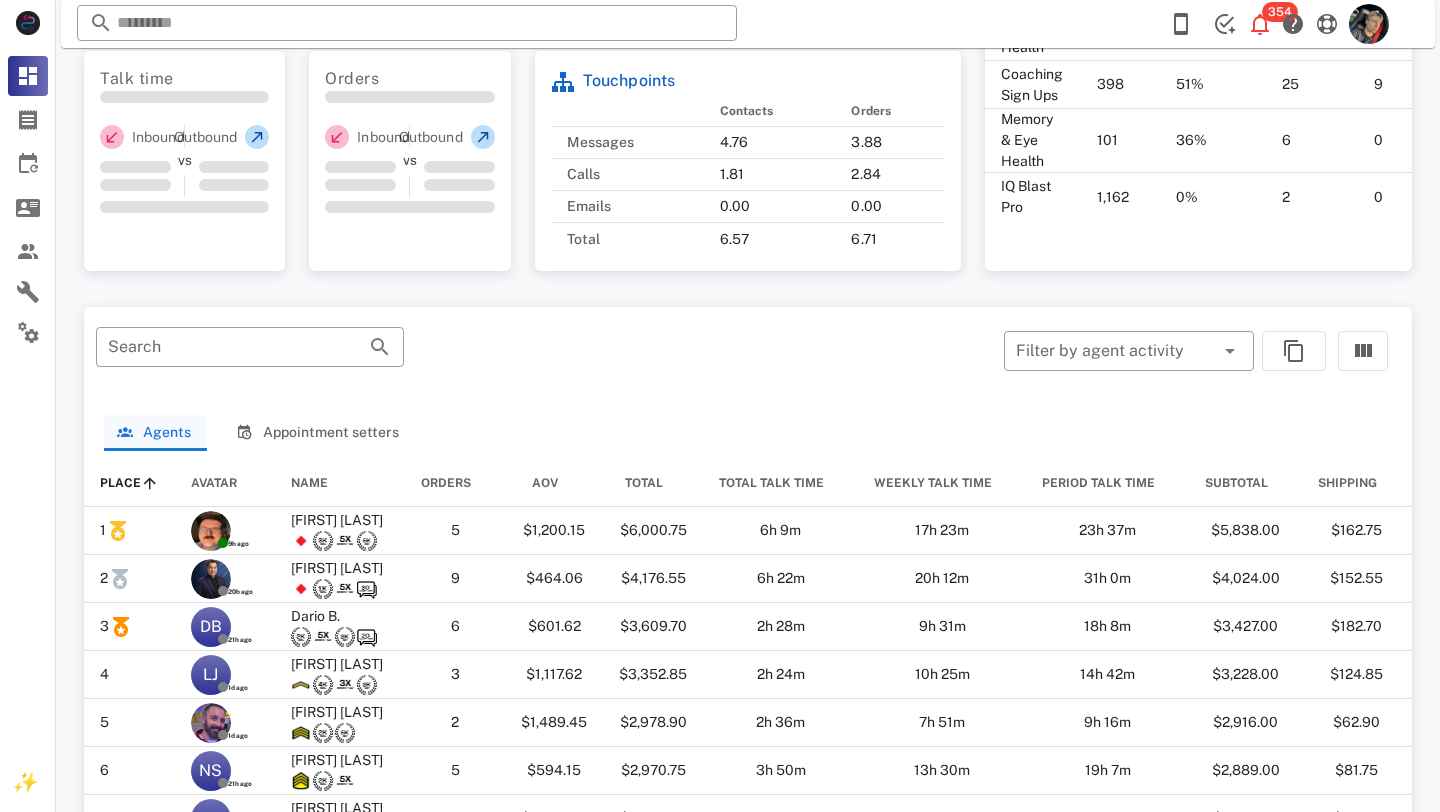 click on "​ Filter by agent activity" at bounding box center (1135, 361) 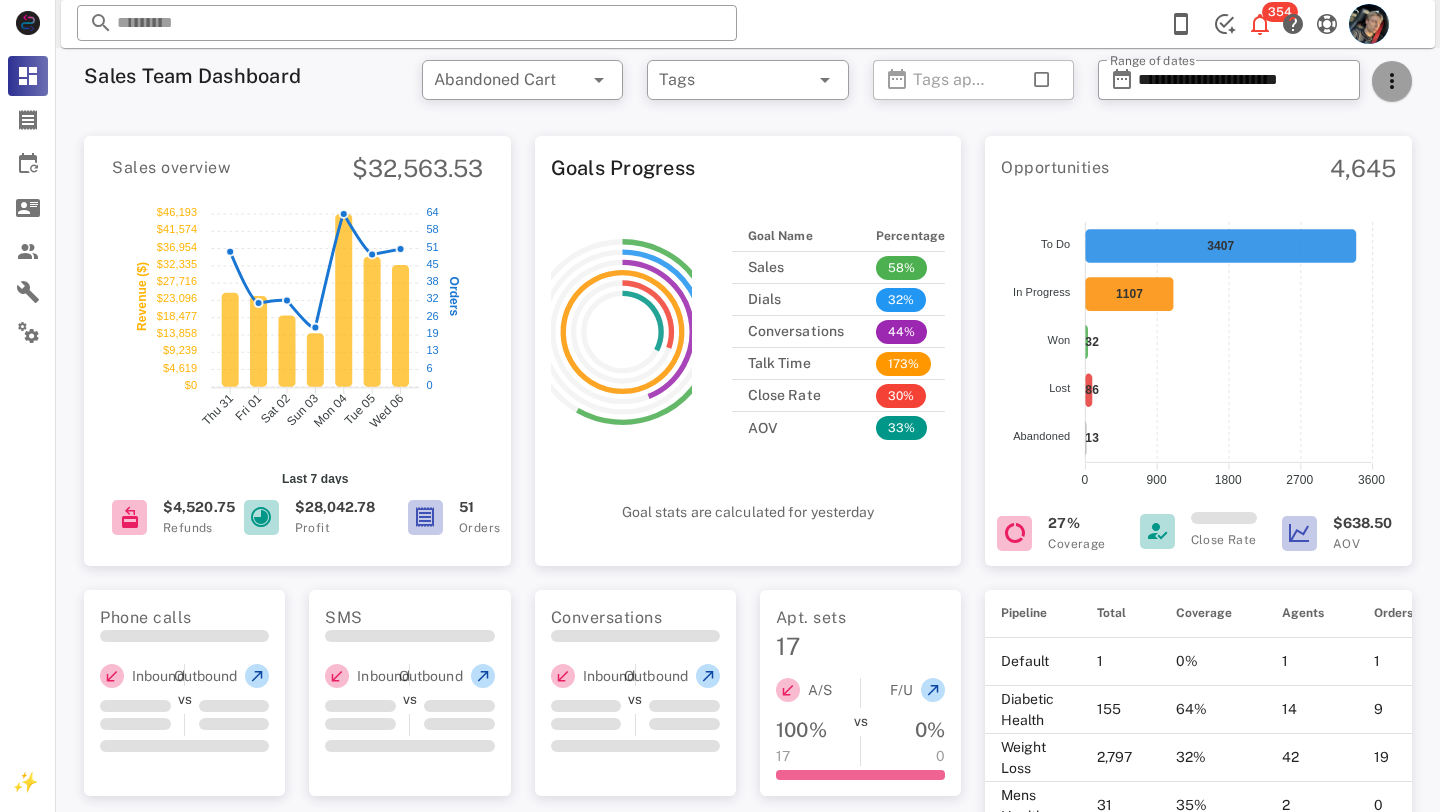 click at bounding box center [1392, 81] 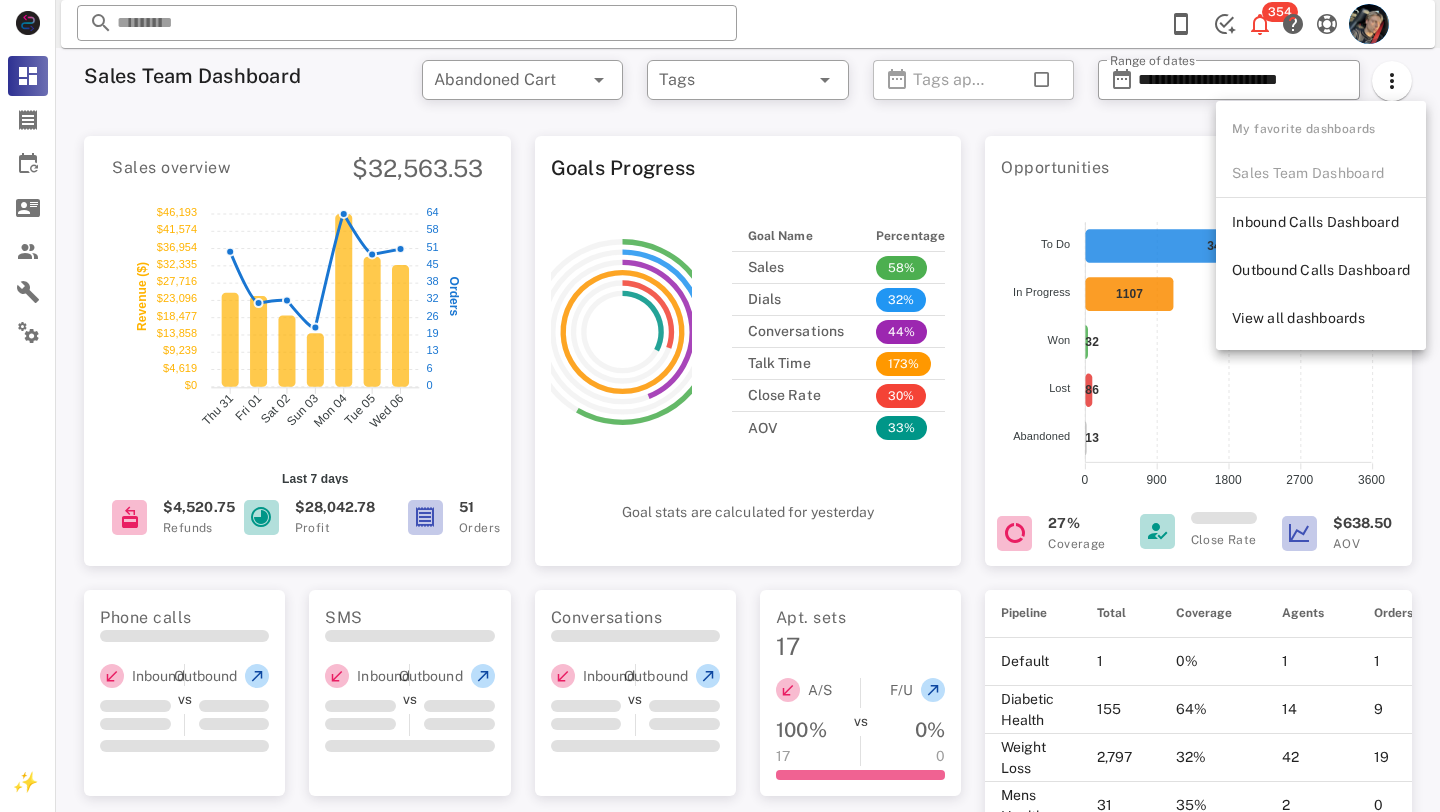 click on "**********" at bounding box center [1255, 86] 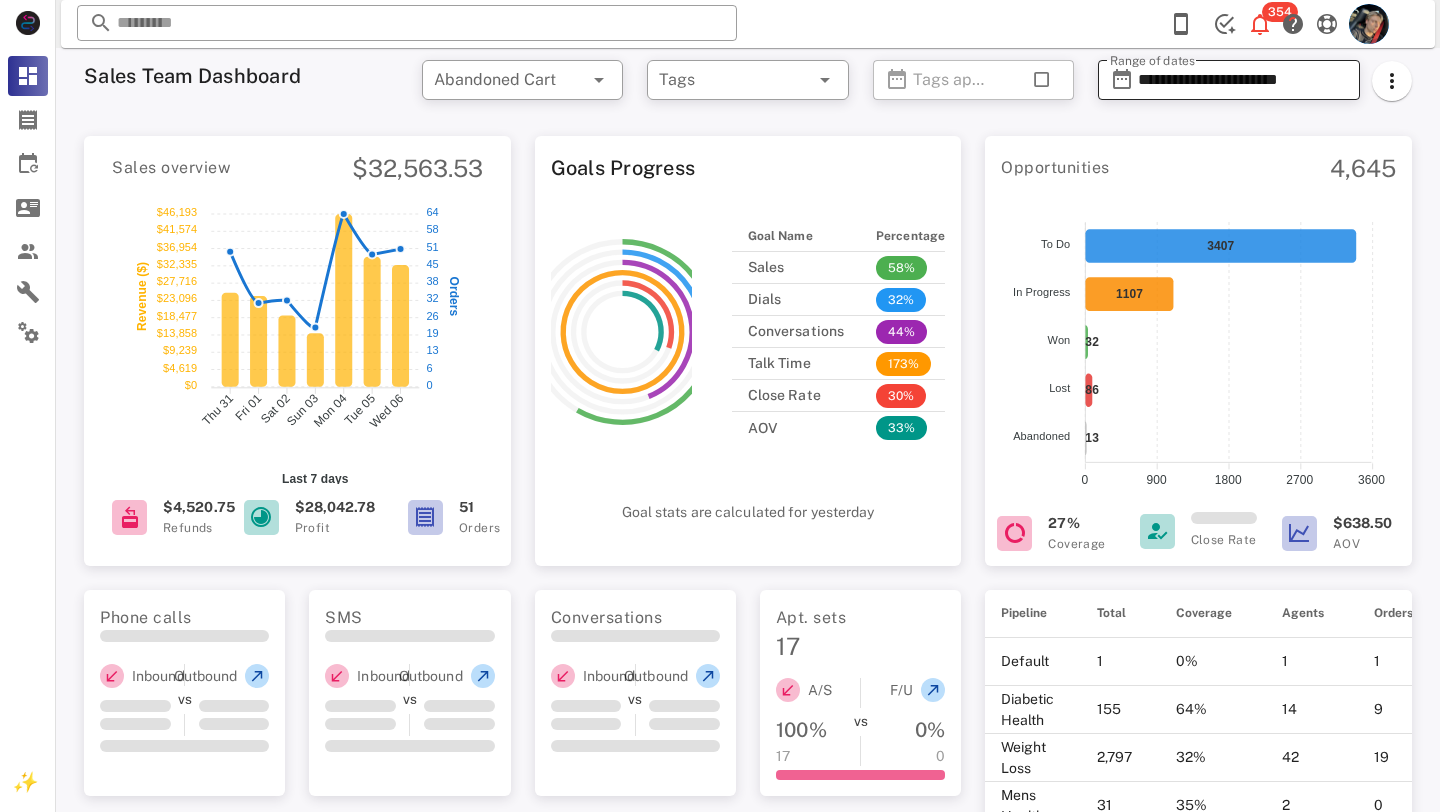click on "**********" at bounding box center [1243, 80] 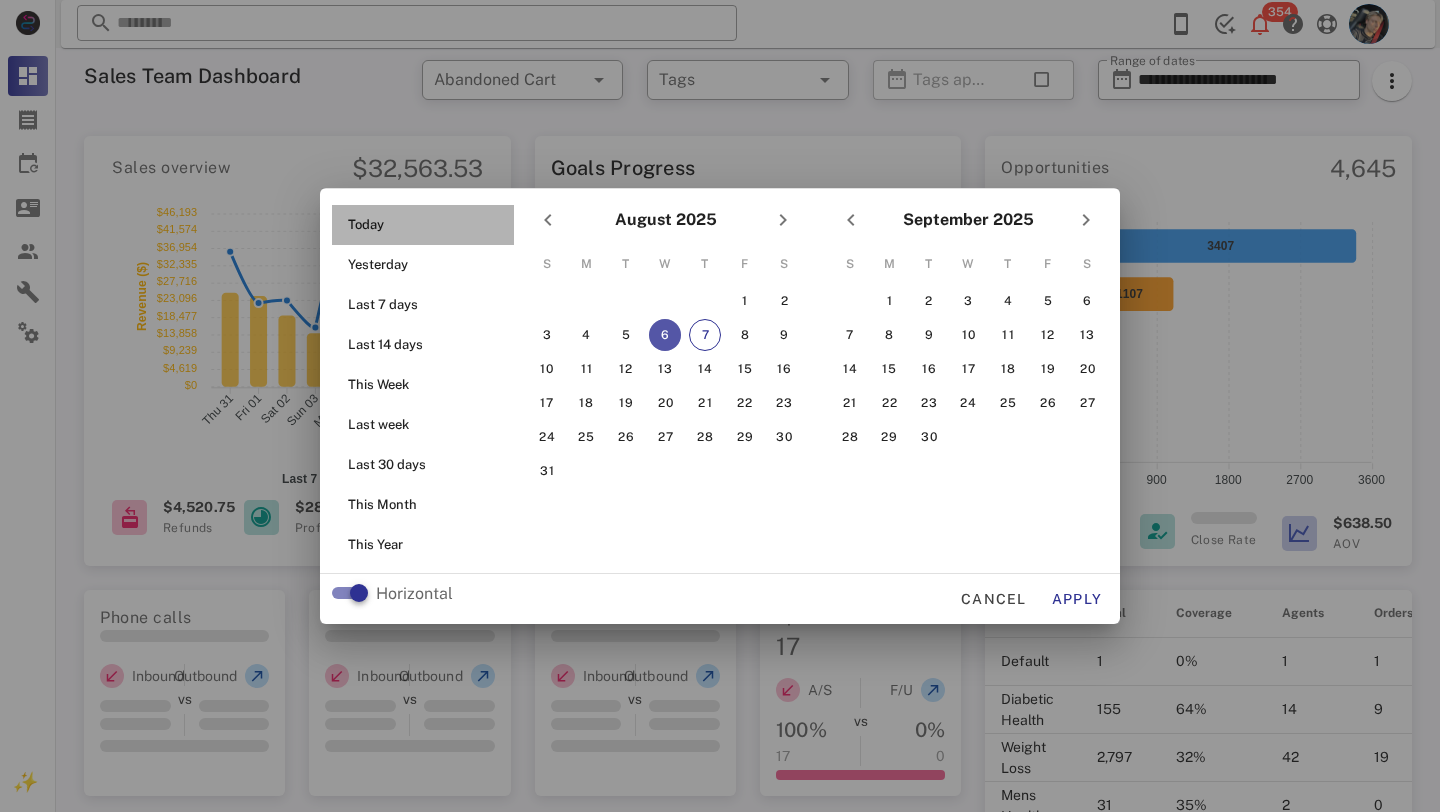 click on "Today" at bounding box center [429, 225] 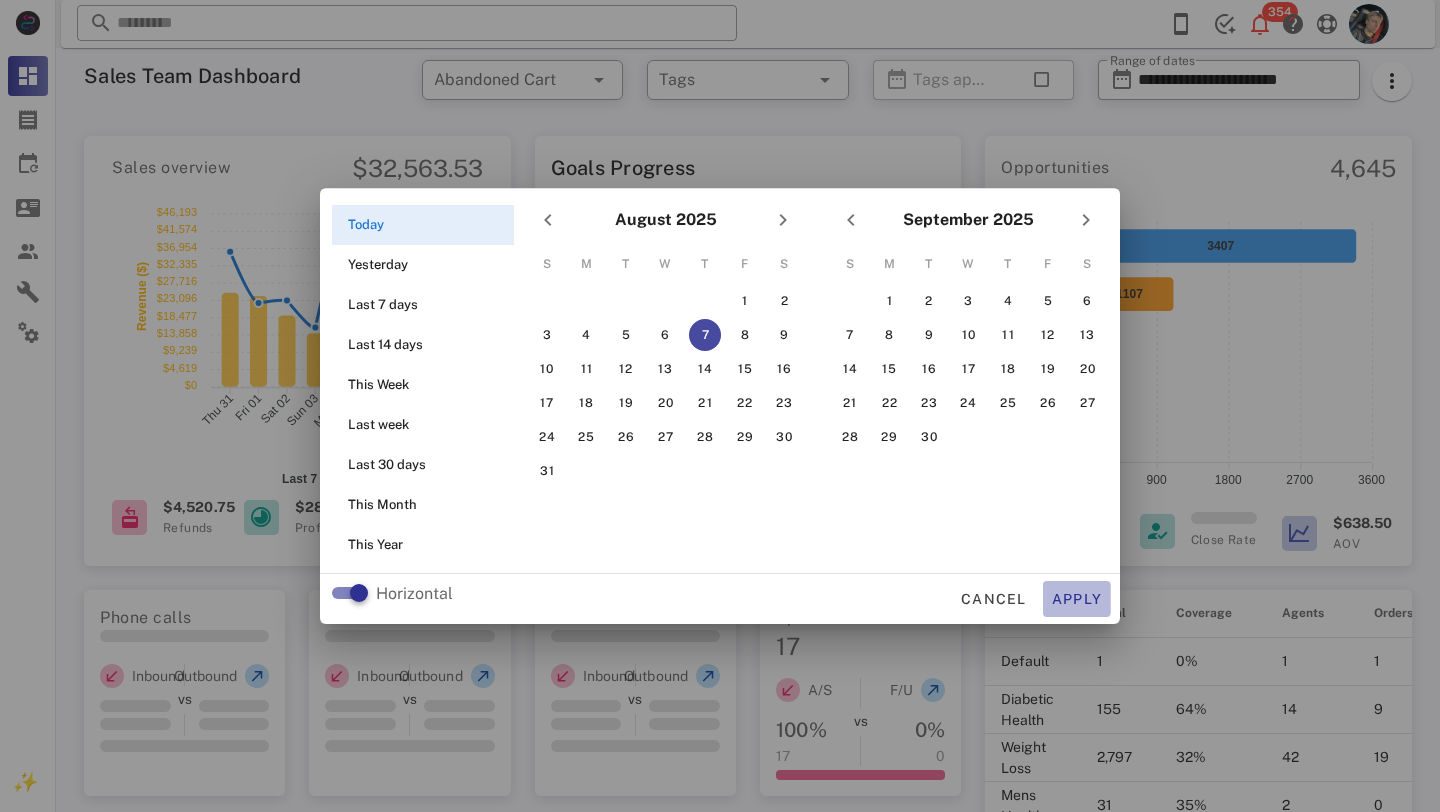 click on "Horizontal Cancel Apply" at bounding box center [720, 599] 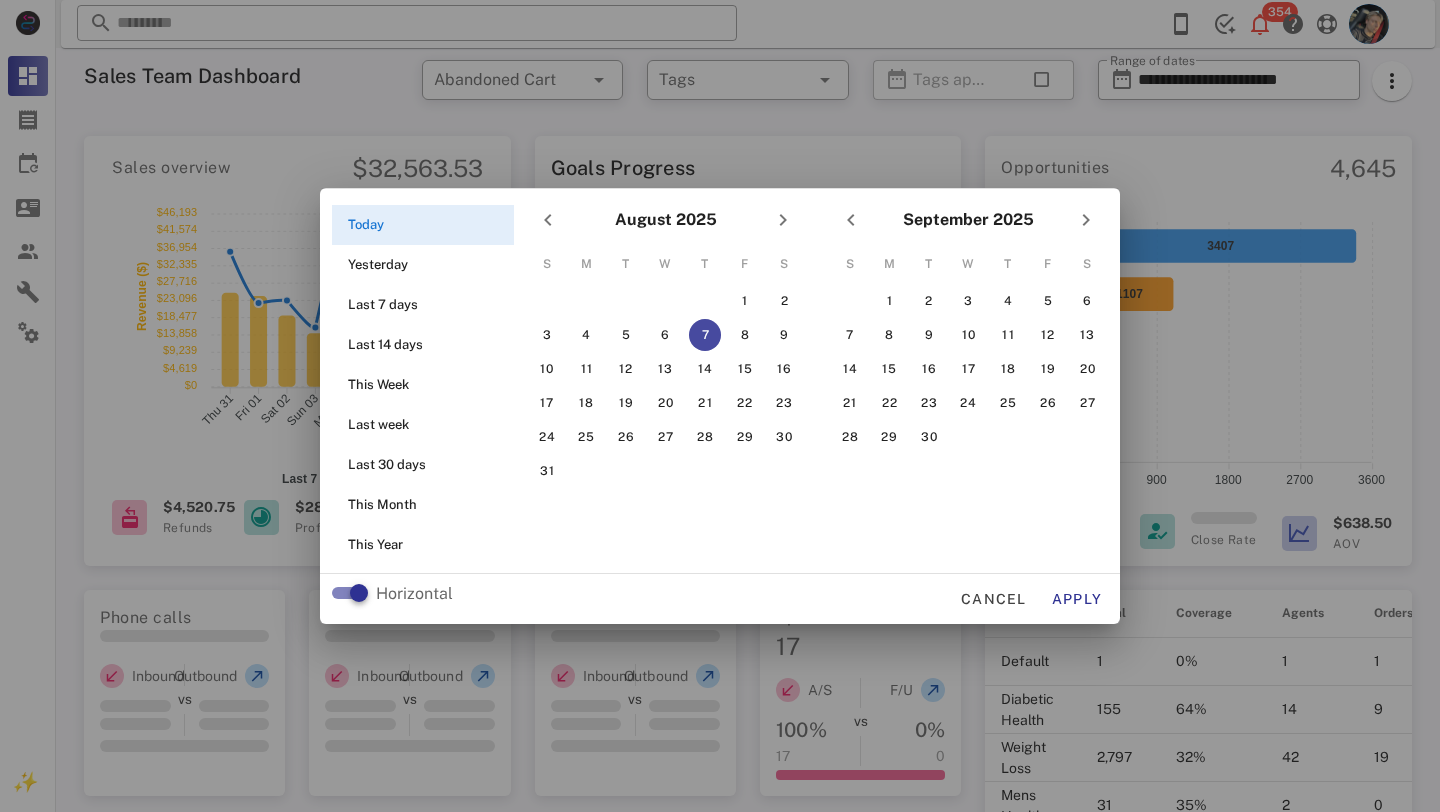 click on "Horizontal Cancel Apply" at bounding box center (720, 599) 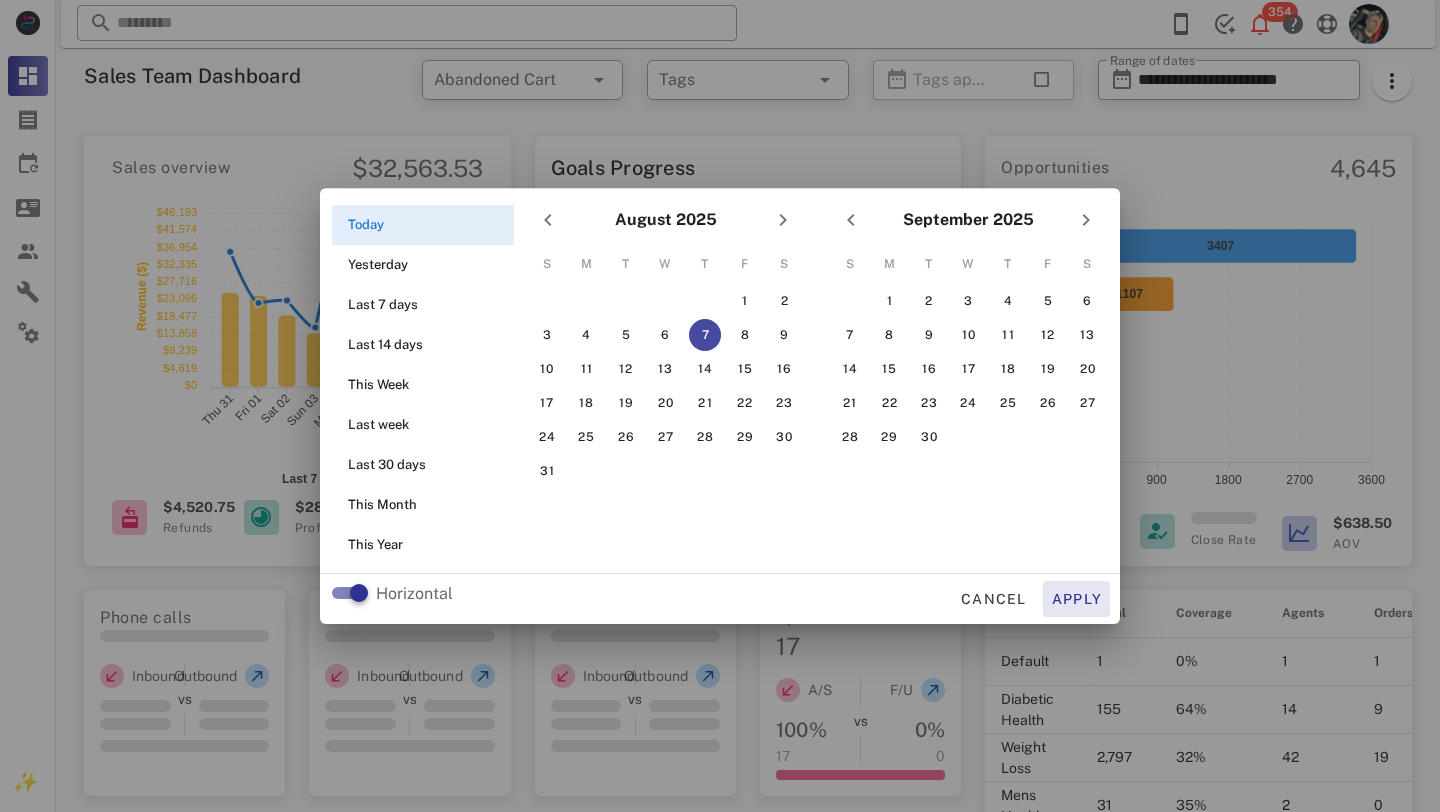 click on "Apply" at bounding box center [1077, 599] 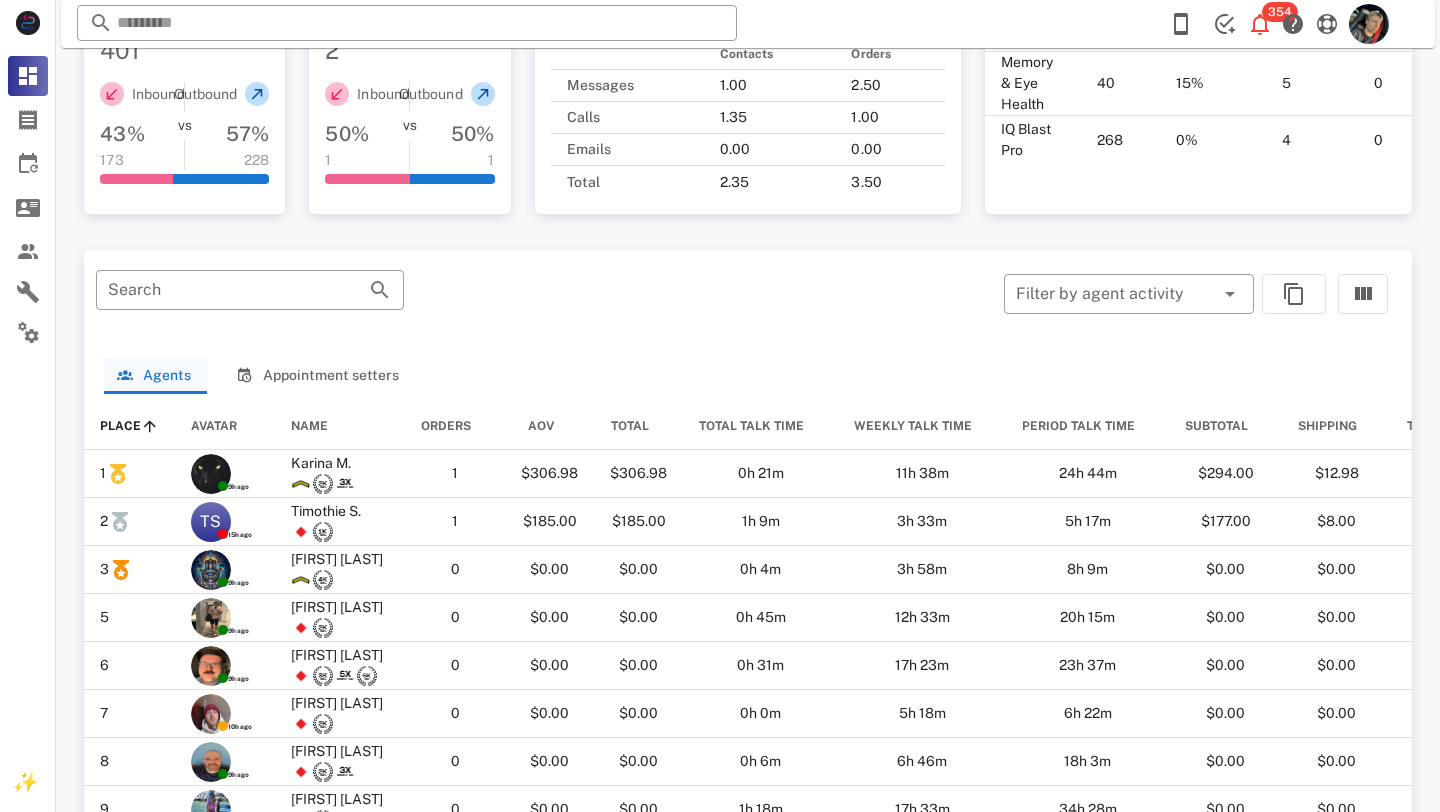 scroll, scrollTop: 830, scrollLeft: 0, axis: vertical 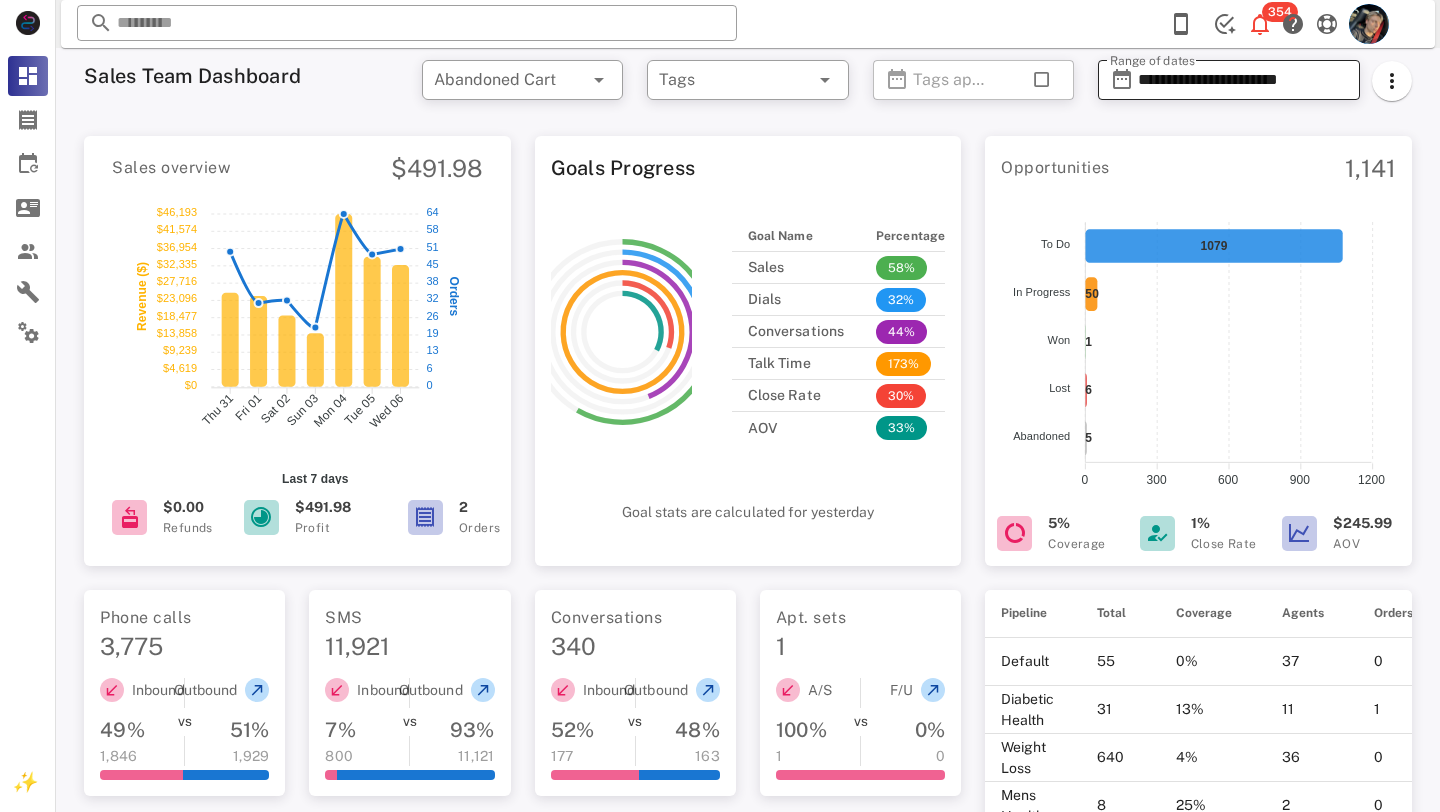 click on "**********" at bounding box center [1243, 80] 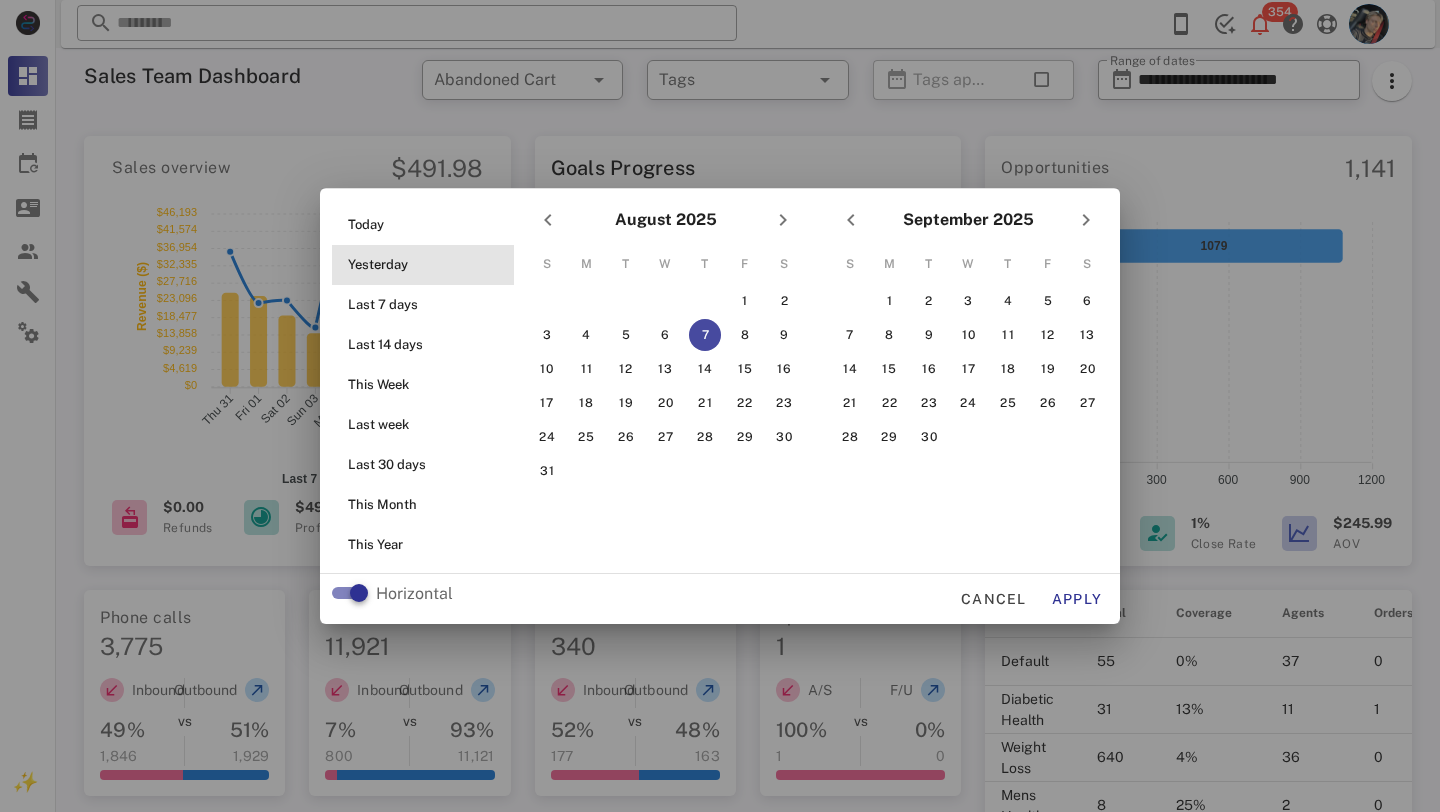 click on "Yesterday" at bounding box center [429, 265] 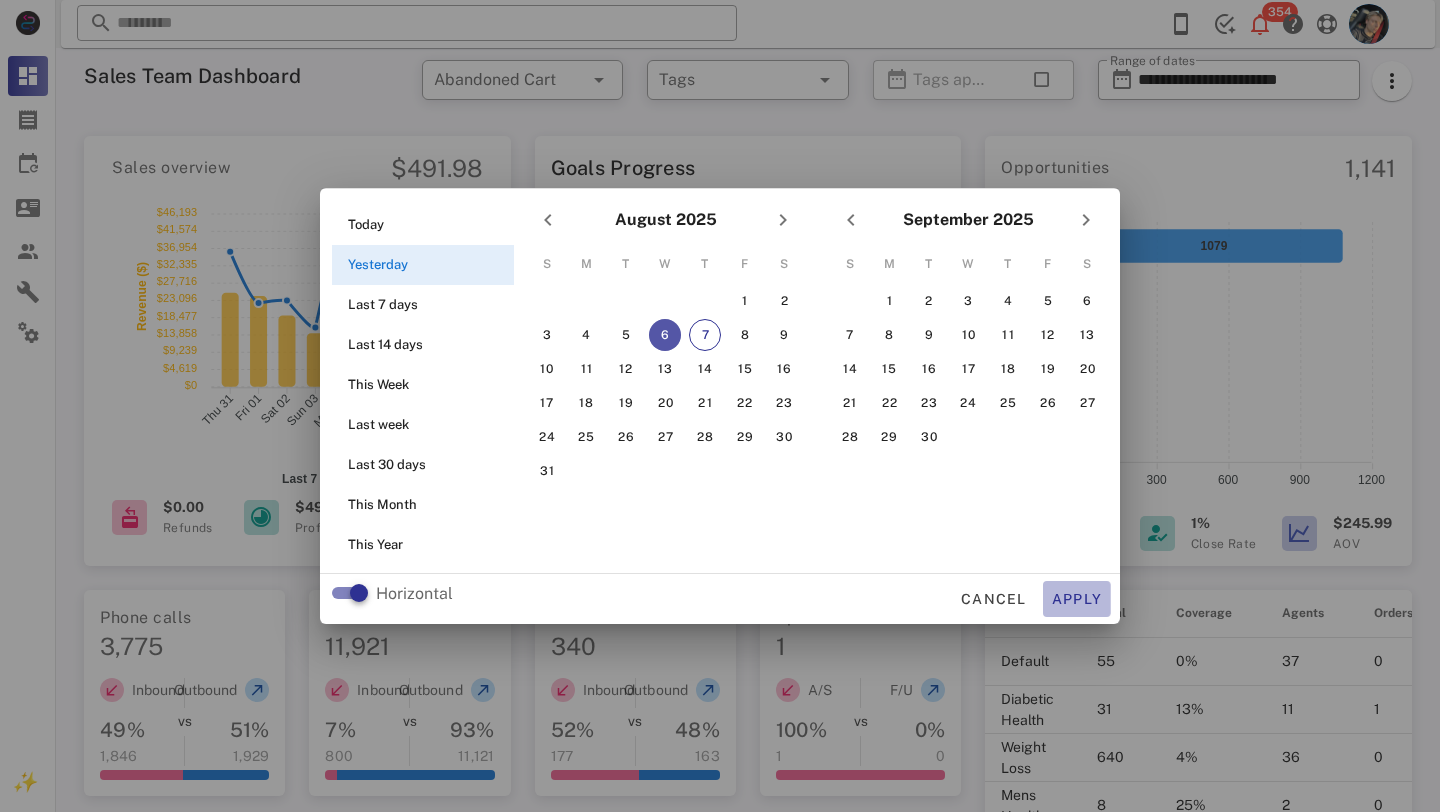 click on "Apply" at bounding box center (1077, 599) 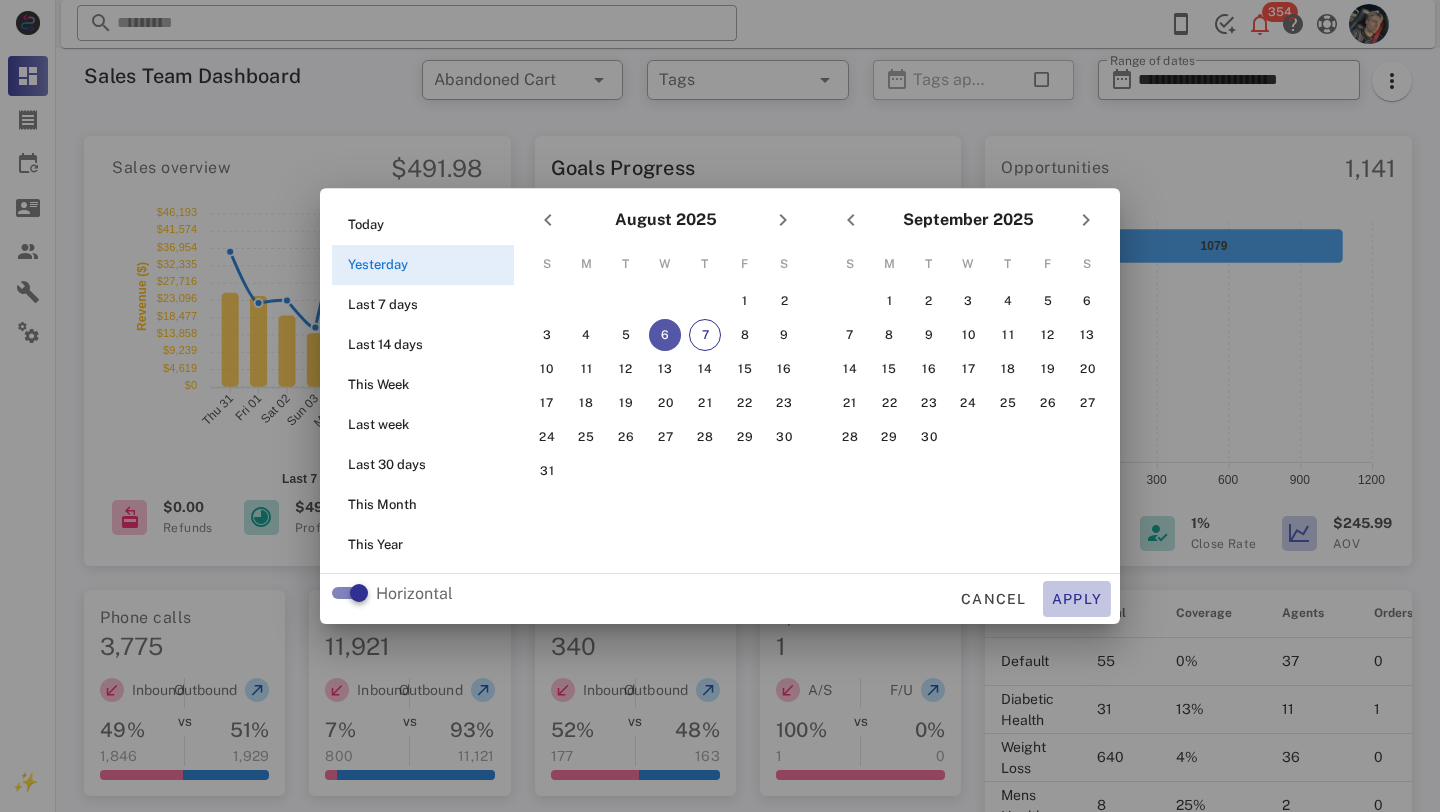 type on "**********" 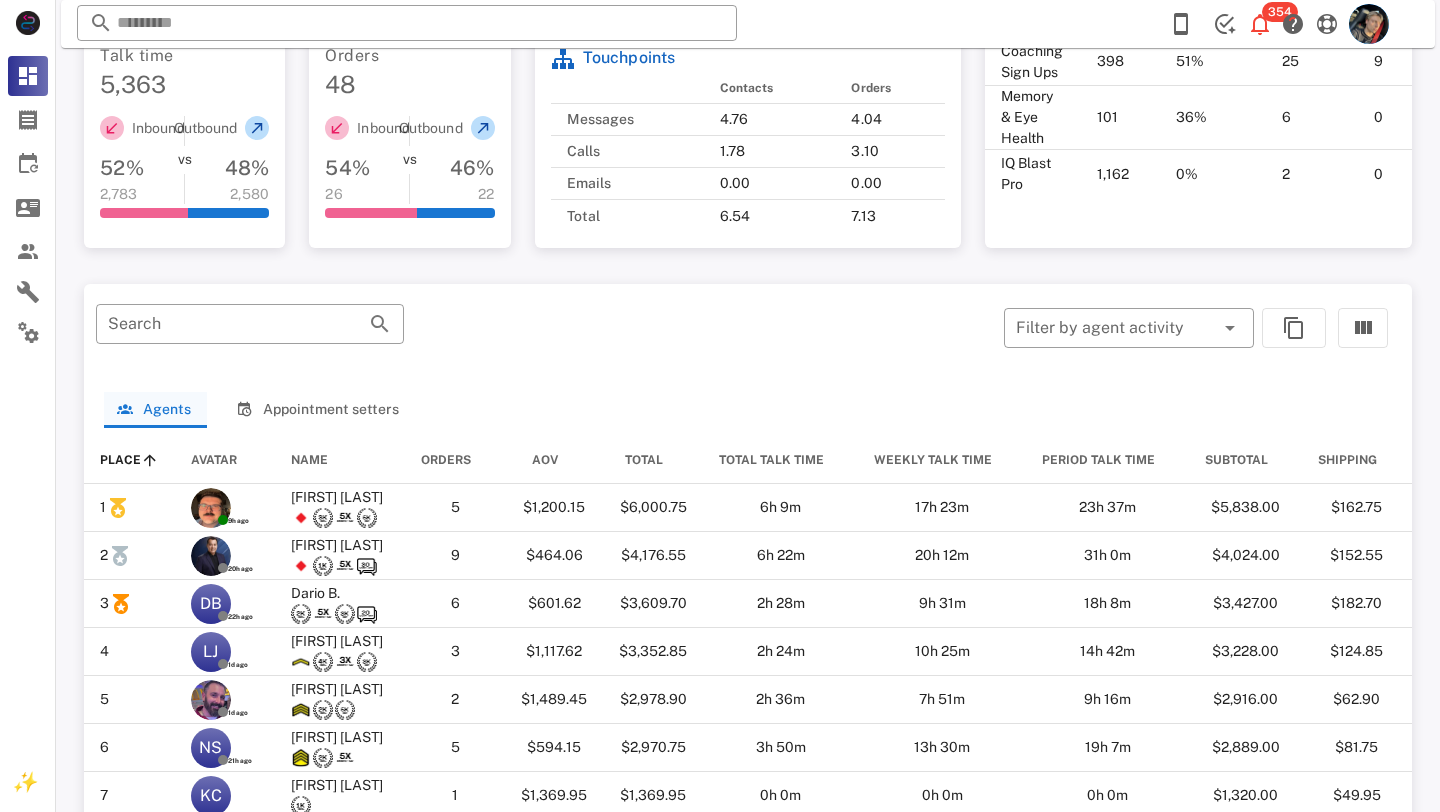 scroll, scrollTop: 798, scrollLeft: 0, axis: vertical 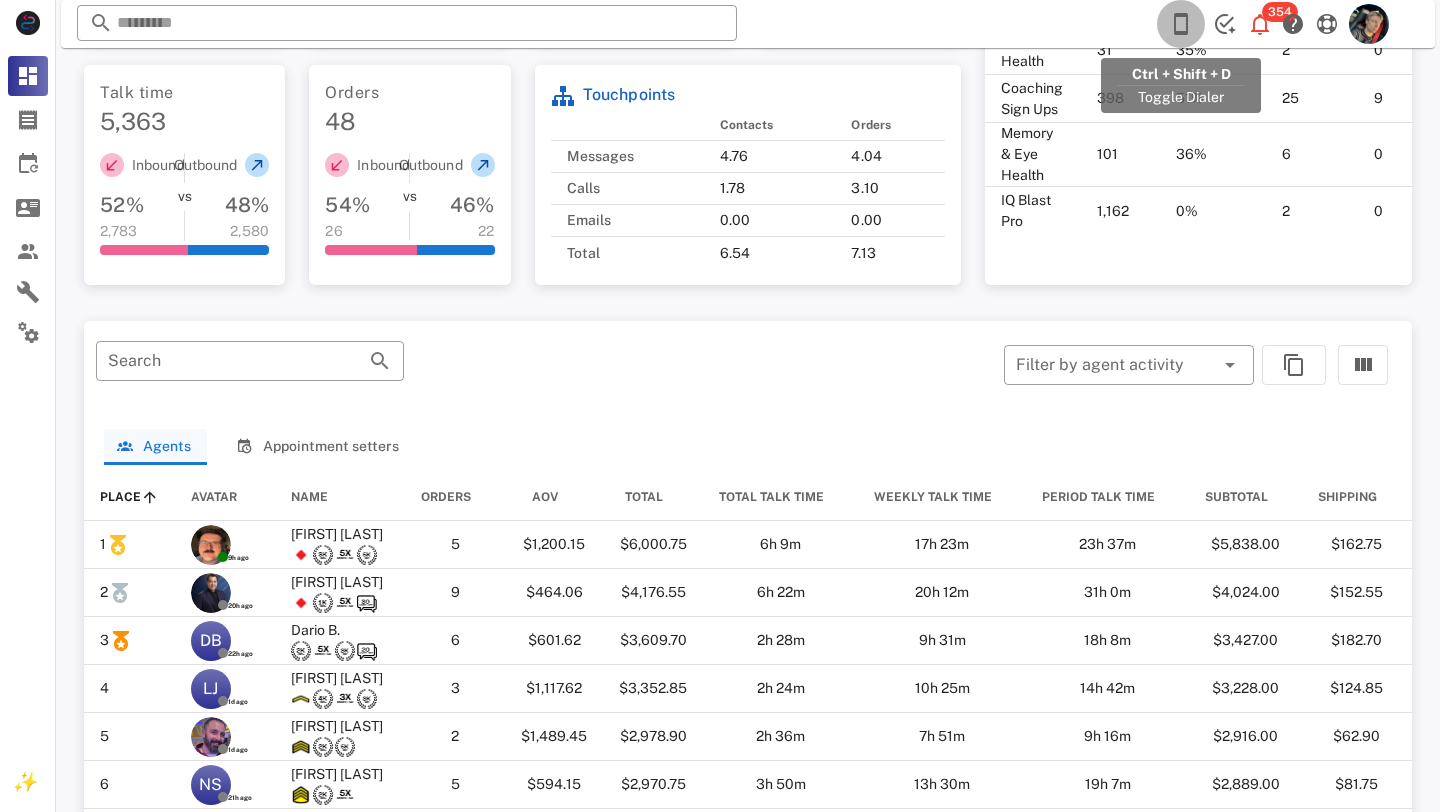 click at bounding box center [1181, 24] 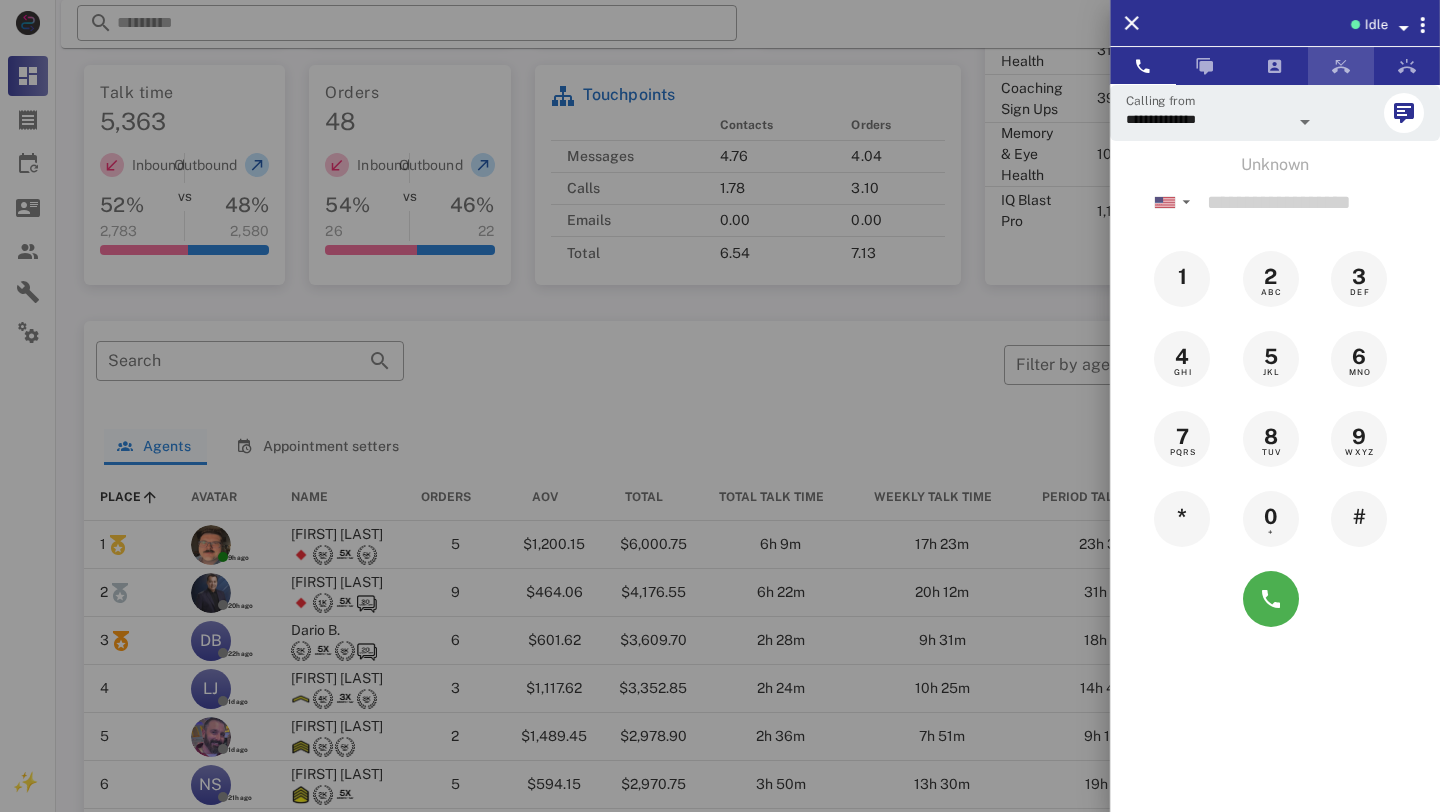 click at bounding box center [1341, 66] 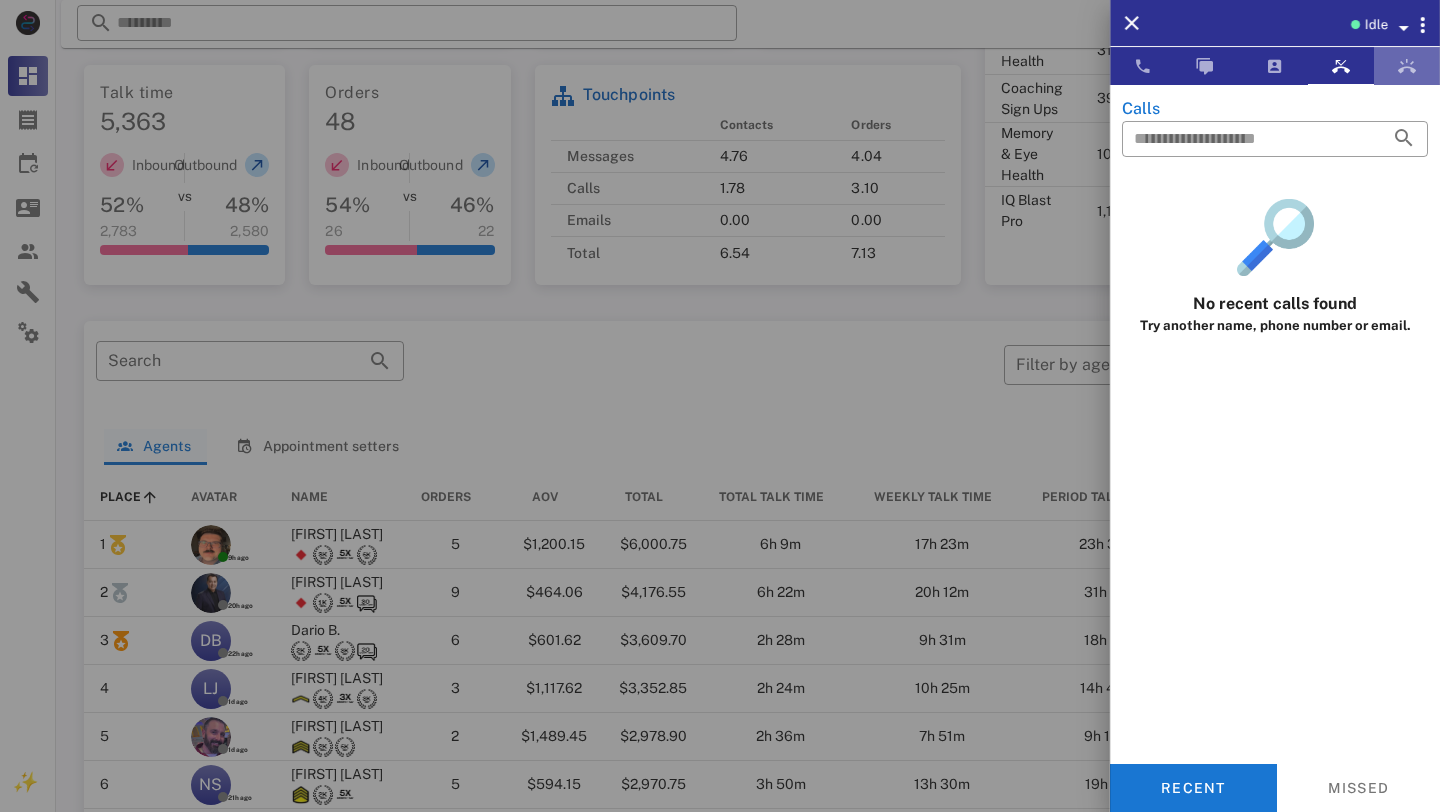 click at bounding box center (1407, 66) 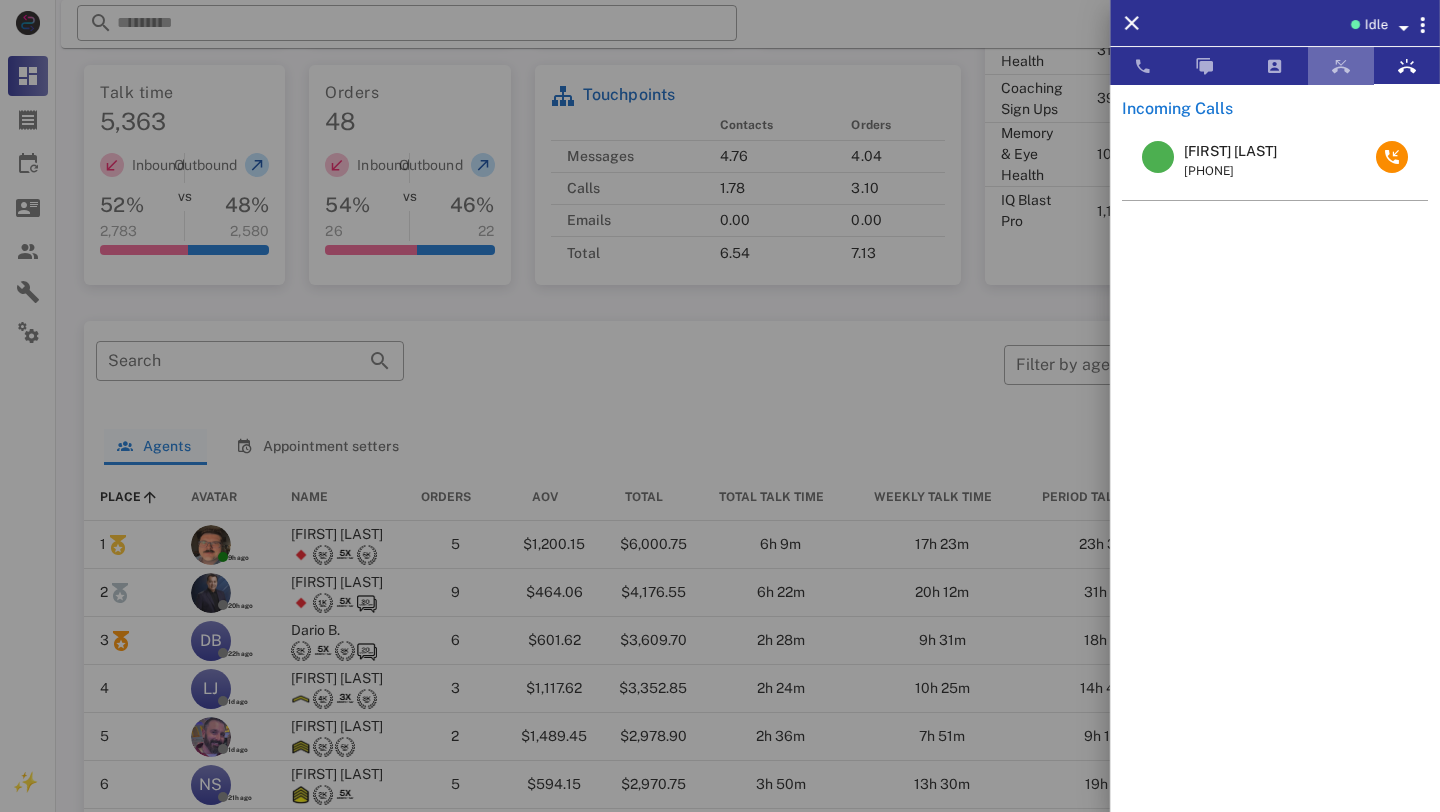 click at bounding box center (1341, 66) 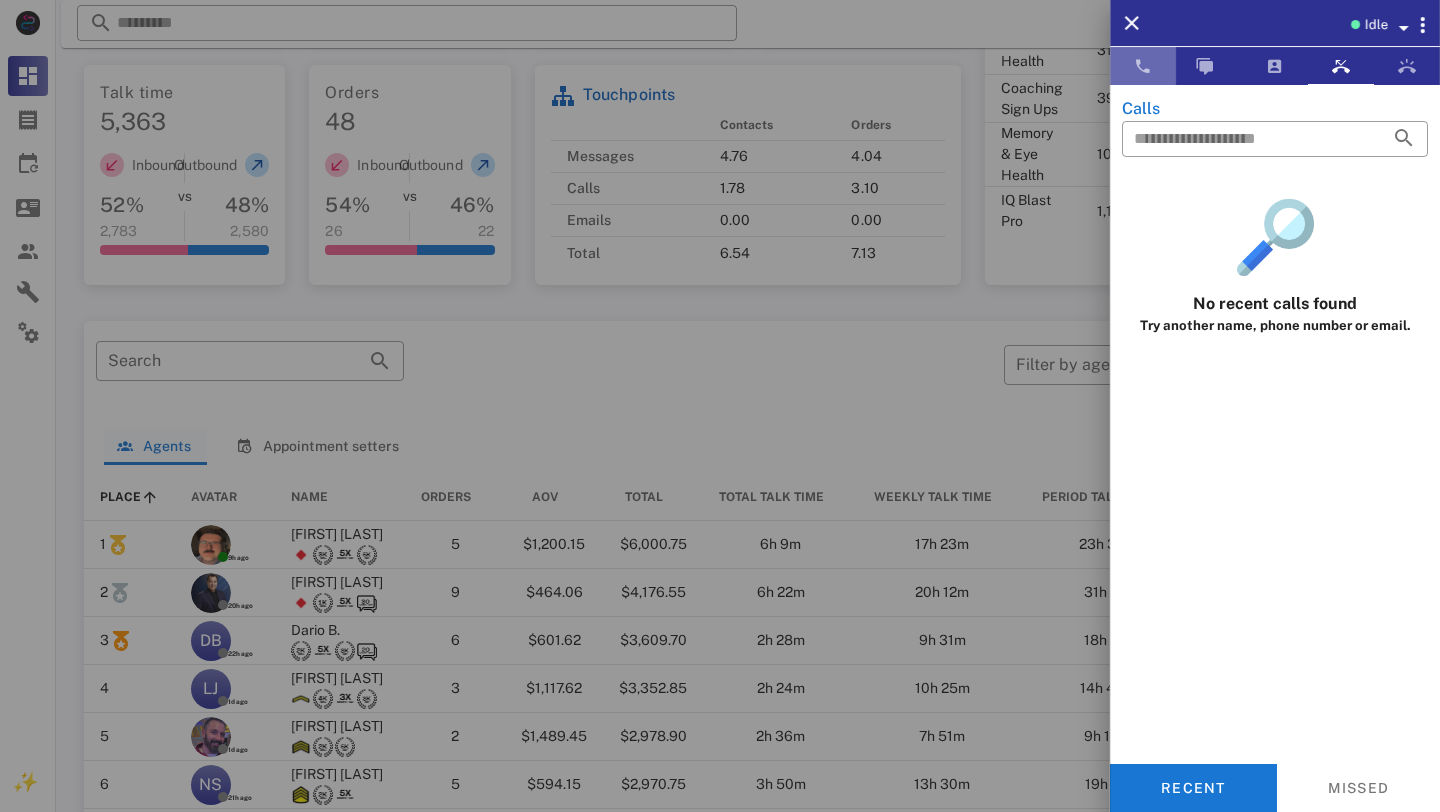 click at bounding box center (1143, 66) 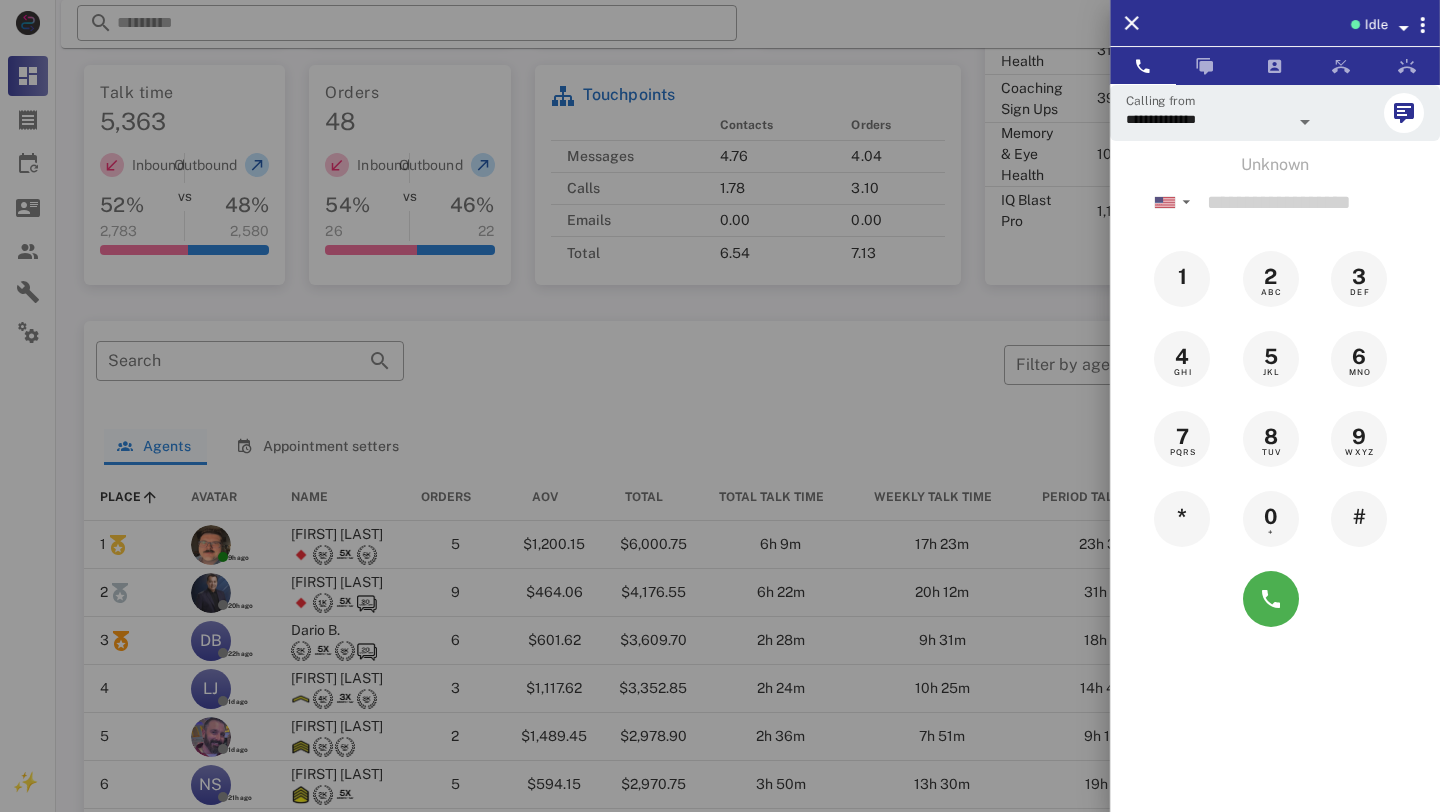 click on "Idle" at bounding box center [1275, 23] 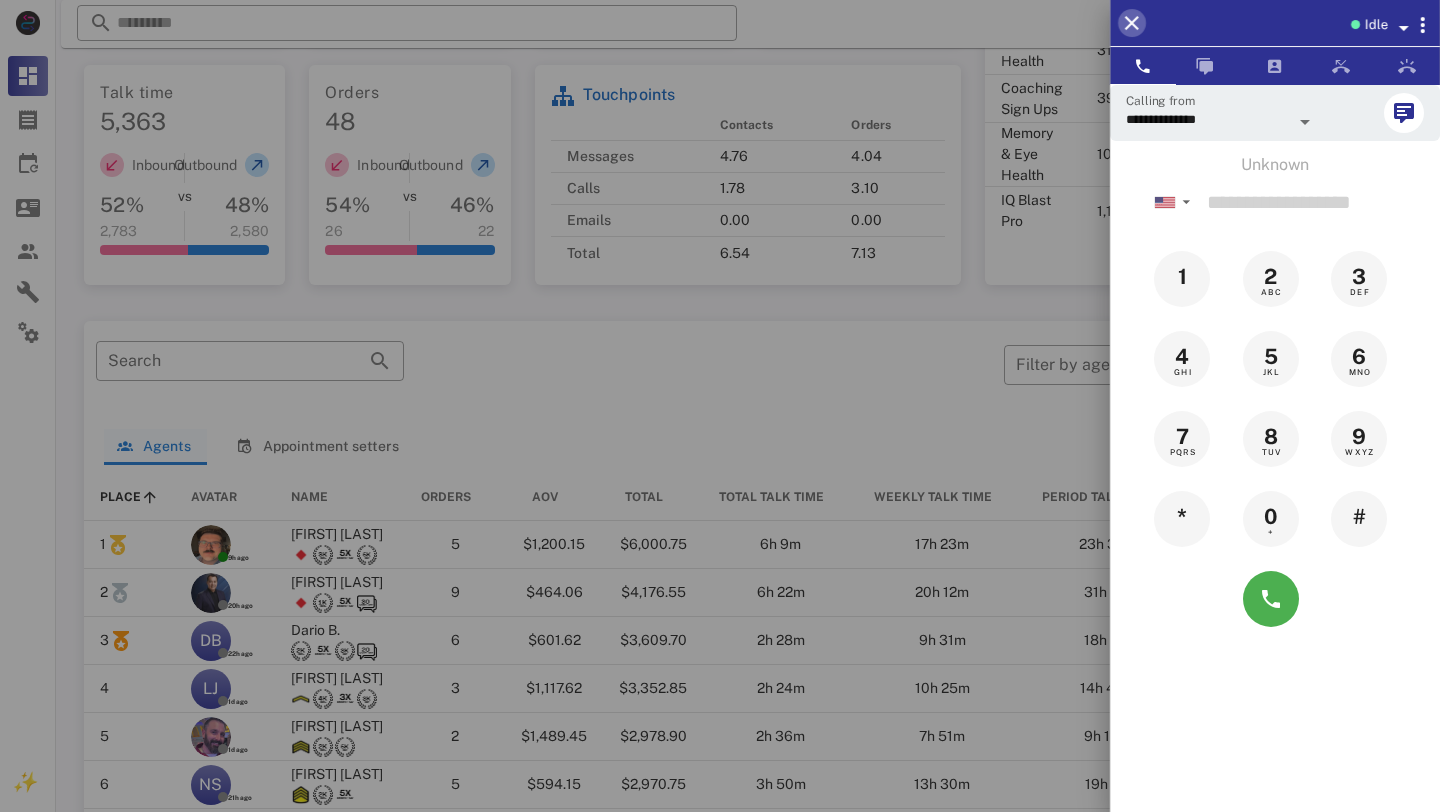 click at bounding box center [1132, 23] 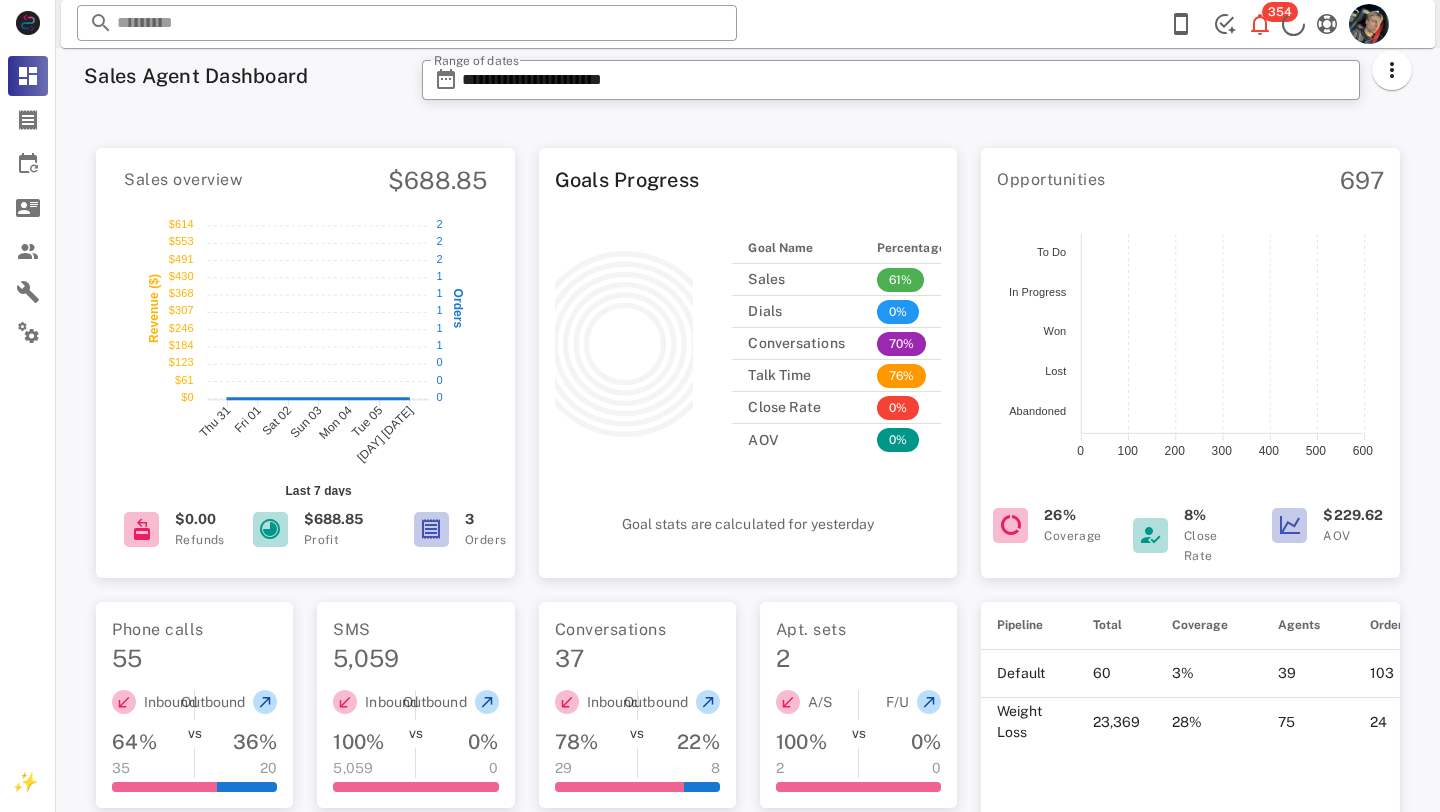 scroll, scrollTop: 537, scrollLeft: 0, axis: vertical 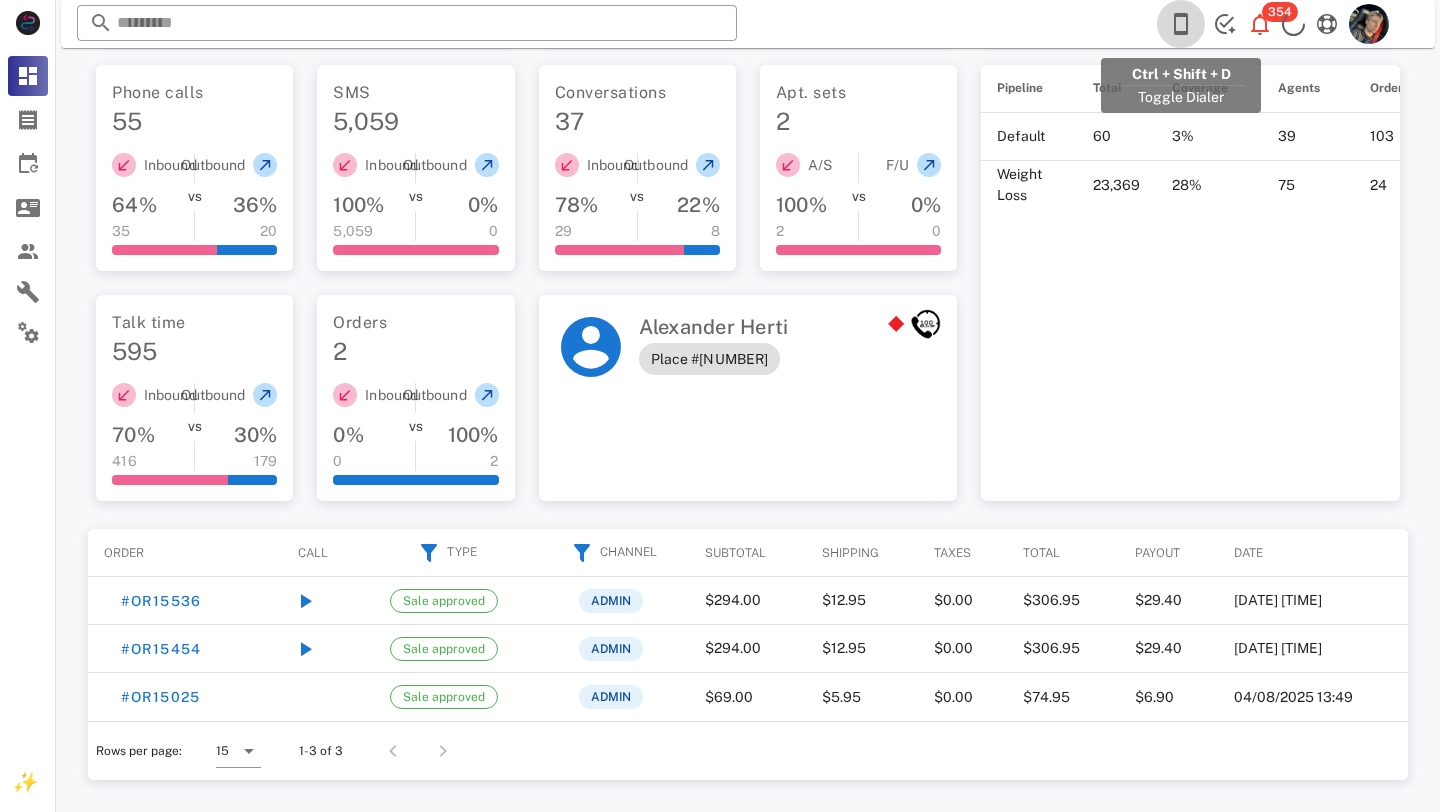 click at bounding box center (1181, 24) 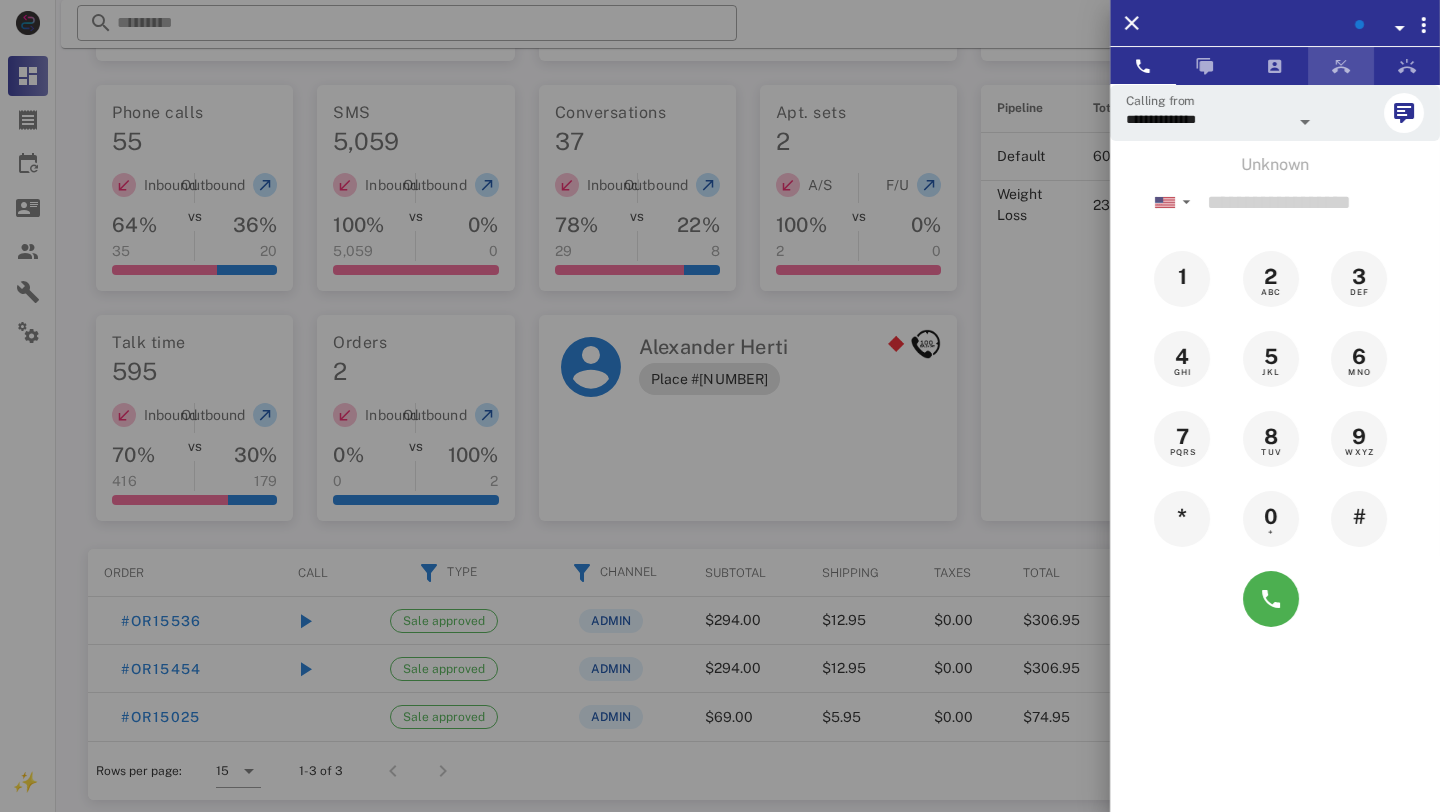 click at bounding box center [1341, 66] 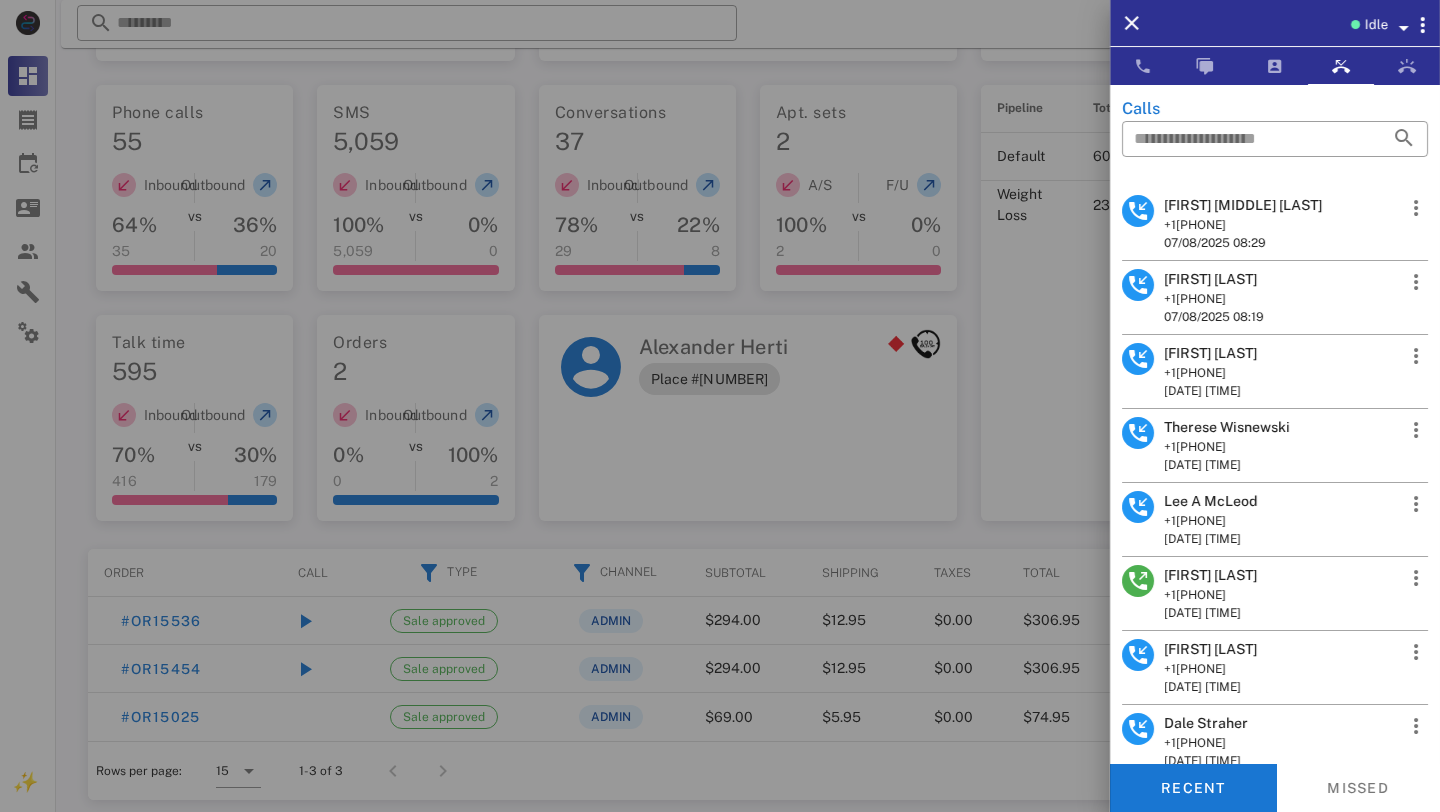 click on "Laurie L McCown" at bounding box center (1243, 205) 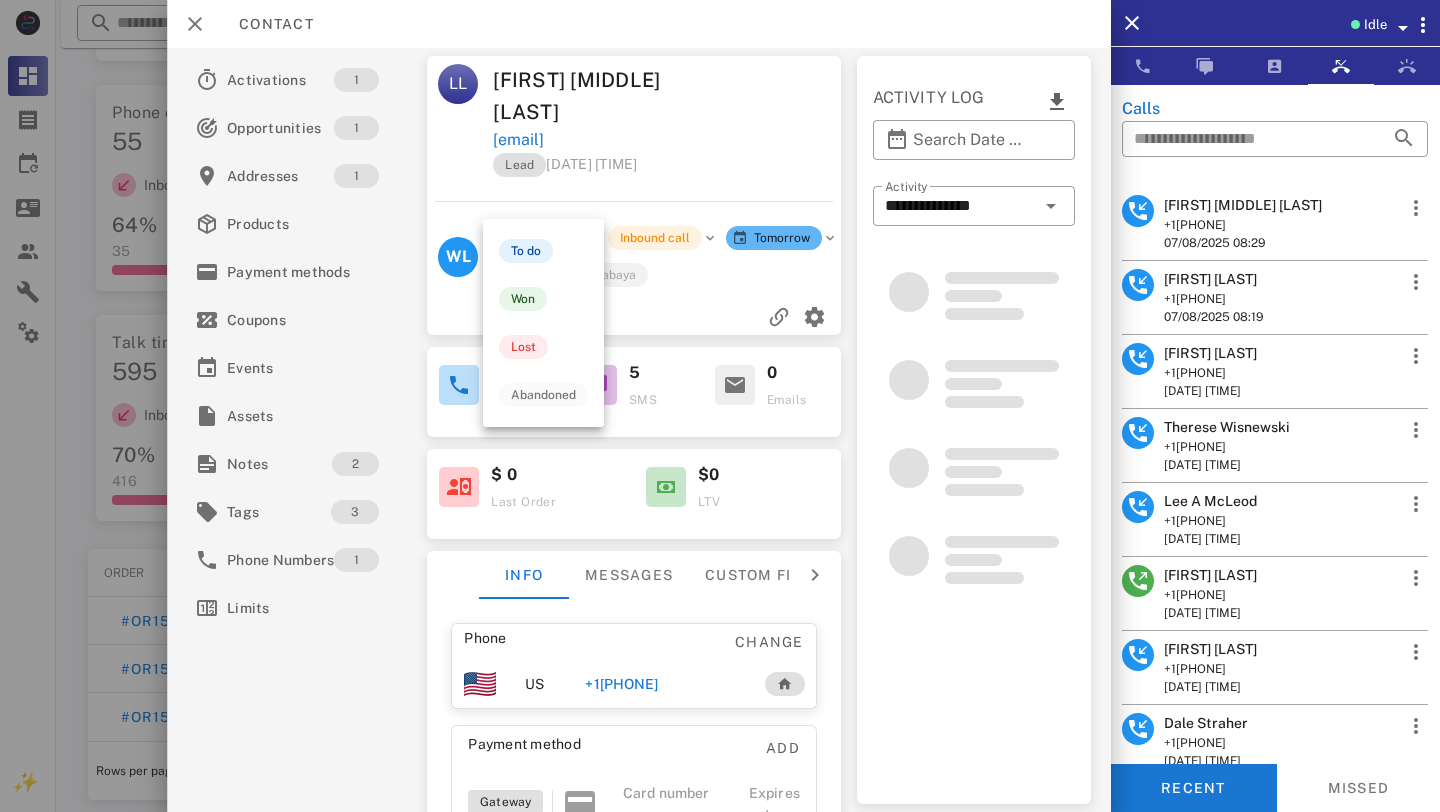 click on "In progress" at bounding box center [540, 238] 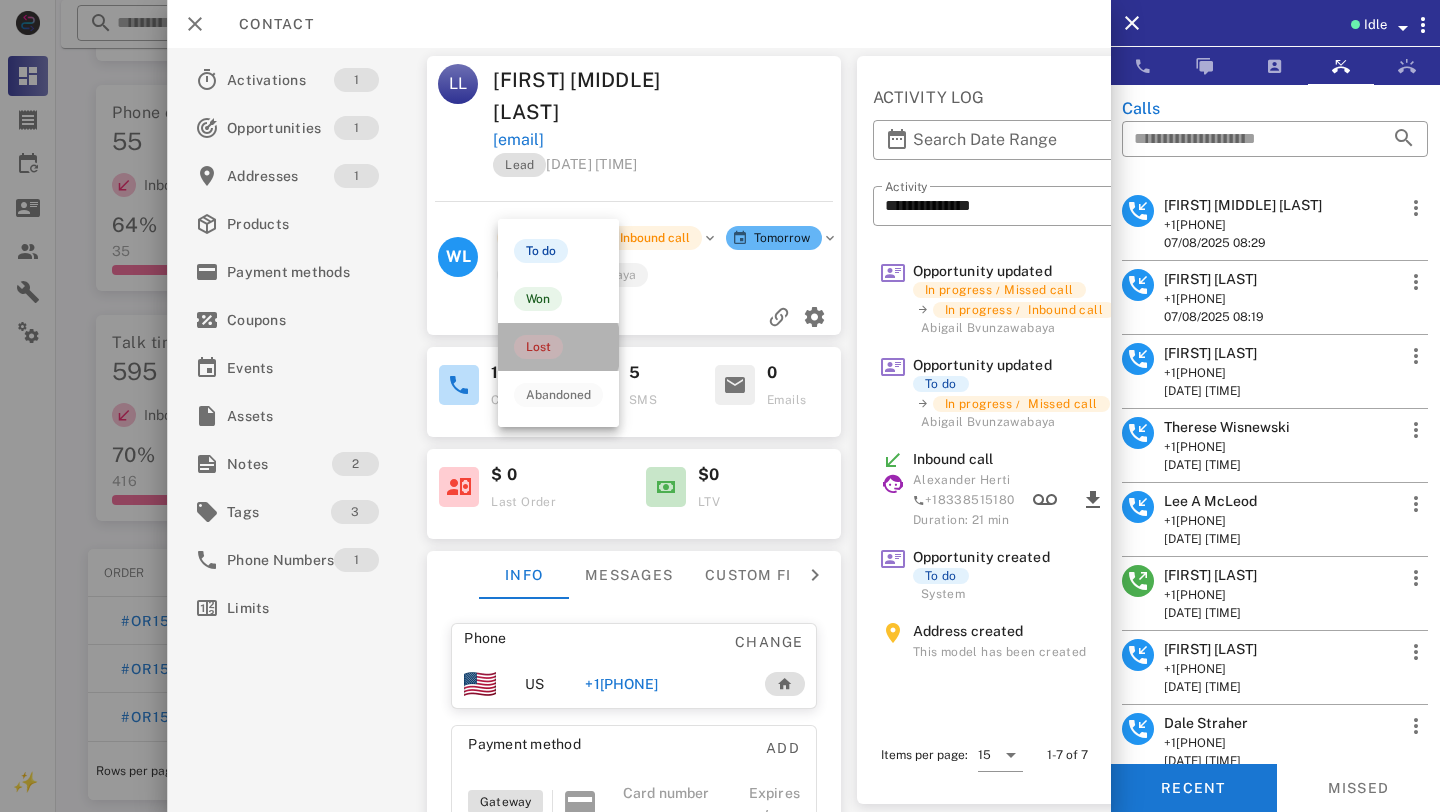click on "Lost" at bounding box center [538, 347] 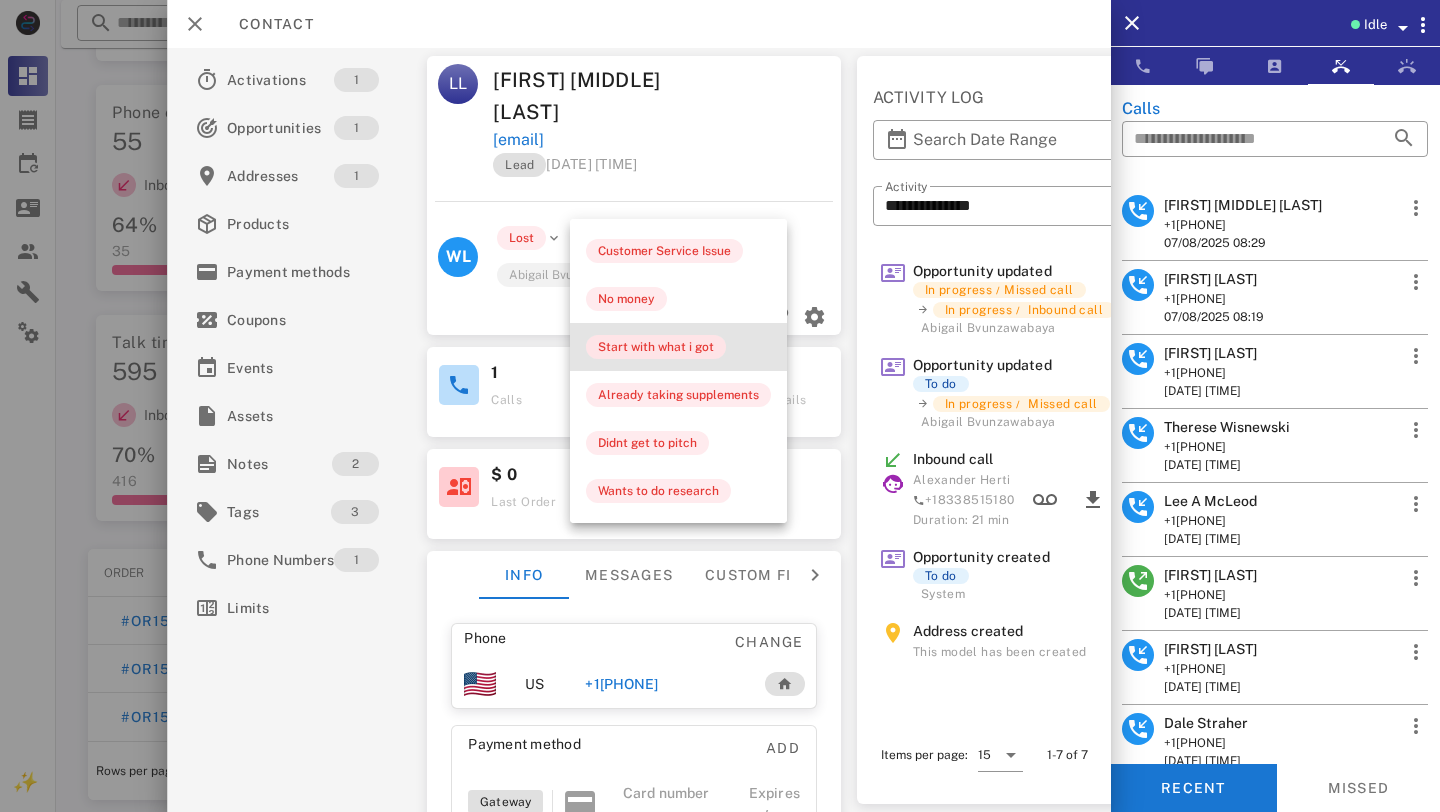 click on "Start with what i got" at bounding box center (656, 347) 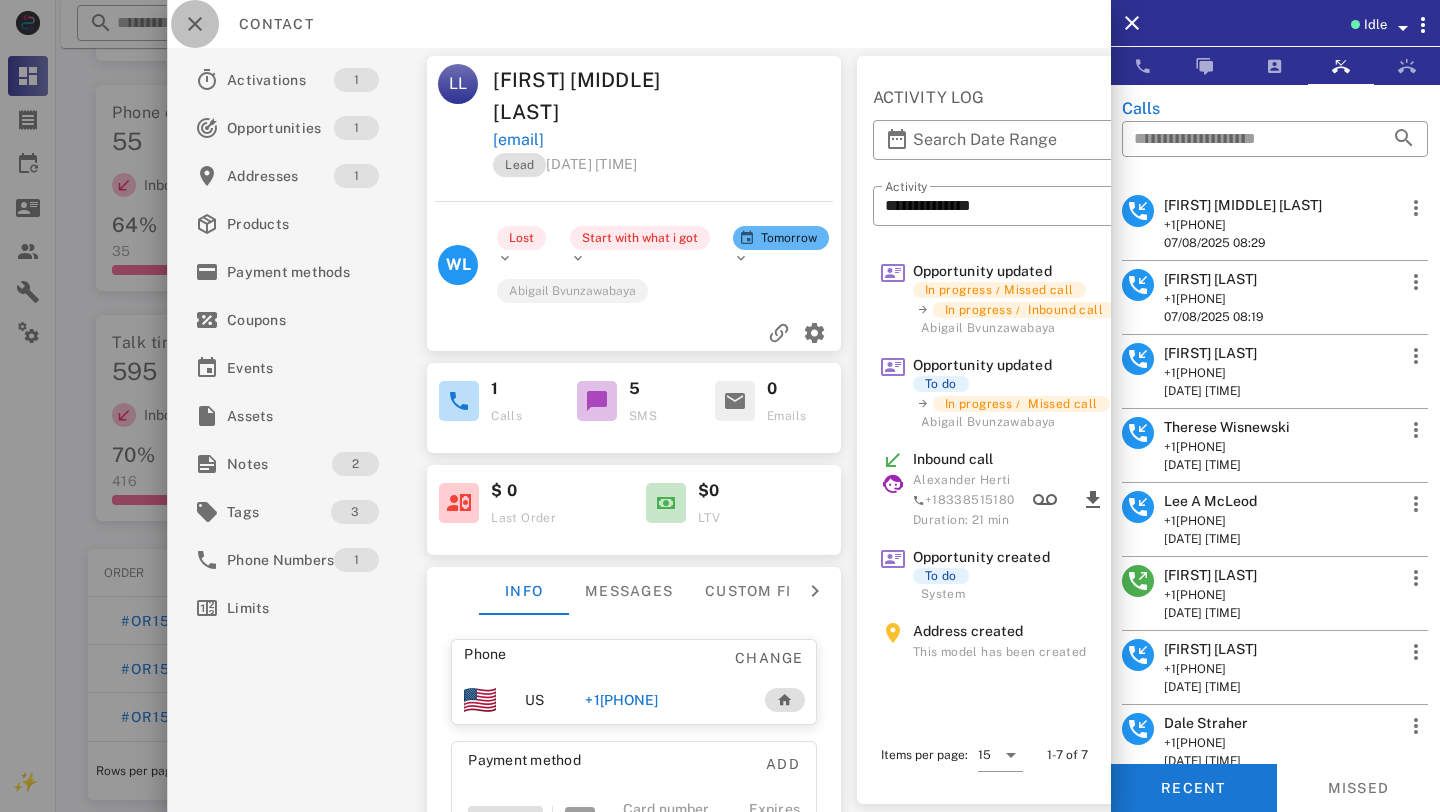click at bounding box center [195, 24] 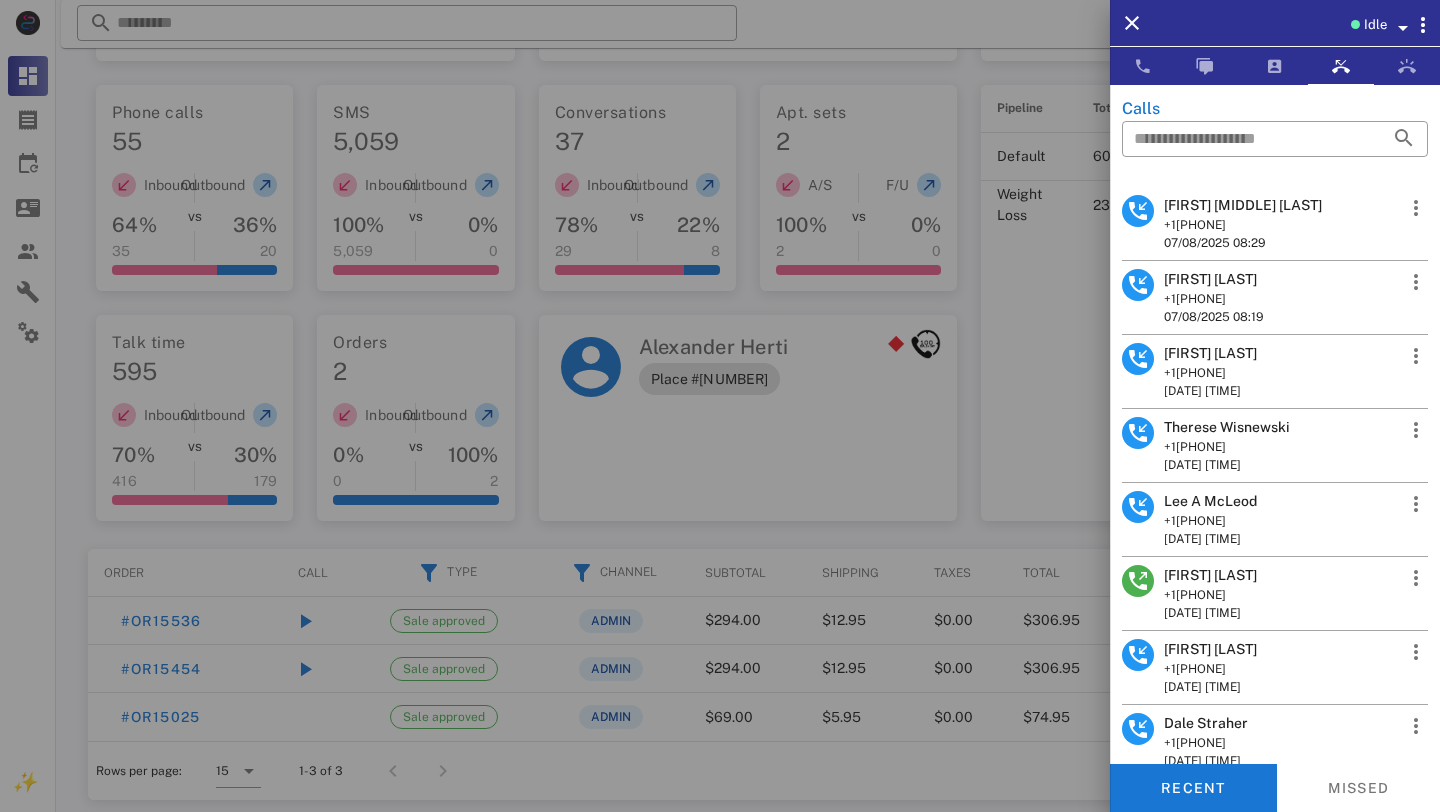 click on "[FIRST] [LAST]" at bounding box center (1214, 279) 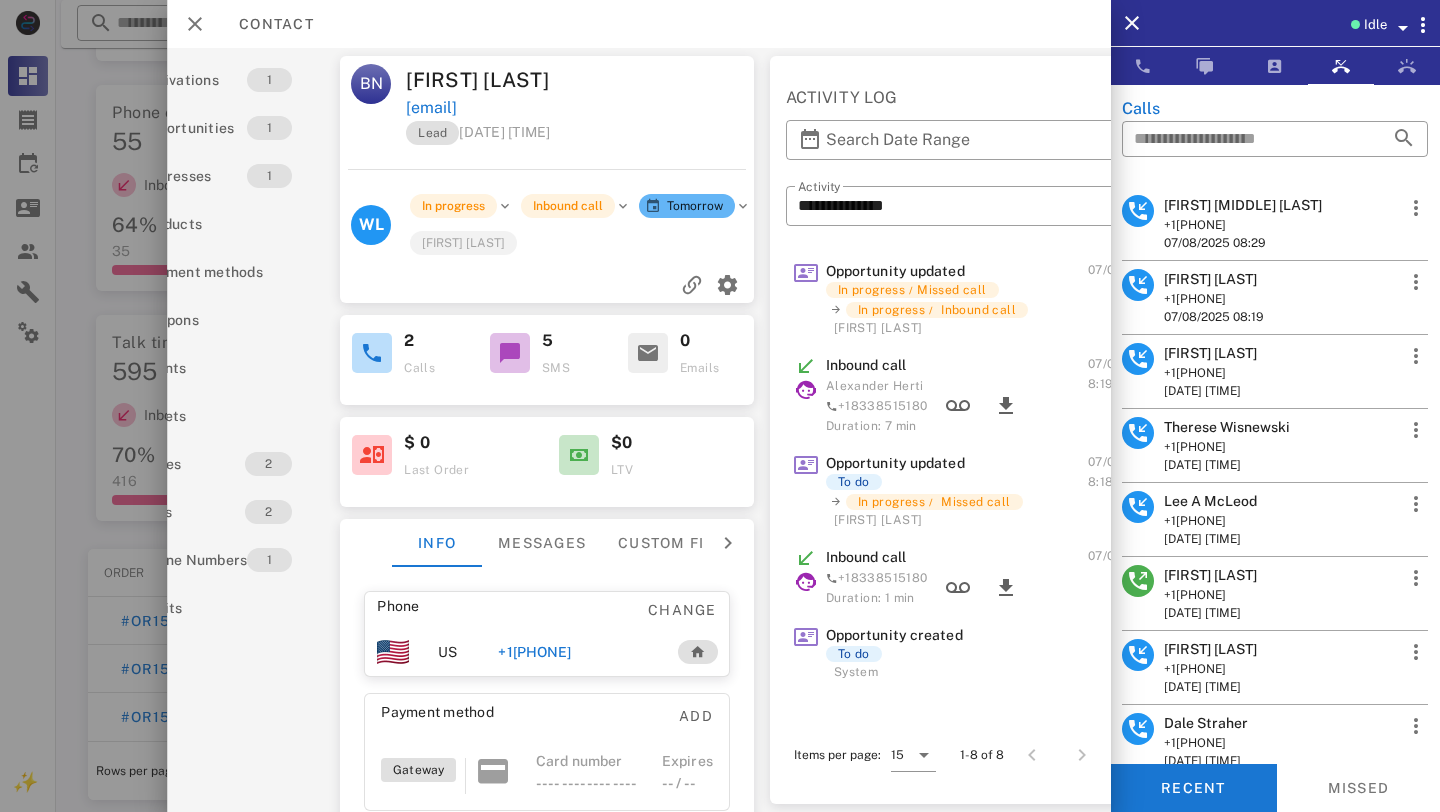 scroll, scrollTop: 0, scrollLeft: 0, axis: both 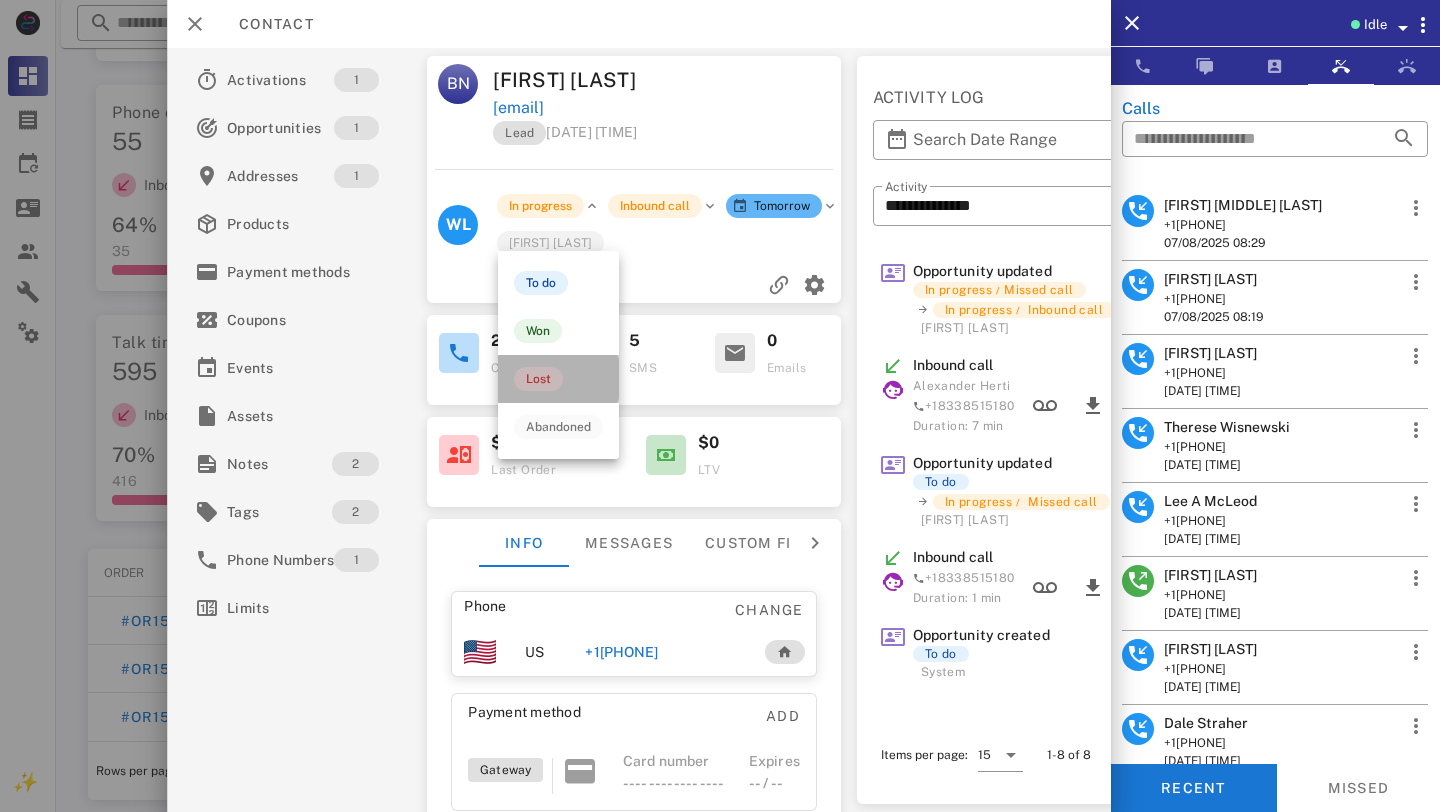 click on "Lost" at bounding box center [558, 379] 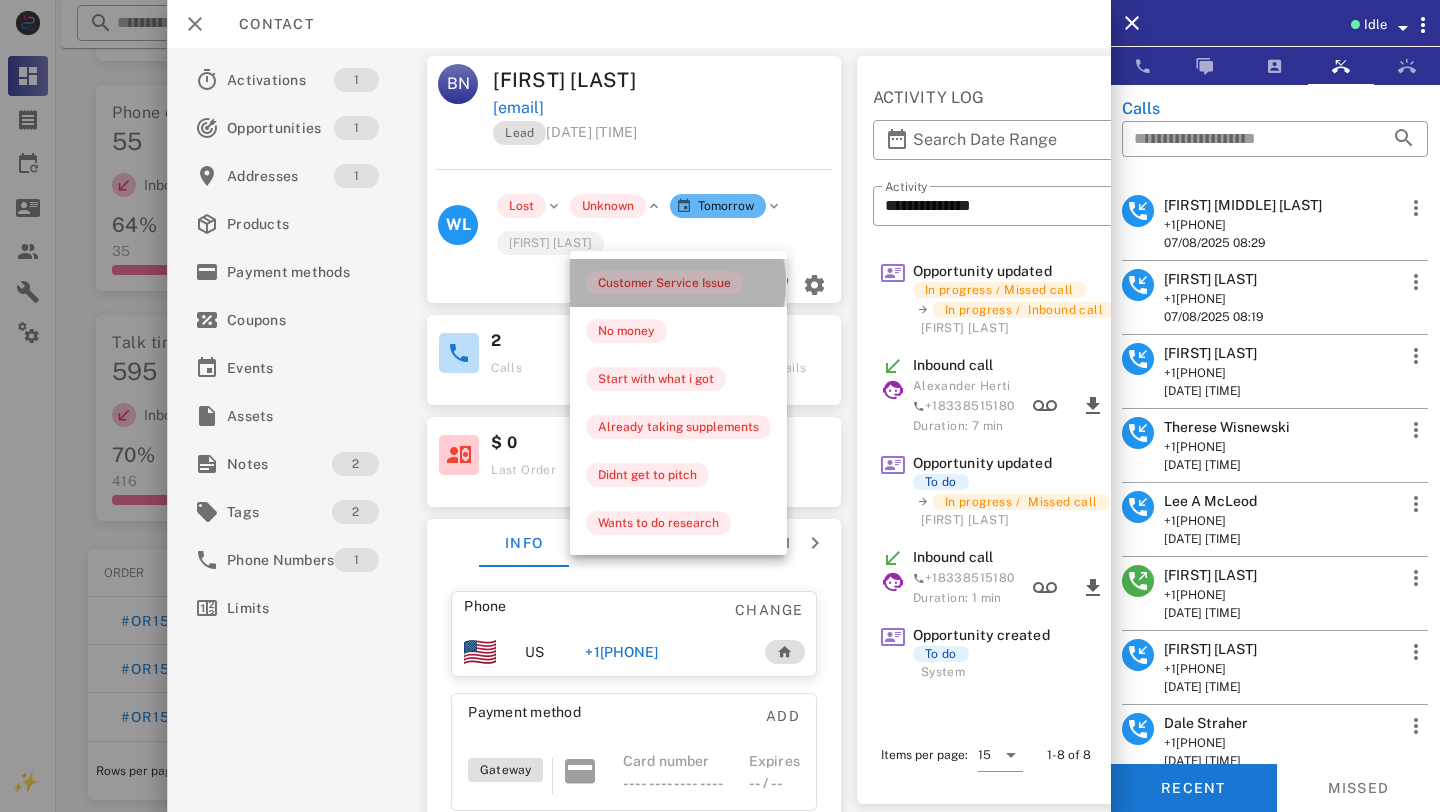 click on "Customer Service Issue" at bounding box center (664, 283) 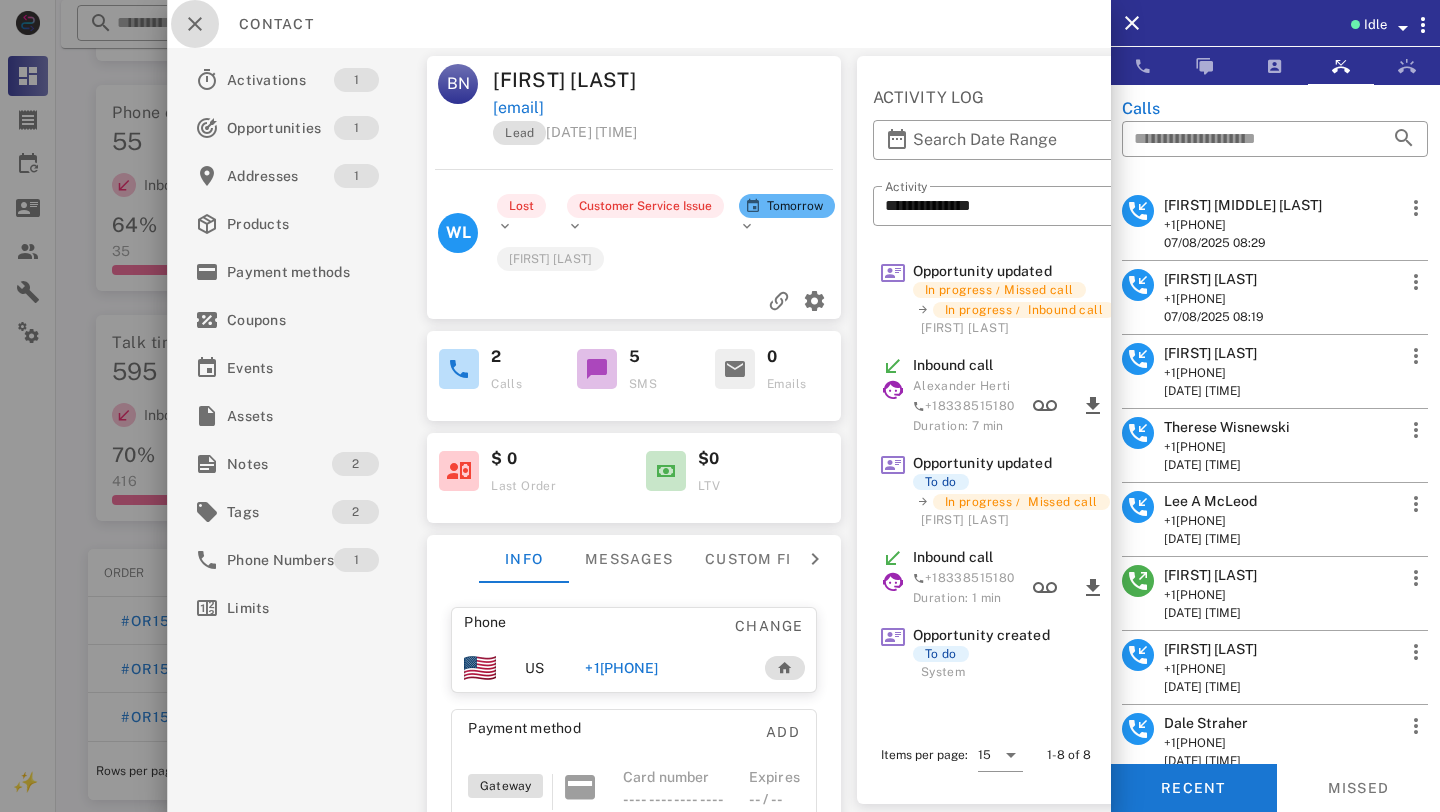 click at bounding box center [195, 24] 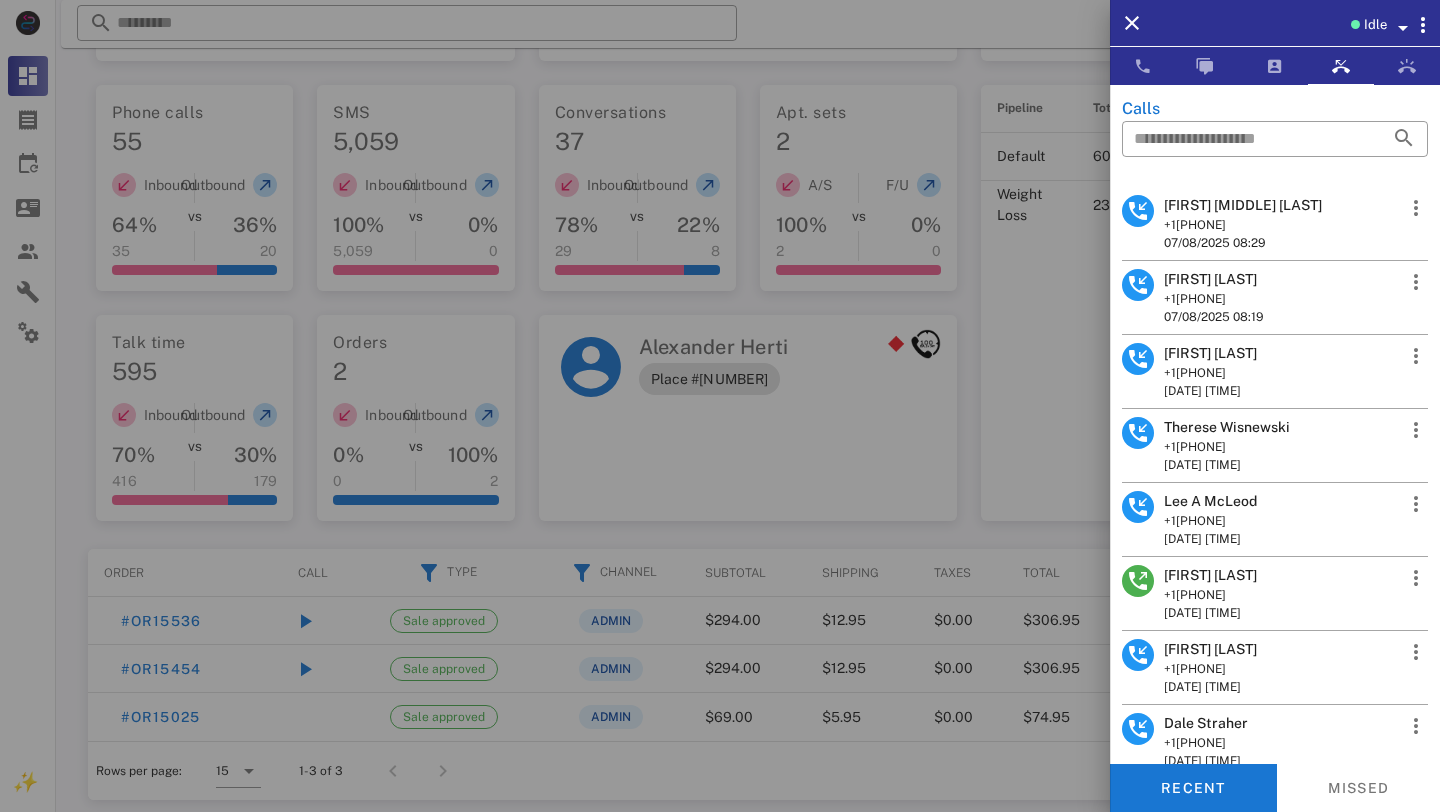 click at bounding box center [720, 406] 